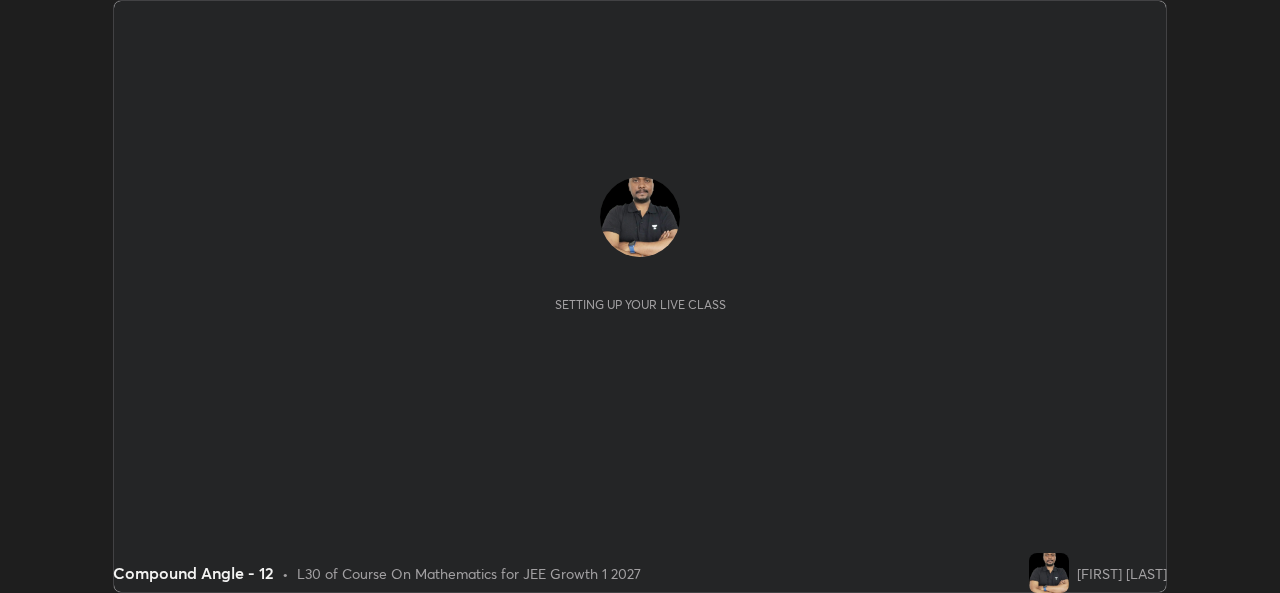 scroll, scrollTop: 0, scrollLeft: 0, axis: both 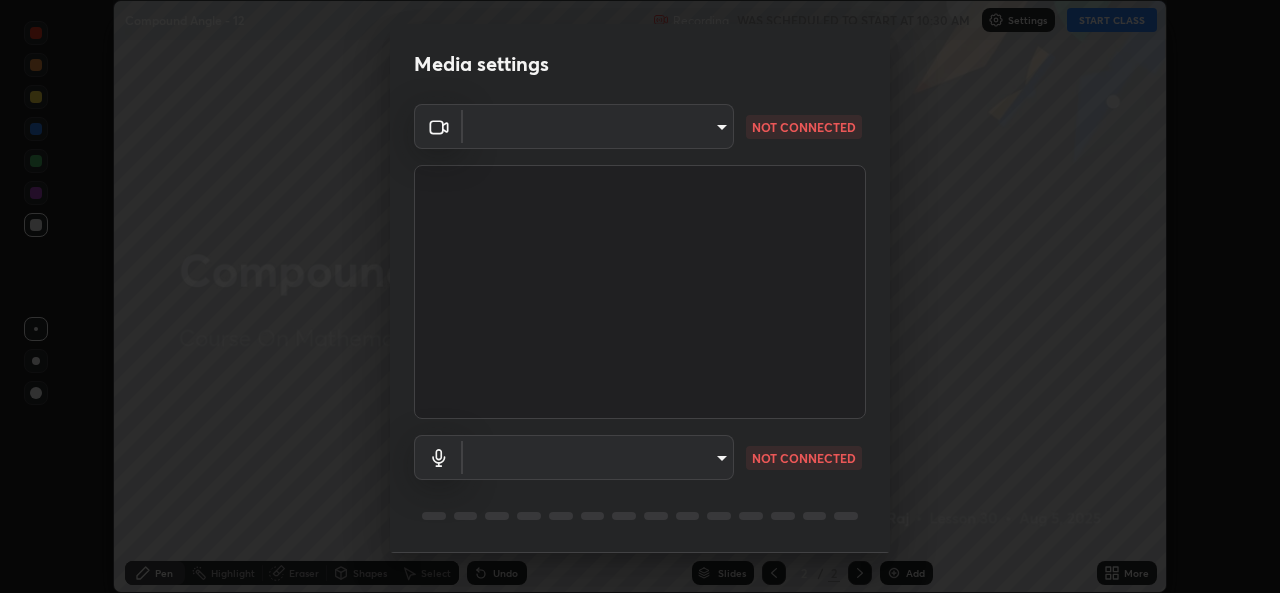 type on "a1b2d07a0d359bdce2feaa2af0cf5b47e3723935fd81a365c9f67d478f2ffc43" 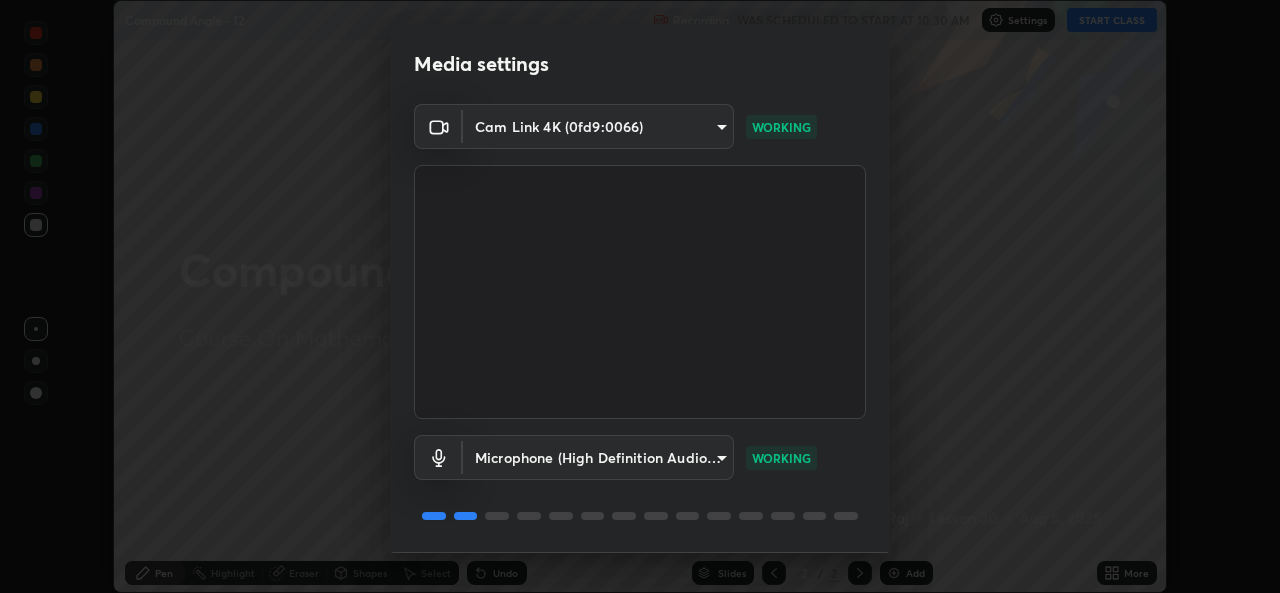 scroll, scrollTop: 63, scrollLeft: 0, axis: vertical 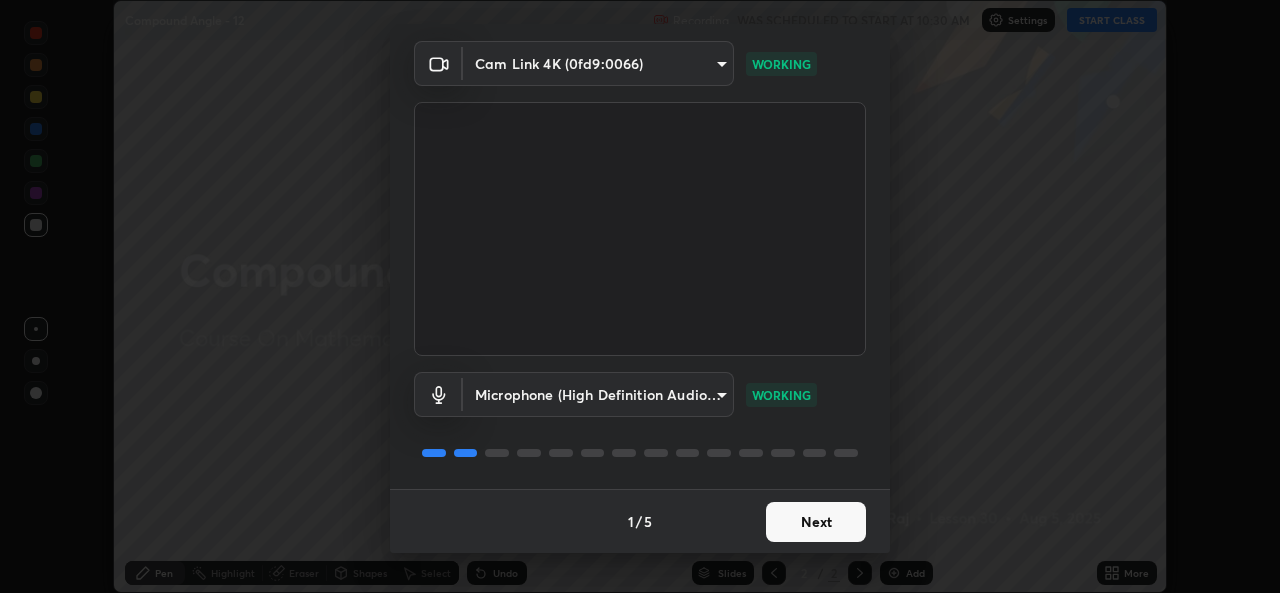click on "Next" at bounding box center (816, 522) 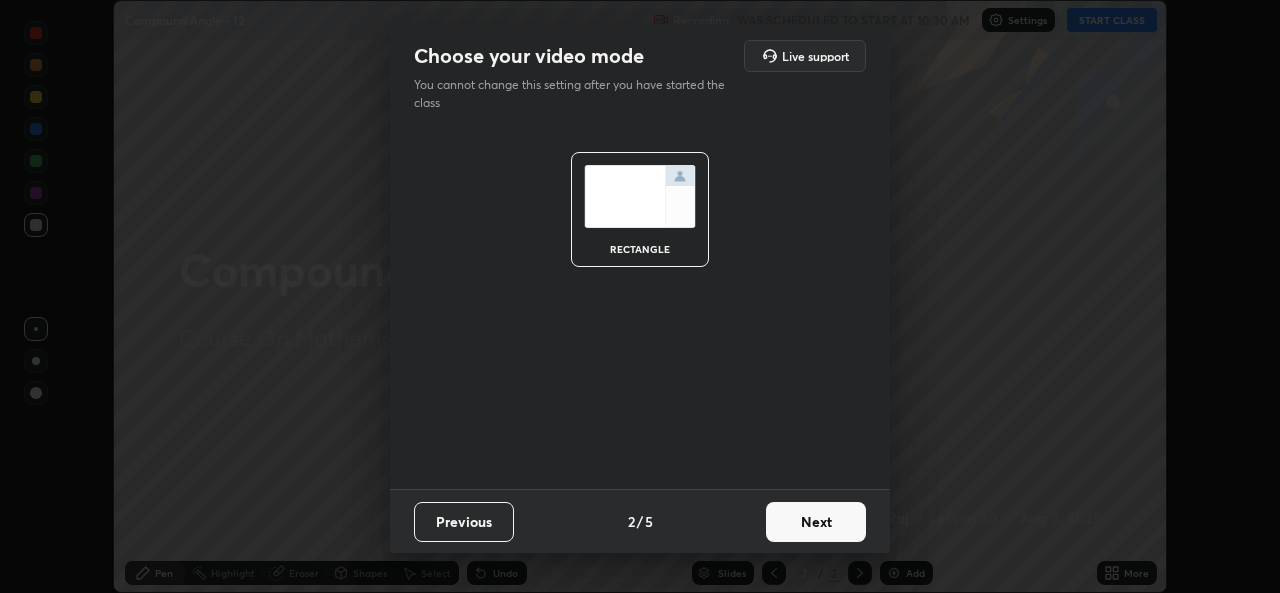 scroll, scrollTop: 0, scrollLeft: 0, axis: both 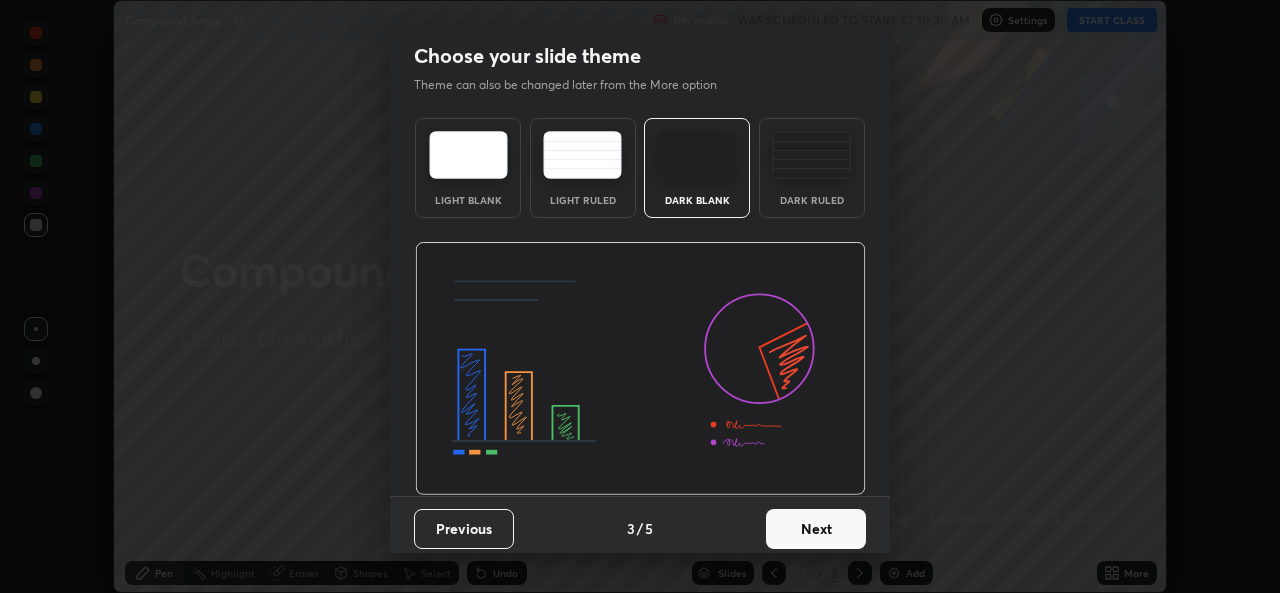 click on "Next" at bounding box center [816, 529] 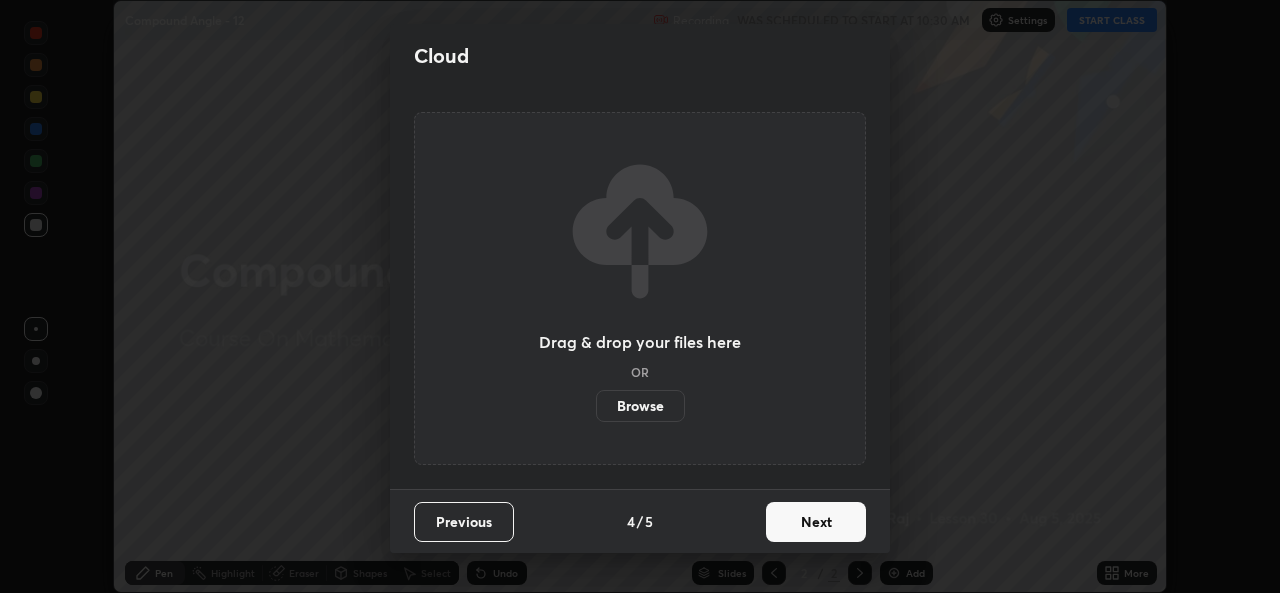 click on "Next" at bounding box center [816, 522] 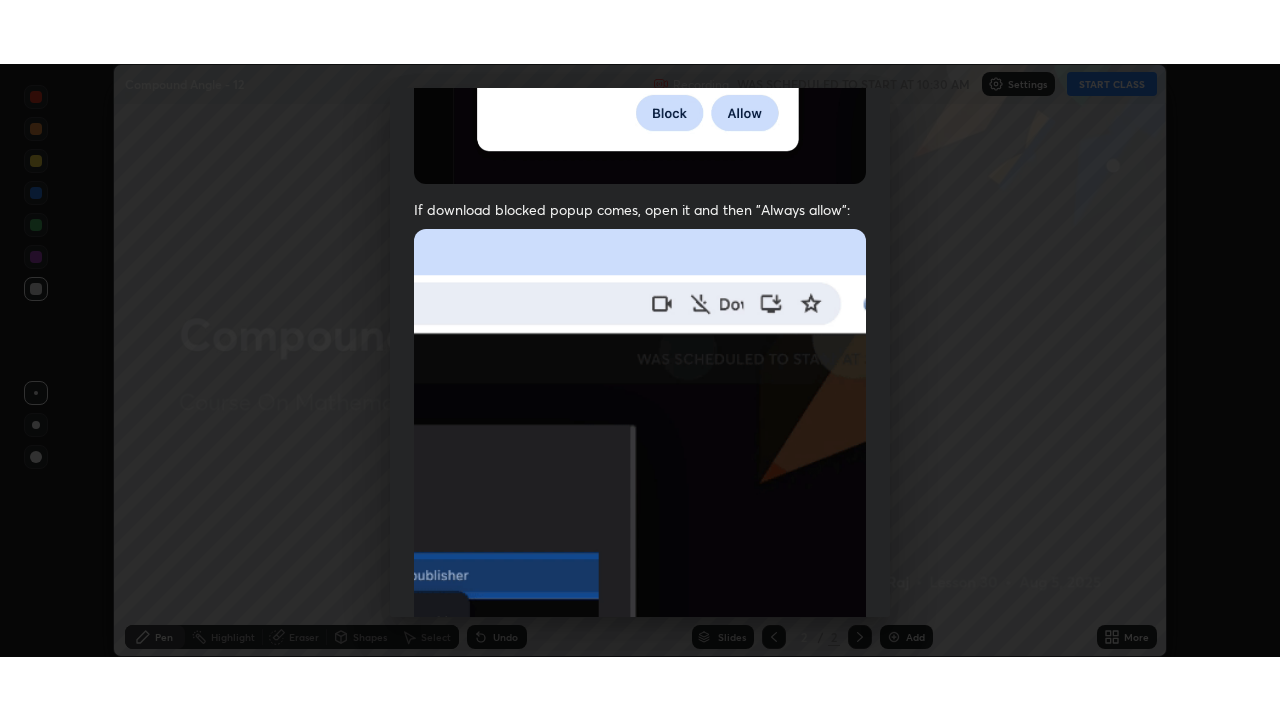 scroll, scrollTop: 471, scrollLeft: 0, axis: vertical 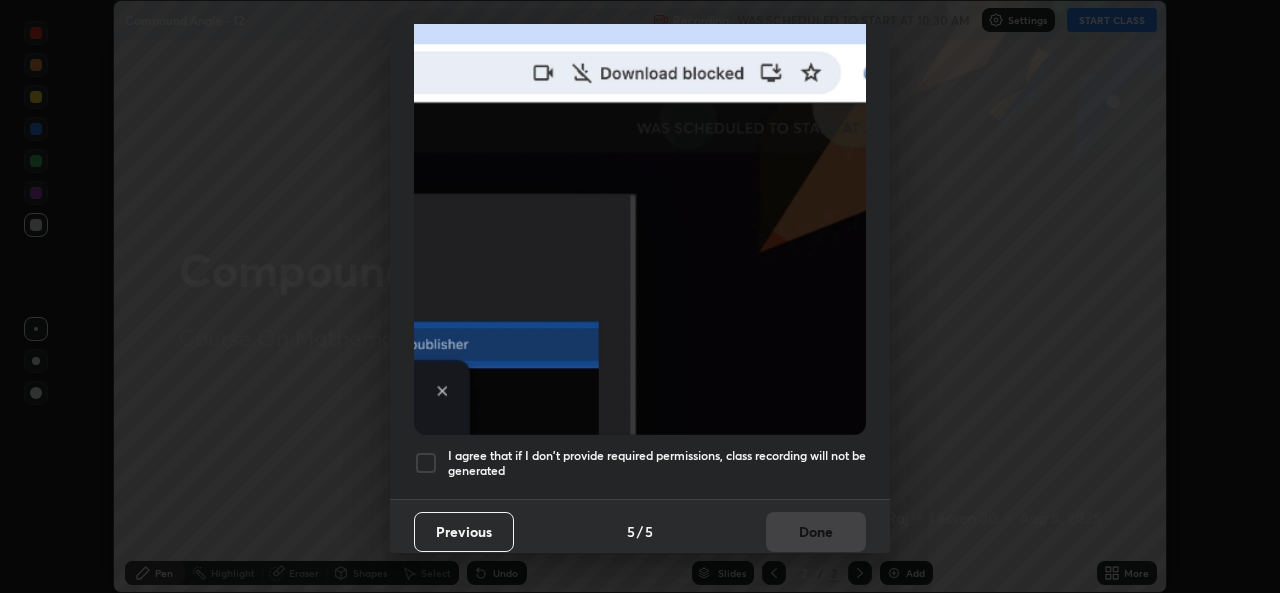 click on "I agree that if I don't provide required permissions, class recording will not be generated" at bounding box center [657, 463] 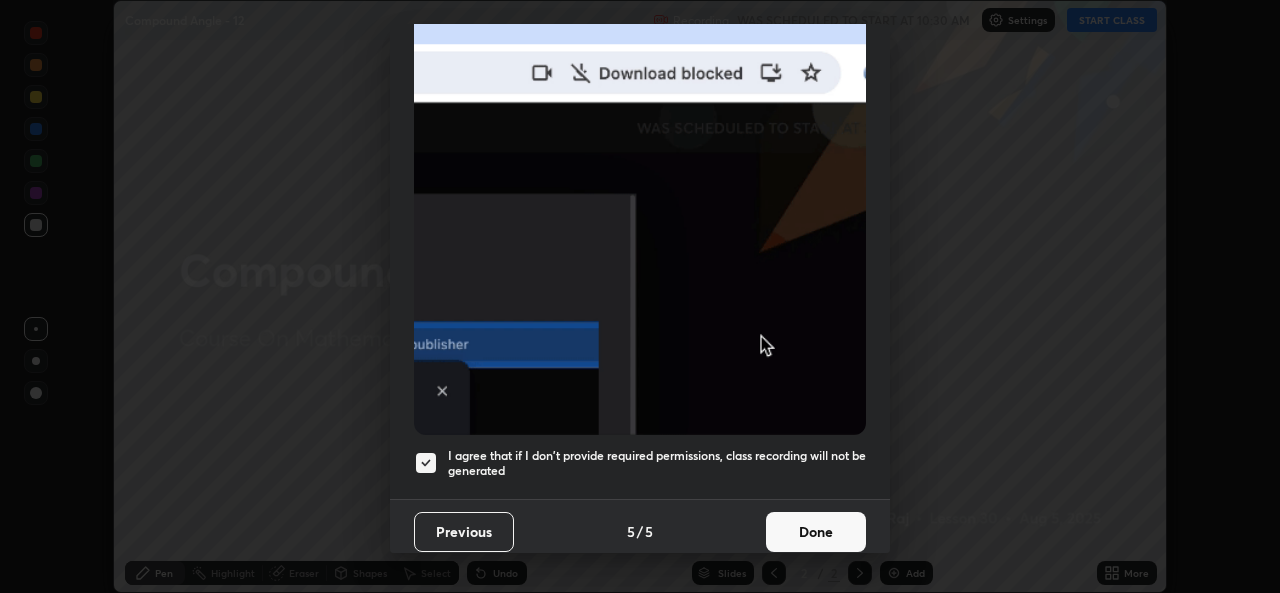 click on "Done" at bounding box center [816, 532] 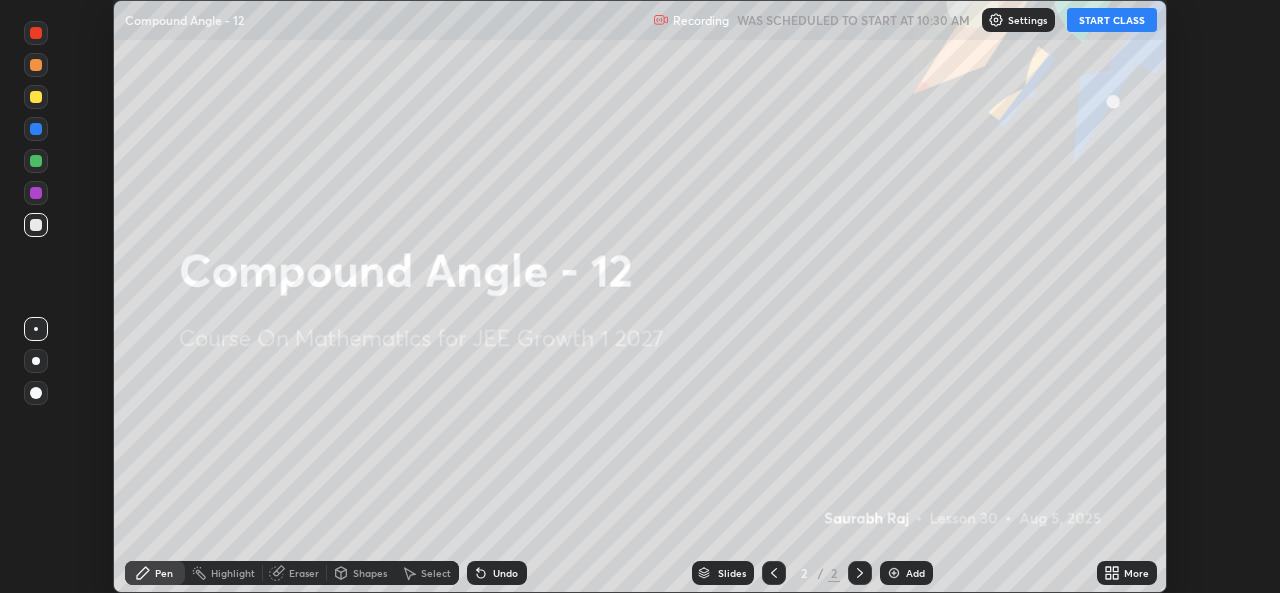 click on "More" at bounding box center (1136, 573) 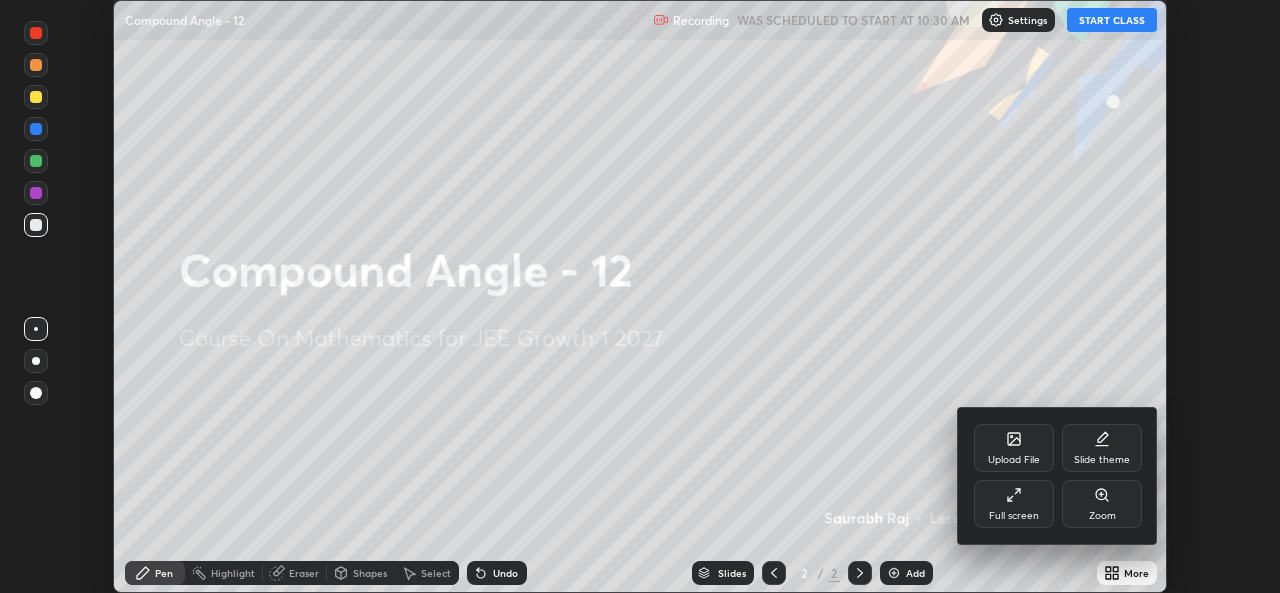 click on "Full screen" at bounding box center [1014, 516] 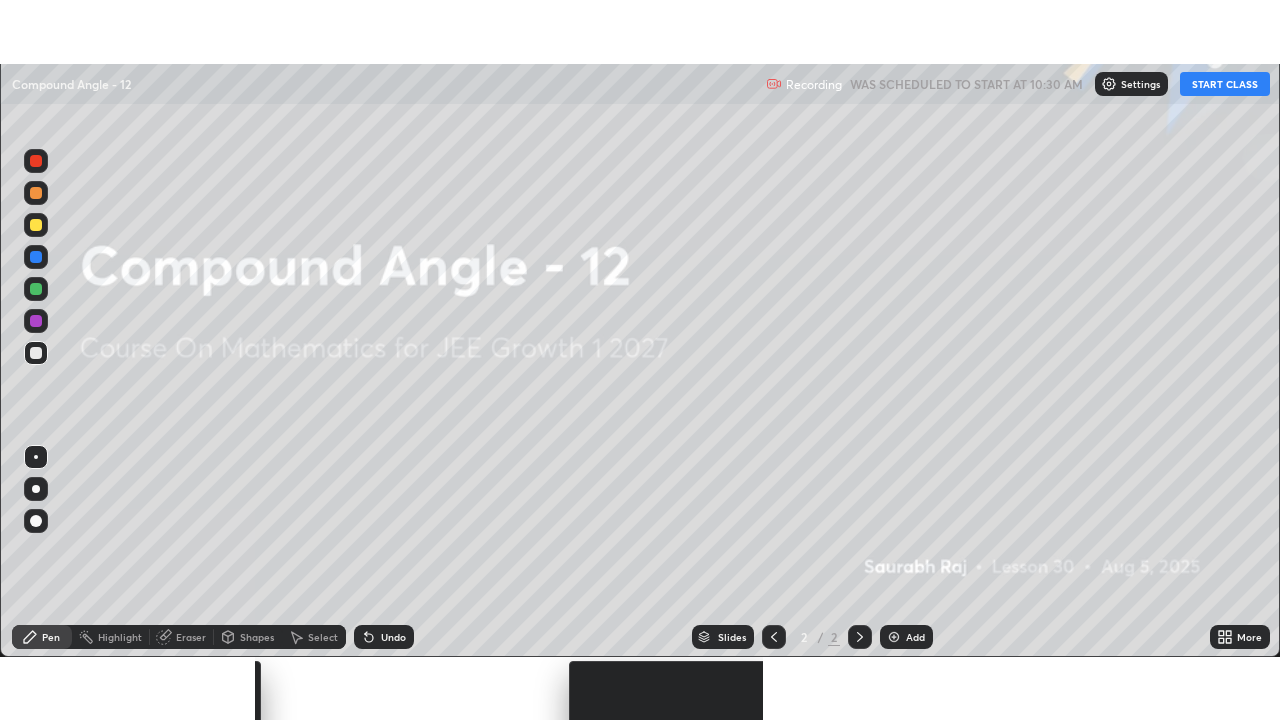 scroll, scrollTop: 99280, scrollLeft: 98720, axis: both 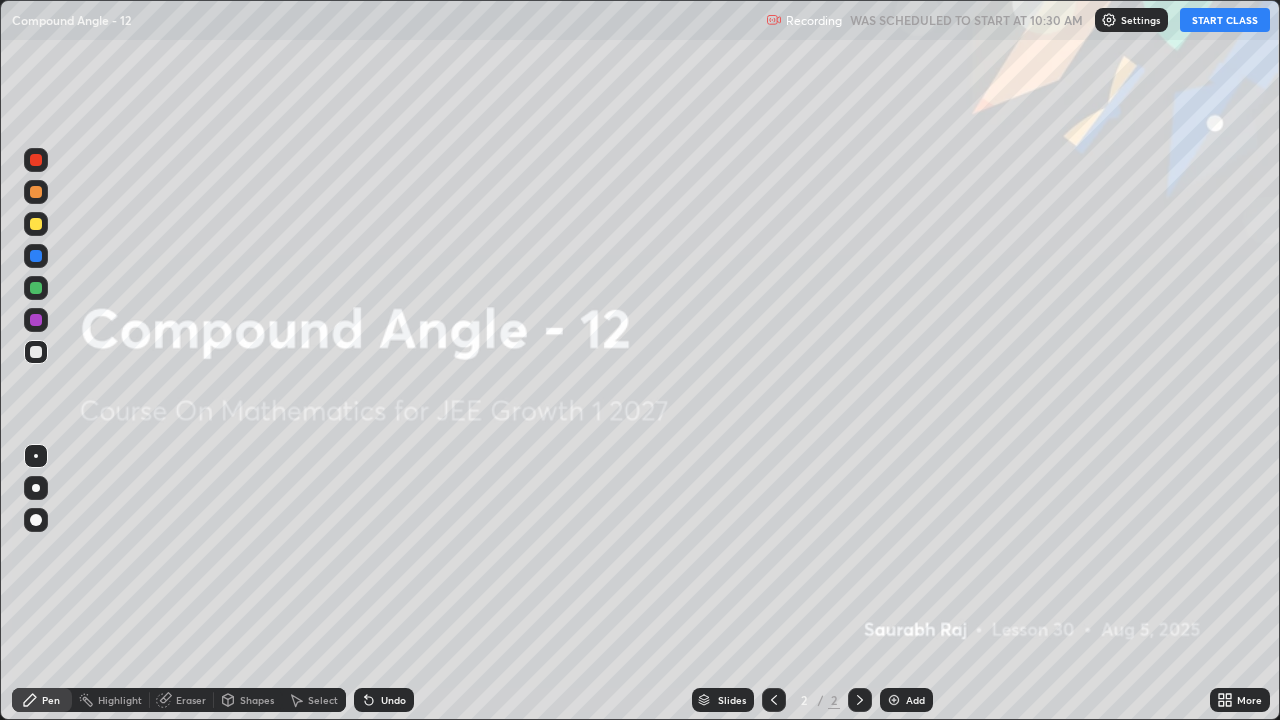 click on "START CLASS" at bounding box center (1225, 20) 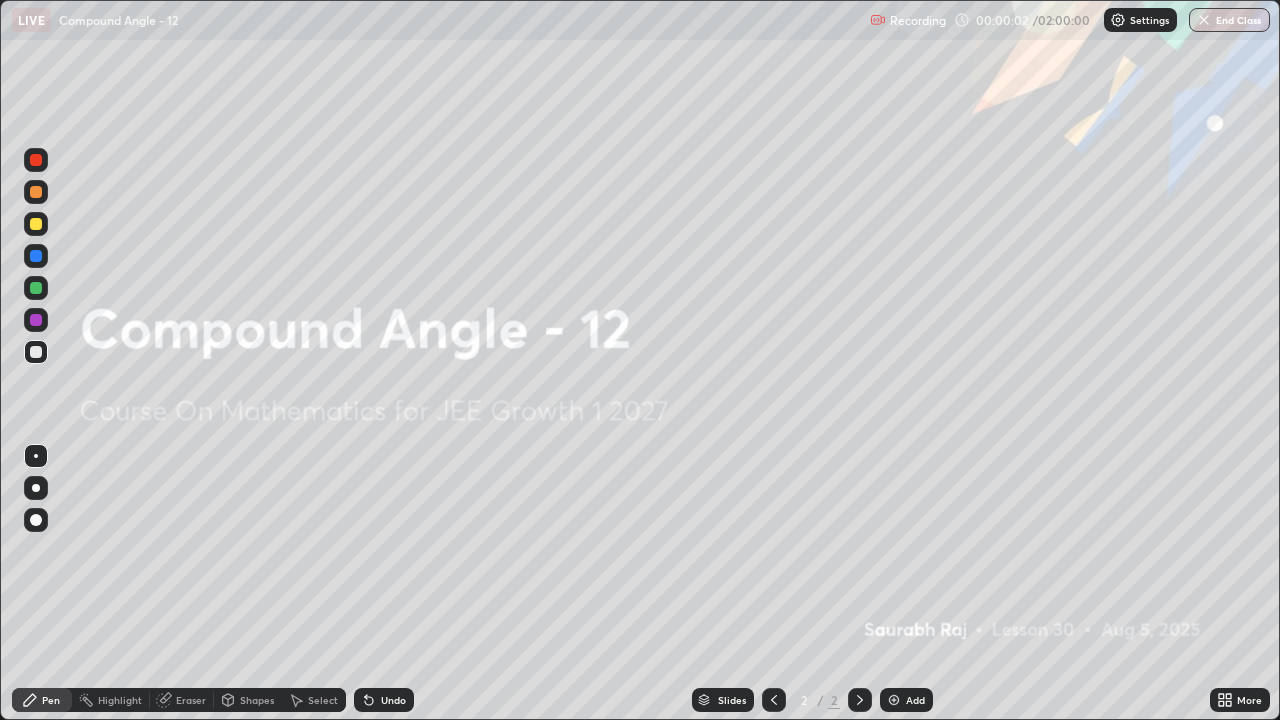 click on "Add" at bounding box center [906, 700] 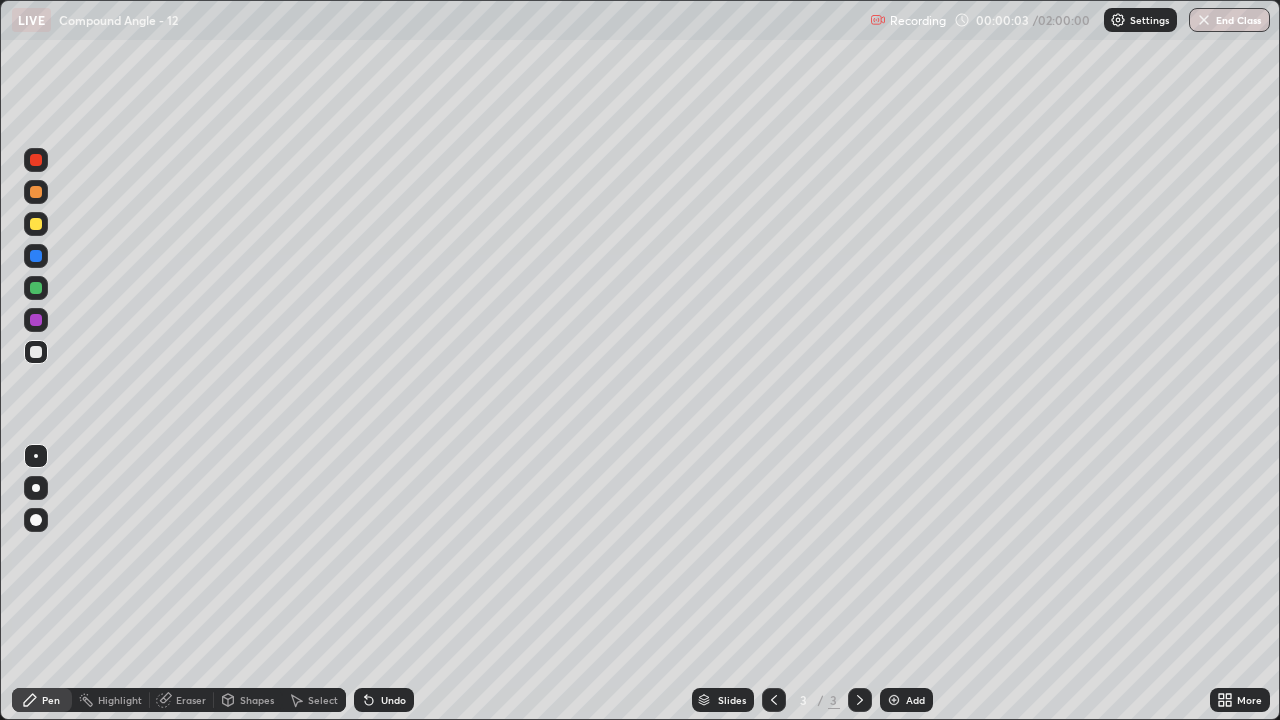 click on "Pen" at bounding box center [51, 700] 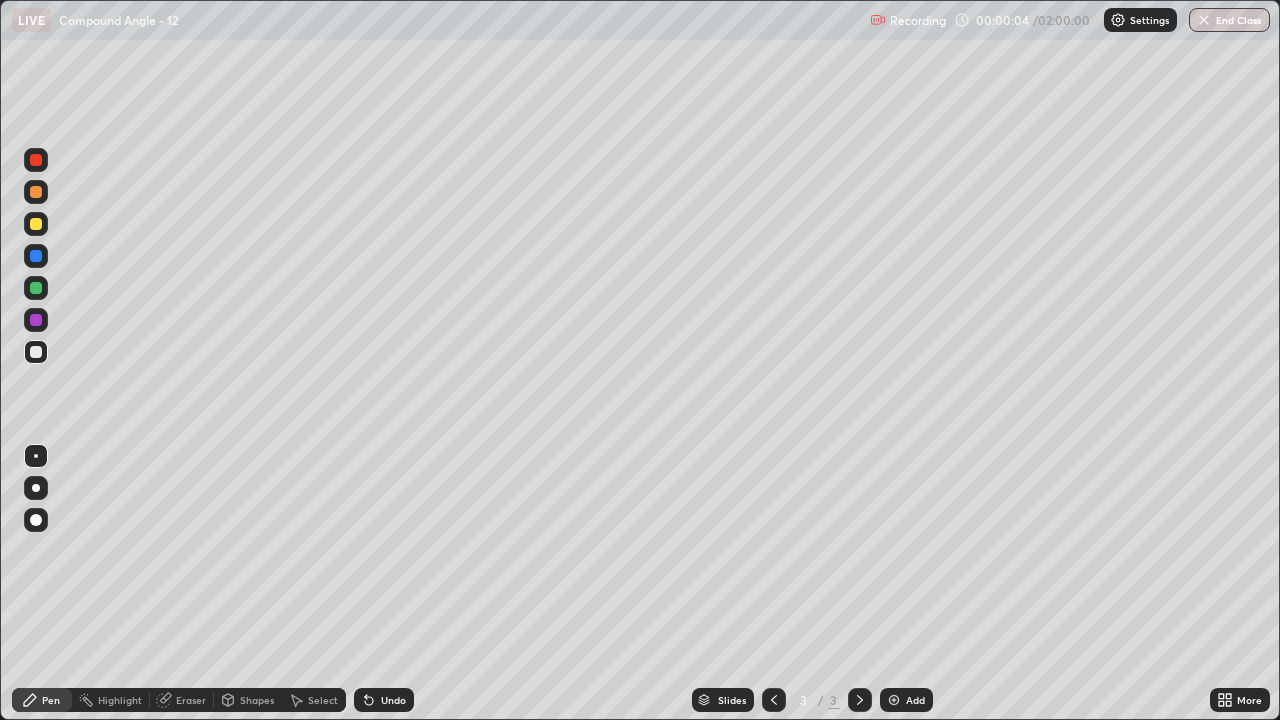 click at bounding box center [36, 288] 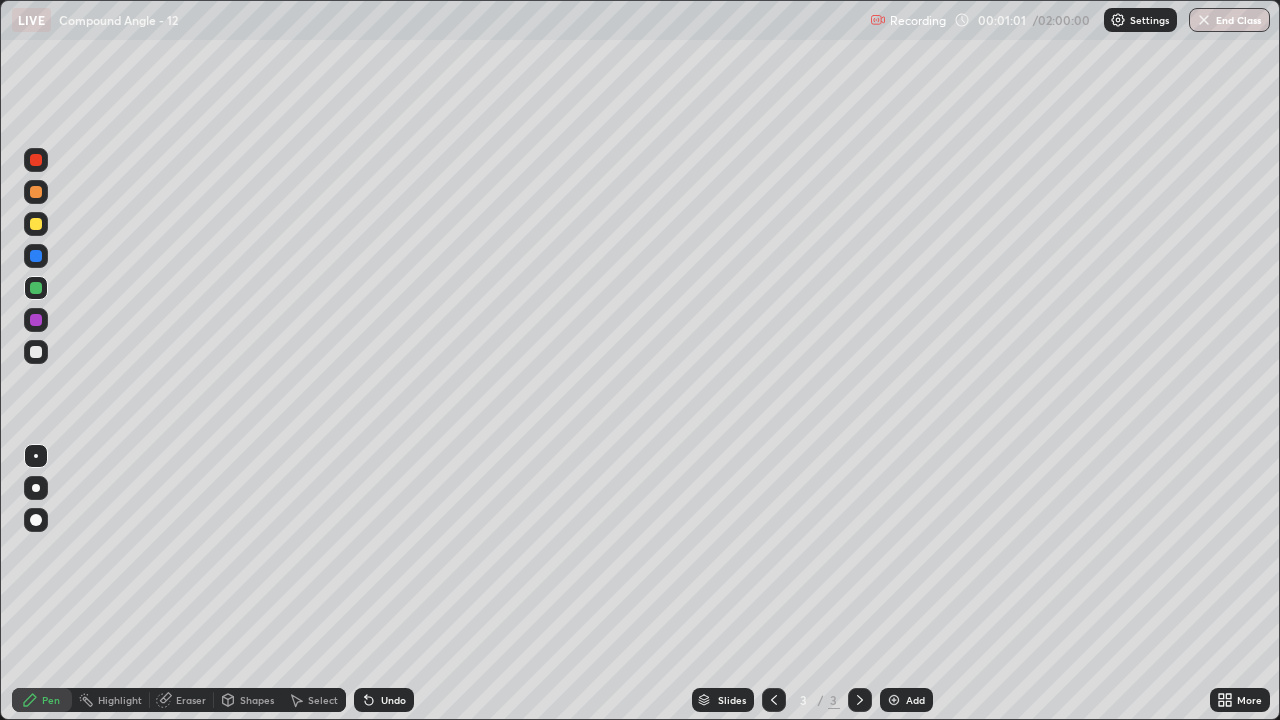 click at bounding box center [36, 352] 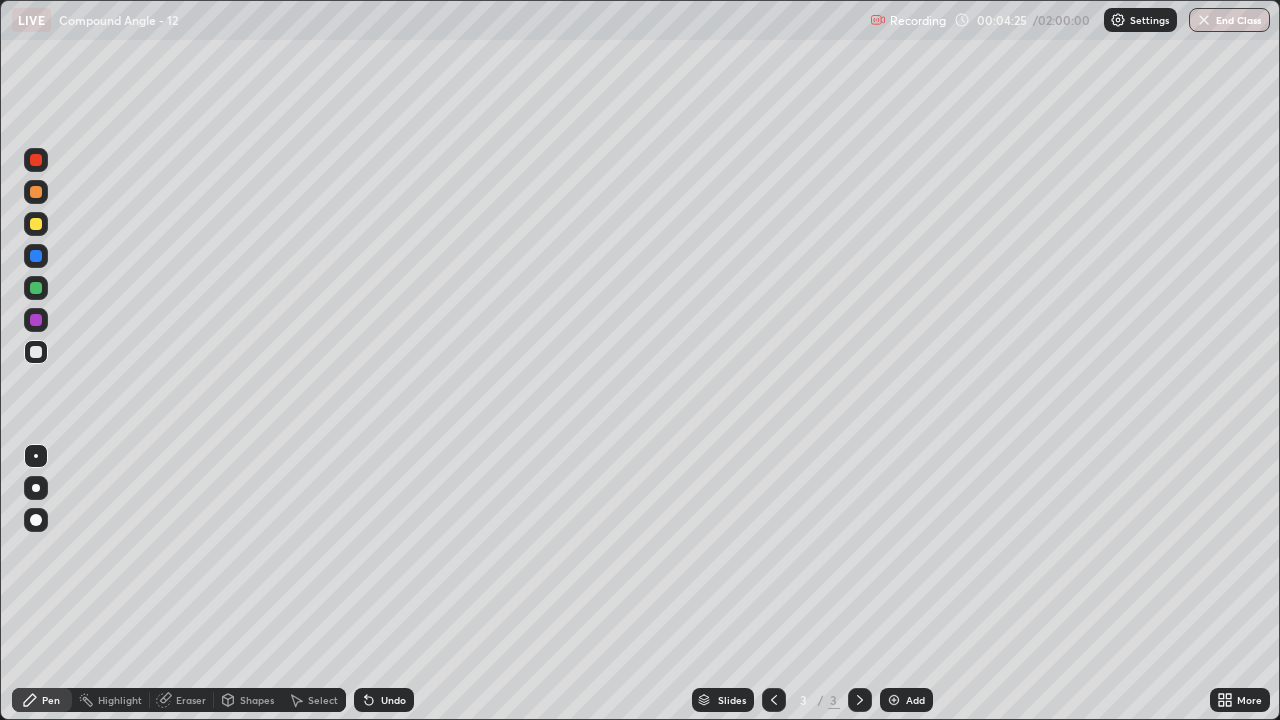 click on "Add" at bounding box center (906, 700) 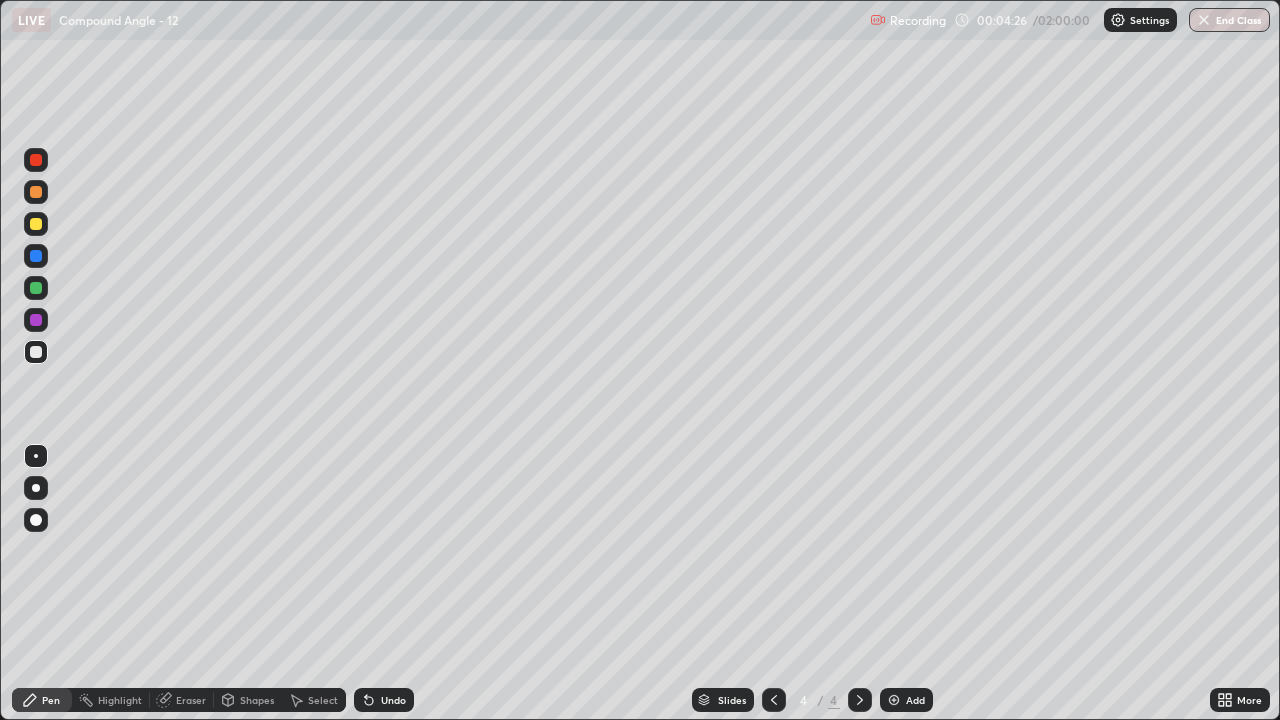 click at bounding box center (36, 288) 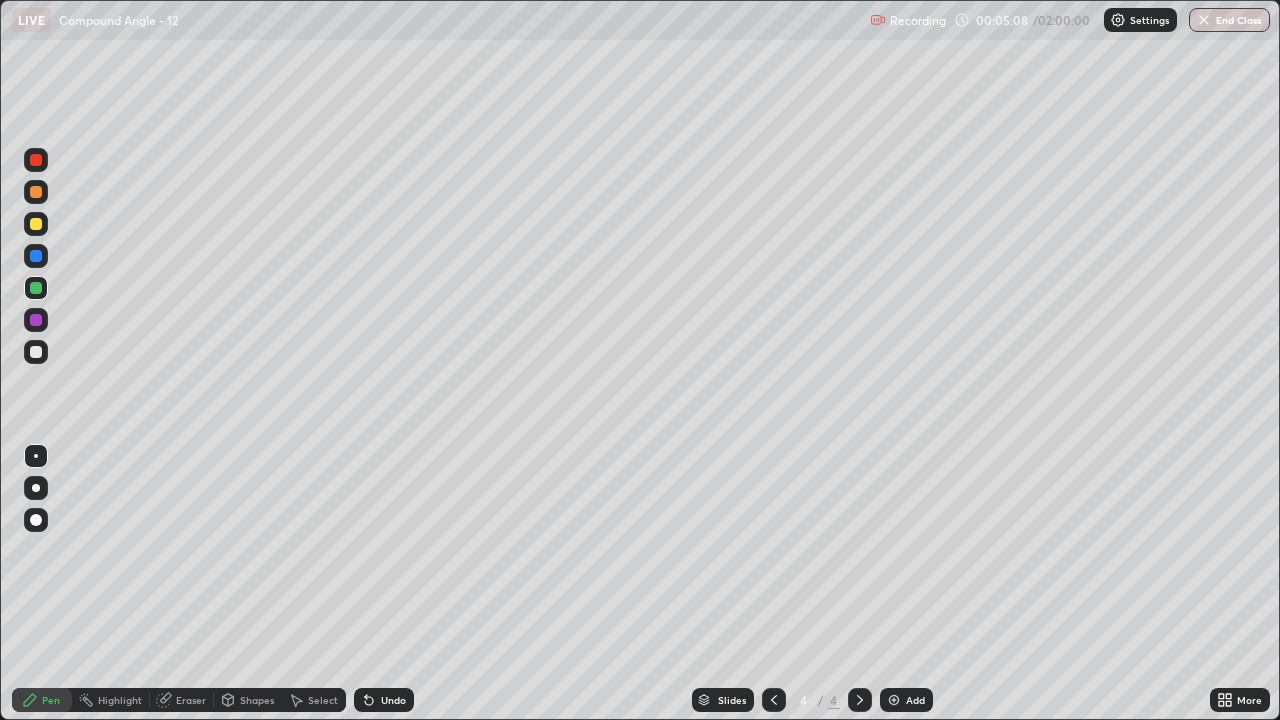 click at bounding box center [36, 352] 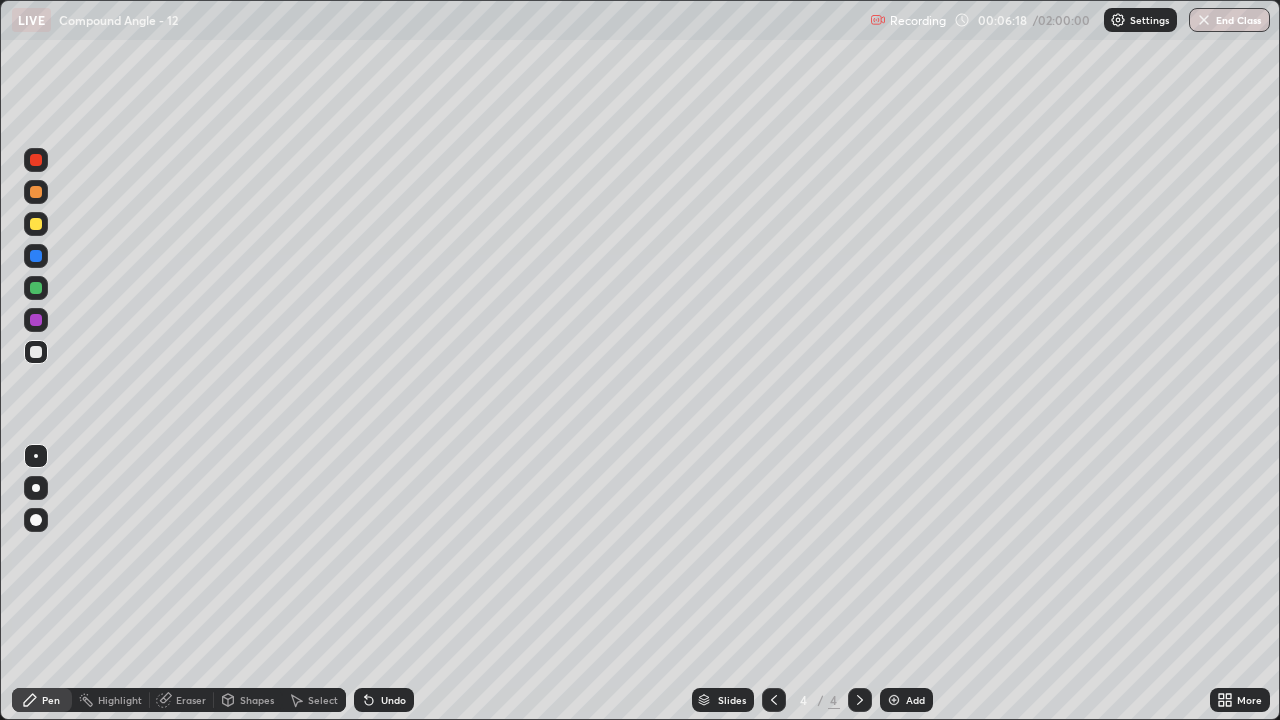 click 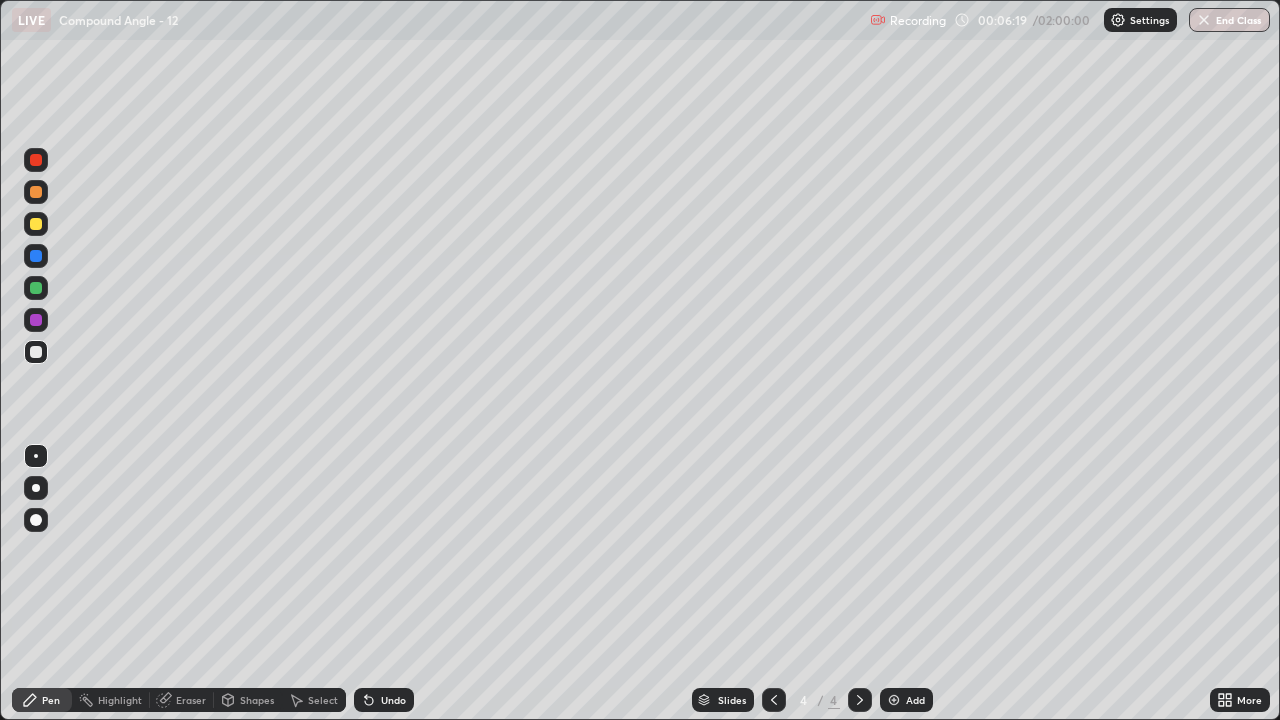 click 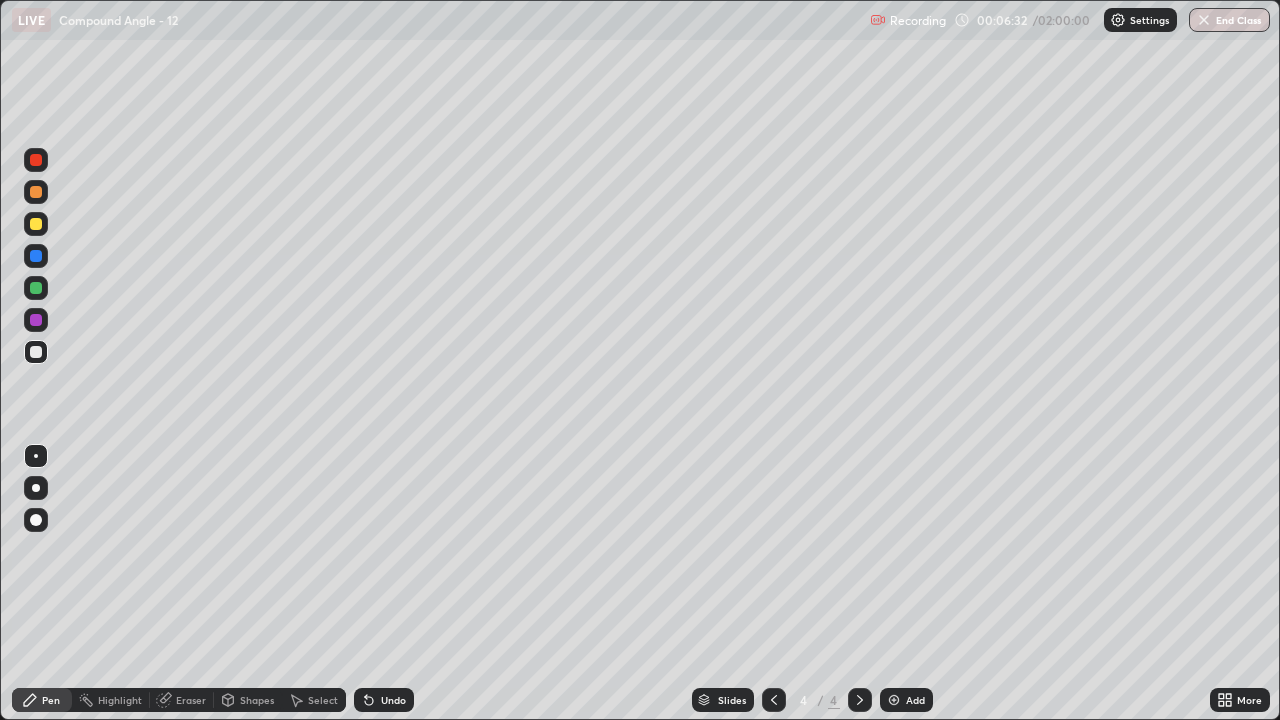 click on "Undo" at bounding box center (384, 700) 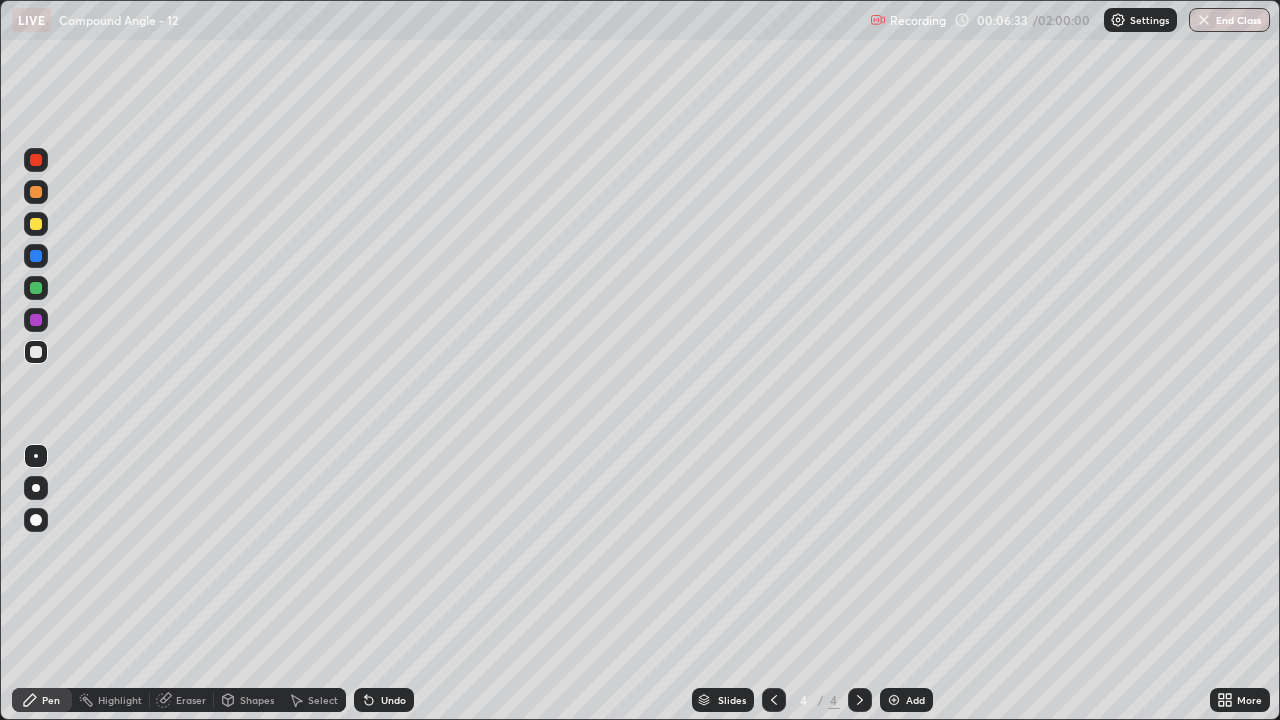 click on "Undo" at bounding box center (384, 700) 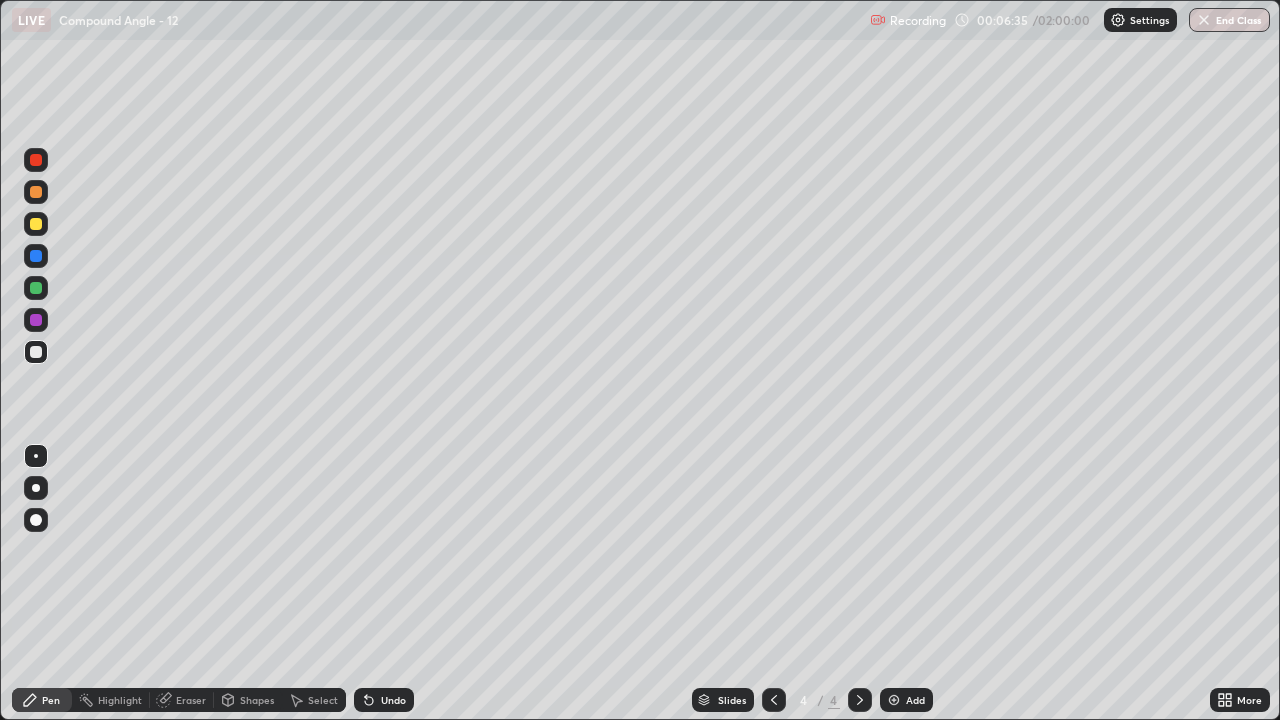 click on "Undo" at bounding box center [384, 700] 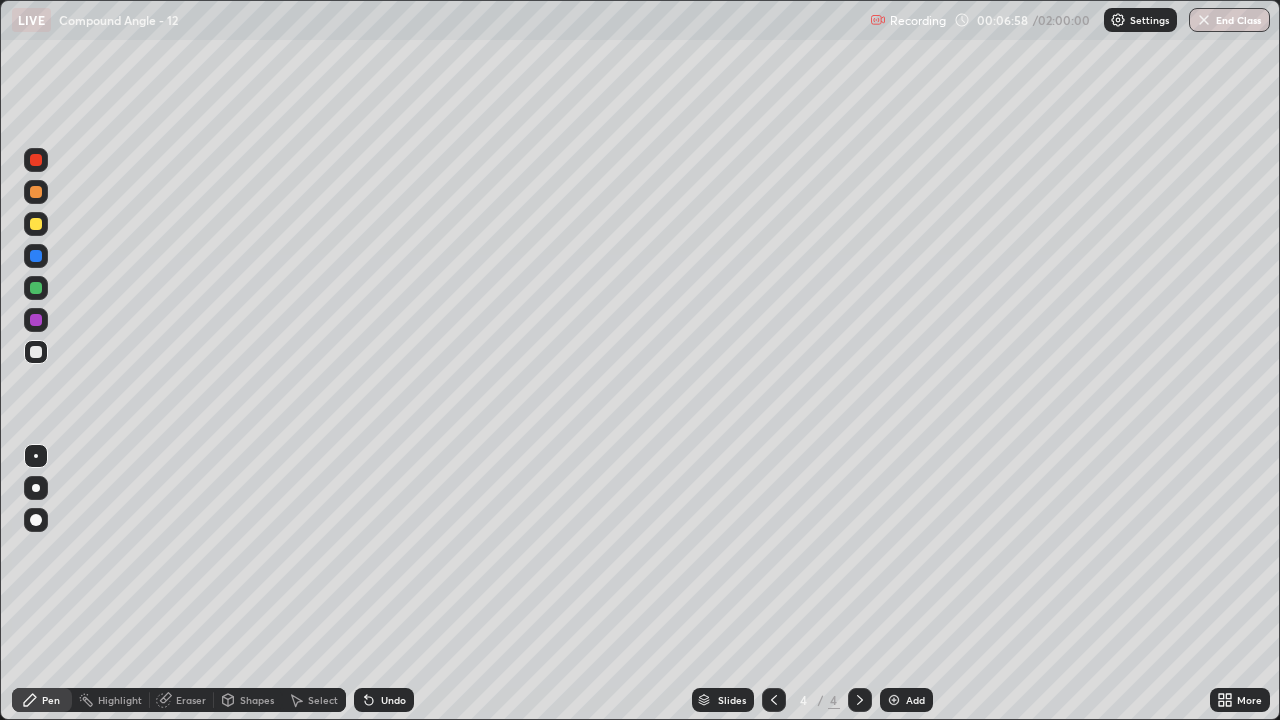 click on "Add" at bounding box center [915, 700] 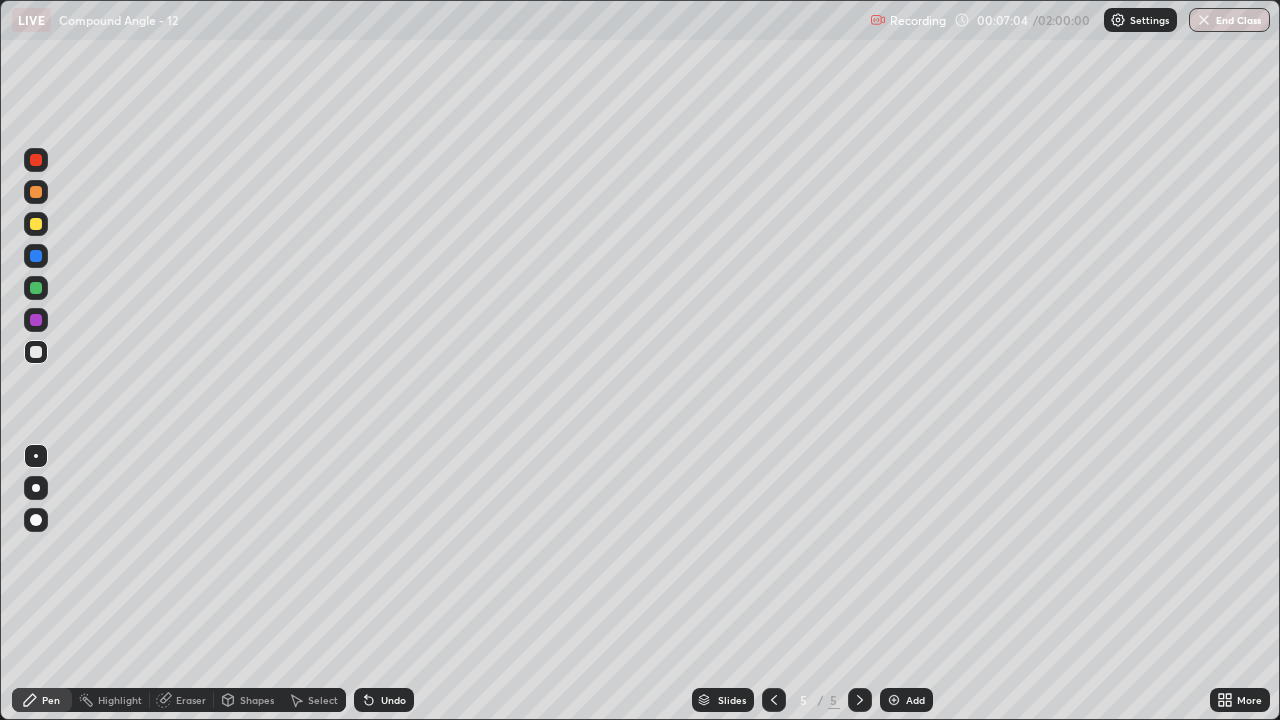 click on "Undo" at bounding box center (393, 700) 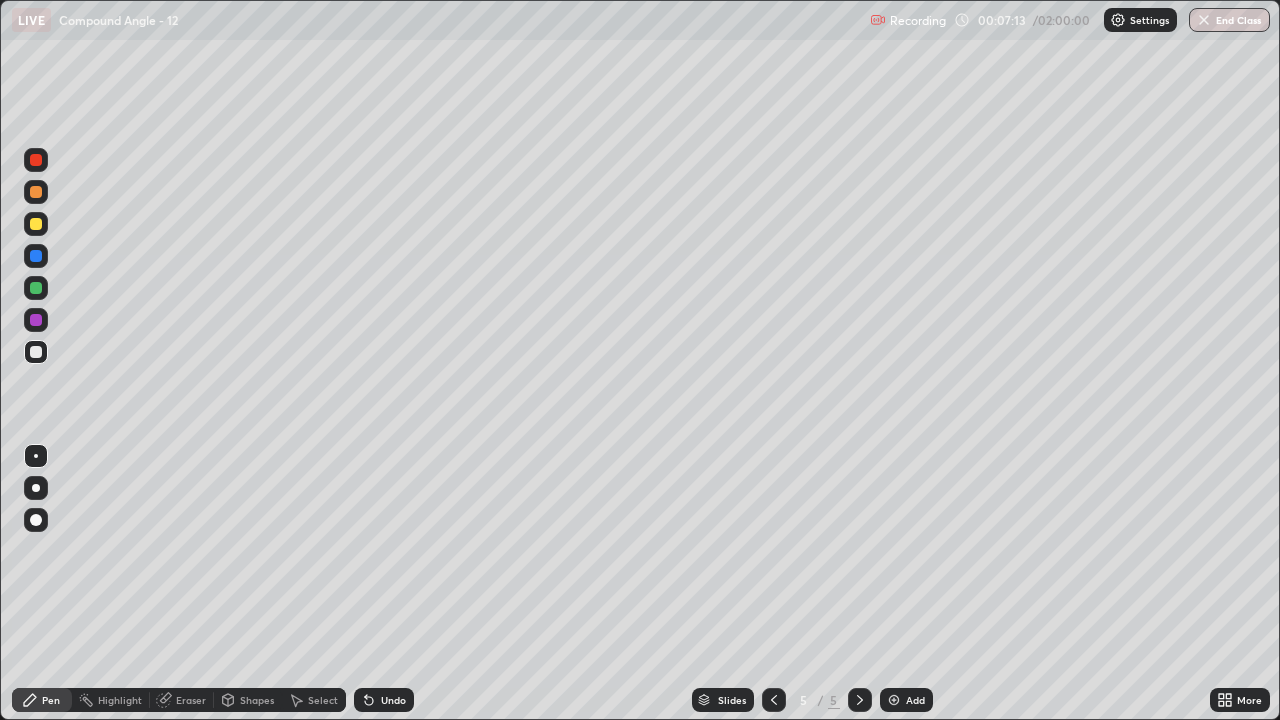 click 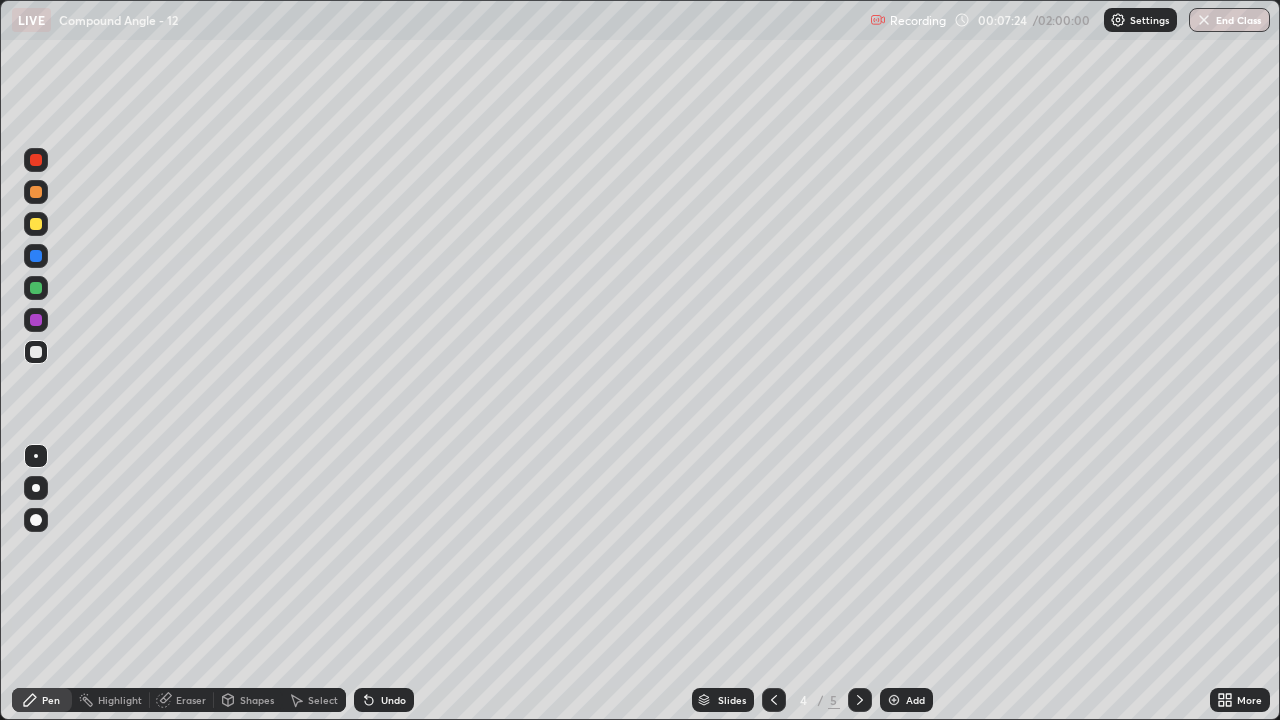 click 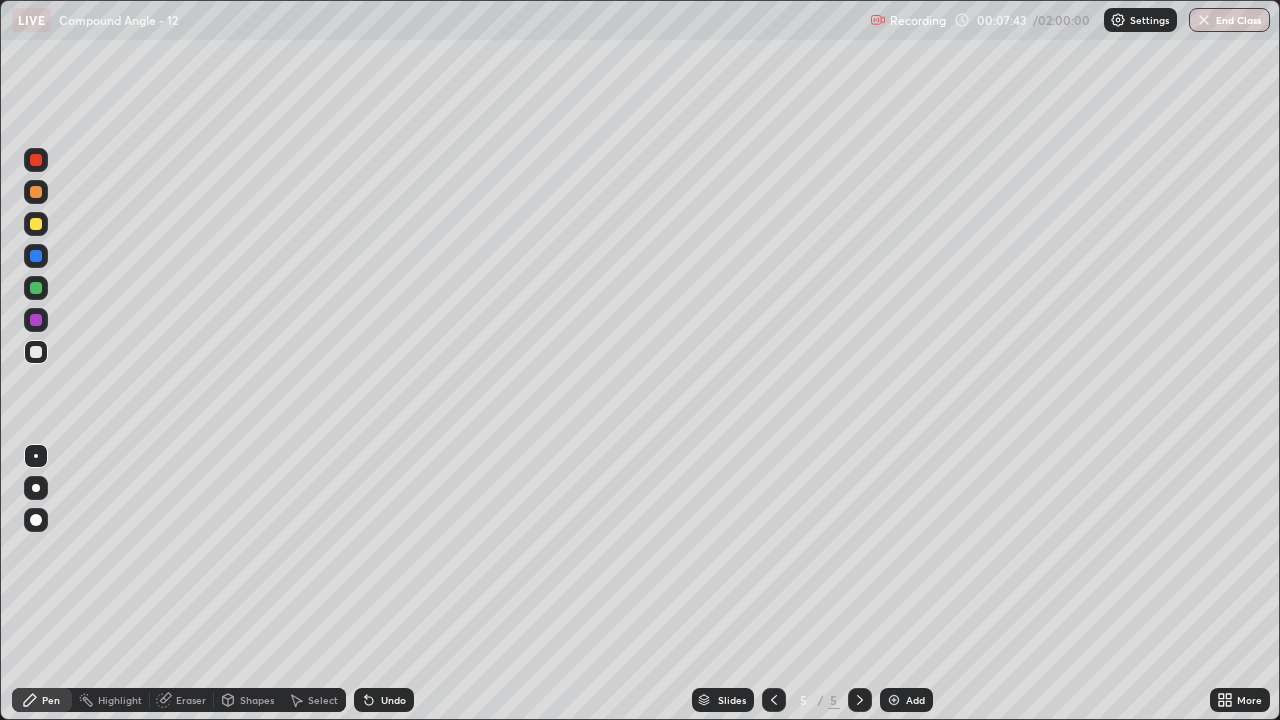 click 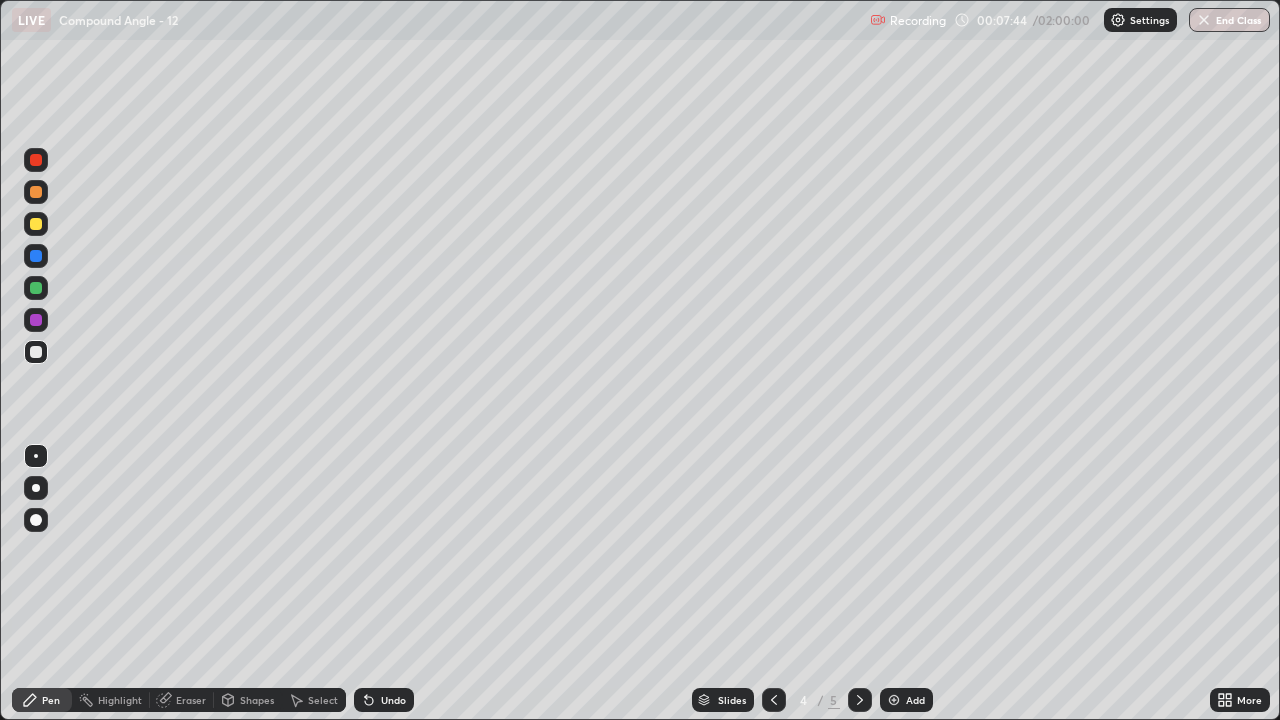 click on "Select" at bounding box center (323, 700) 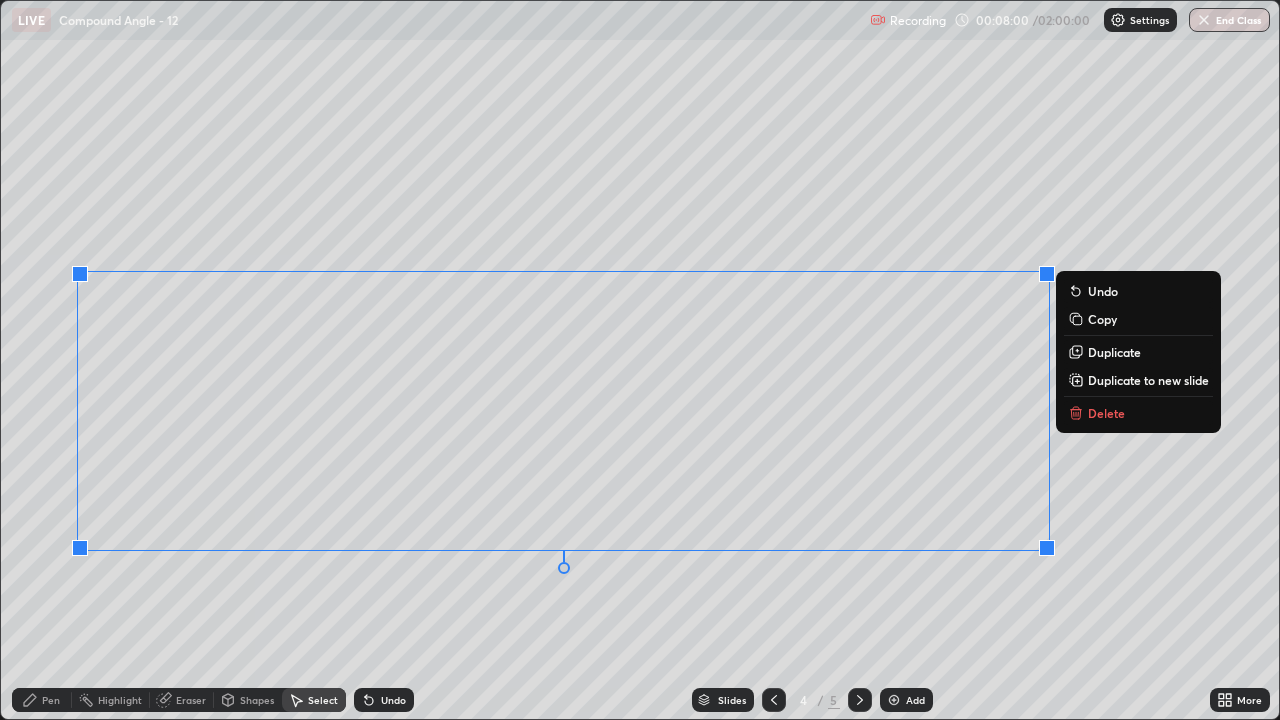 click on "0 ° Undo Copy Duplicate Duplicate to new slide Delete" at bounding box center [640, 360] 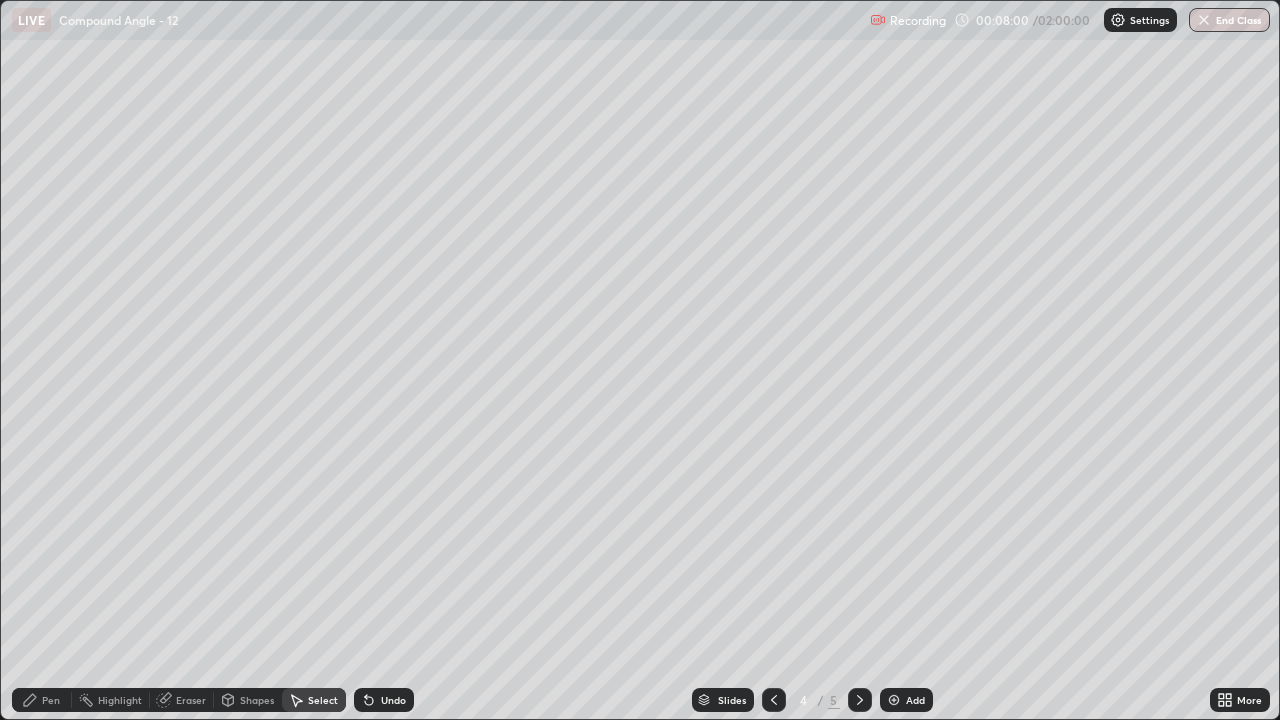click 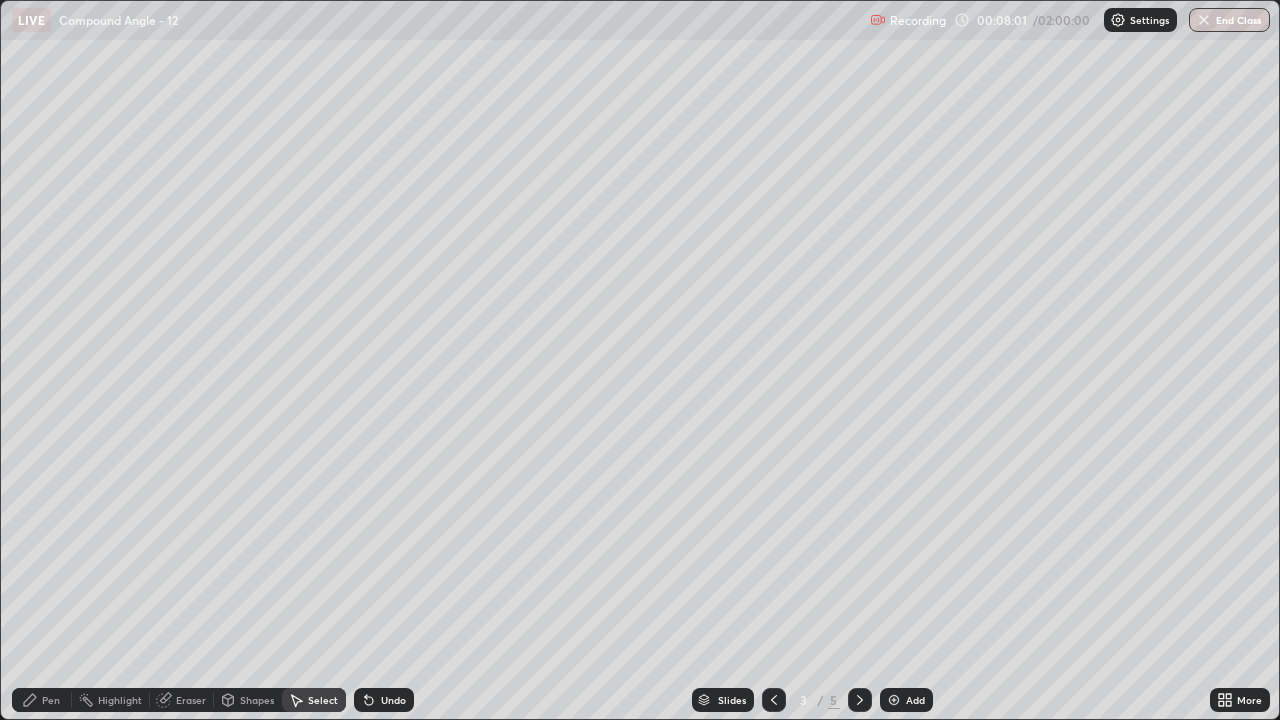 click 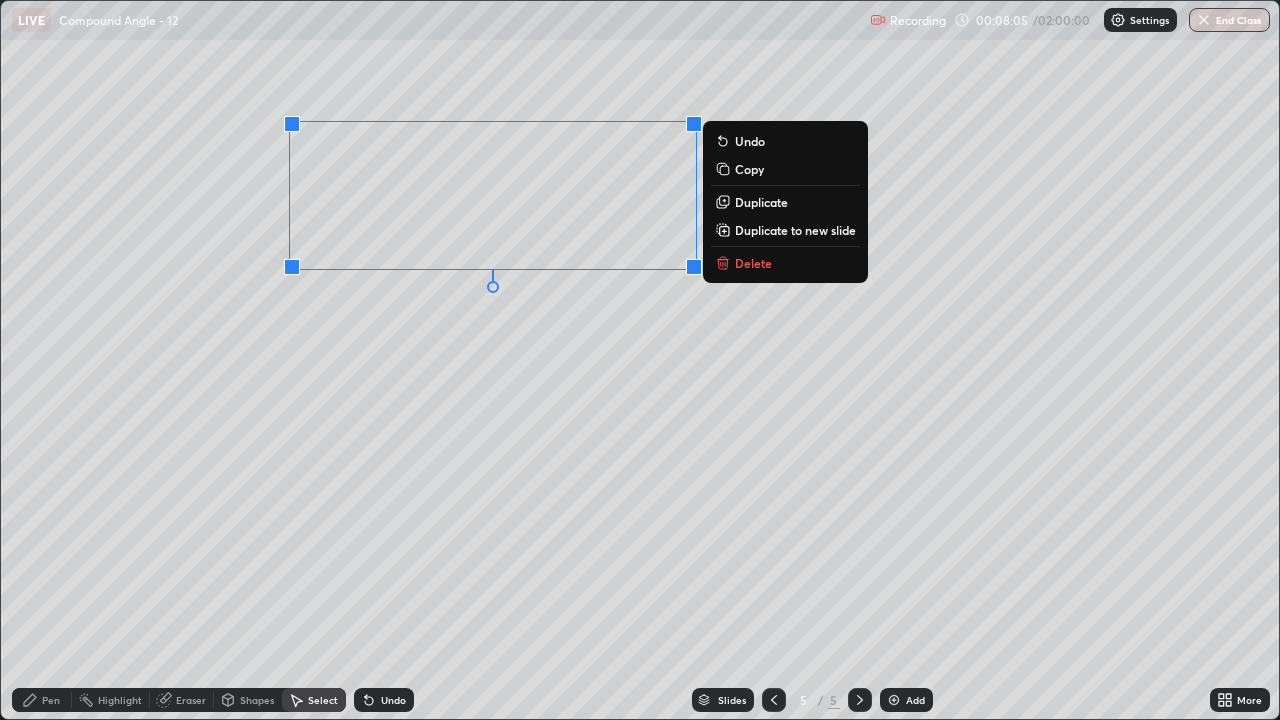 click on "Copy" at bounding box center [749, 169] 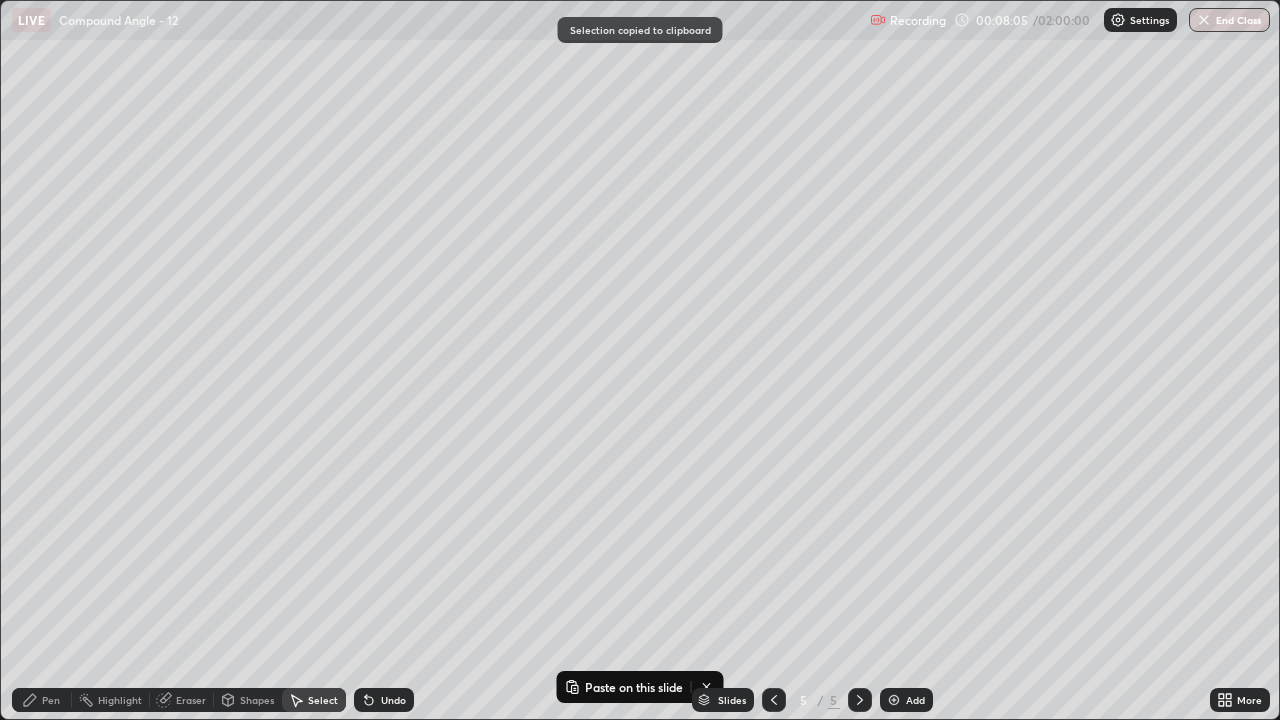 click 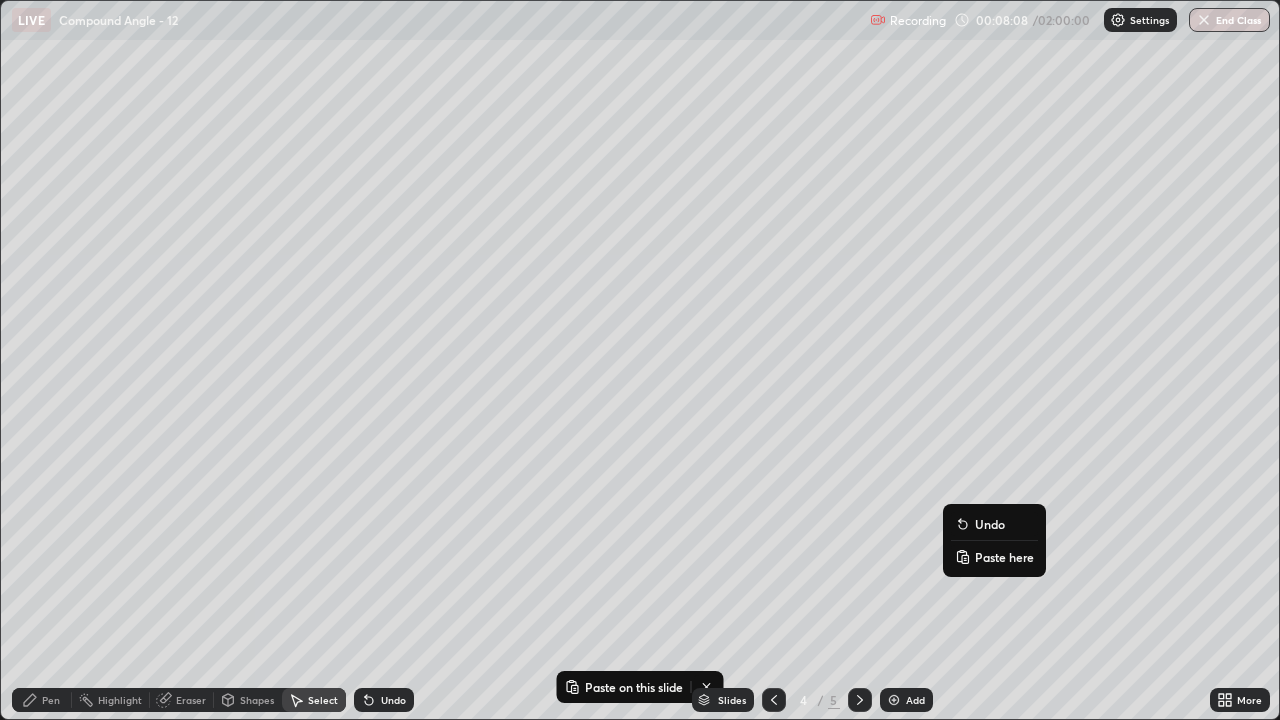 click on "Paste here" at bounding box center [1004, 557] 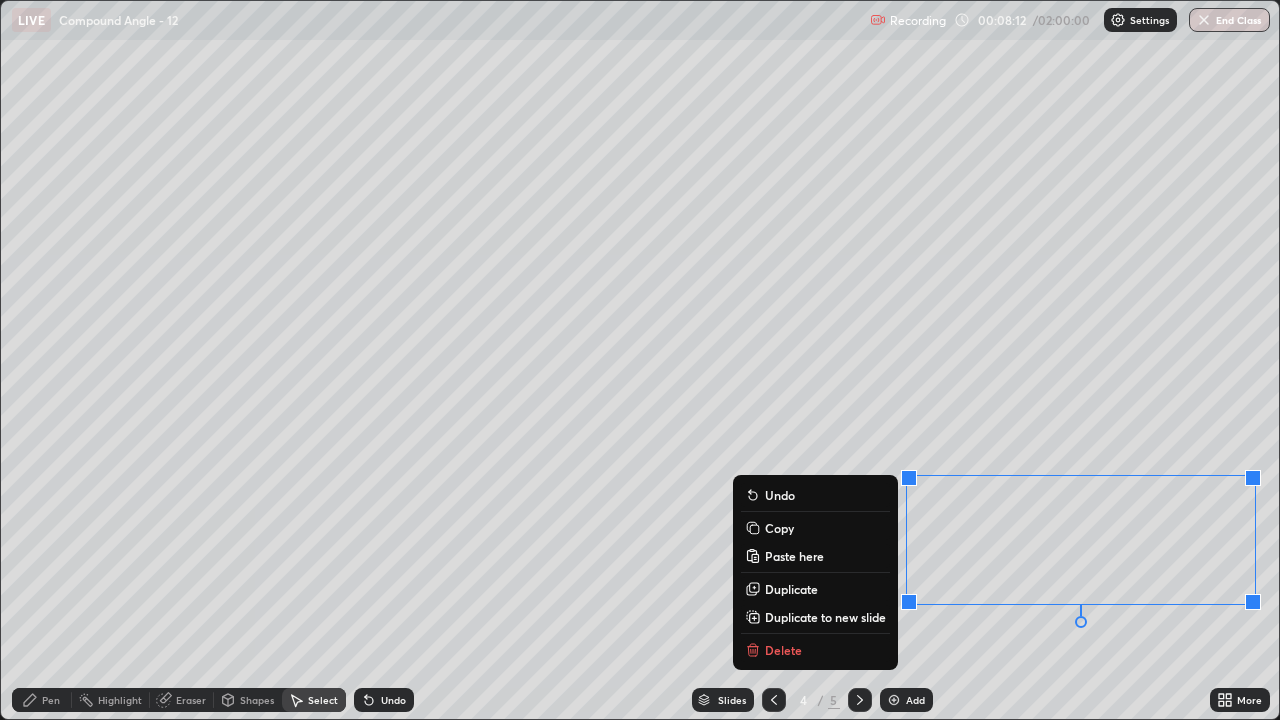 click on "0 ° Undo Copy Paste here Duplicate Duplicate to new slide Delete" at bounding box center (640, 360) 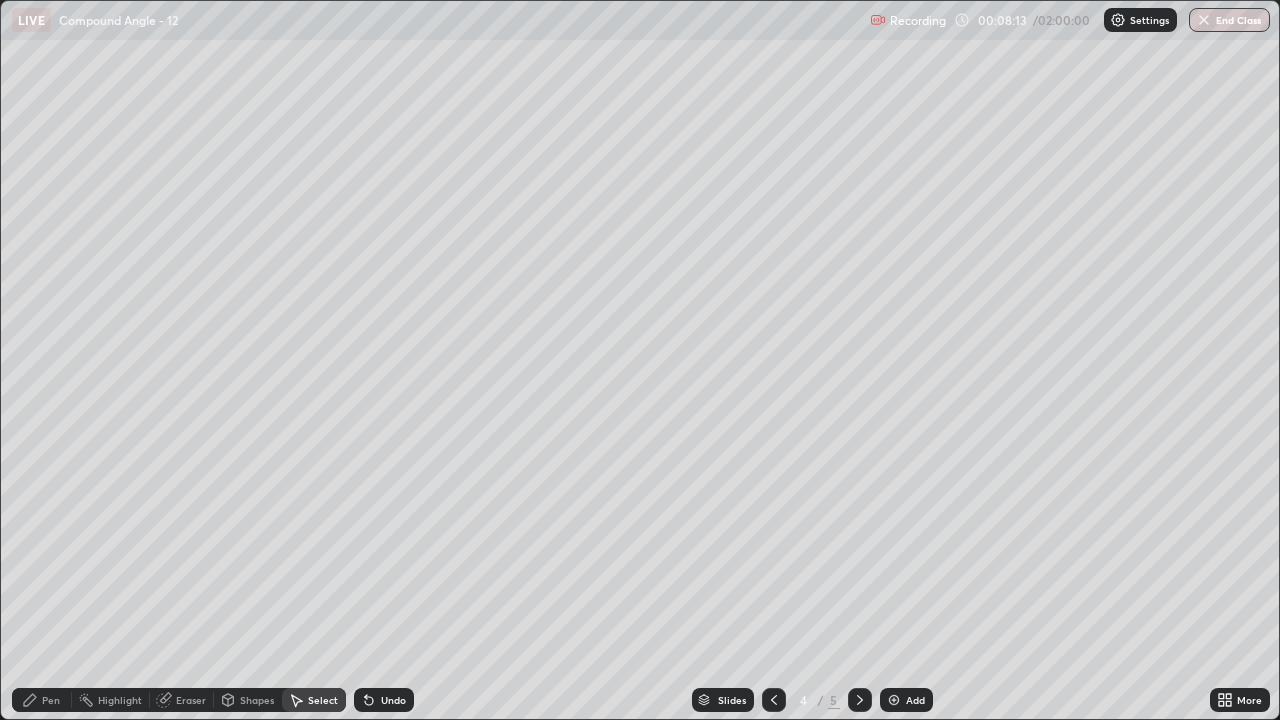 click on "Pen" at bounding box center (51, 700) 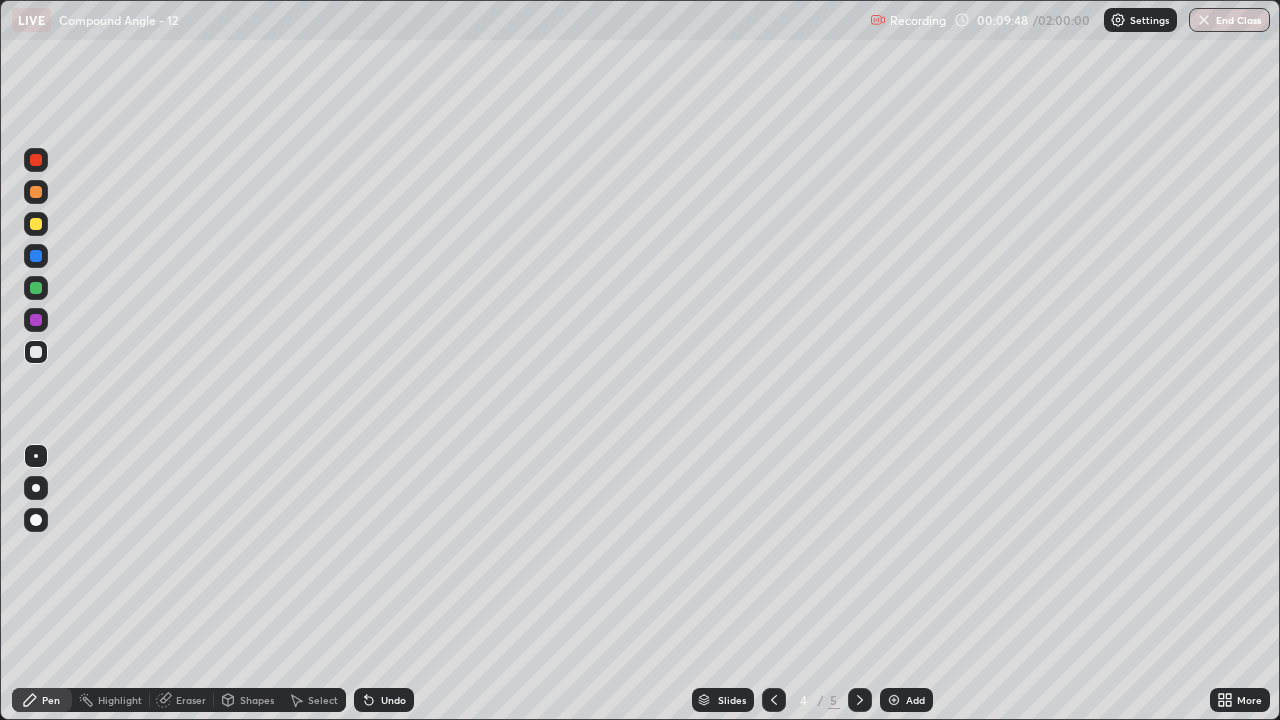 click 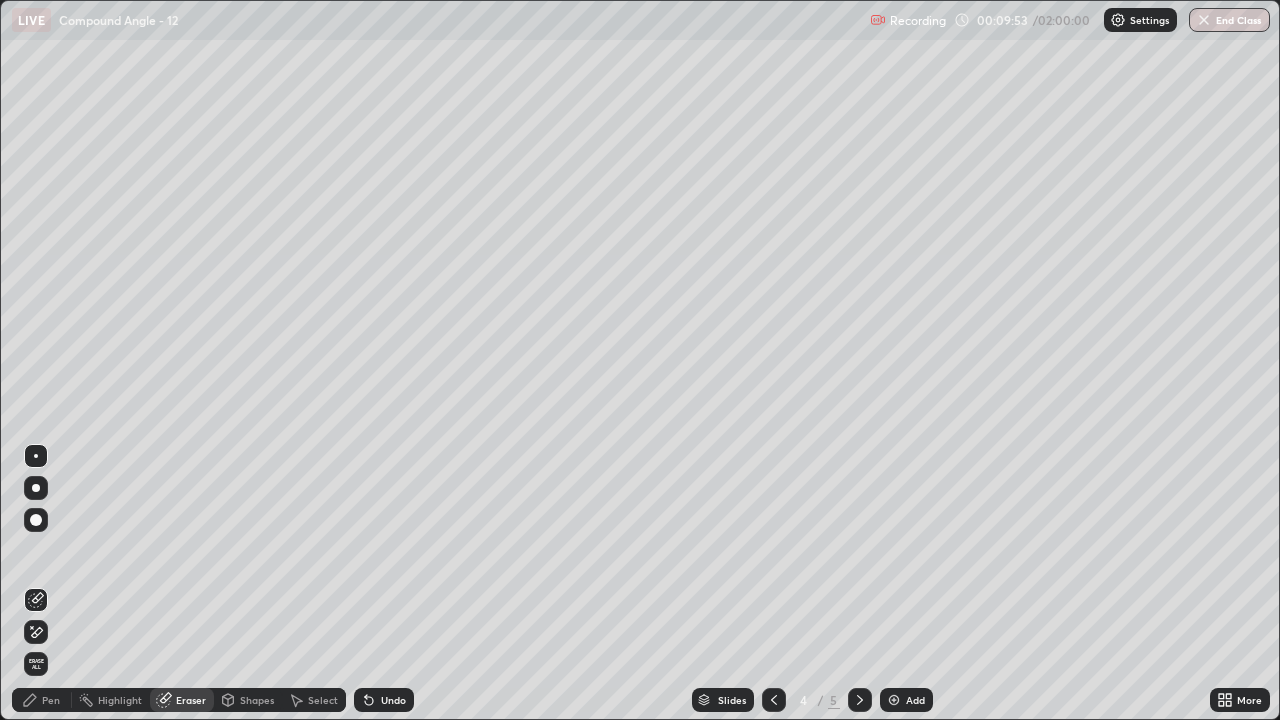 click on "Pen" at bounding box center [51, 700] 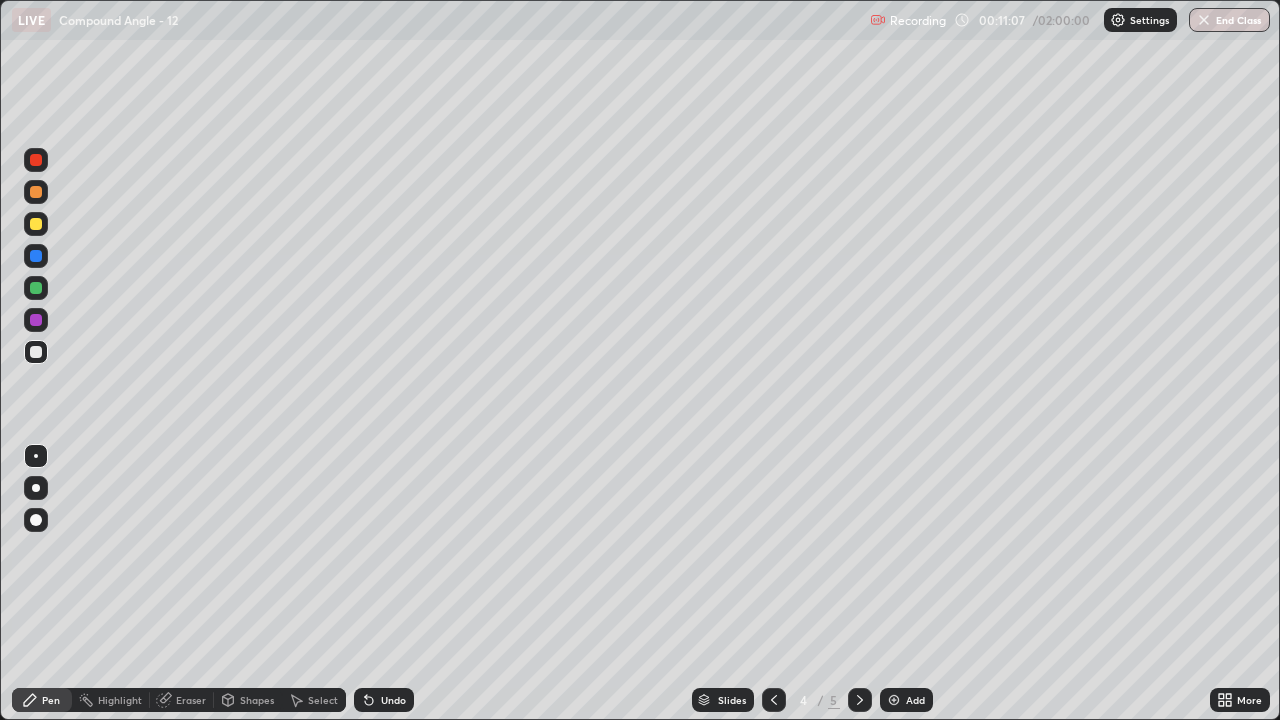 click 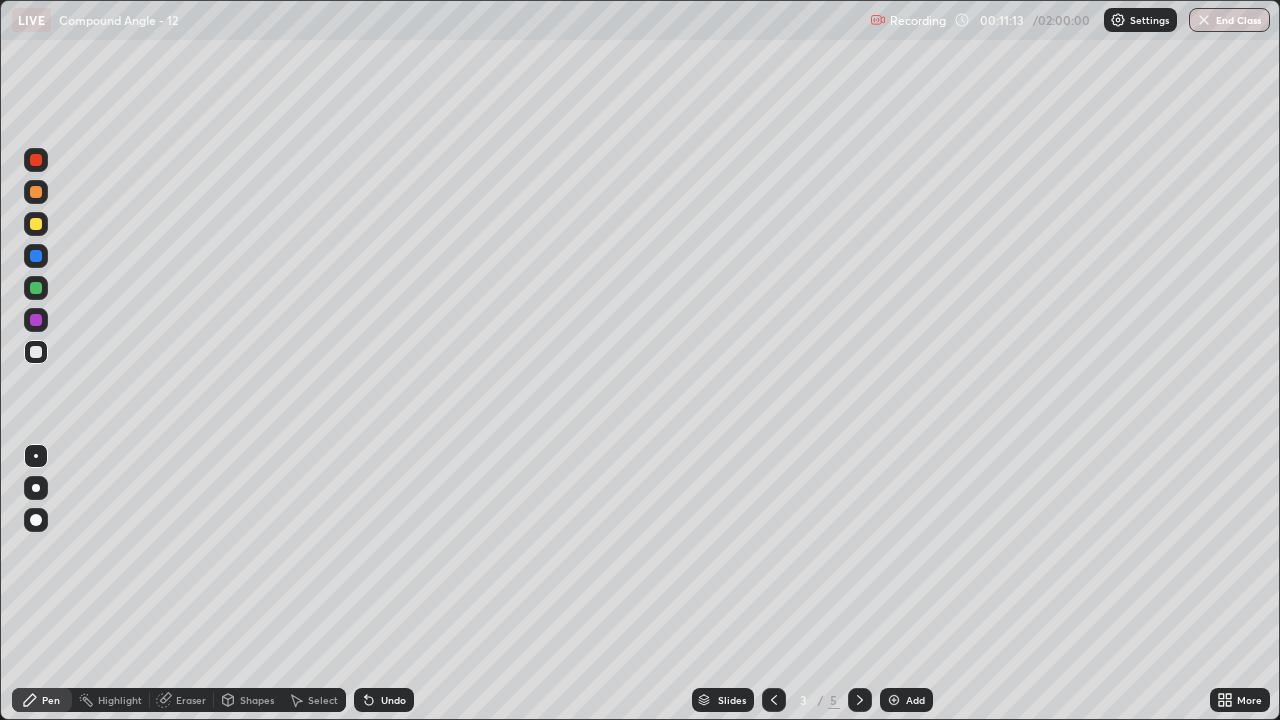 click 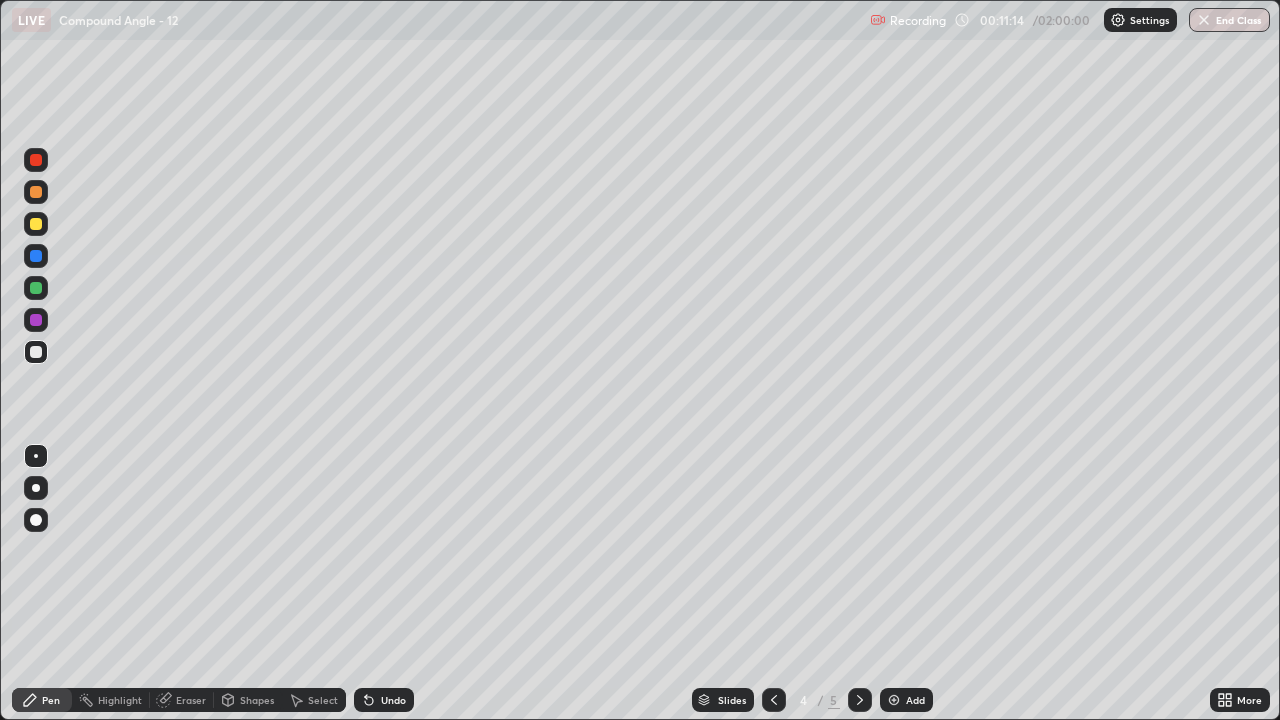 click 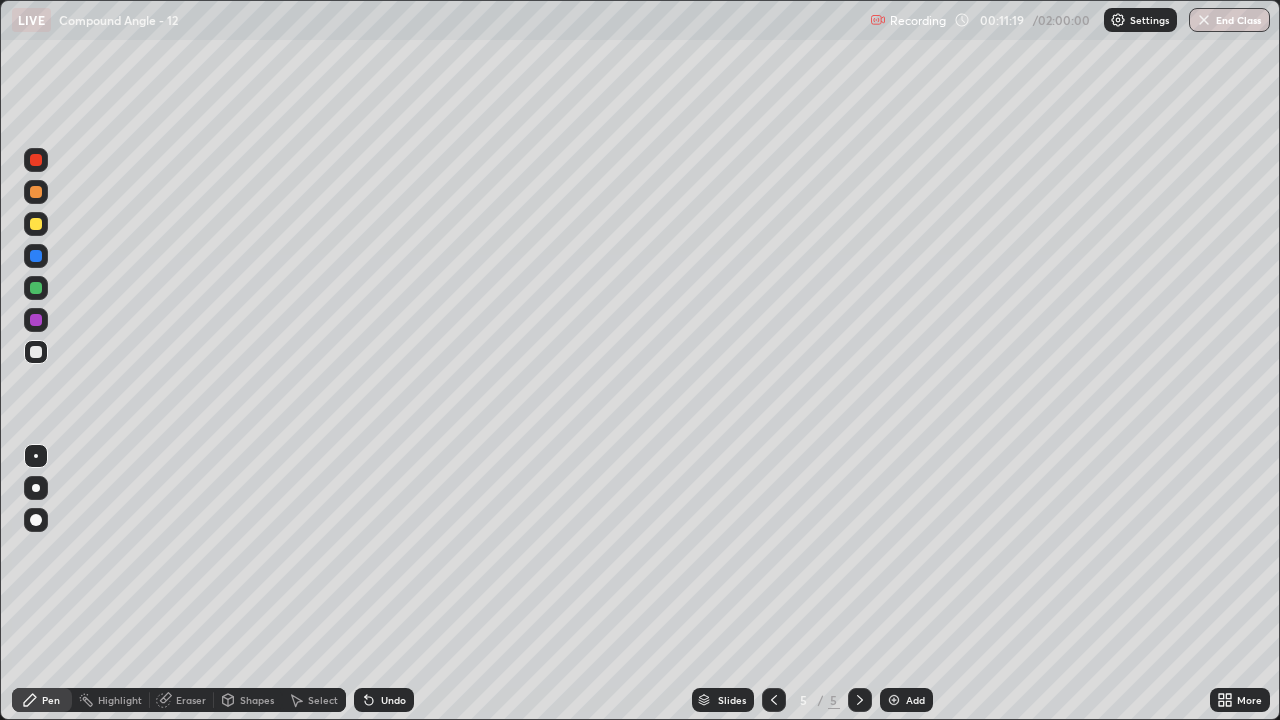 click 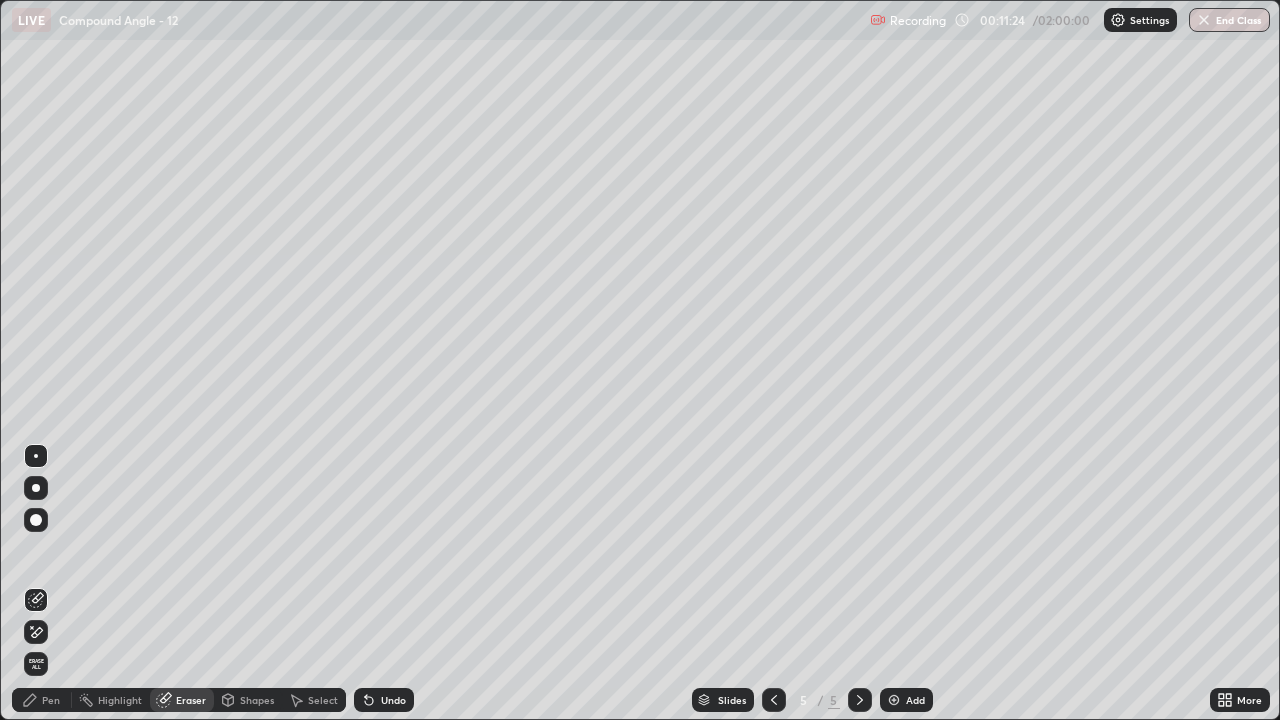 click on "Select" at bounding box center (323, 700) 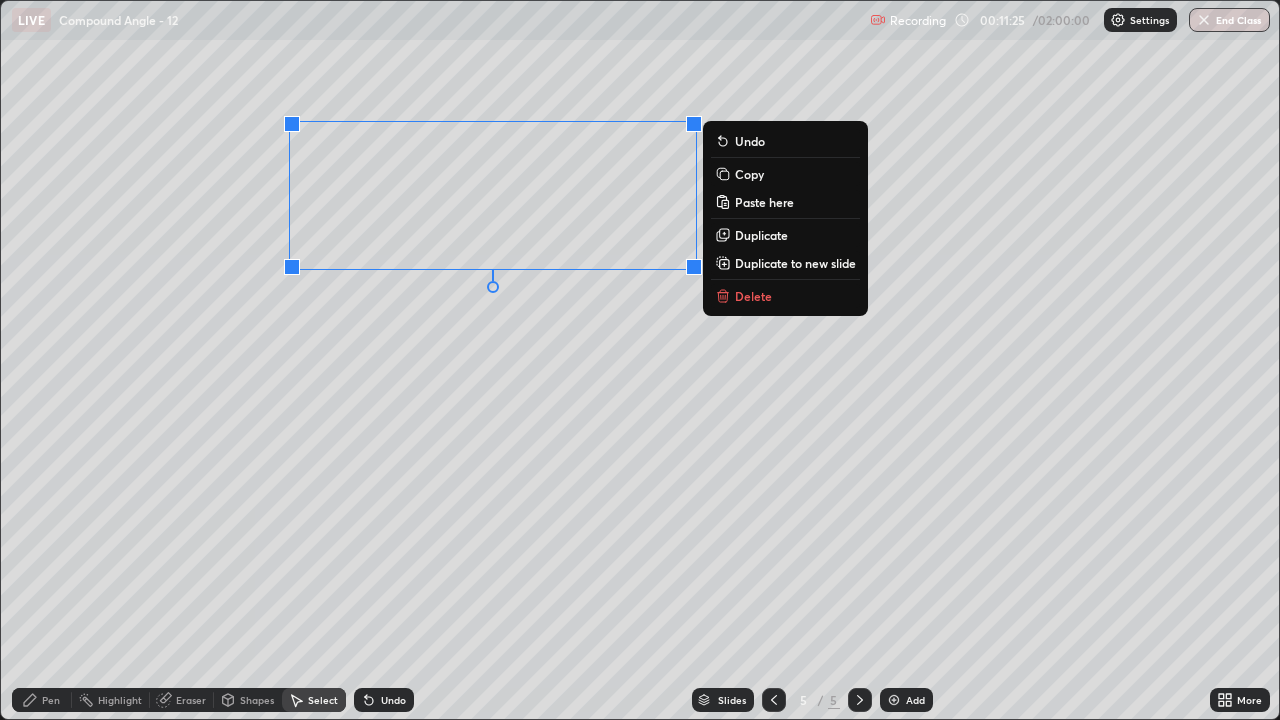 click on "Delete" at bounding box center [753, 296] 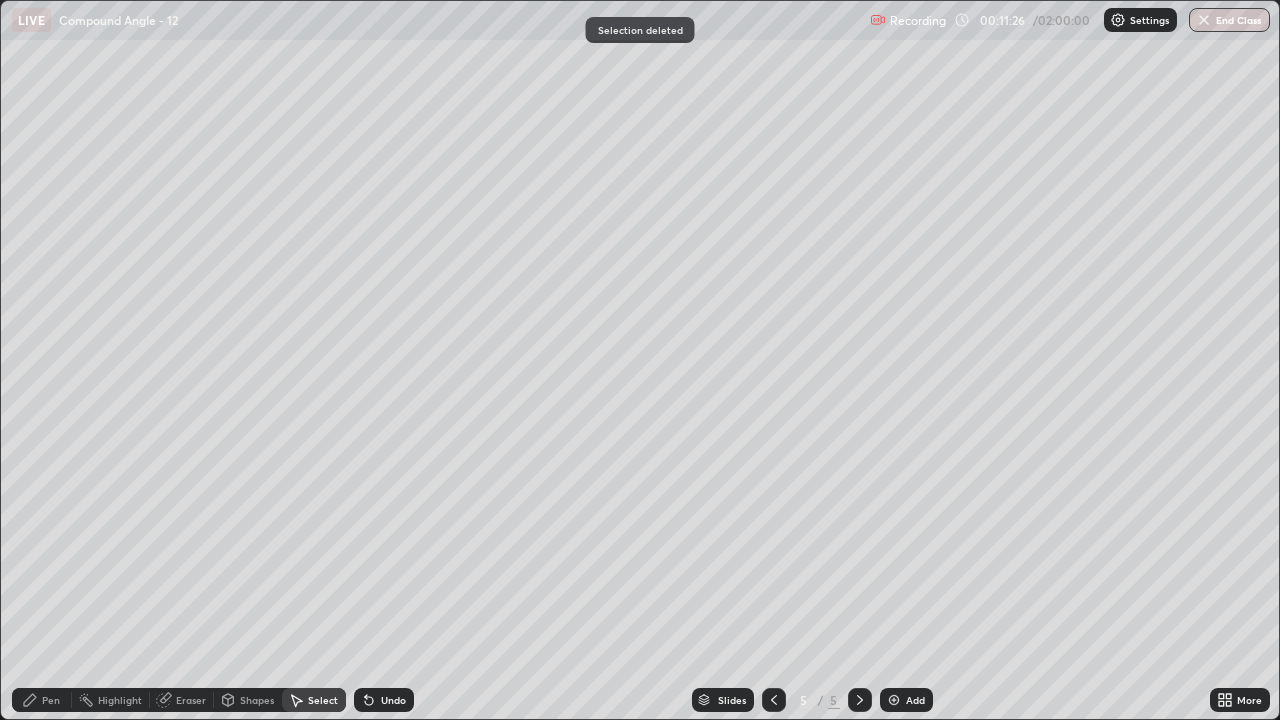click 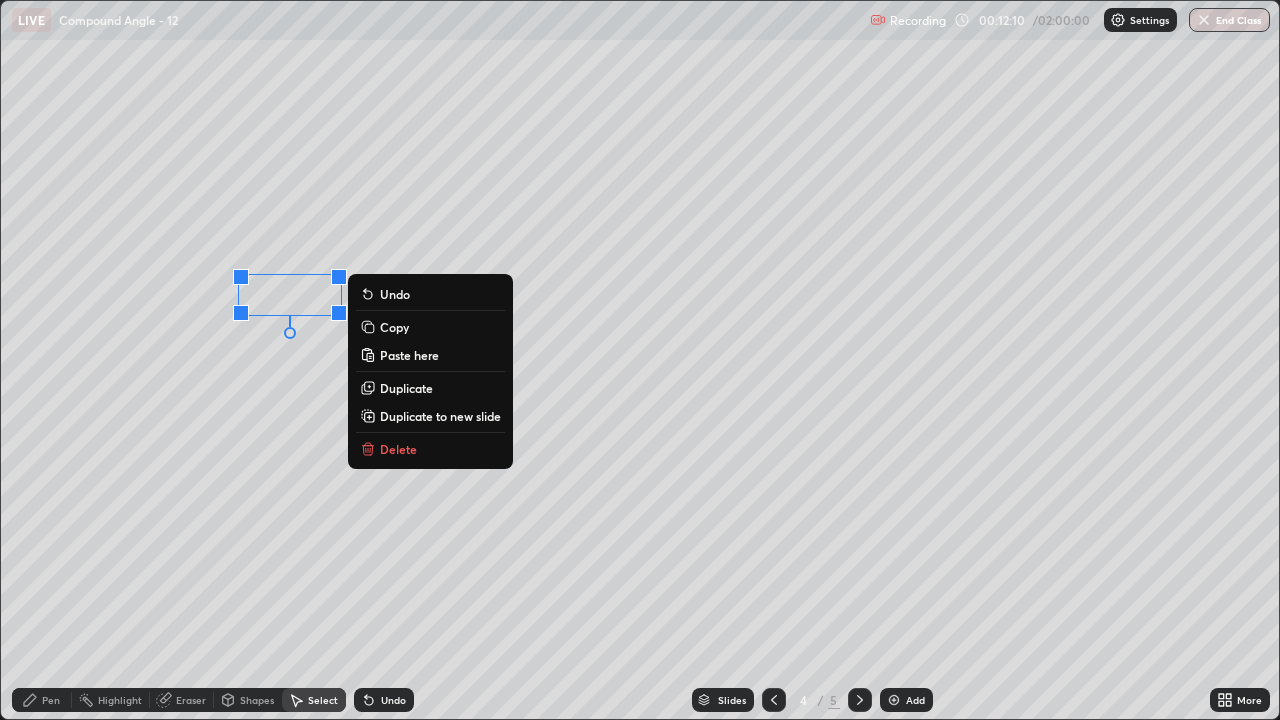 click on "0 ° Undo Copy Paste here Duplicate Duplicate to new slide Delete" at bounding box center [640, 360] 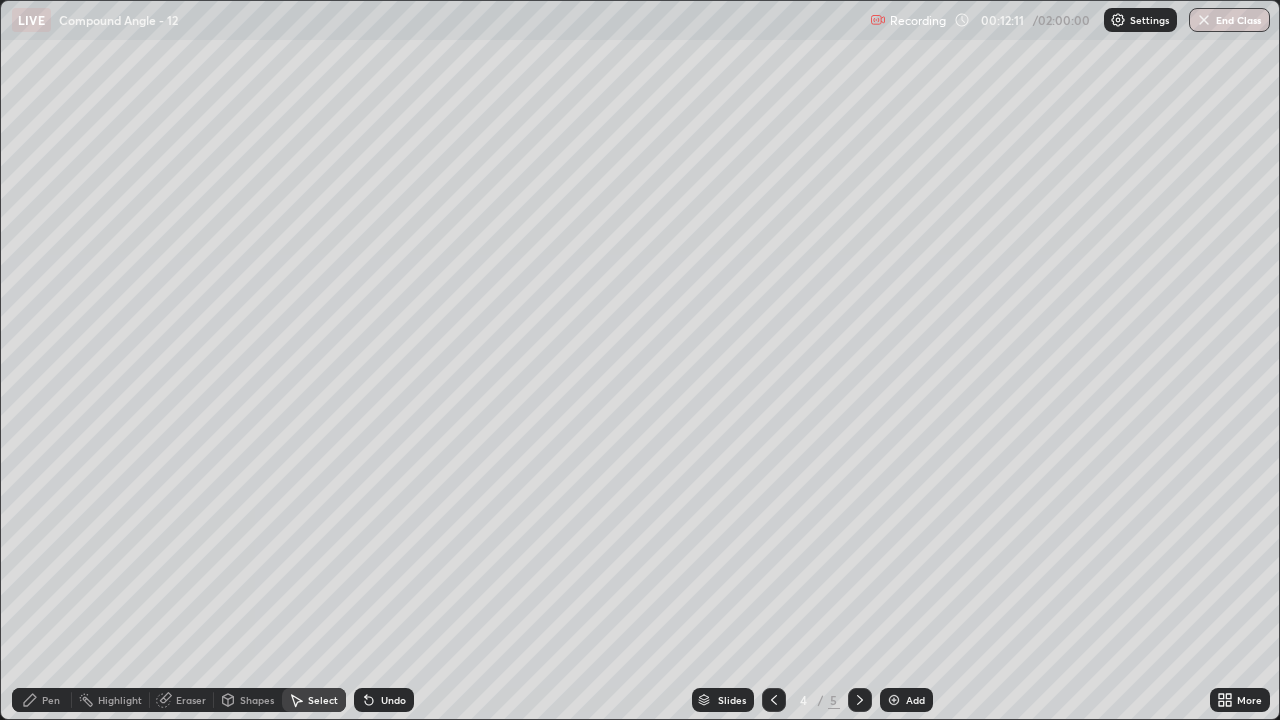 click on "Pen" at bounding box center [51, 700] 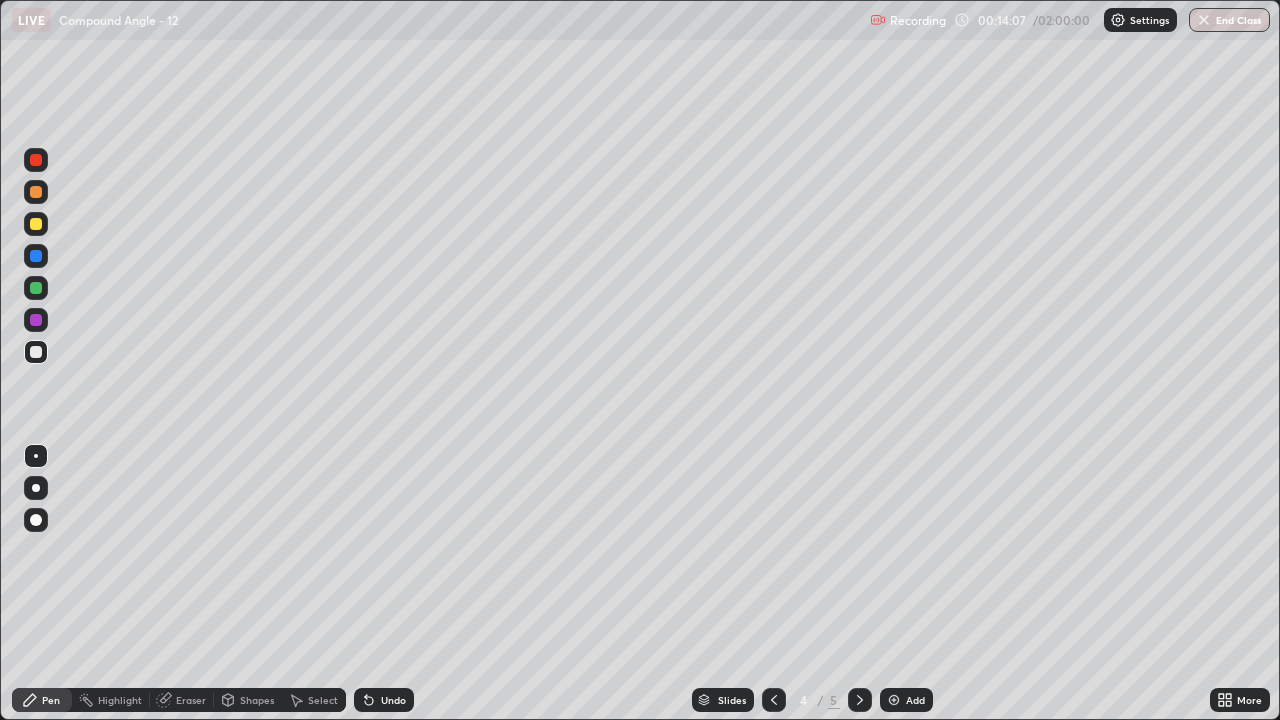 click at bounding box center [860, 700] 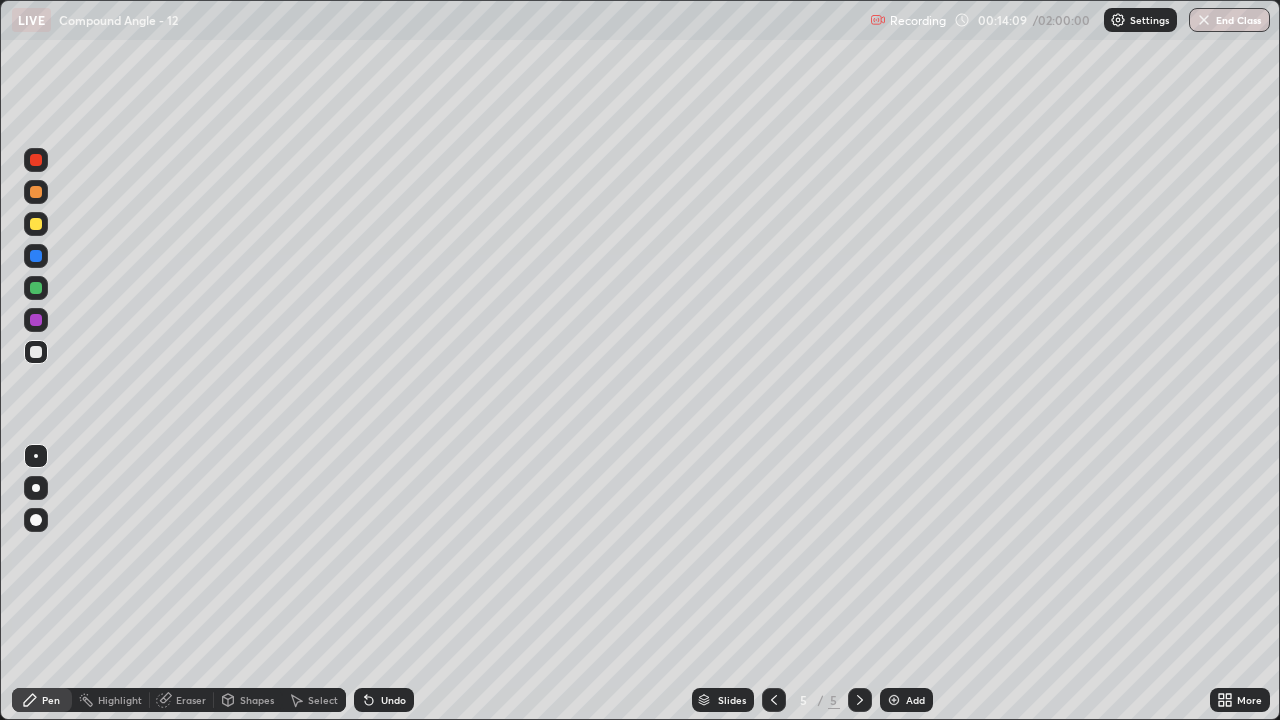 click at bounding box center (36, 288) 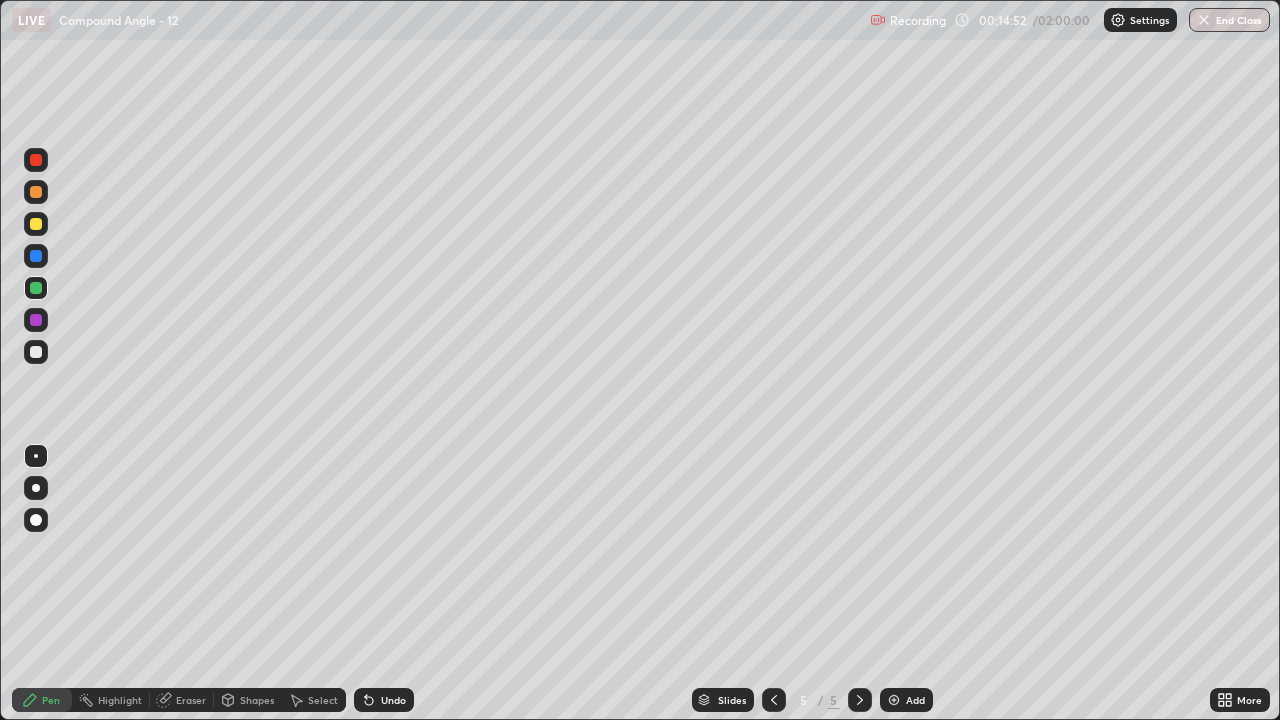 click at bounding box center [36, 224] 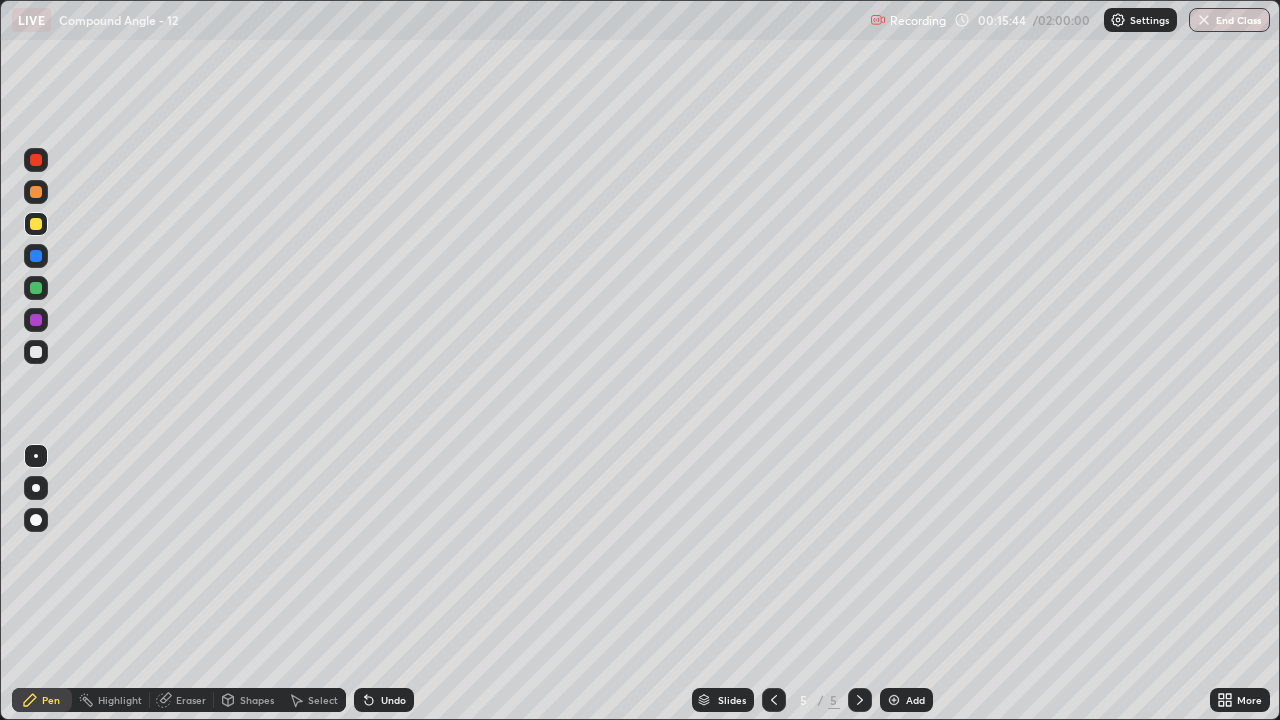 click 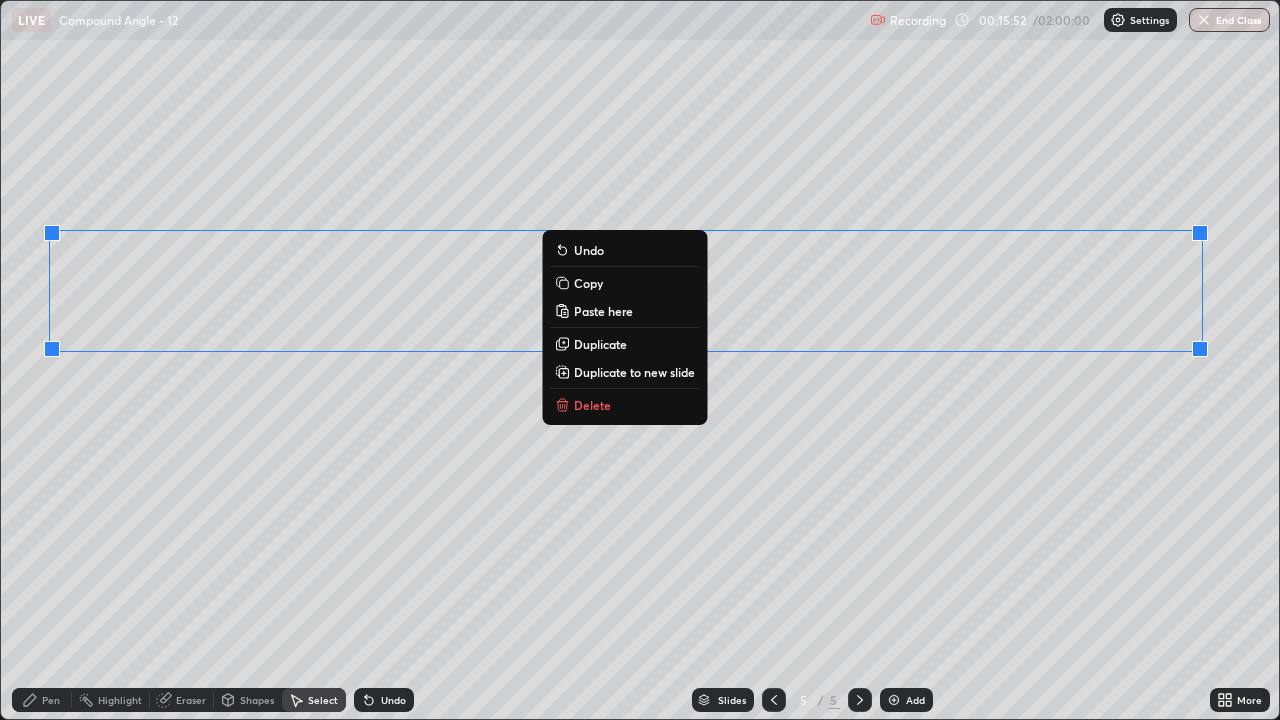click on "Undo" at bounding box center [393, 700] 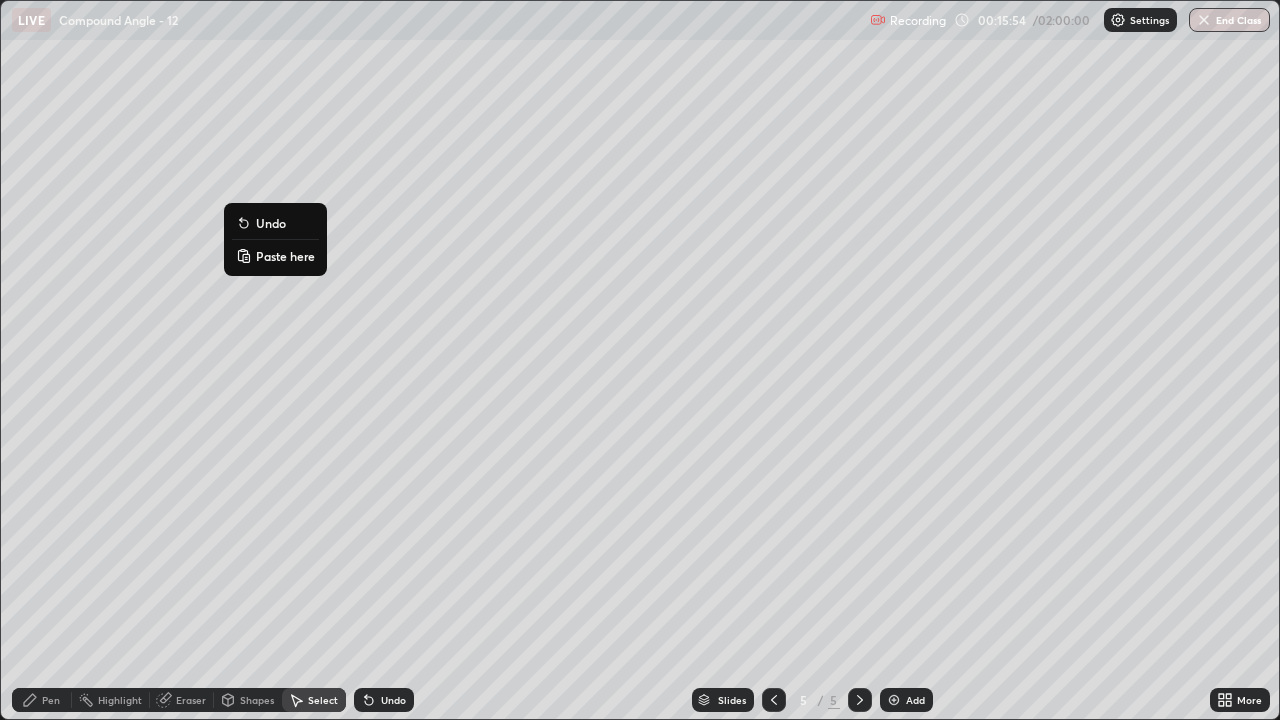 click on "0 ° Undo Copy Paste here Duplicate Duplicate to new slide Delete" at bounding box center [640, 360] 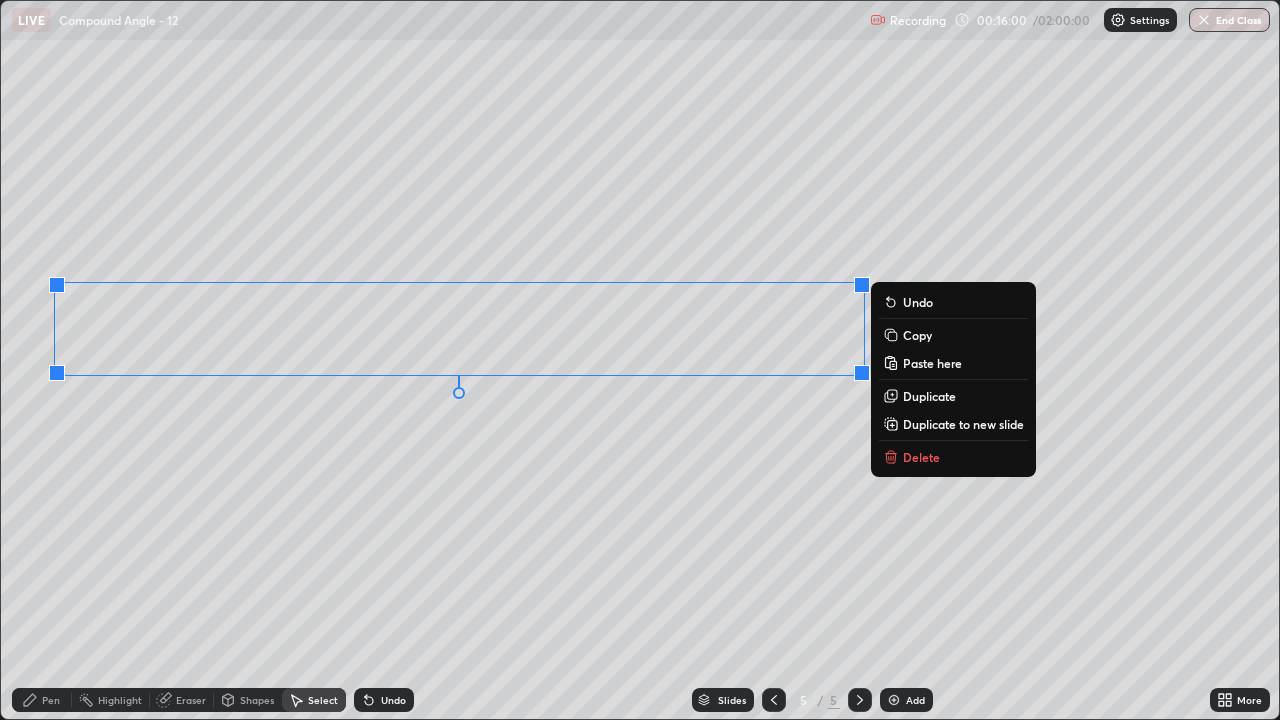 click on "0 ° Undo Copy Paste here Duplicate Duplicate to new slide Delete" at bounding box center (640, 360) 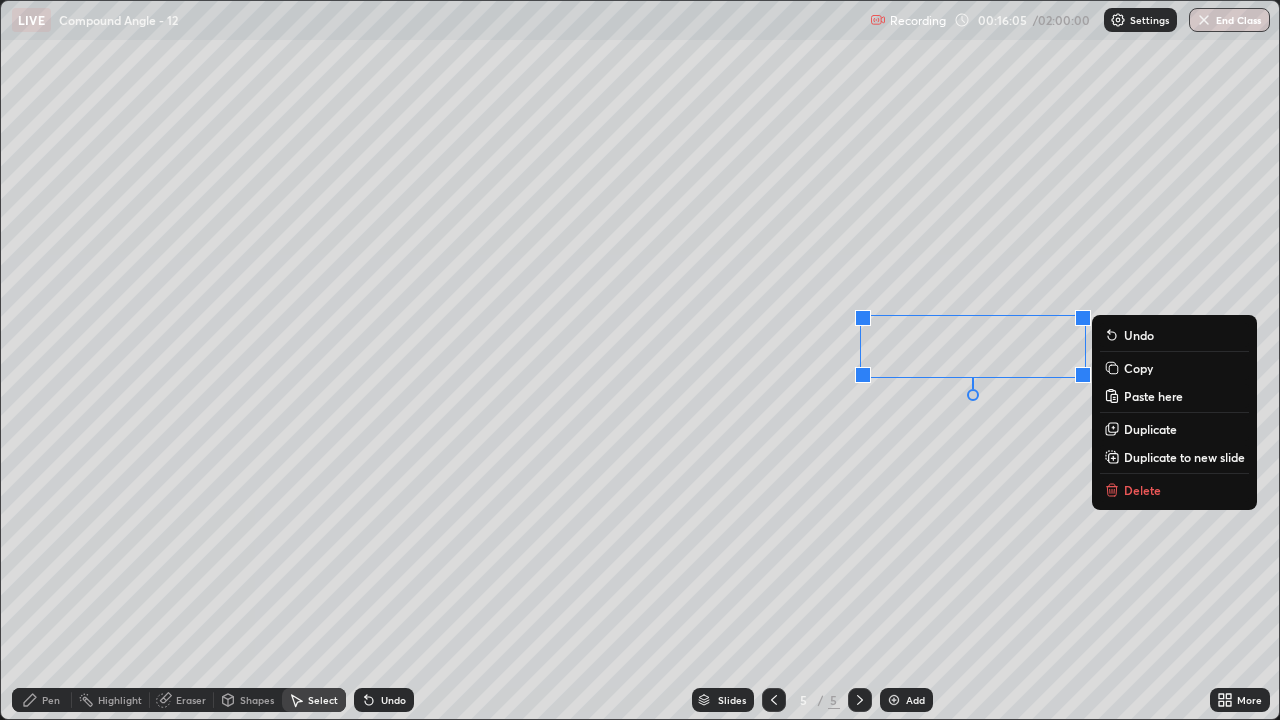 click on "0 ° Undo Copy Paste here Duplicate Duplicate to new slide Delete" at bounding box center [640, 360] 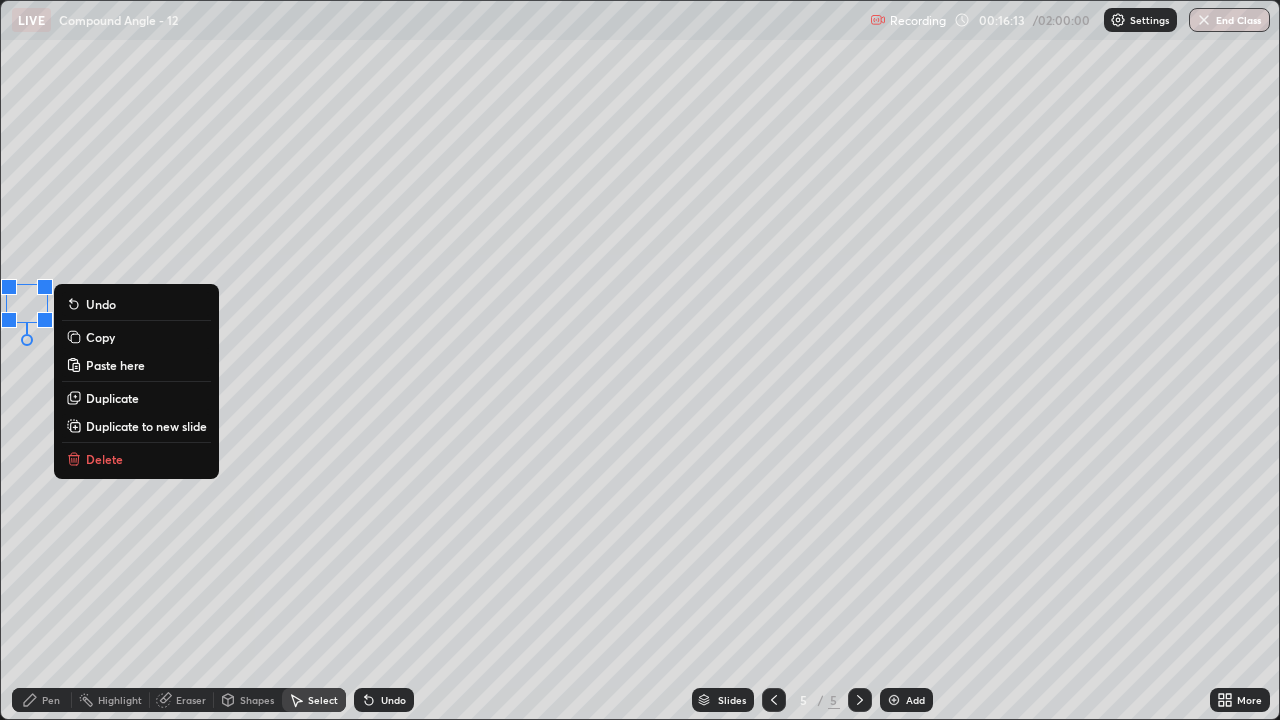 click on "0 ° Undo Copy Paste here Duplicate Duplicate to new slide Delete" at bounding box center [640, 360] 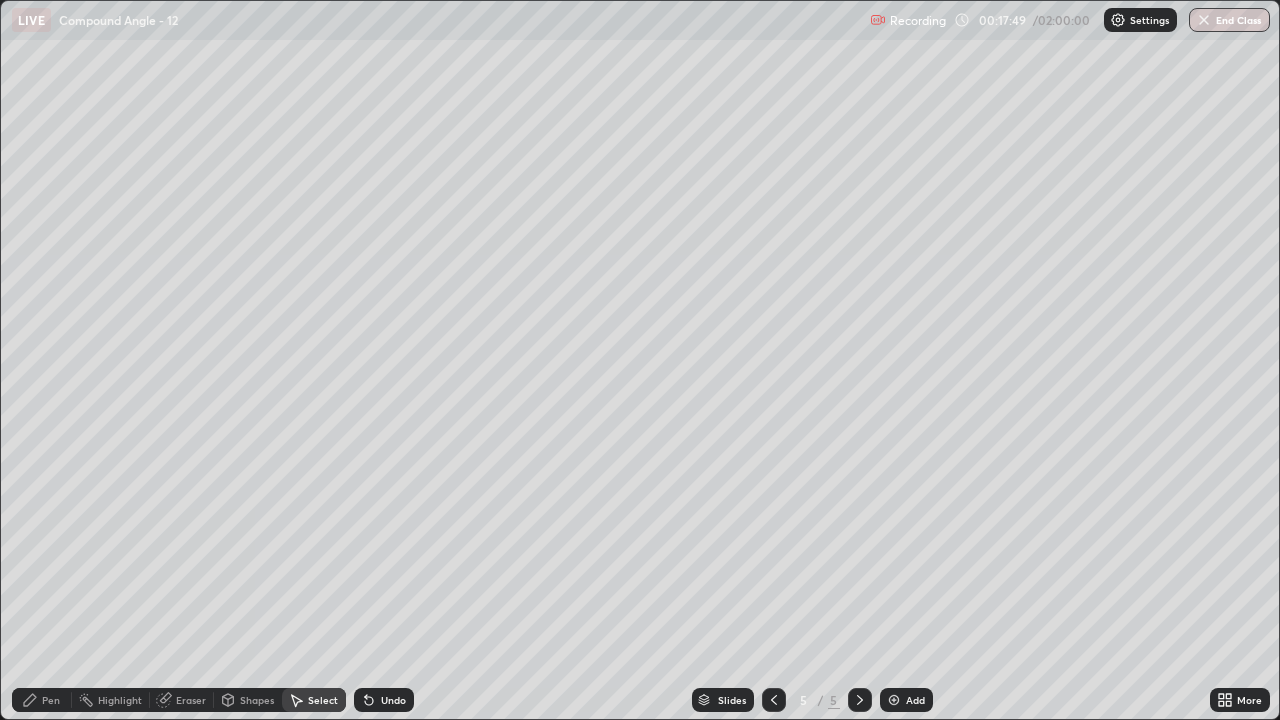 click on "Pen" at bounding box center (42, 700) 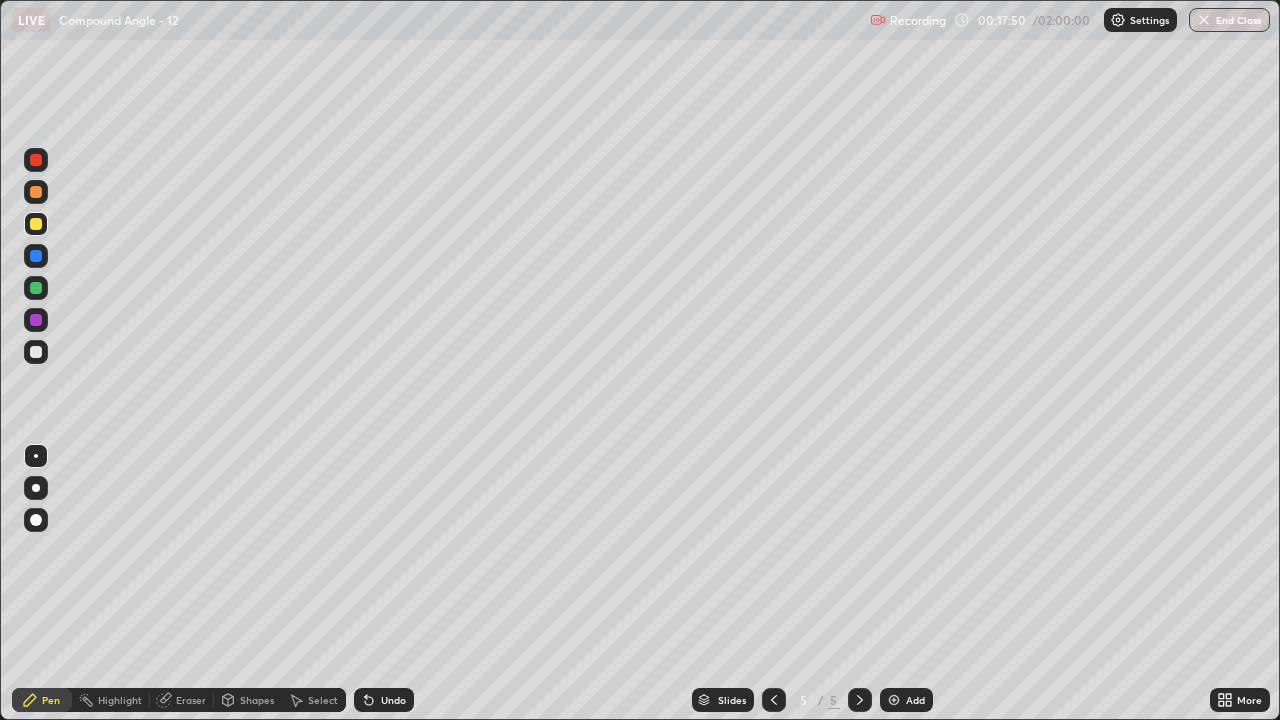 click at bounding box center [36, 352] 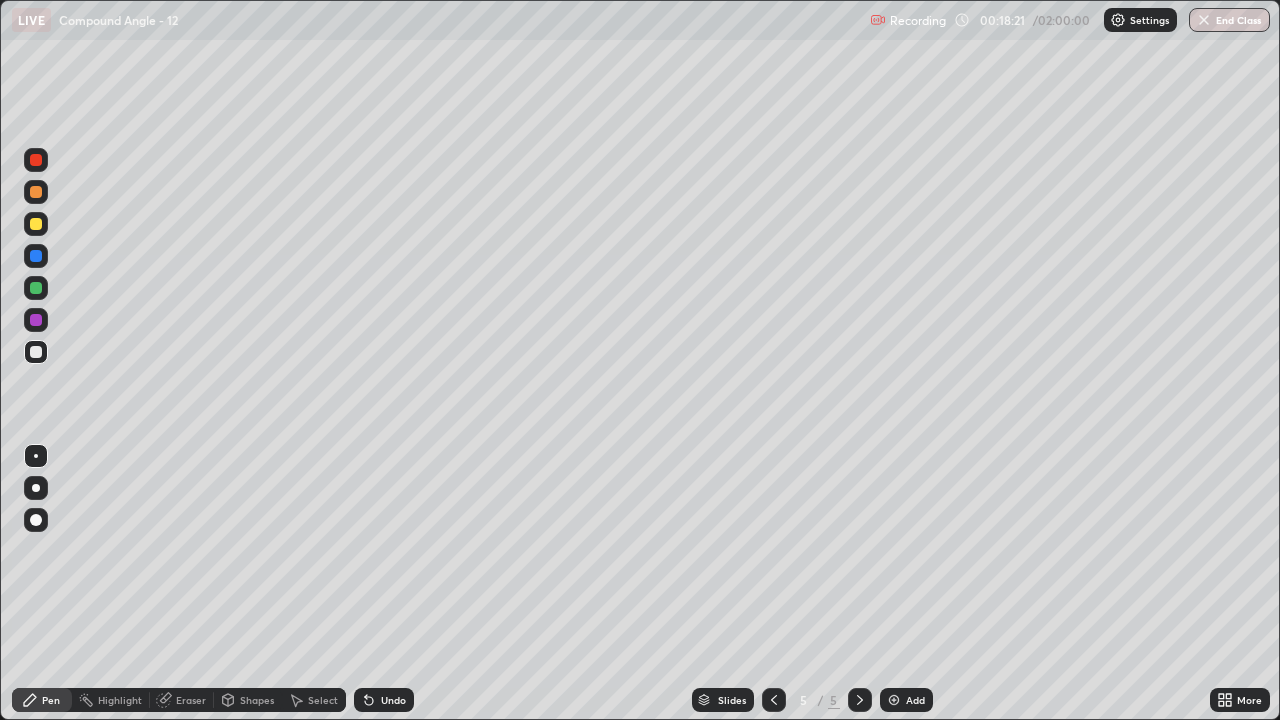 click on "Undo" at bounding box center (384, 700) 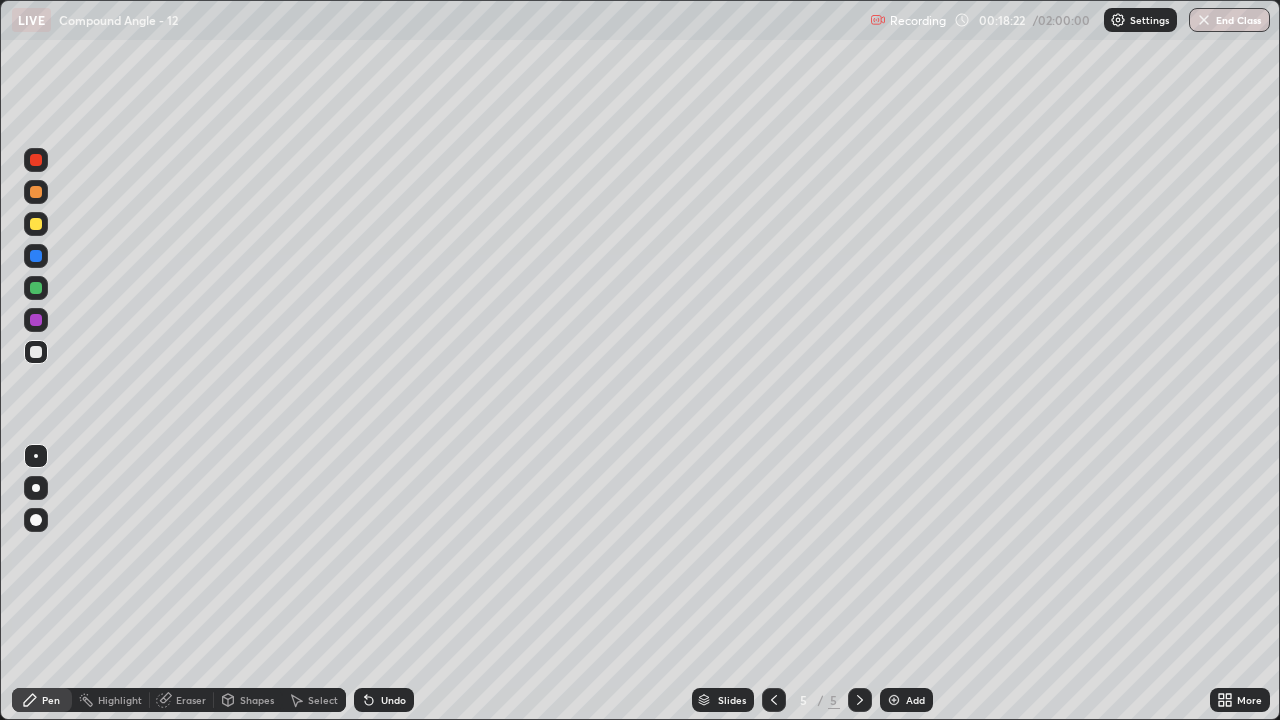 click on "Undo" at bounding box center [384, 700] 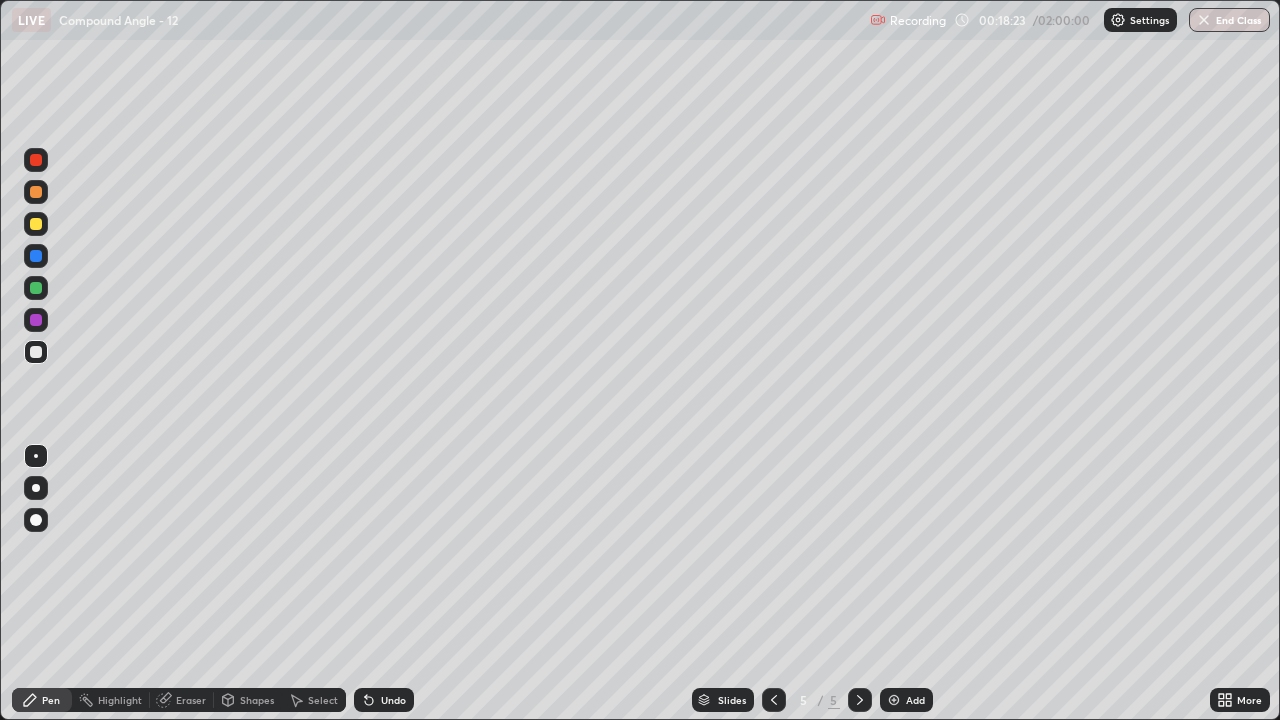 click on "Undo" at bounding box center (393, 700) 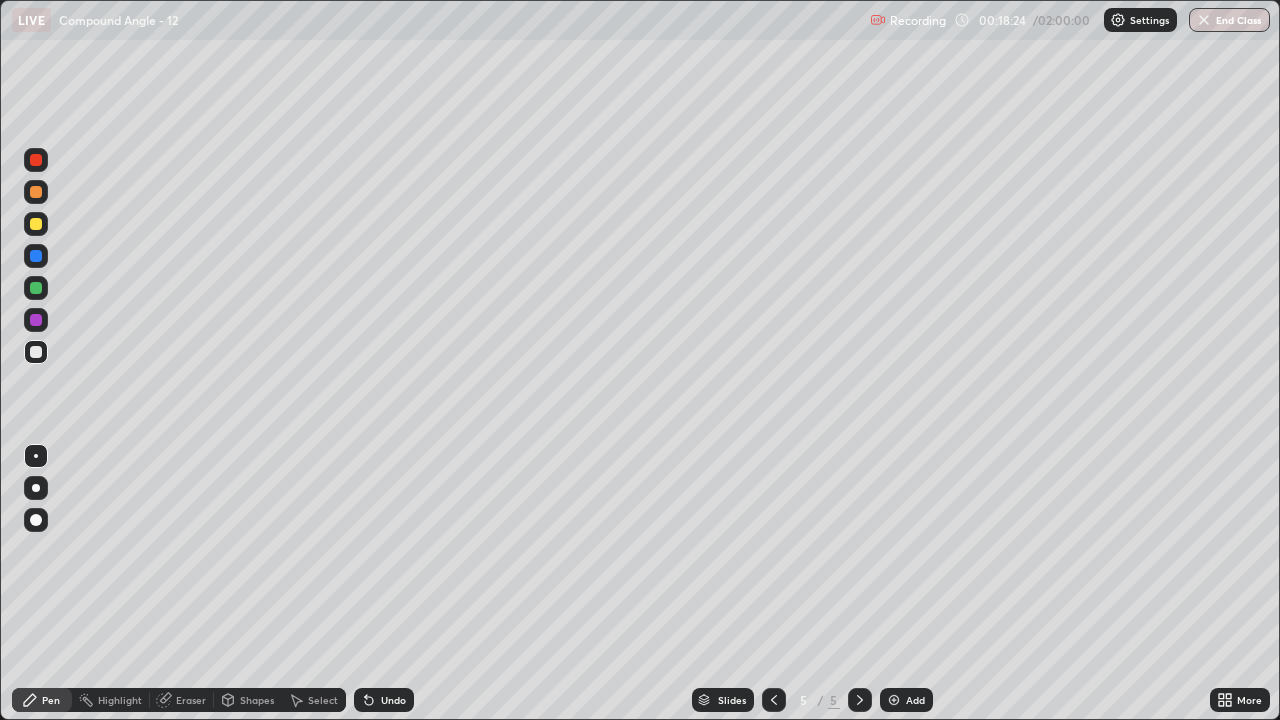 click on "Undo" at bounding box center [393, 700] 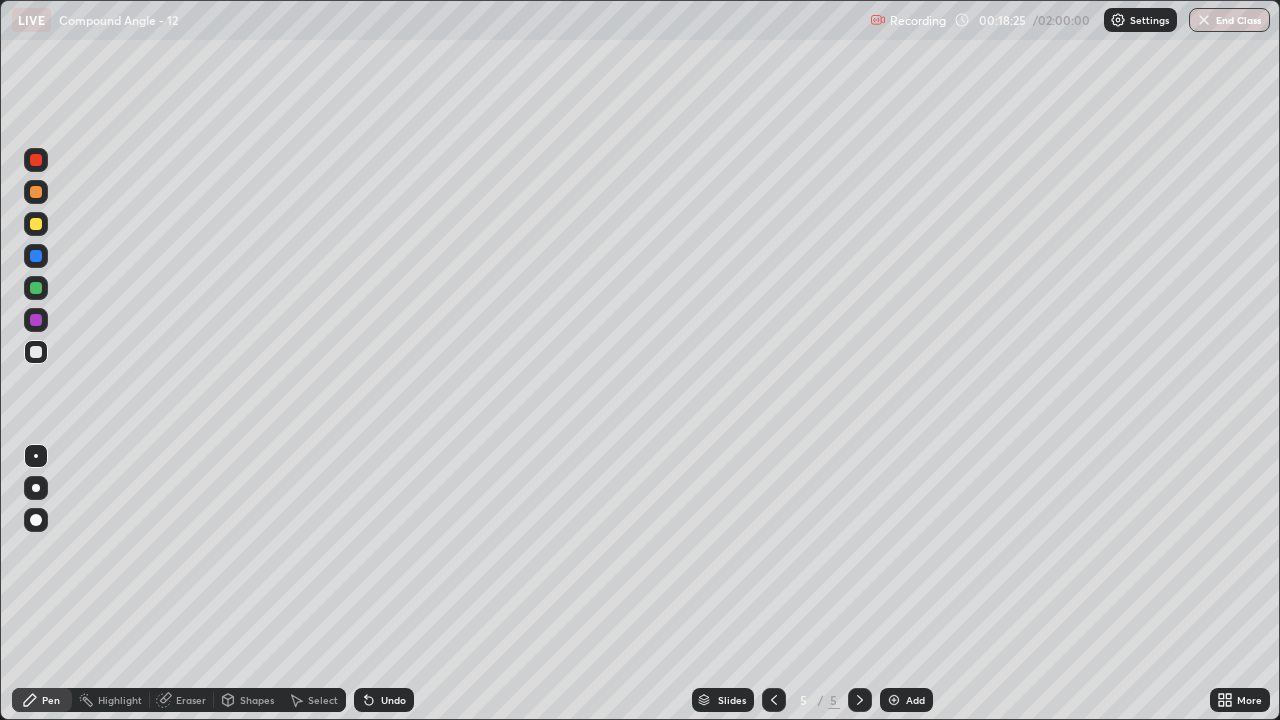 click on "Undo" at bounding box center (393, 700) 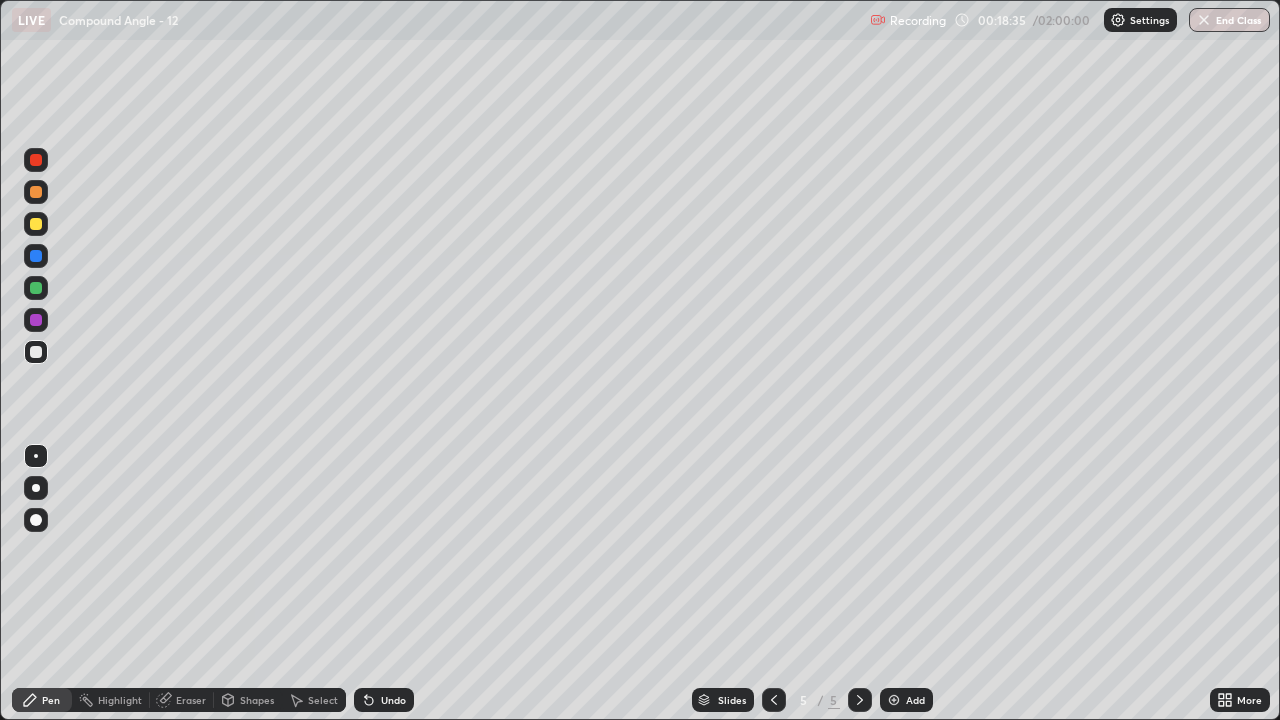 click at bounding box center [36, 352] 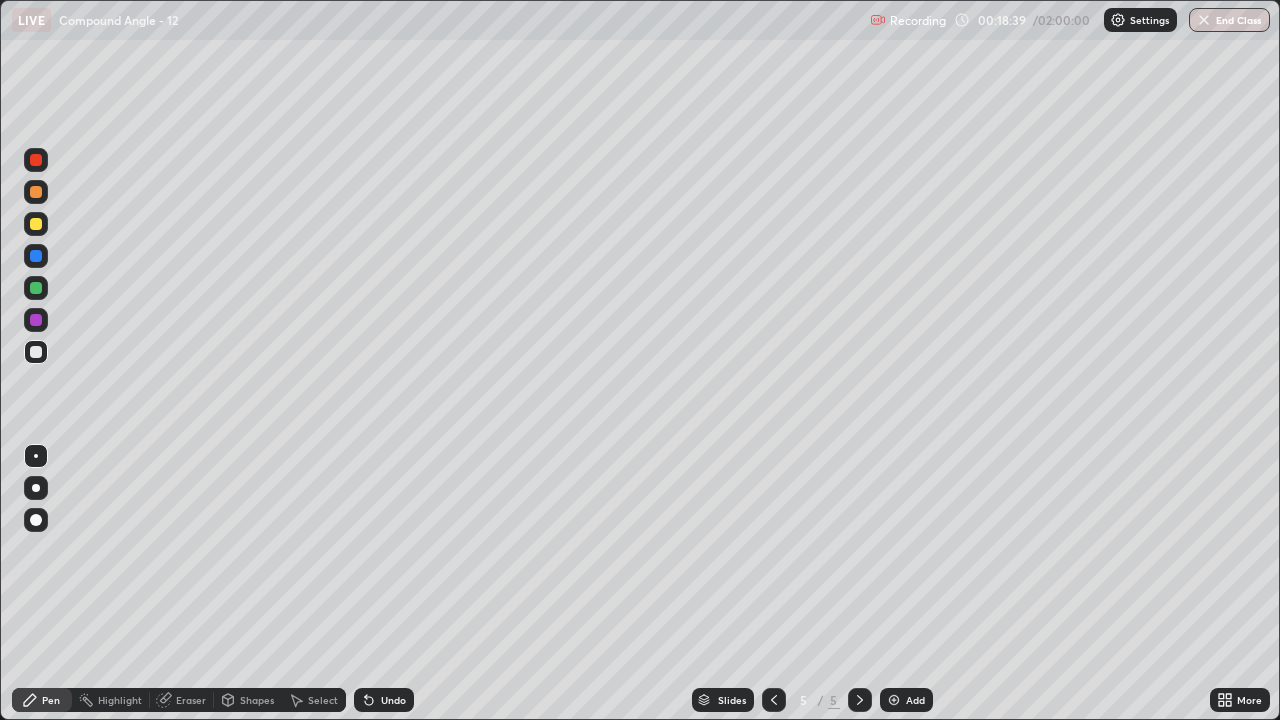 click 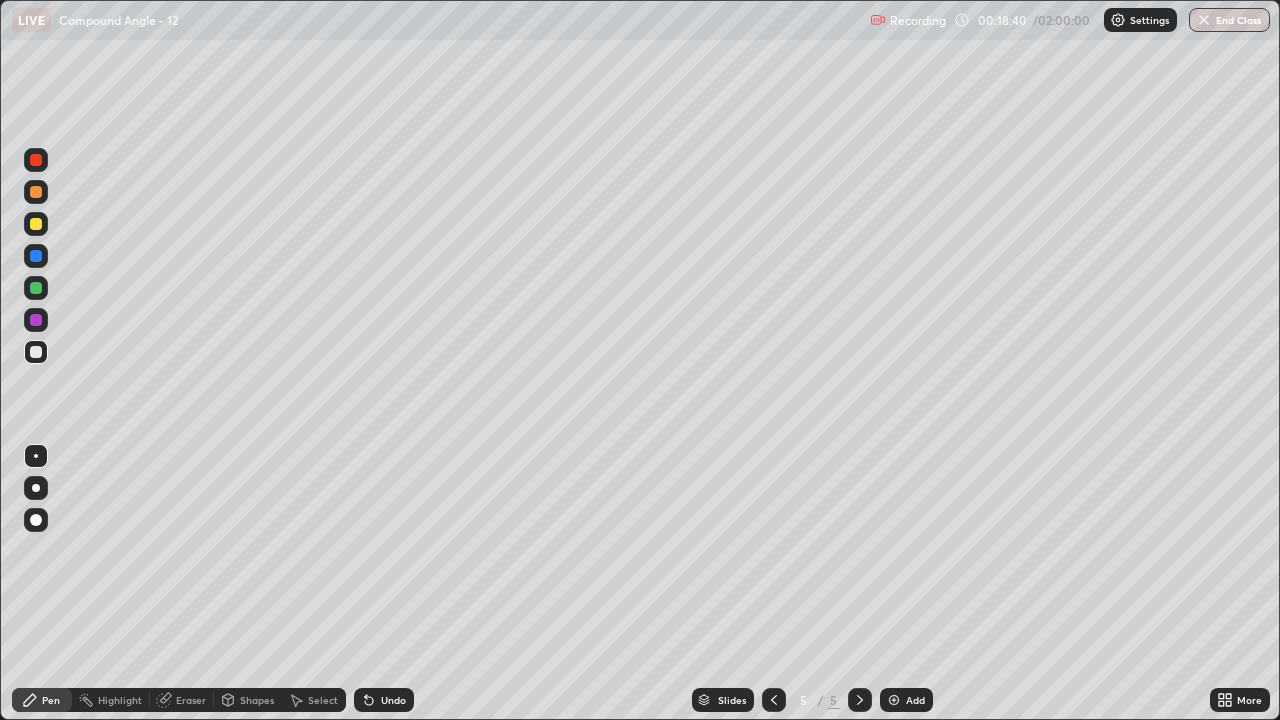 click on "Undo" at bounding box center [384, 700] 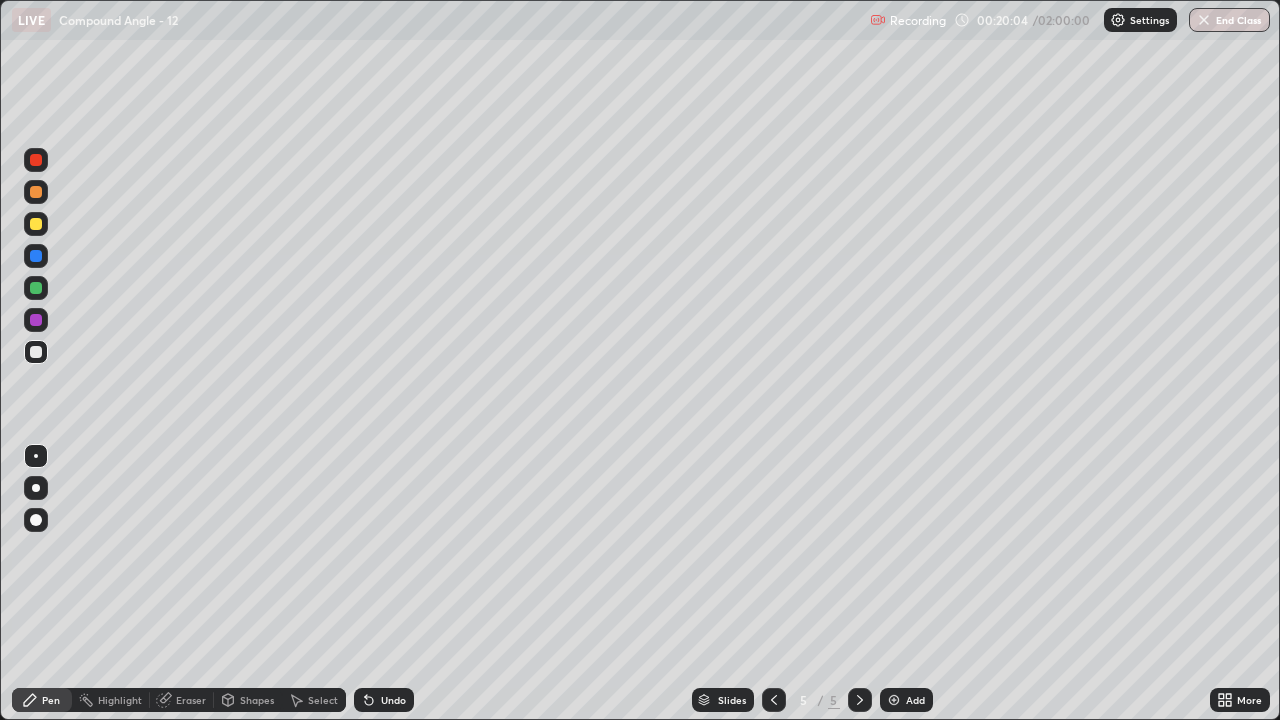 click on "Add" at bounding box center (906, 700) 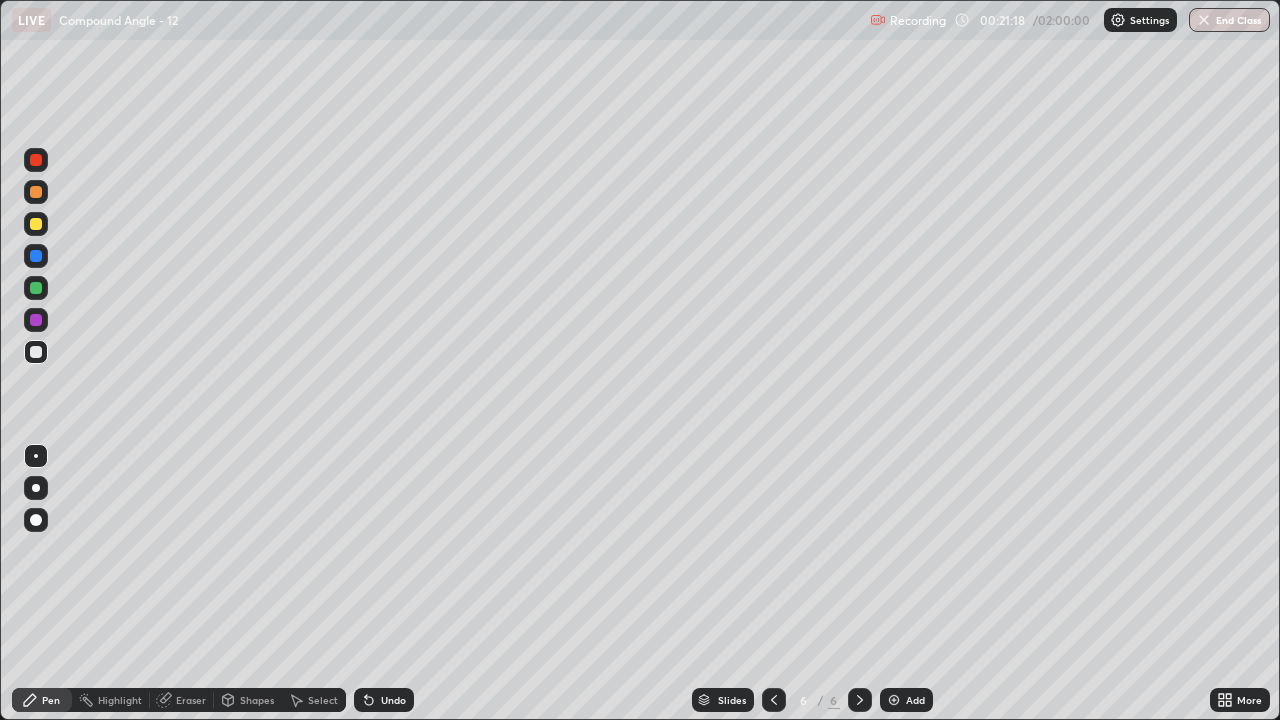 click at bounding box center (774, 700) 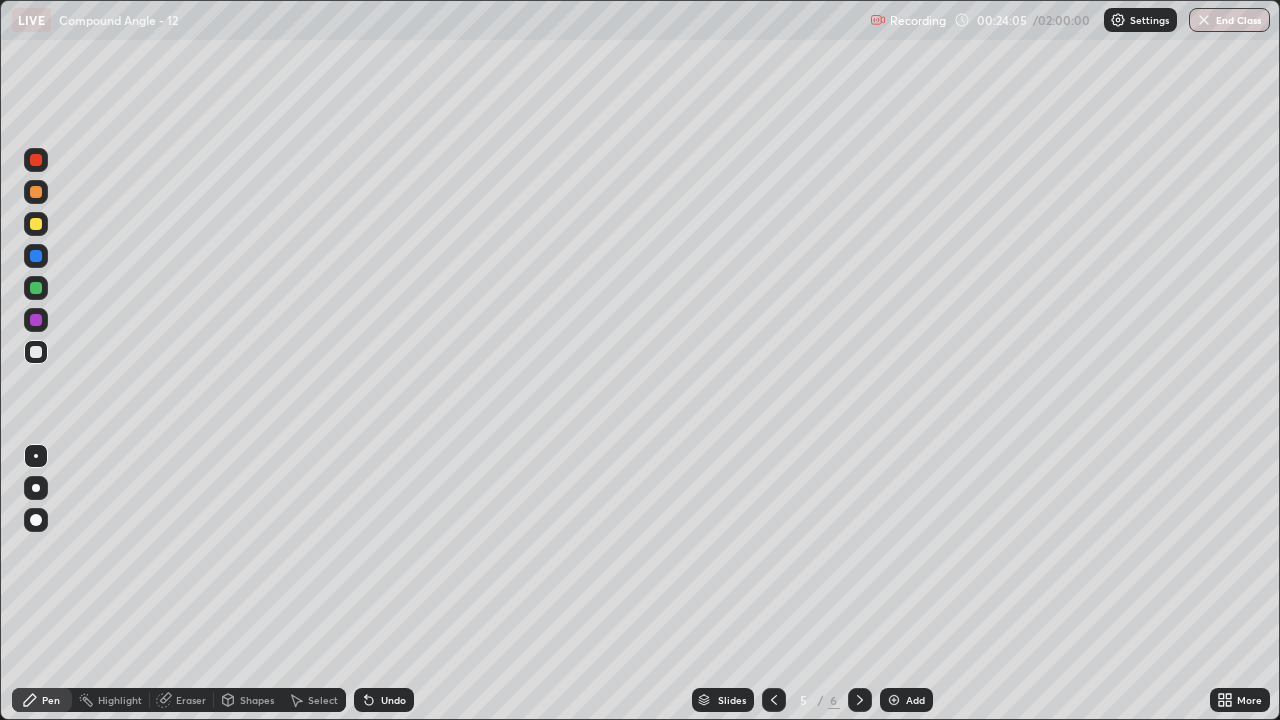 click 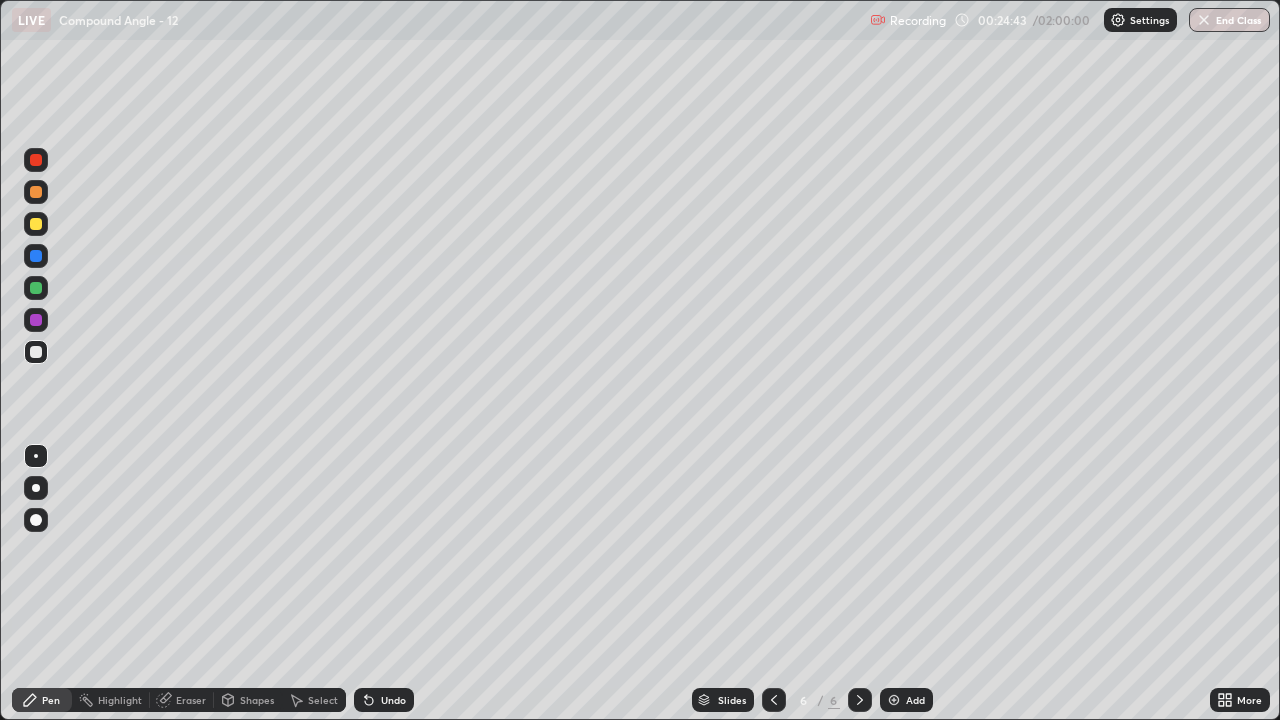 click on "Add" at bounding box center [906, 700] 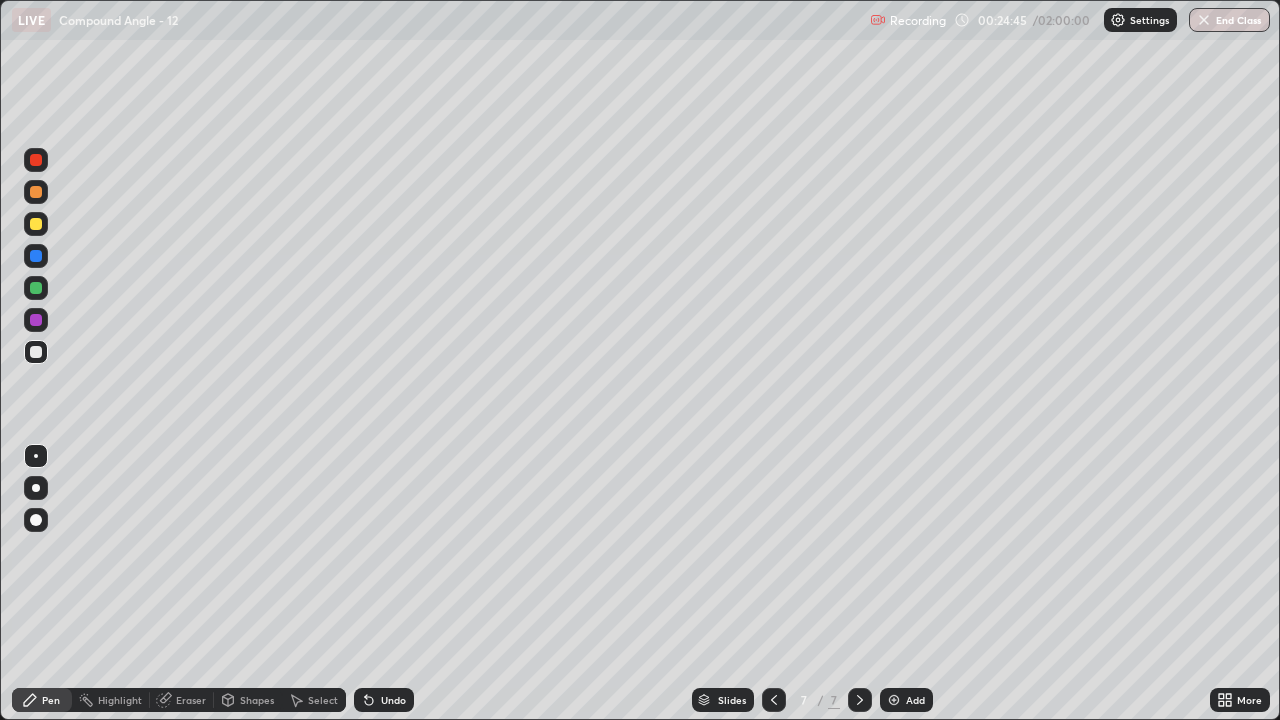 click at bounding box center (36, 224) 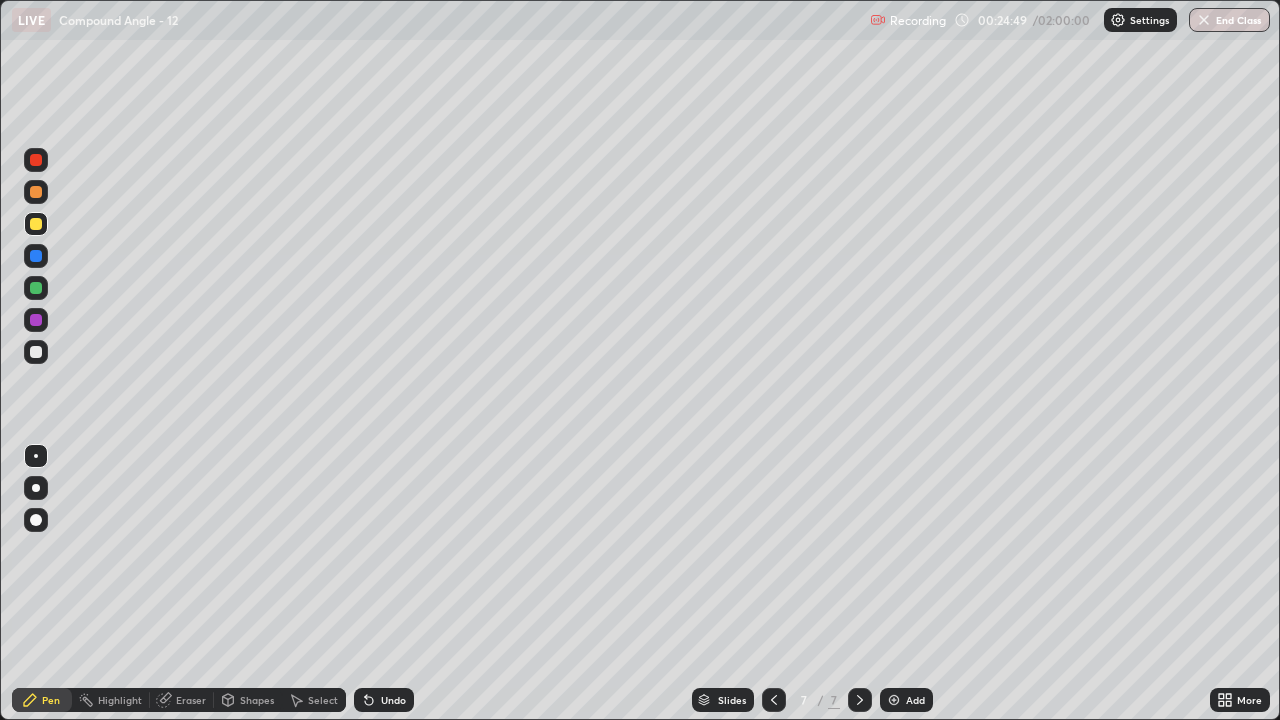 click 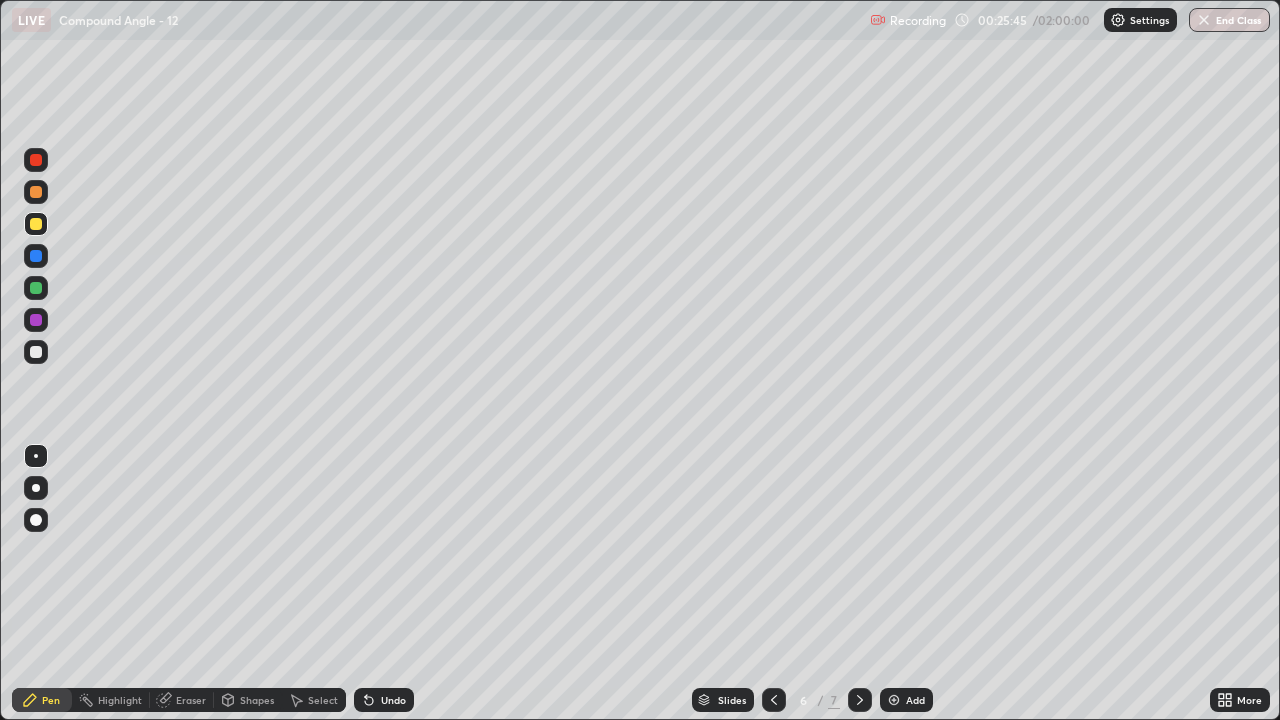click 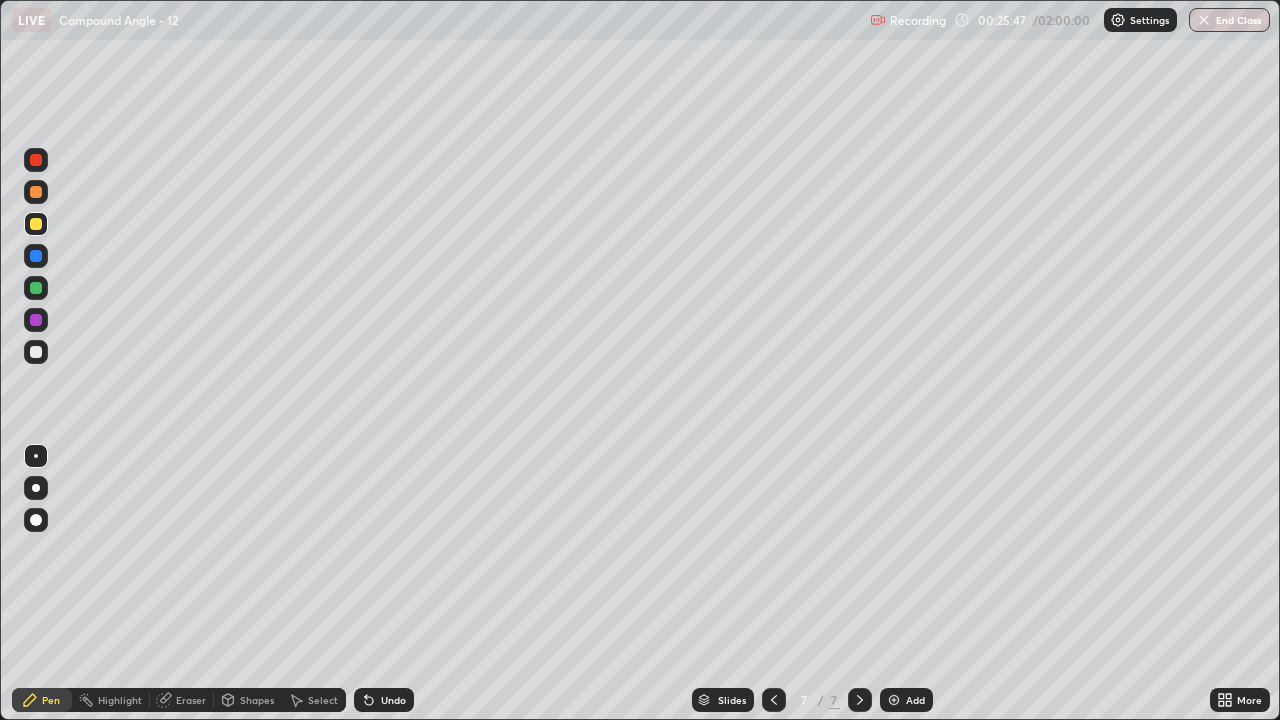 click at bounding box center (36, 224) 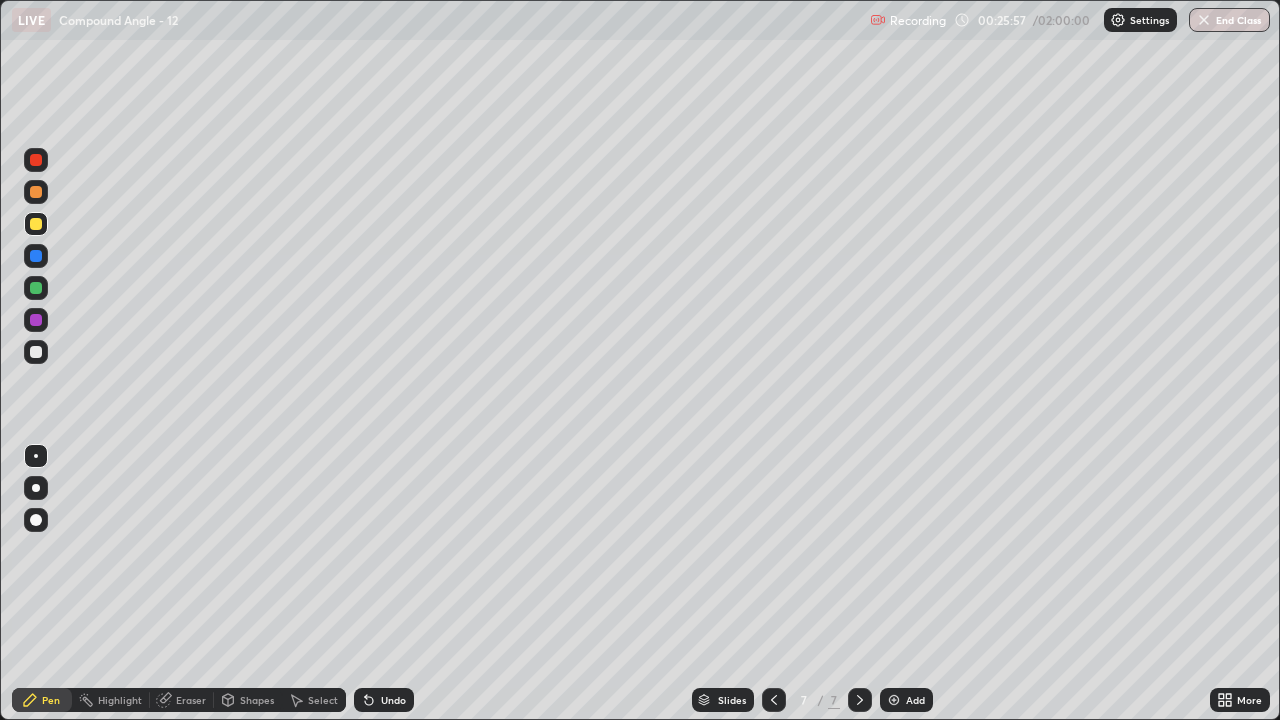 click 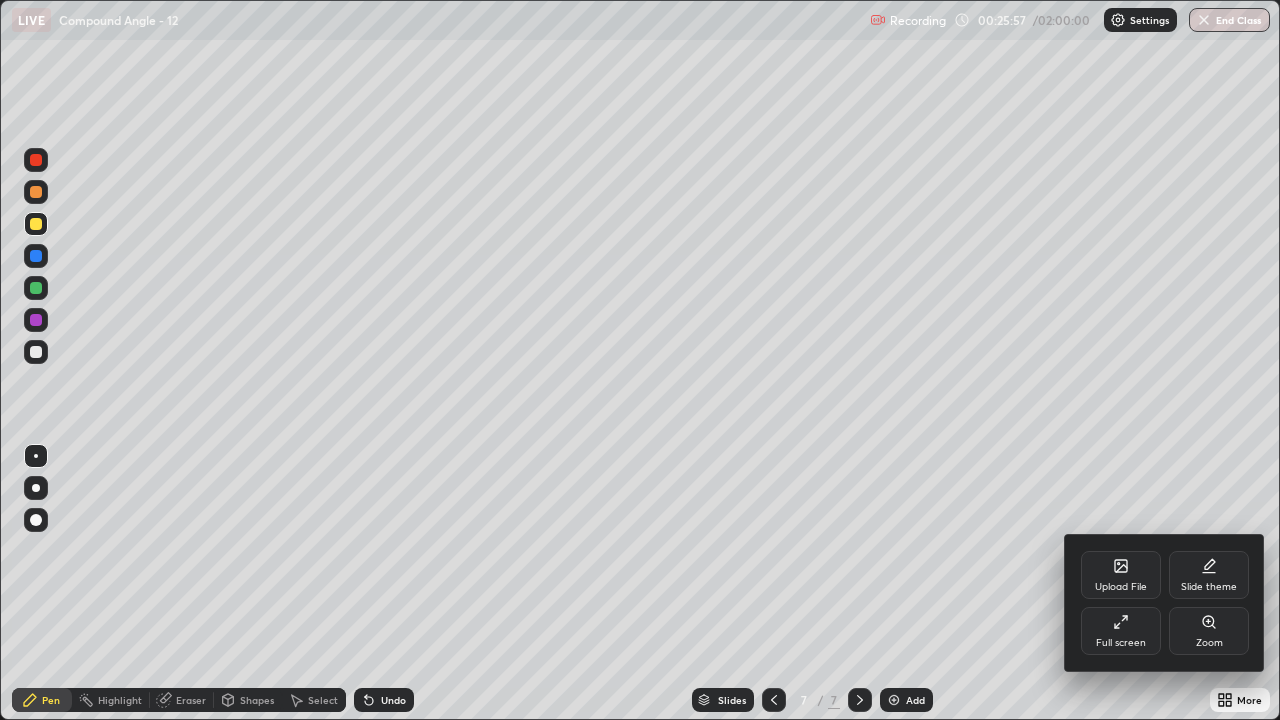 click on "Full screen" at bounding box center (1121, 643) 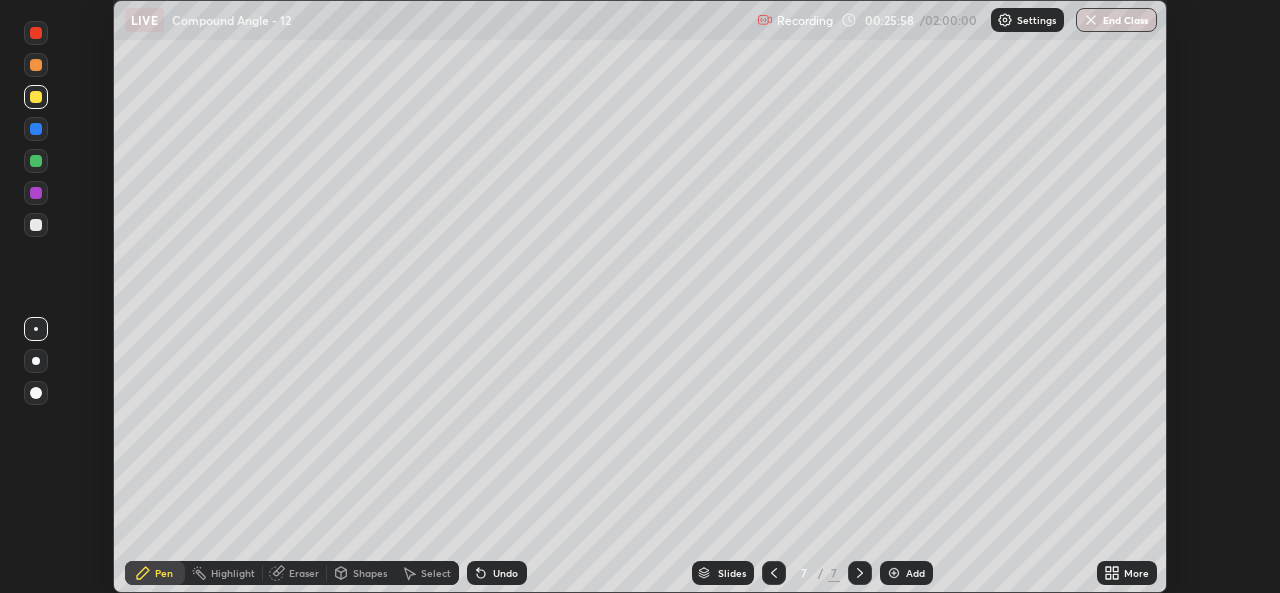 scroll, scrollTop: 593, scrollLeft: 1280, axis: both 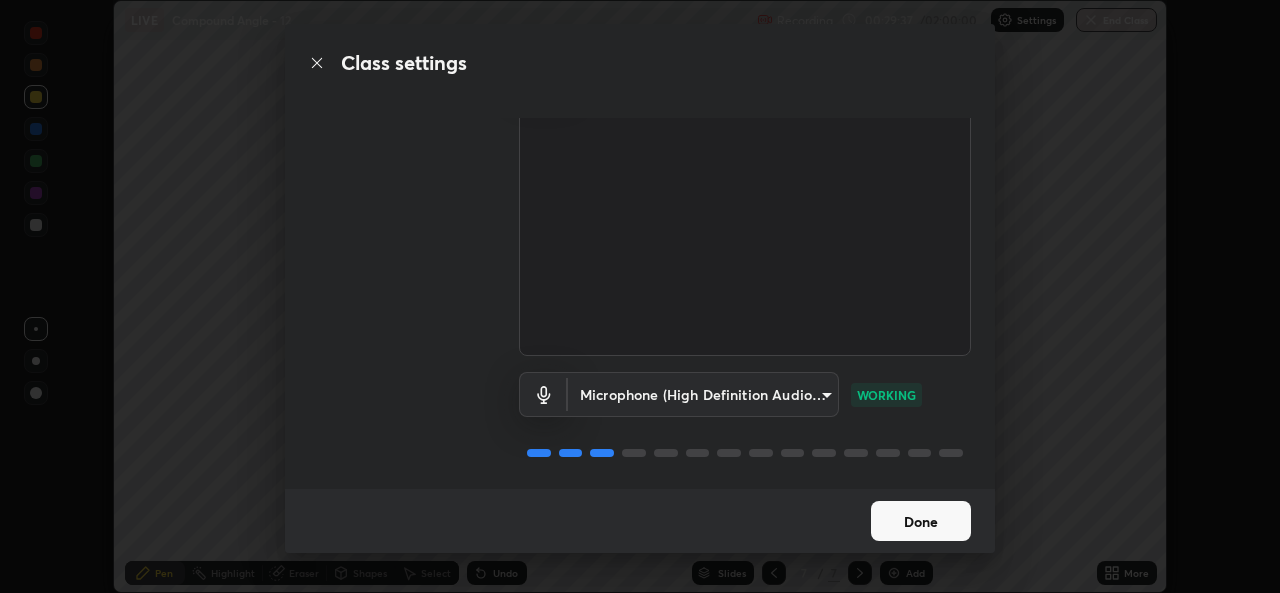 click on "Done" at bounding box center [921, 521] 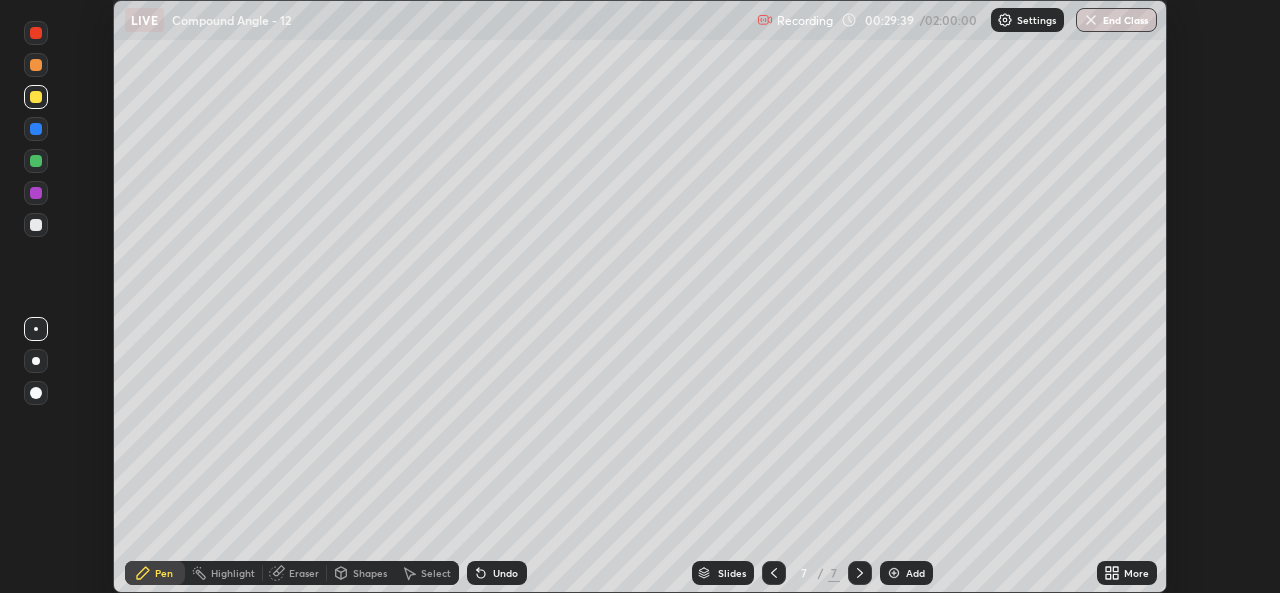 click 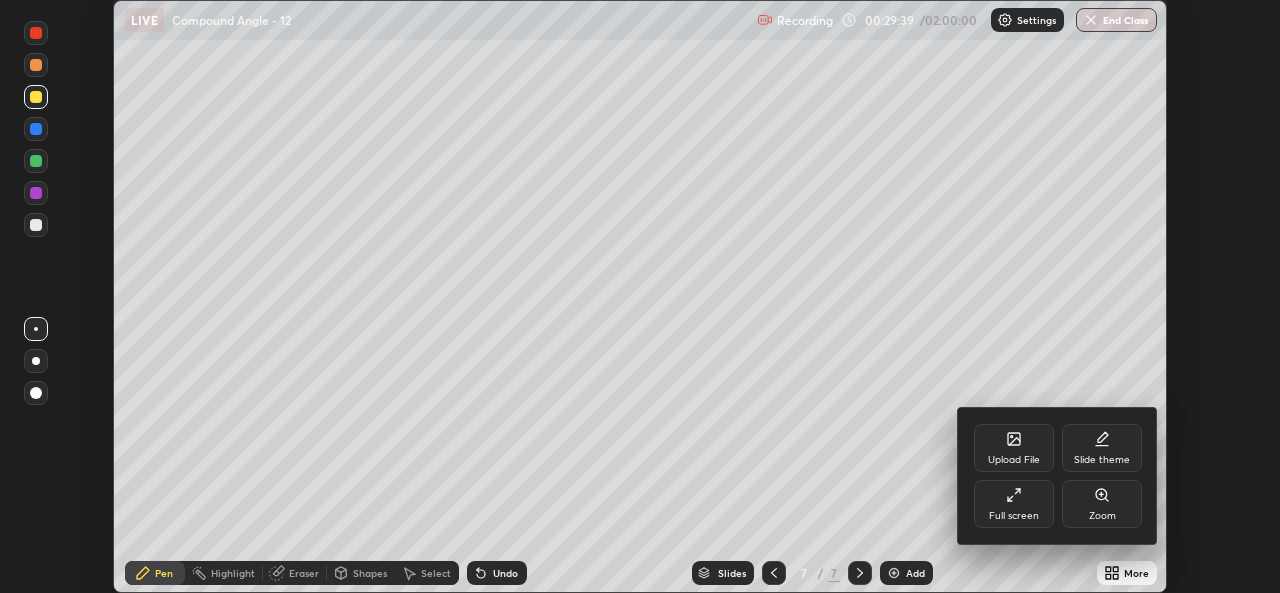 click on "Full screen" at bounding box center [1014, 516] 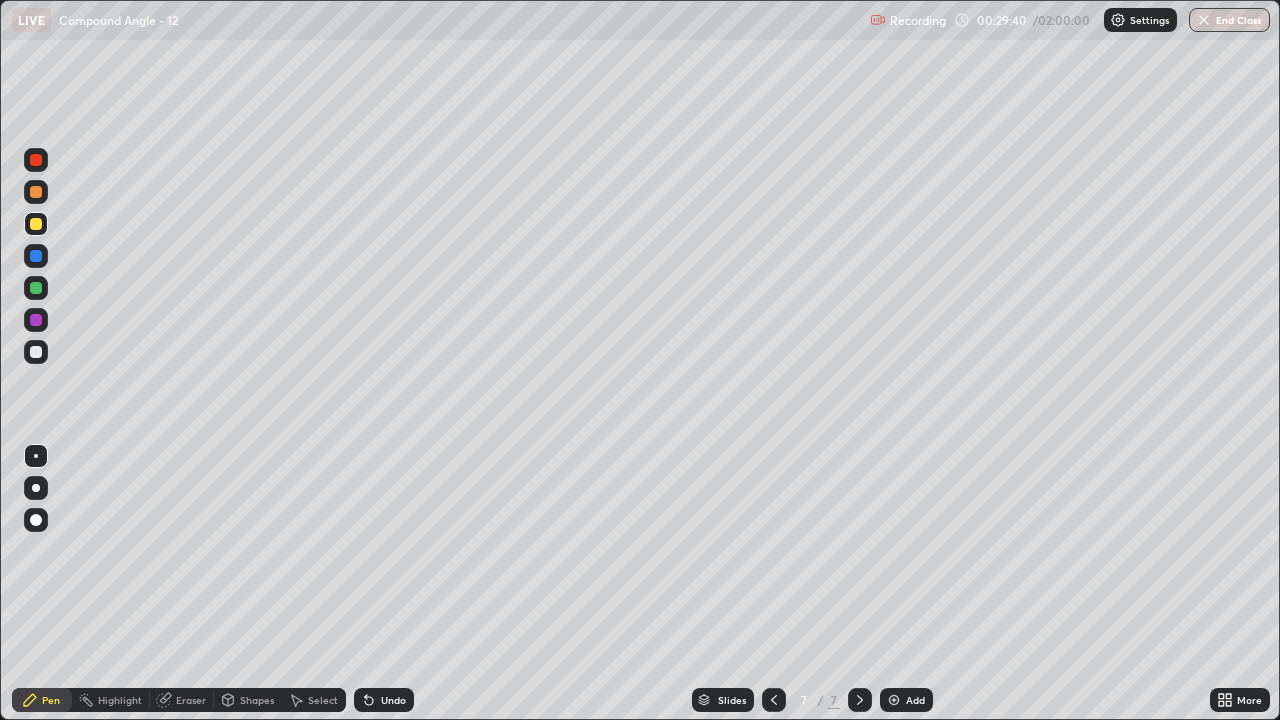scroll, scrollTop: 99280, scrollLeft: 98720, axis: both 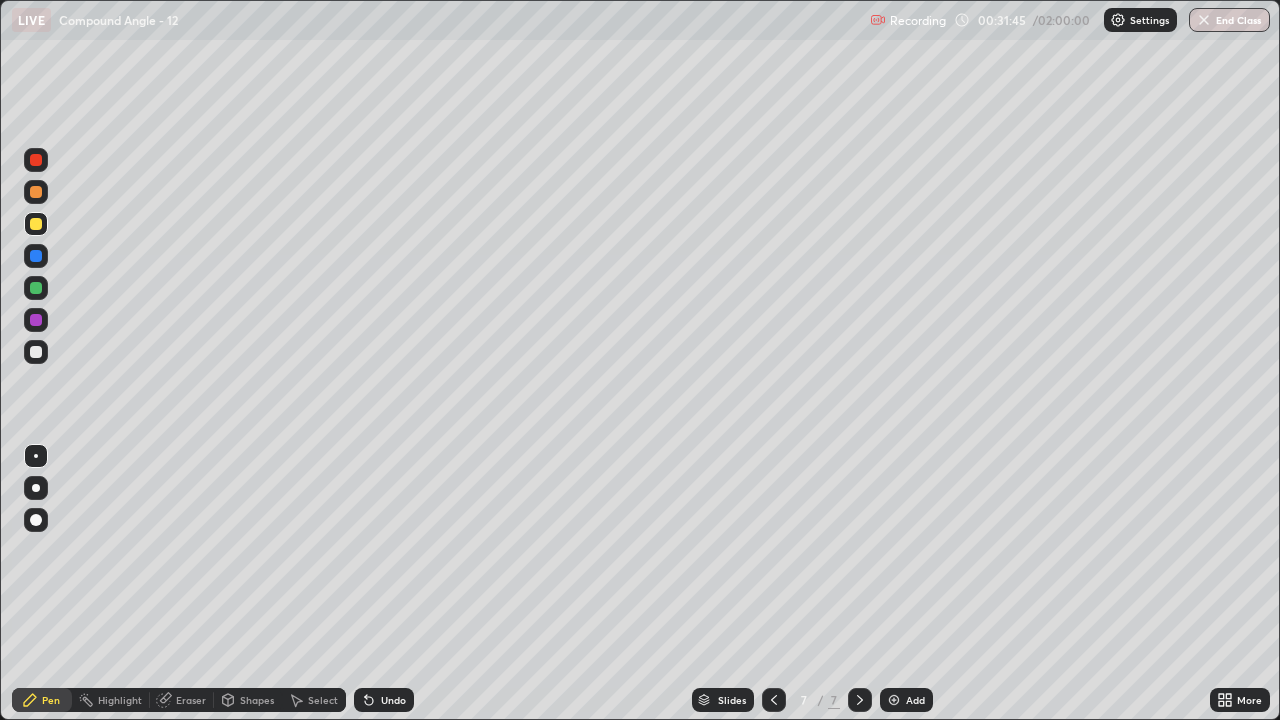 click on "Undo" at bounding box center [393, 700] 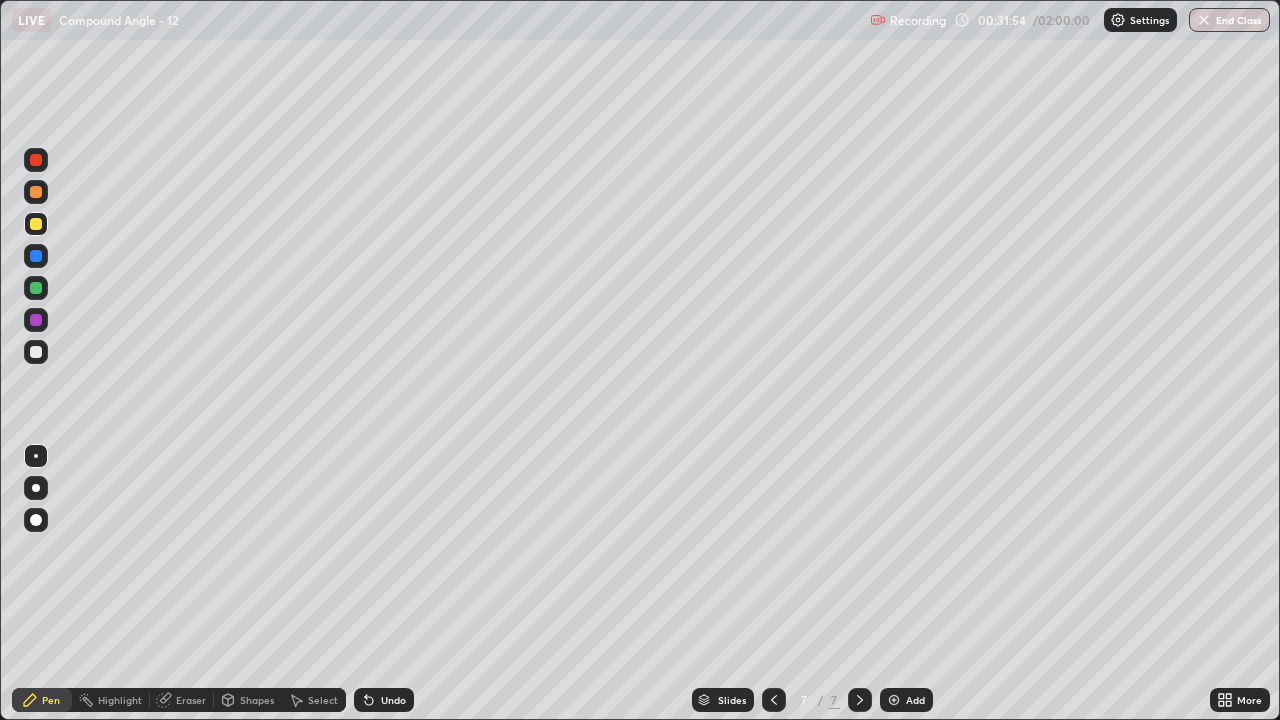 click at bounding box center (36, 352) 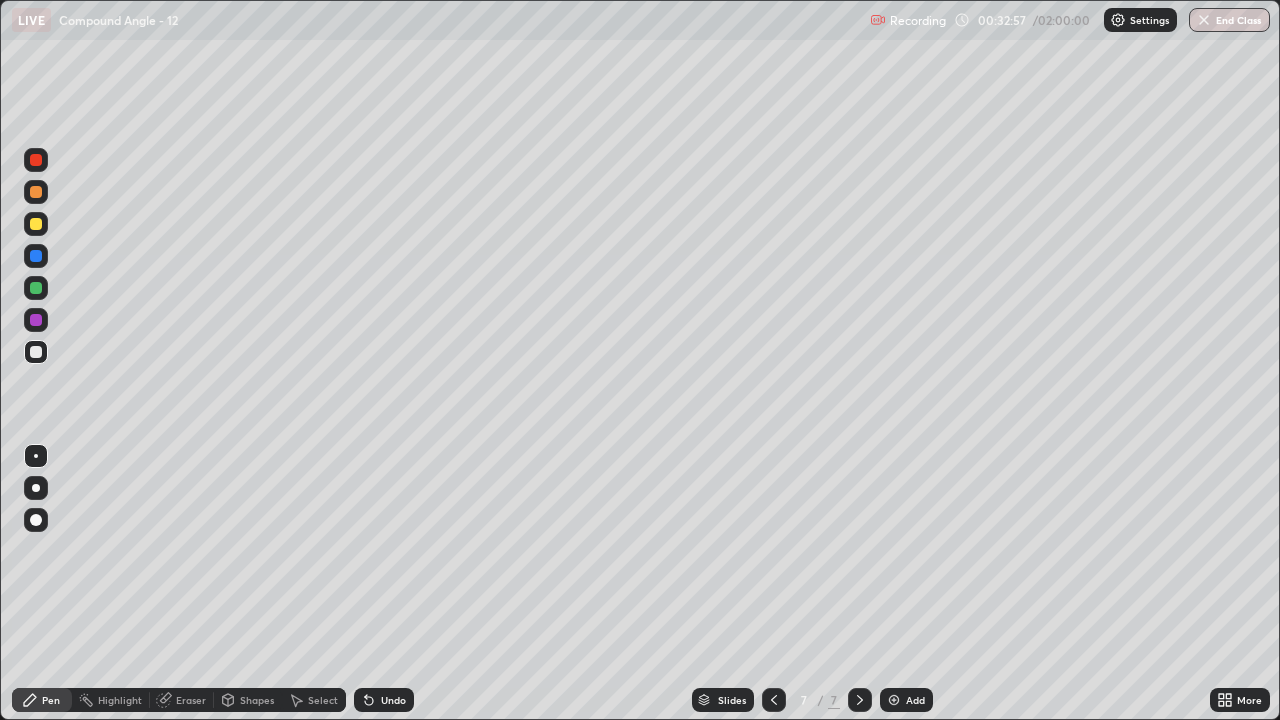 click on "Undo" at bounding box center (384, 700) 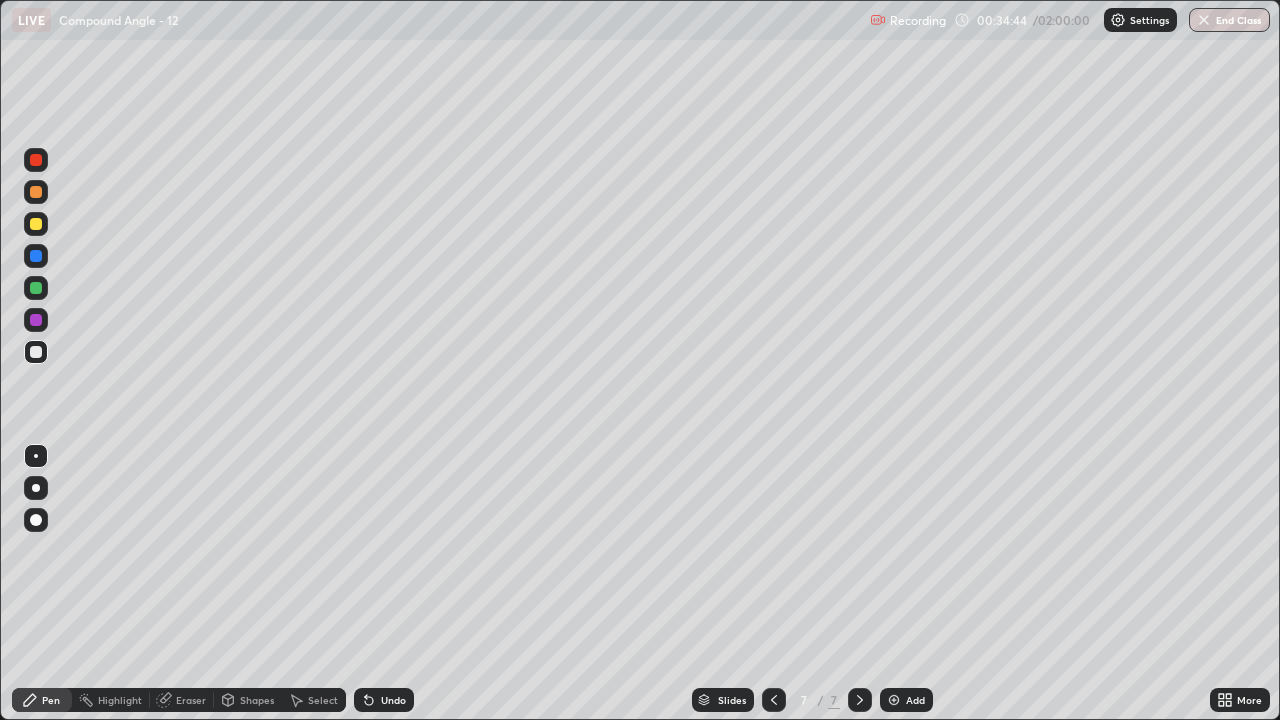 click on "Undo" at bounding box center [393, 700] 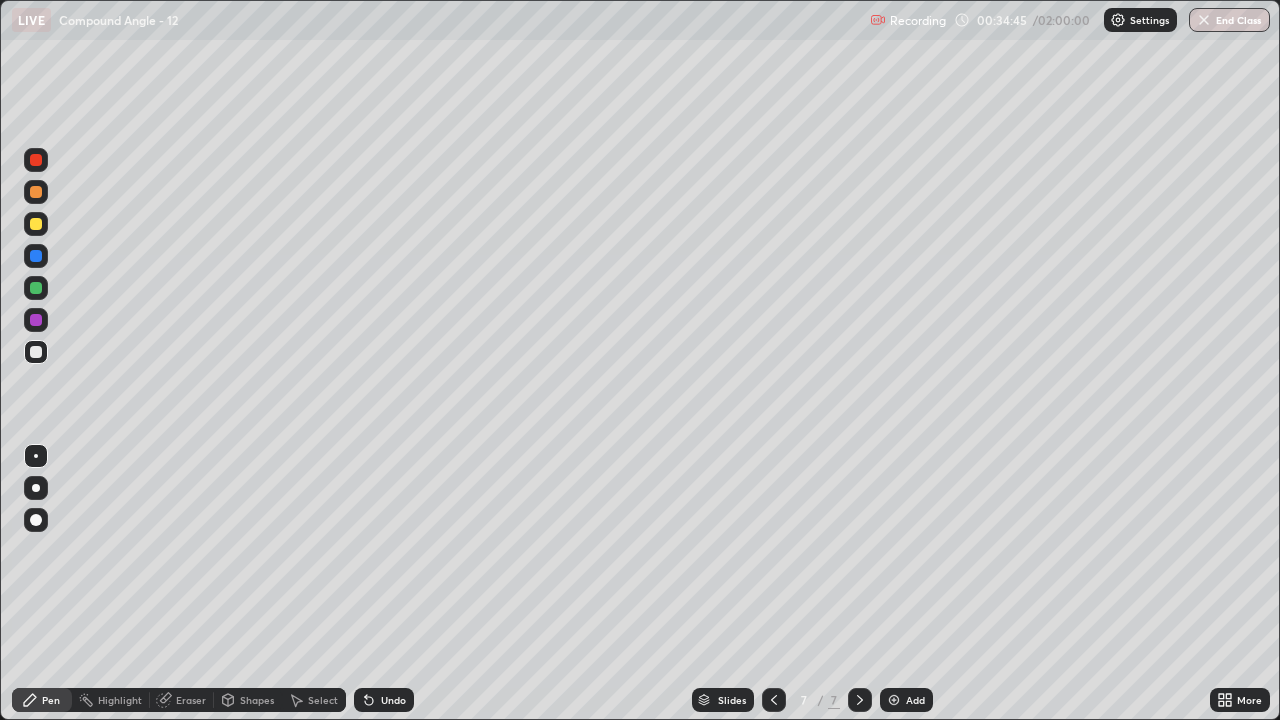 click on "Undo" at bounding box center [384, 700] 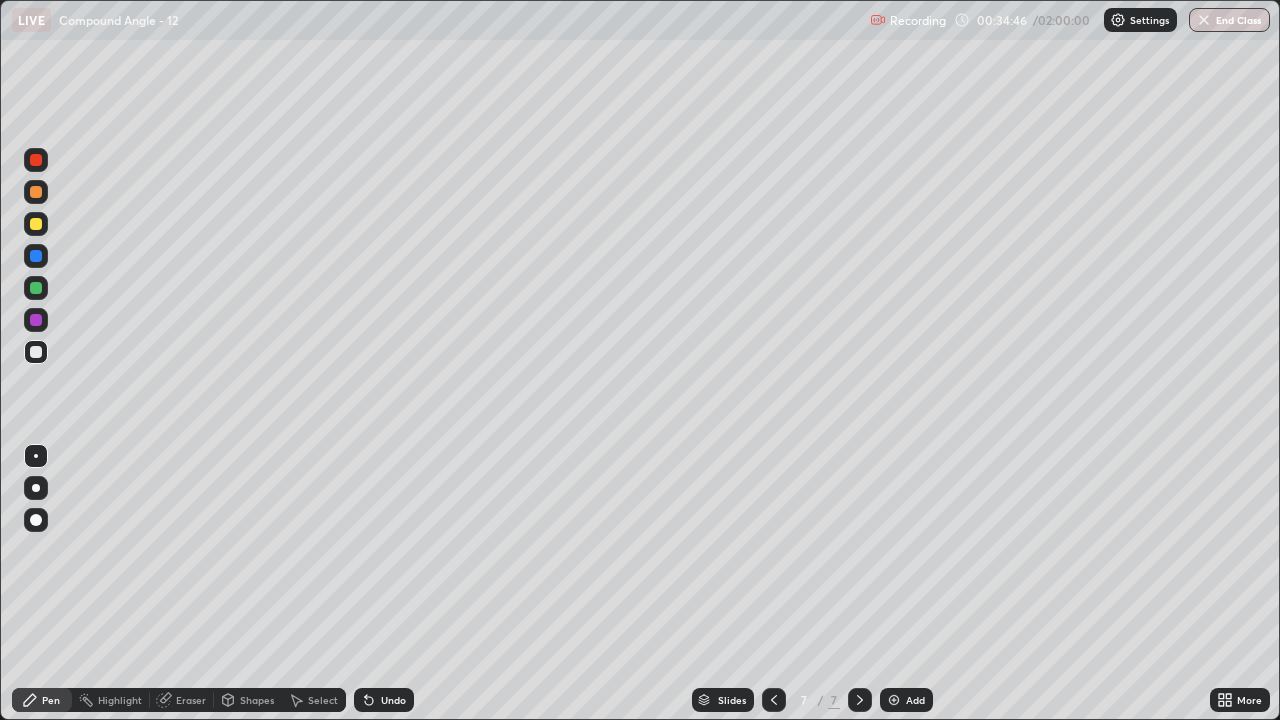 click on "Undo" at bounding box center (384, 700) 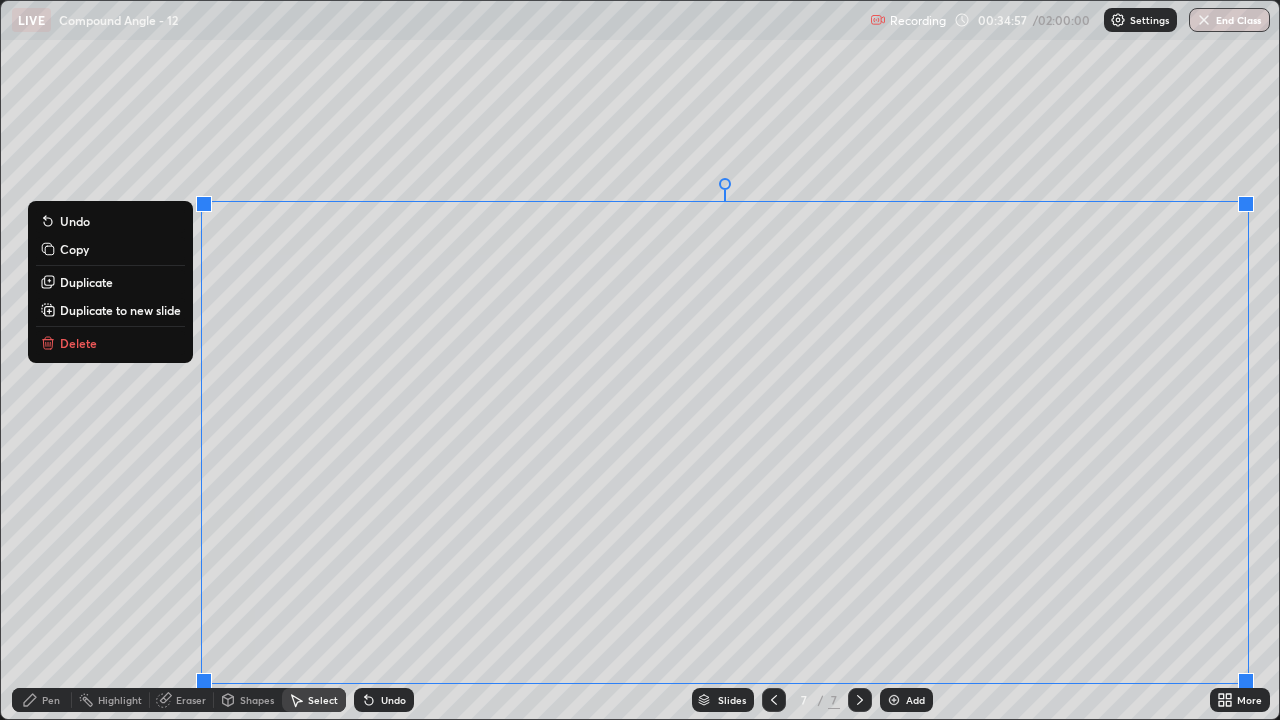 click on "Delete" at bounding box center (110, 343) 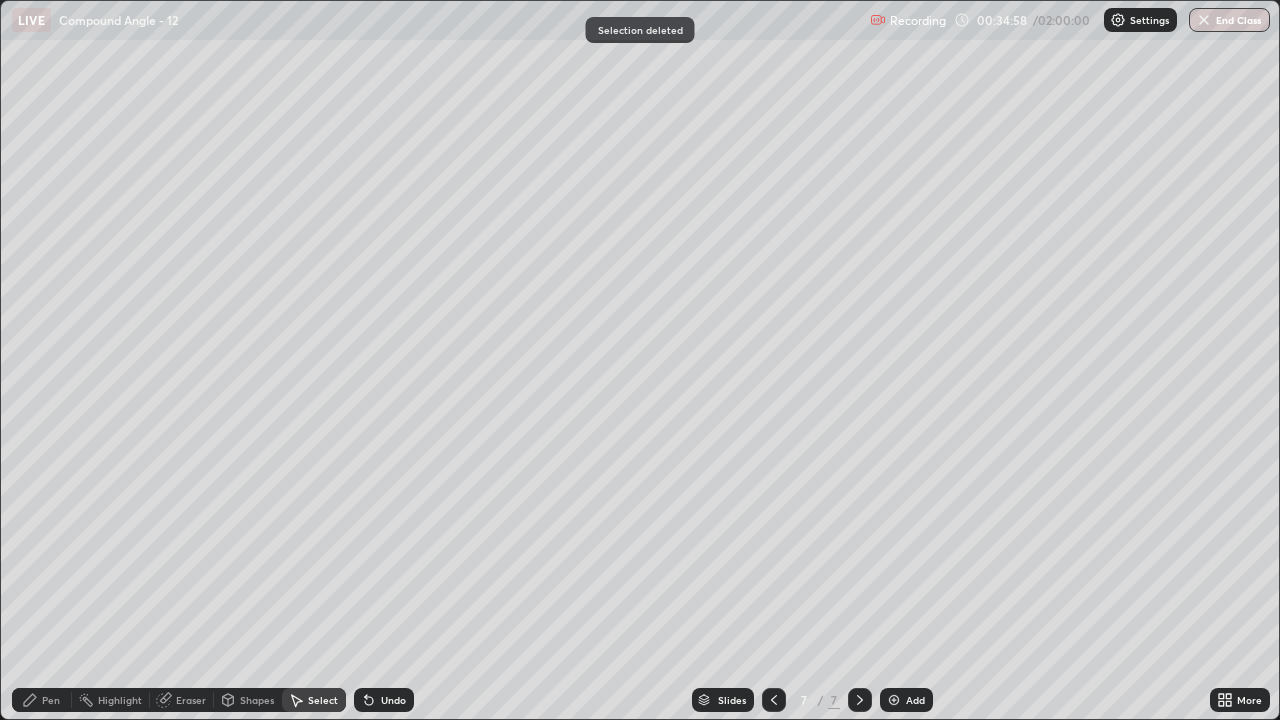 click on "Pen" at bounding box center (51, 700) 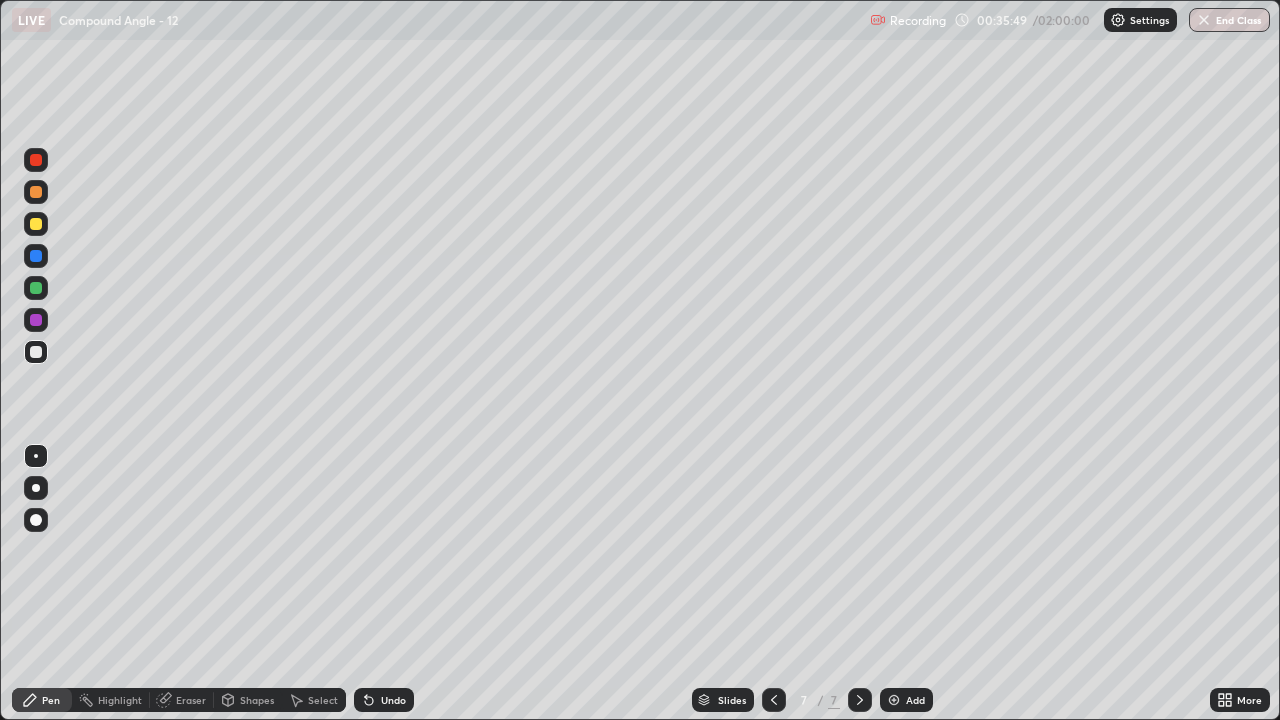 click on "Undo" at bounding box center [393, 700] 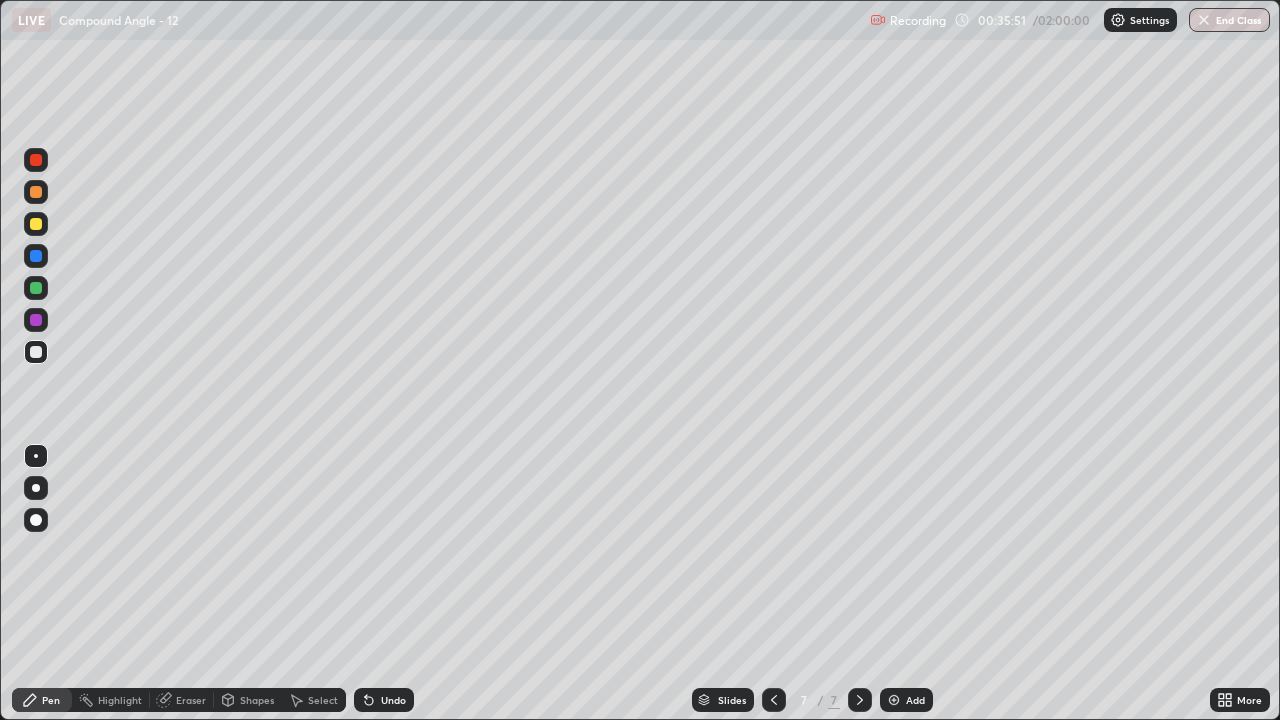 click on "Undo" at bounding box center (393, 700) 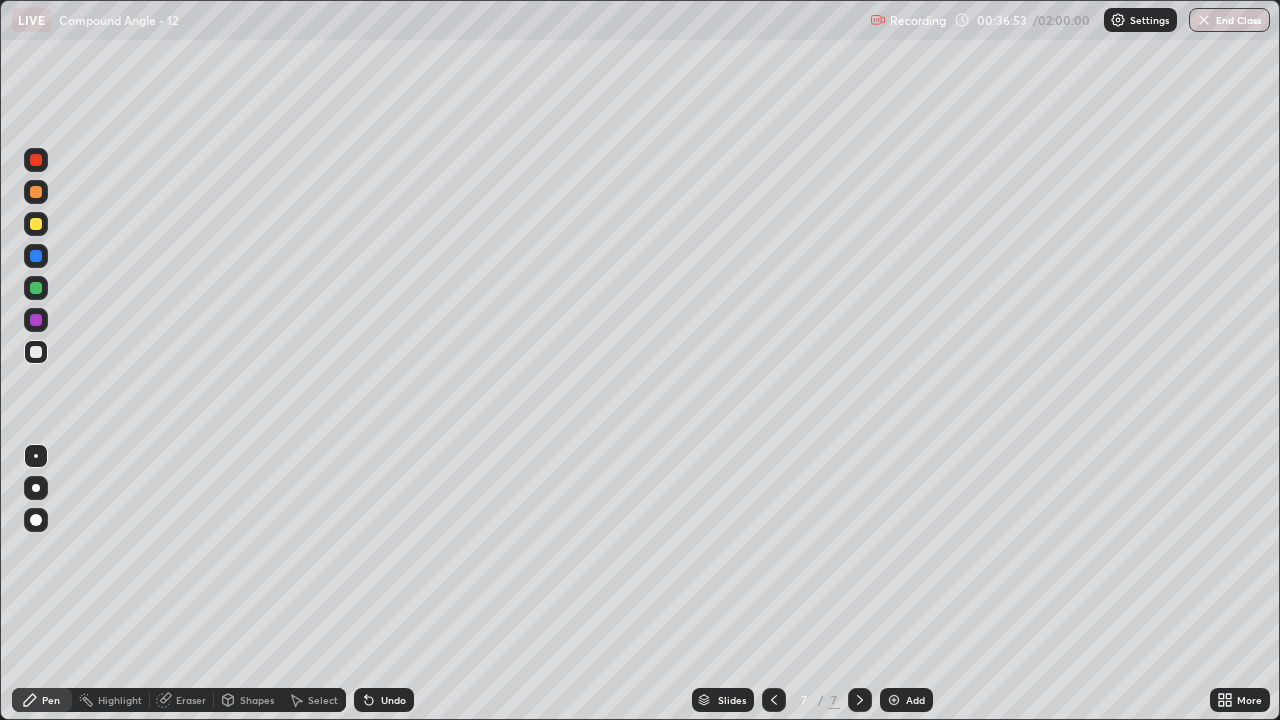 click on "Add" at bounding box center (915, 700) 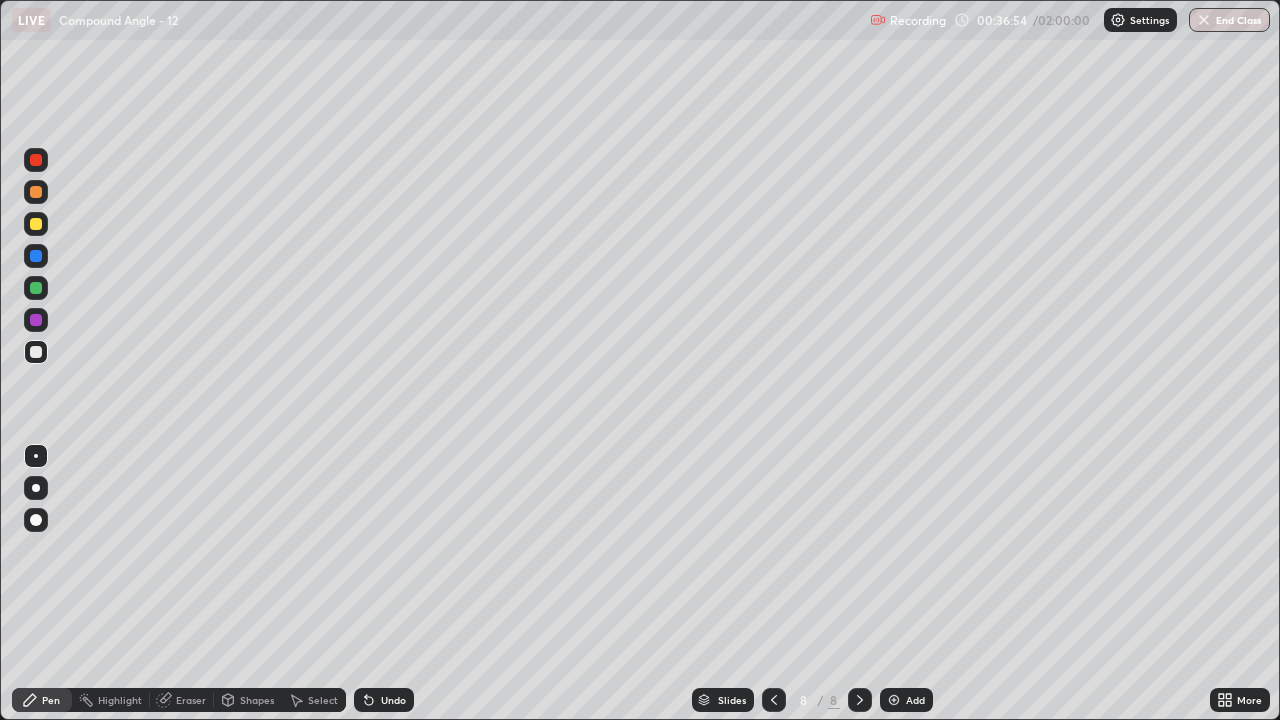 click at bounding box center (36, 288) 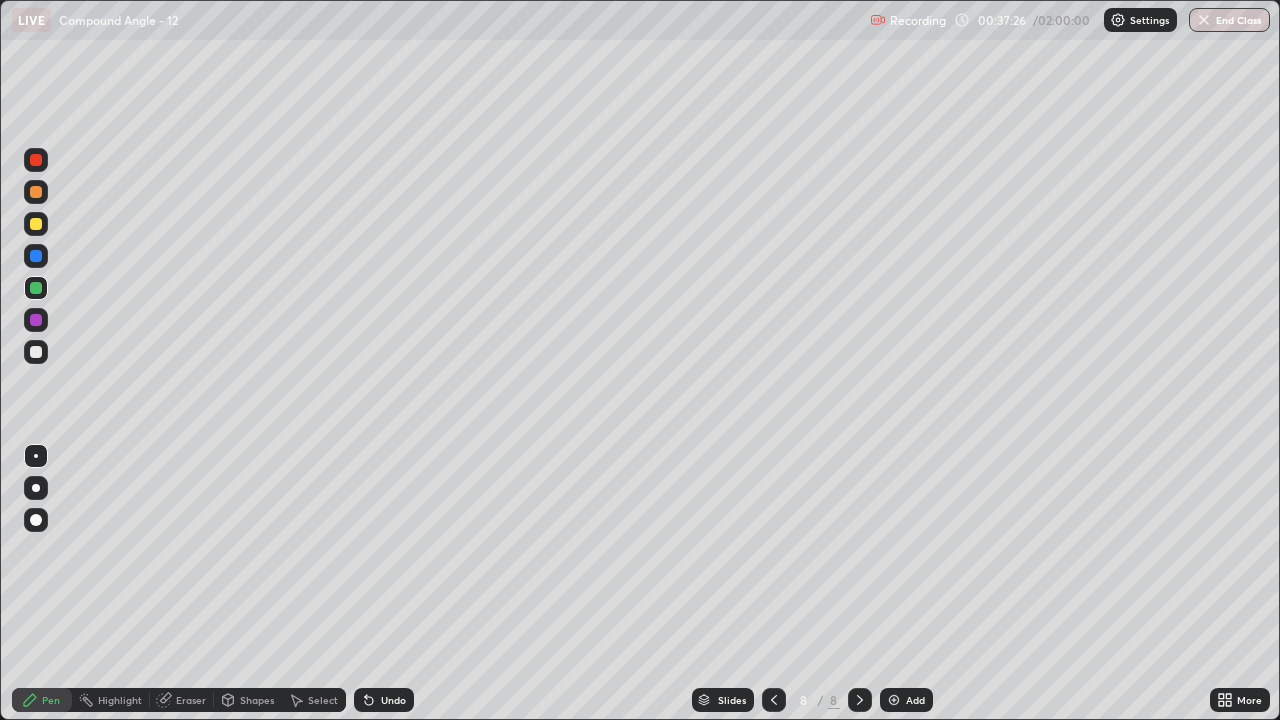 click on "Undo" at bounding box center [384, 700] 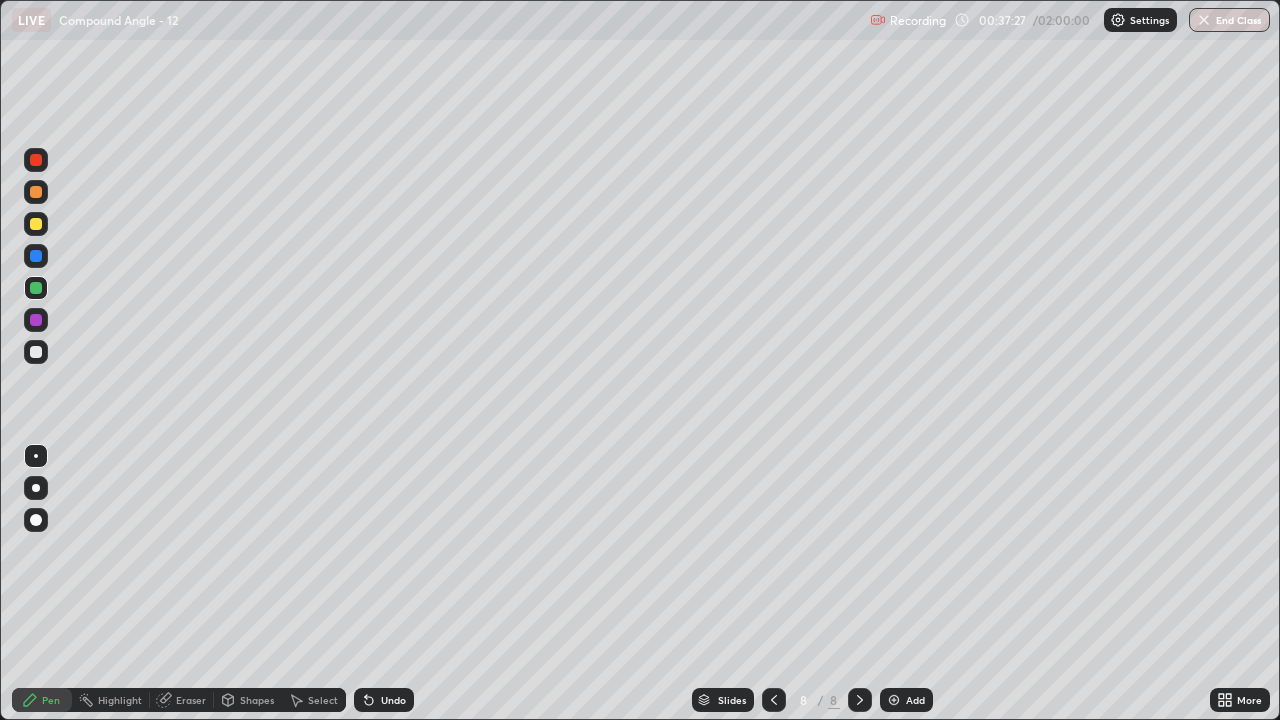 click on "Undo" at bounding box center (393, 700) 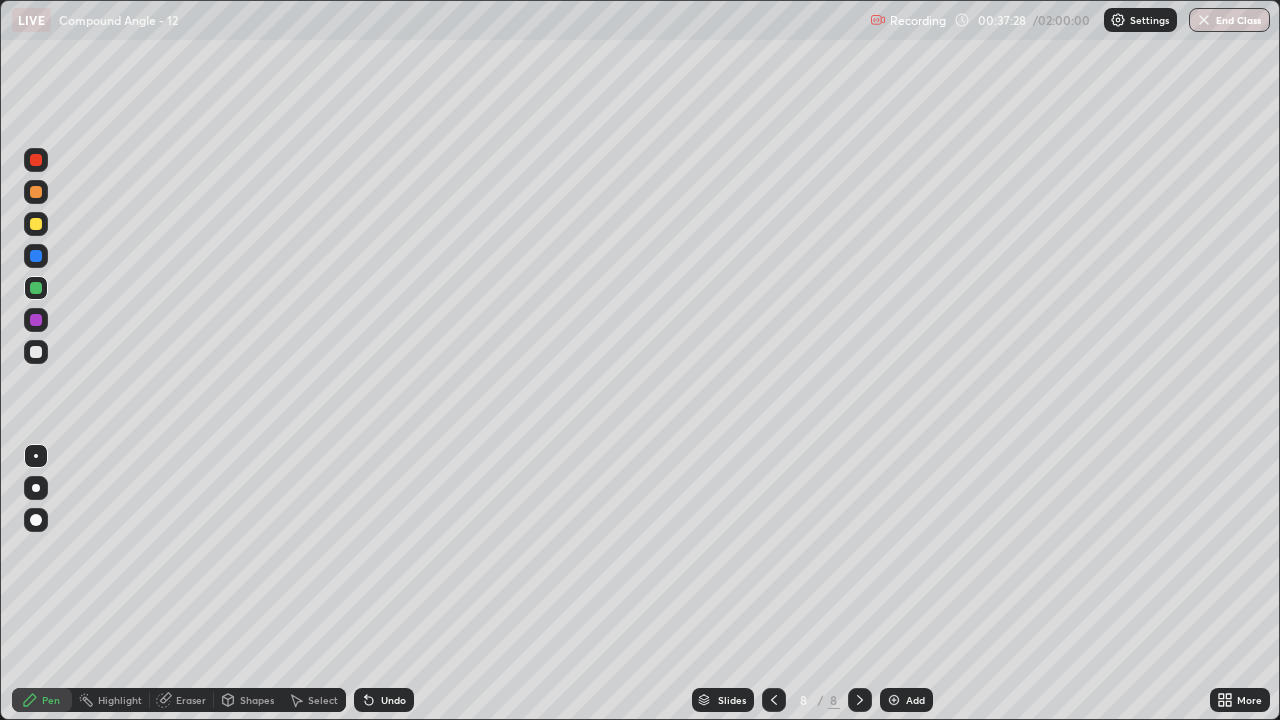 click on "Undo" at bounding box center [384, 700] 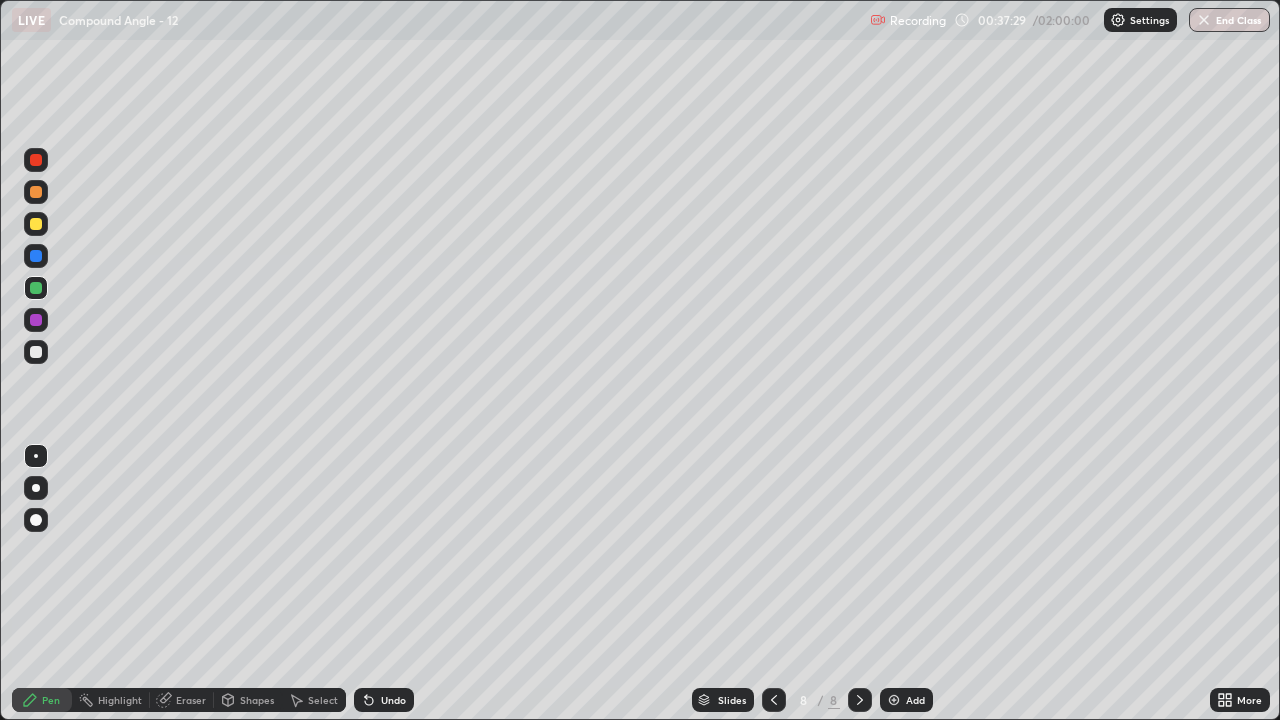 click on "Undo" at bounding box center (384, 700) 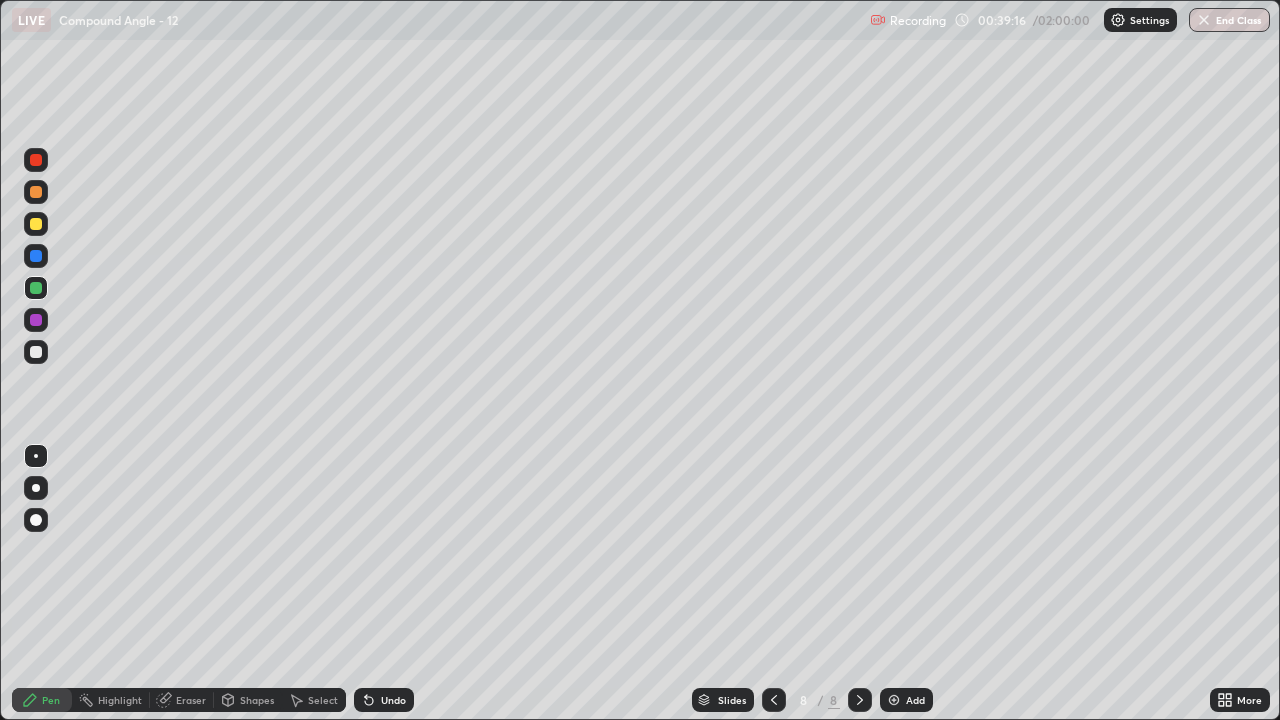 click at bounding box center (36, 352) 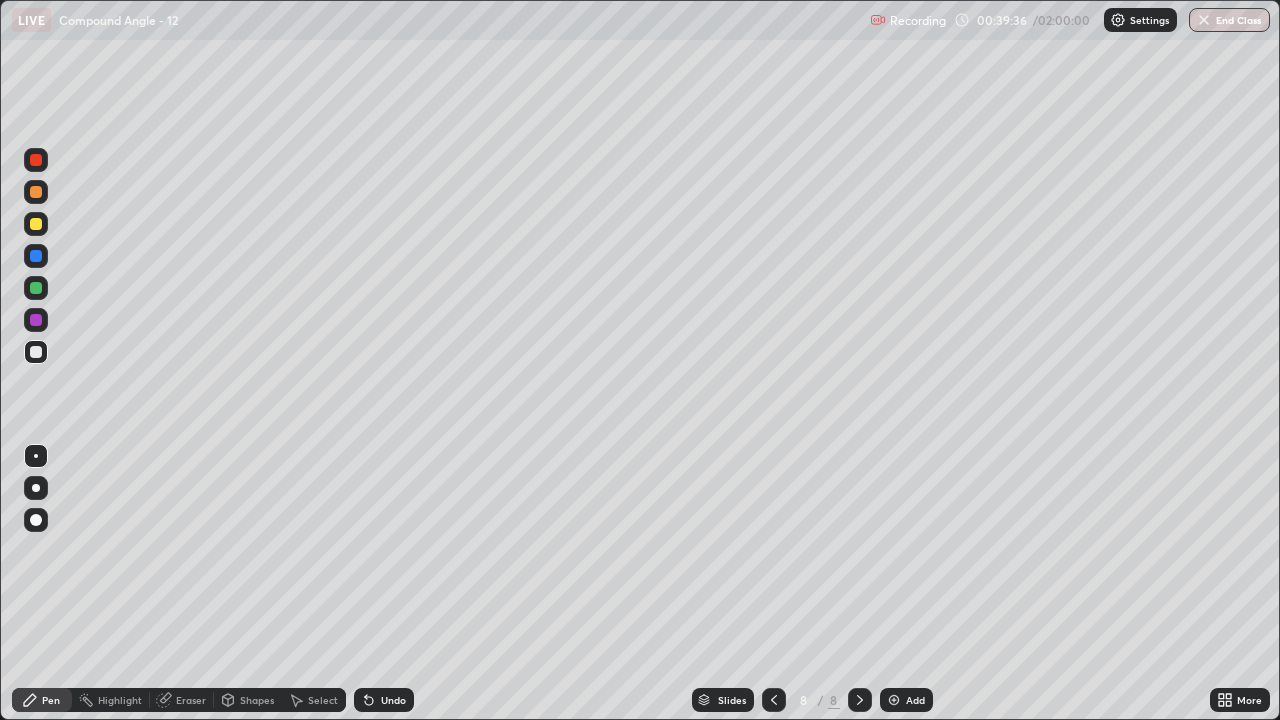click on "Undo" at bounding box center [393, 700] 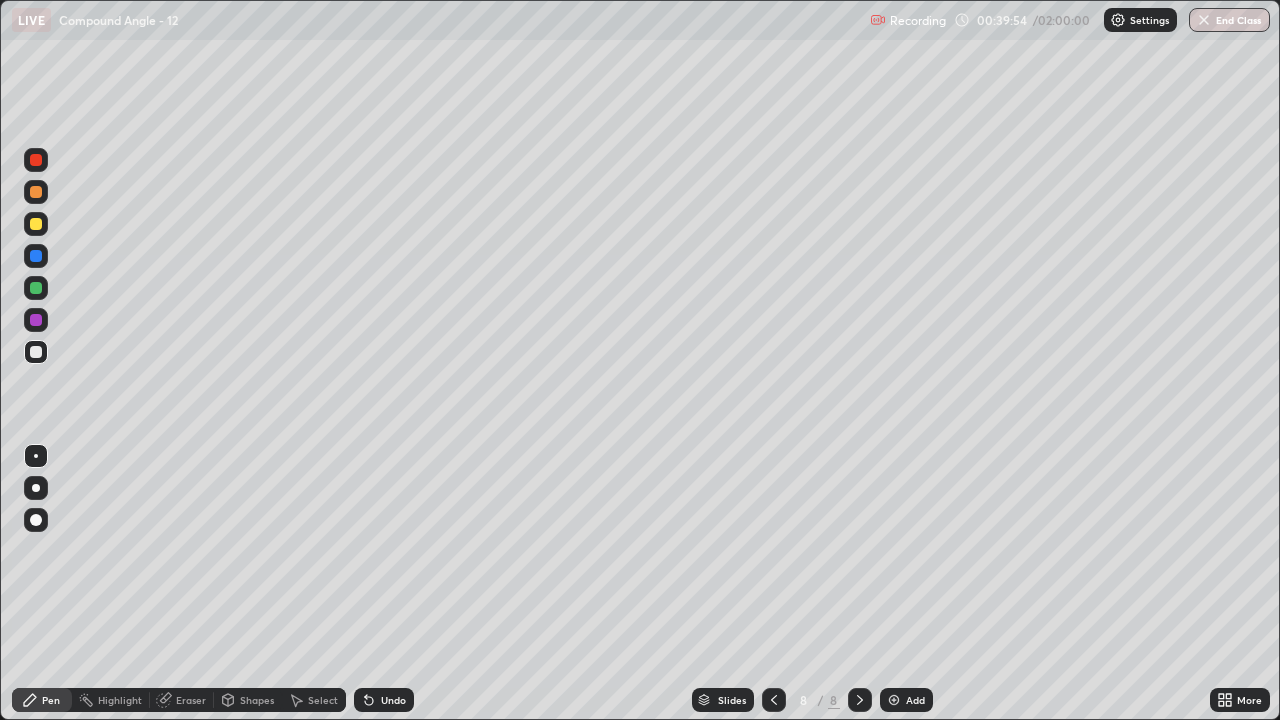click on "Undo" at bounding box center [393, 700] 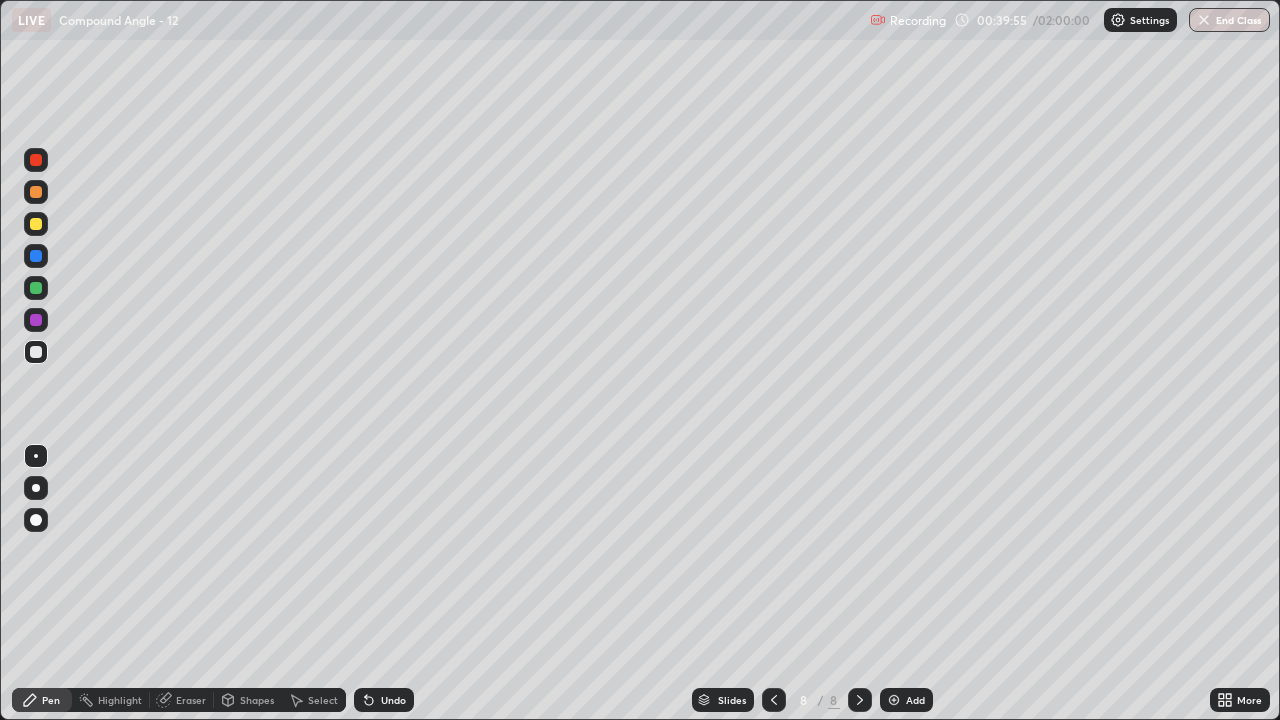 click on "Undo" at bounding box center (393, 700) 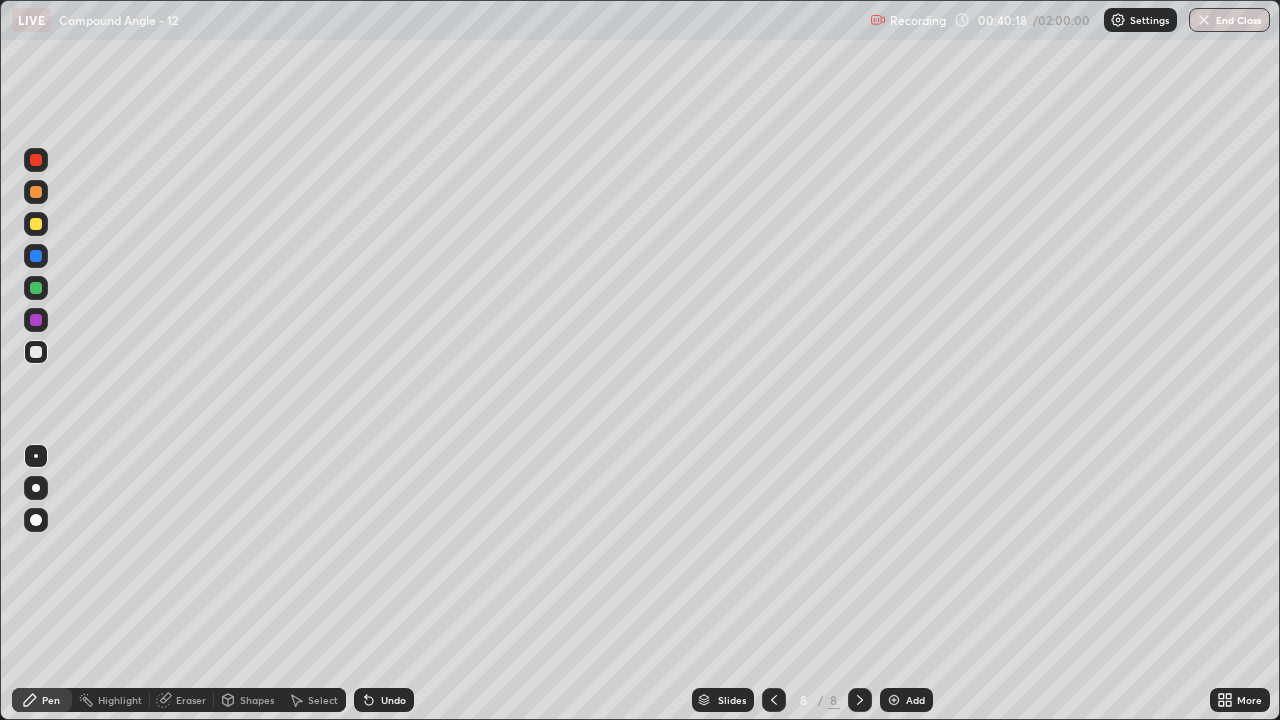 click on "Select" at bounding box center (323, 700) 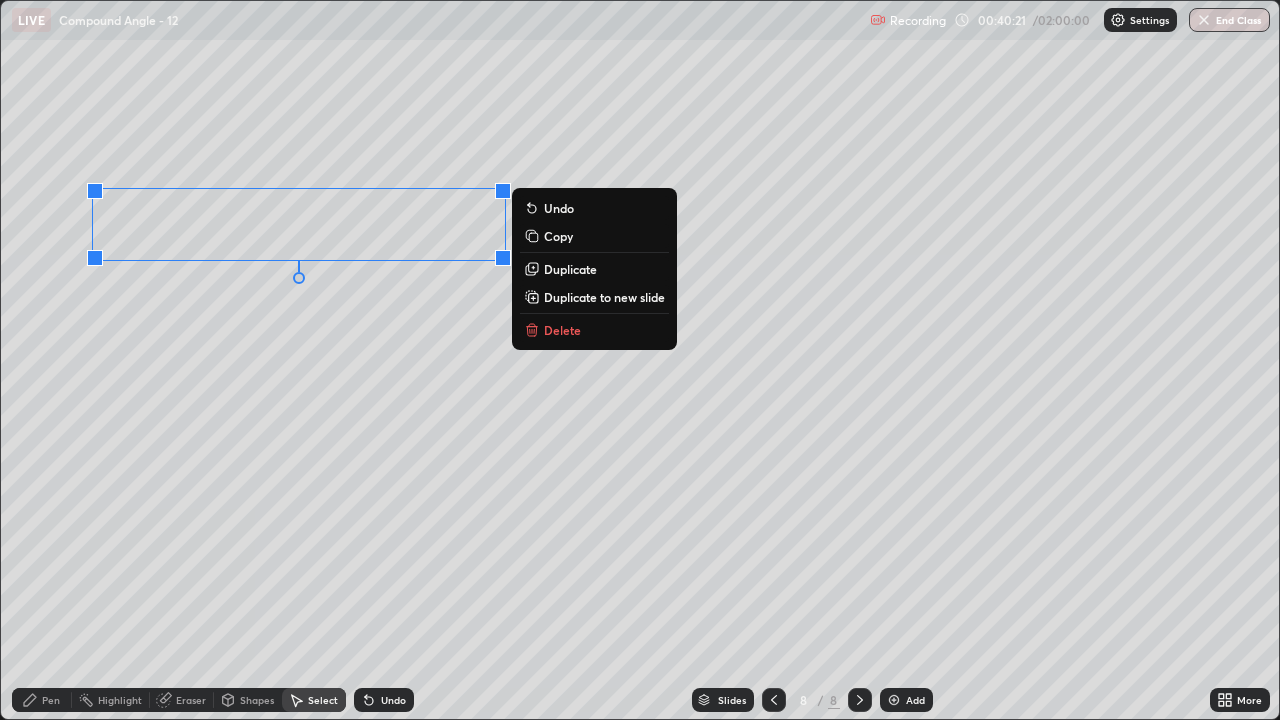 click on "0 ° Undo Copy Duplicate Duplicate to new slide Delete" at bounding box center (640, 360) 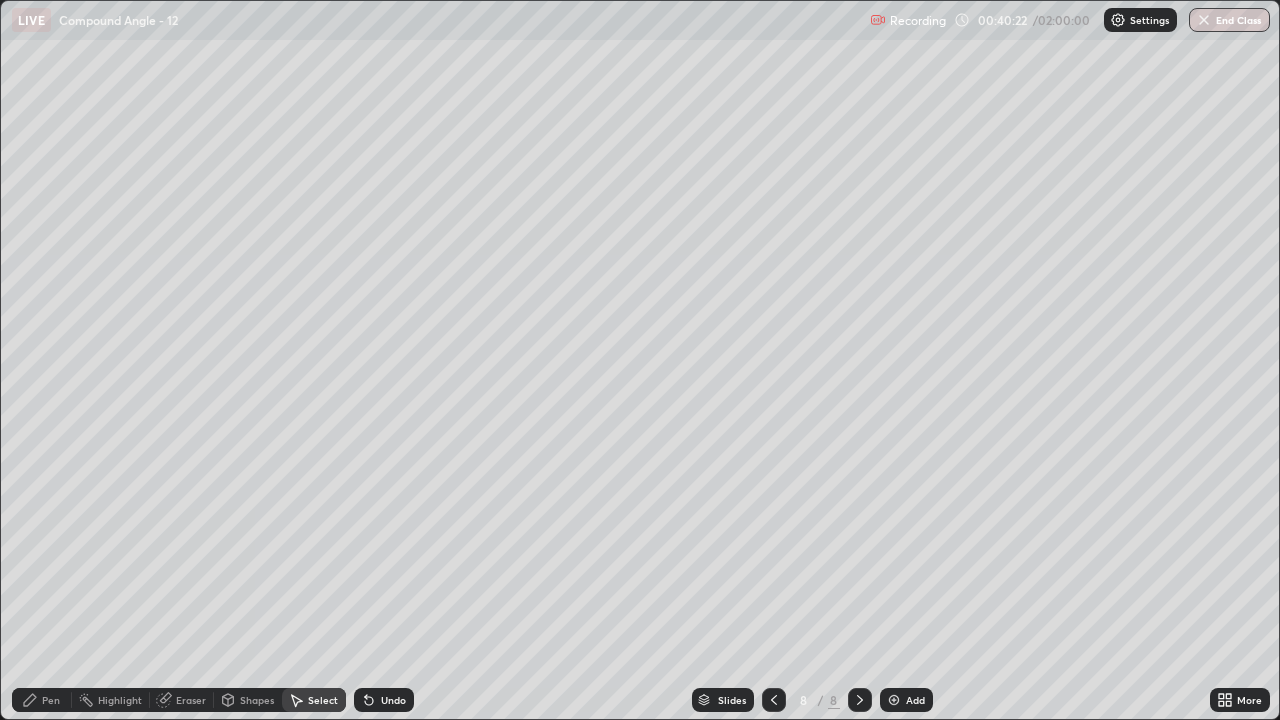click on "Pen" at bounding box center [51, 700] 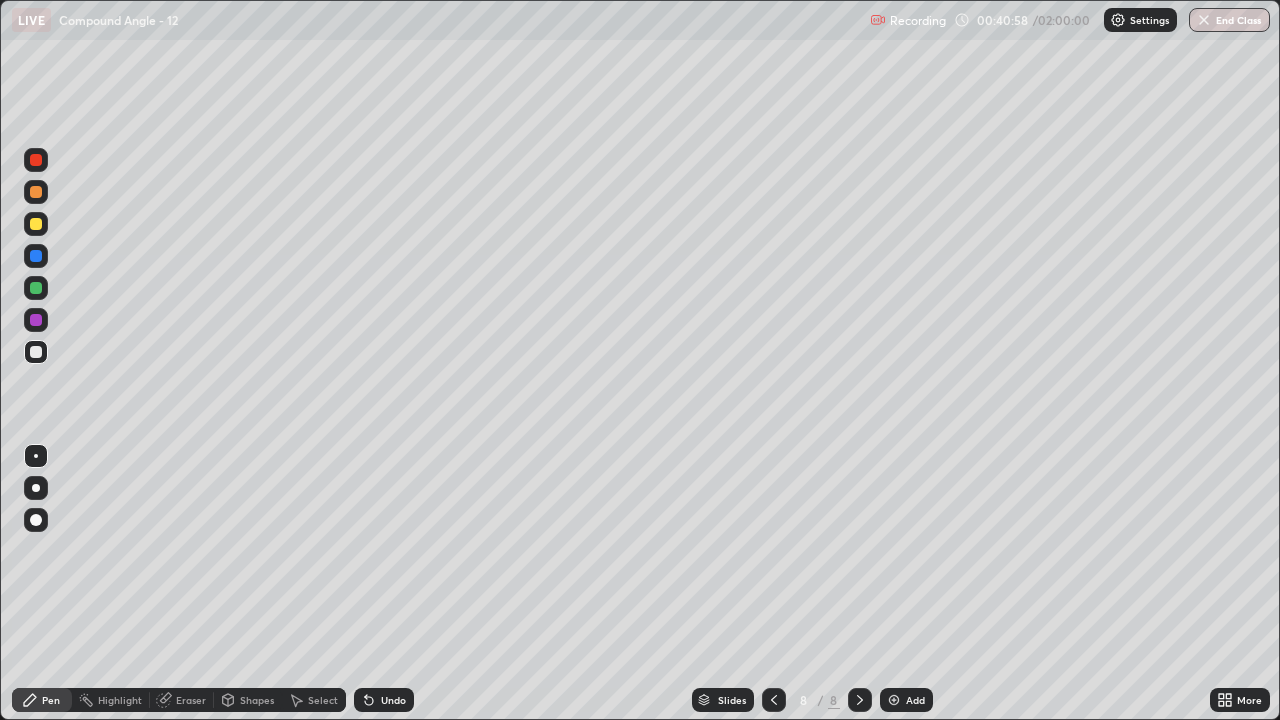 click on "Undo" at bounding box center (384, 700) 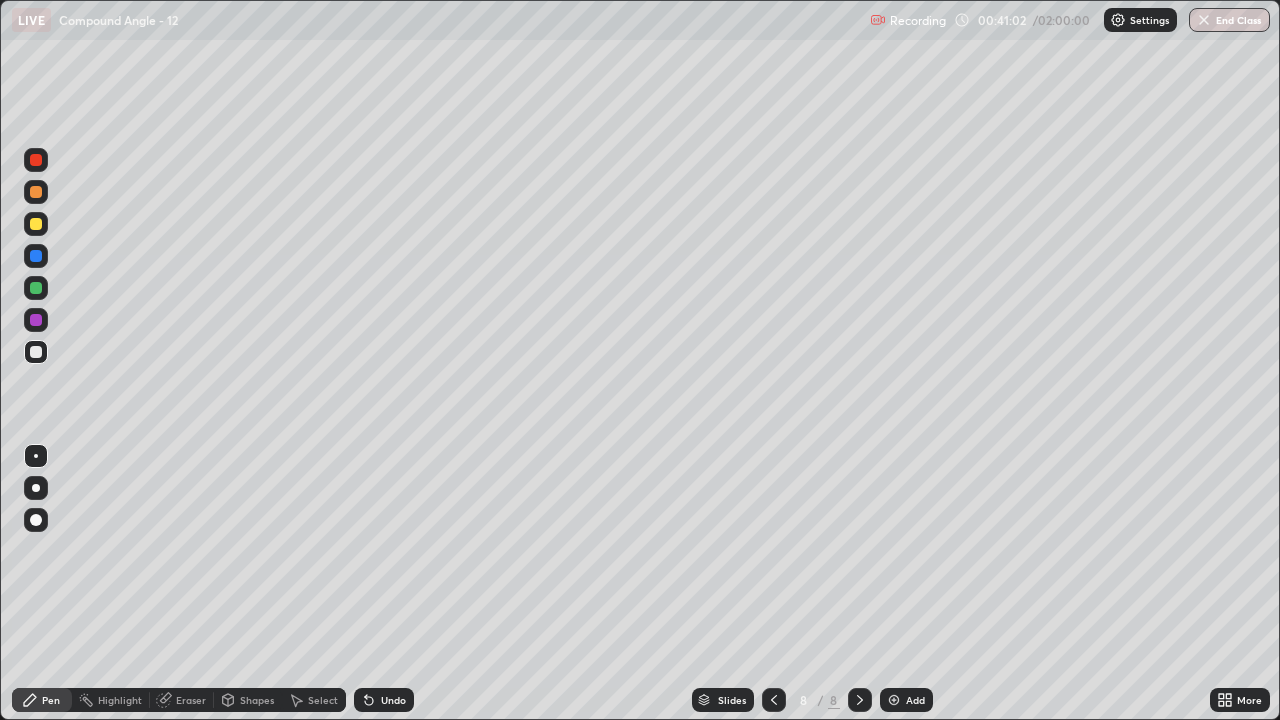 click on "Undo" at bounding box center [393, 700] 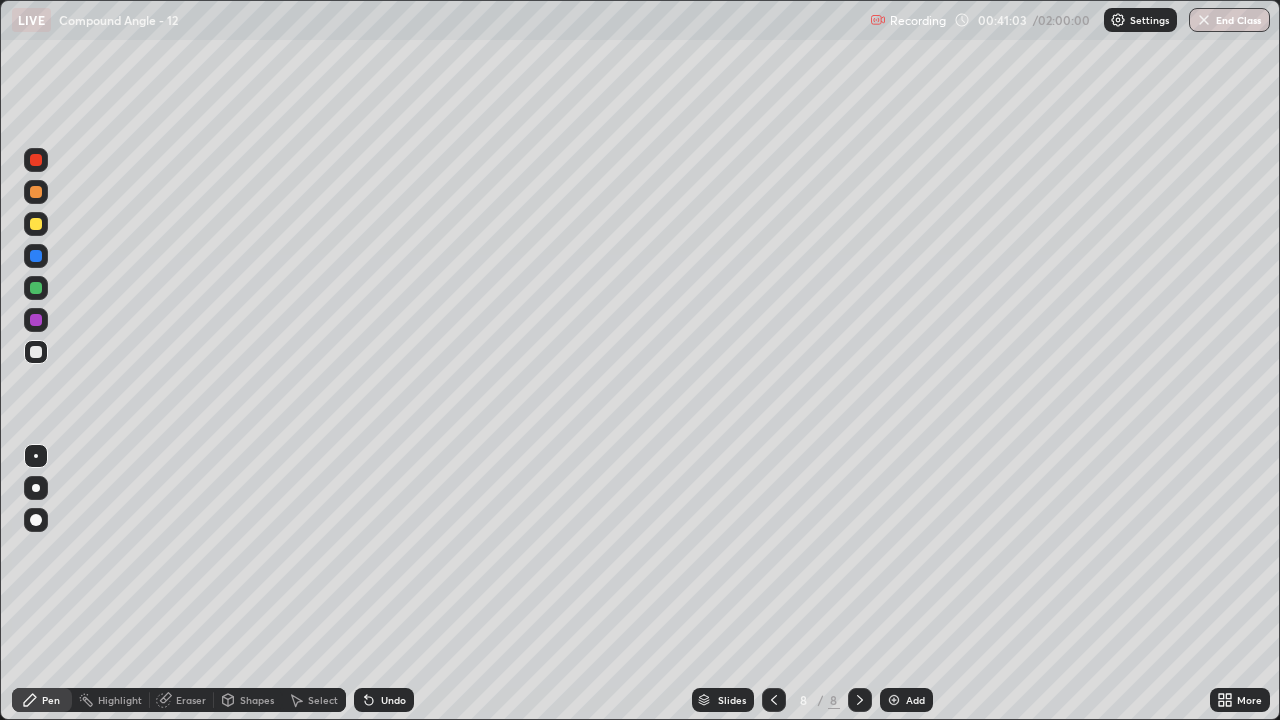 click on "Undo" at bounding box center [384, 700] 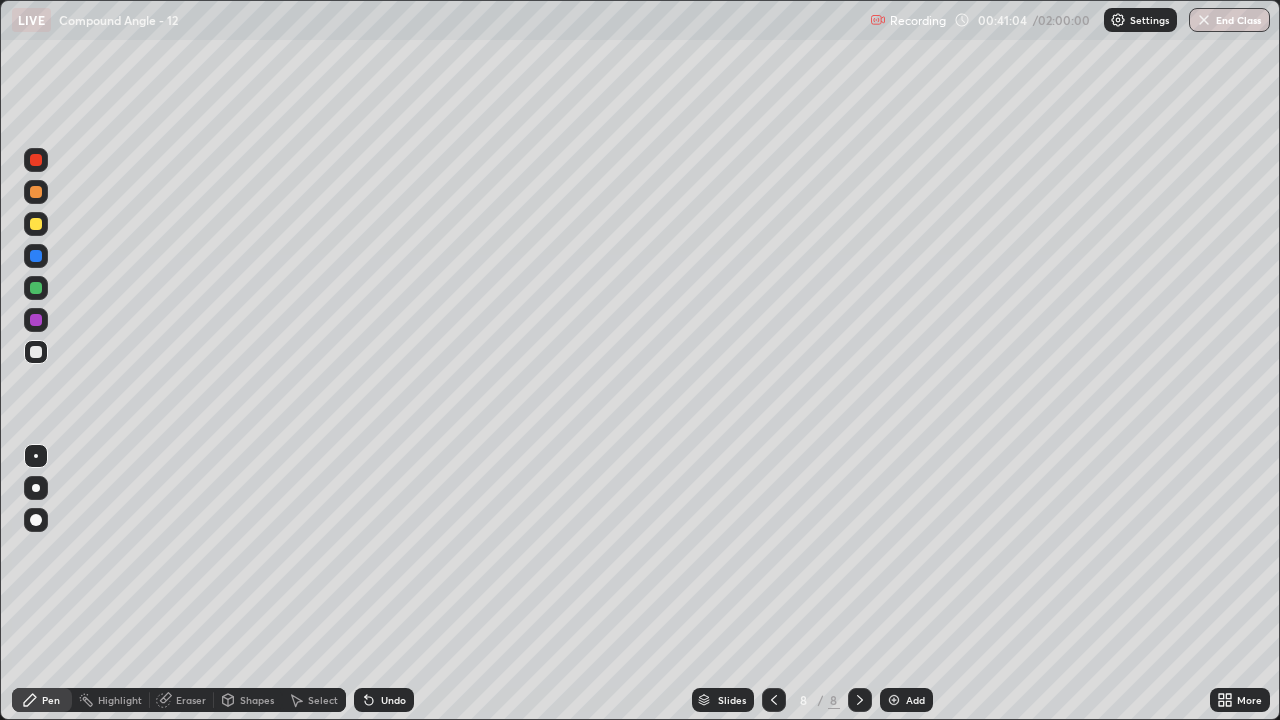 click on "Undo" at bounding box center [380, 700] 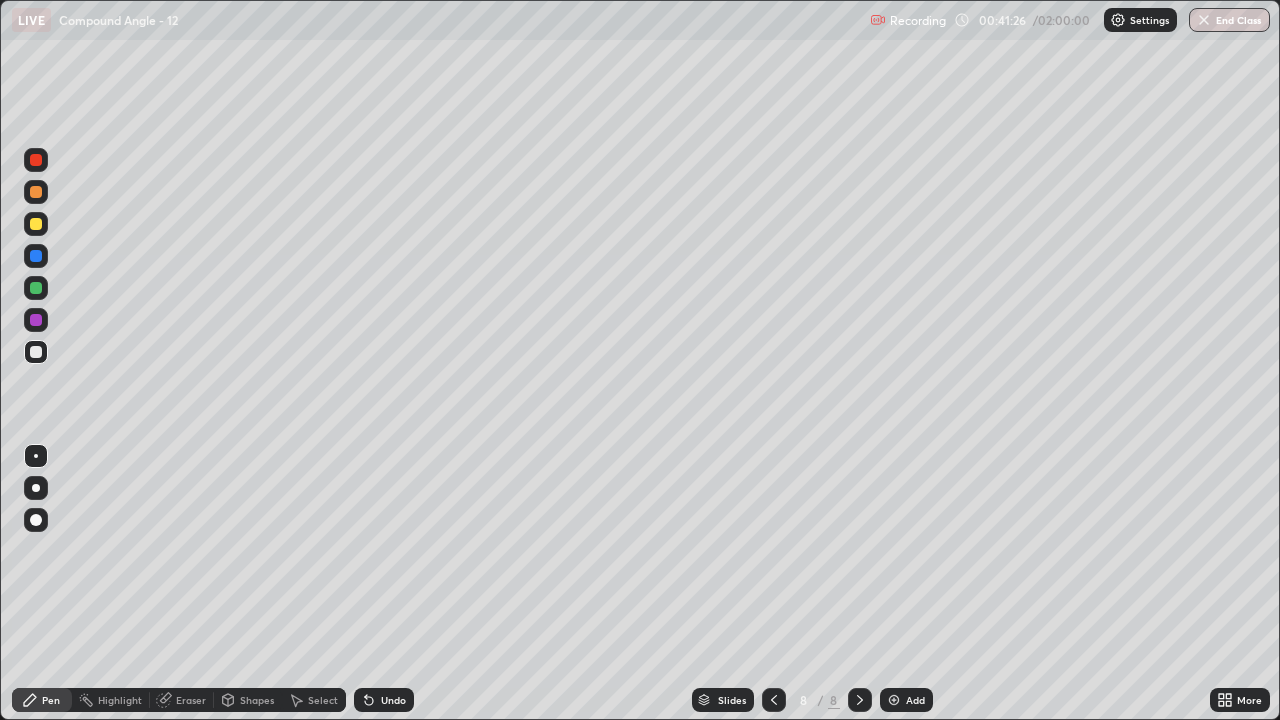 click on "Undo" at bounding box center [384, 700] 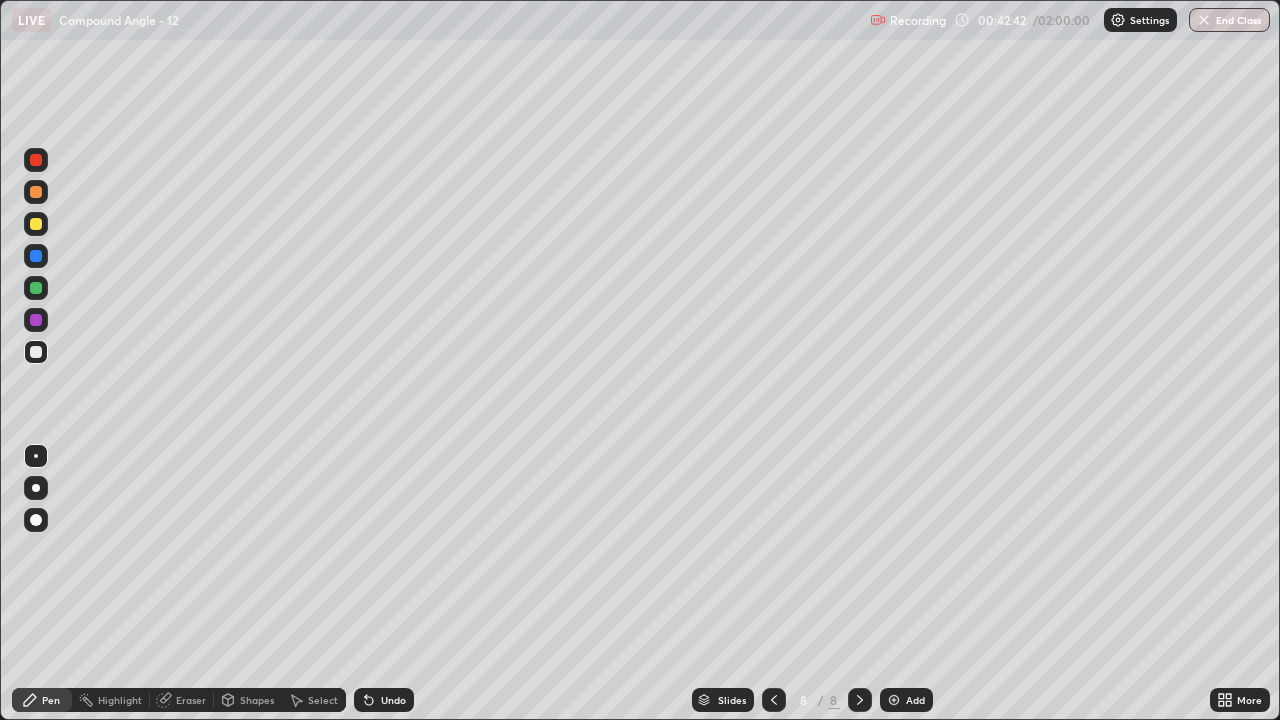 click on "Undo" at bounding box center [393, 700] 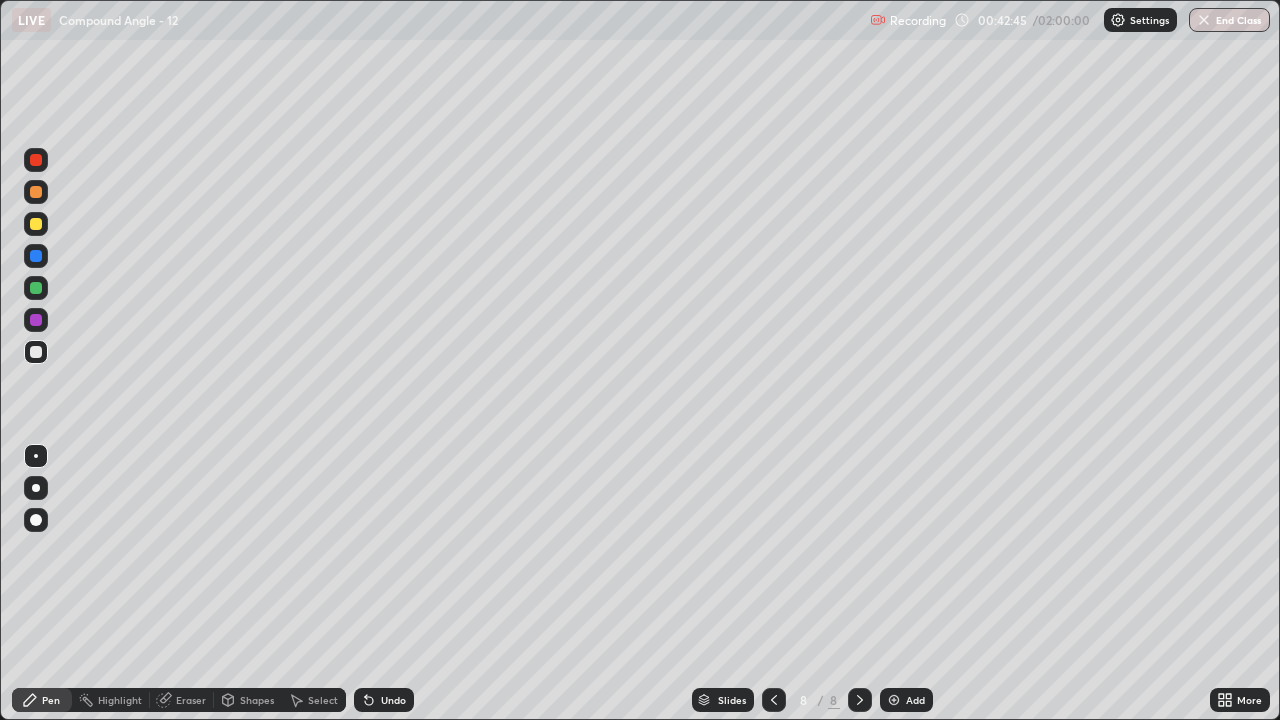 click on "Select" at bounding box center (323, 700) 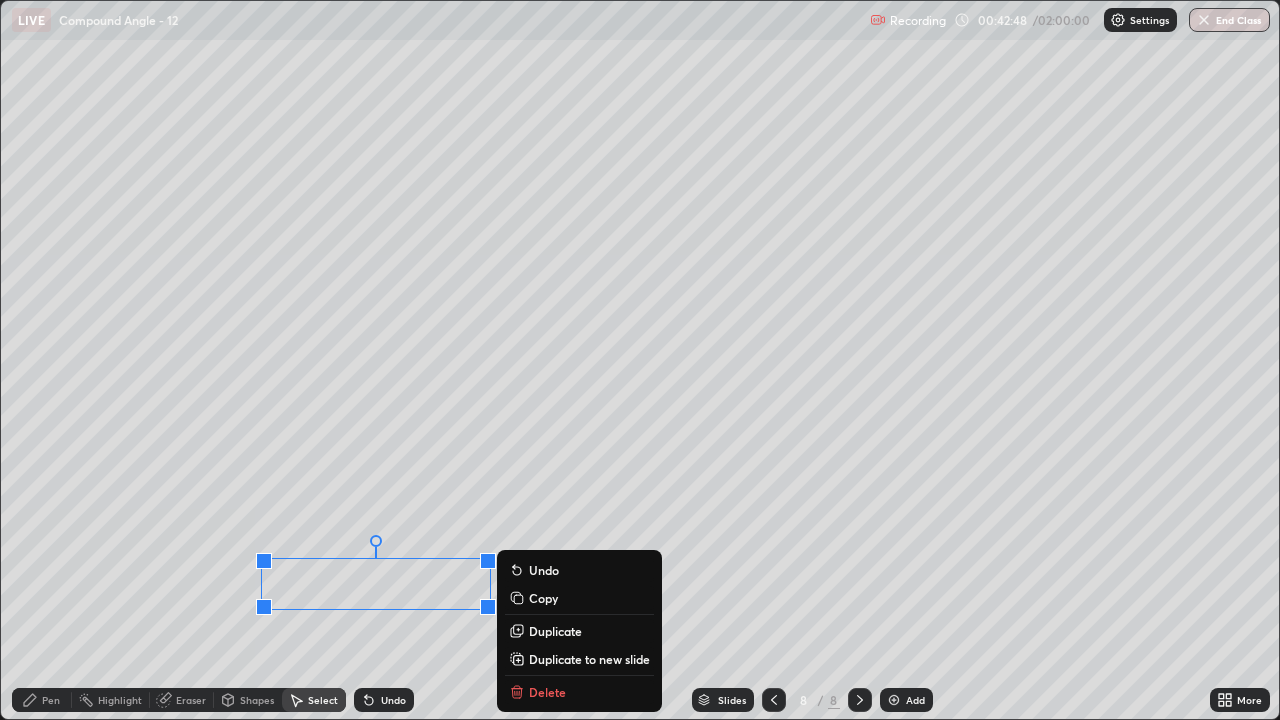 click on "0 ° Undo Copy Duplicate Duplicate to new slide Delete" at bounding box center (640, 360) 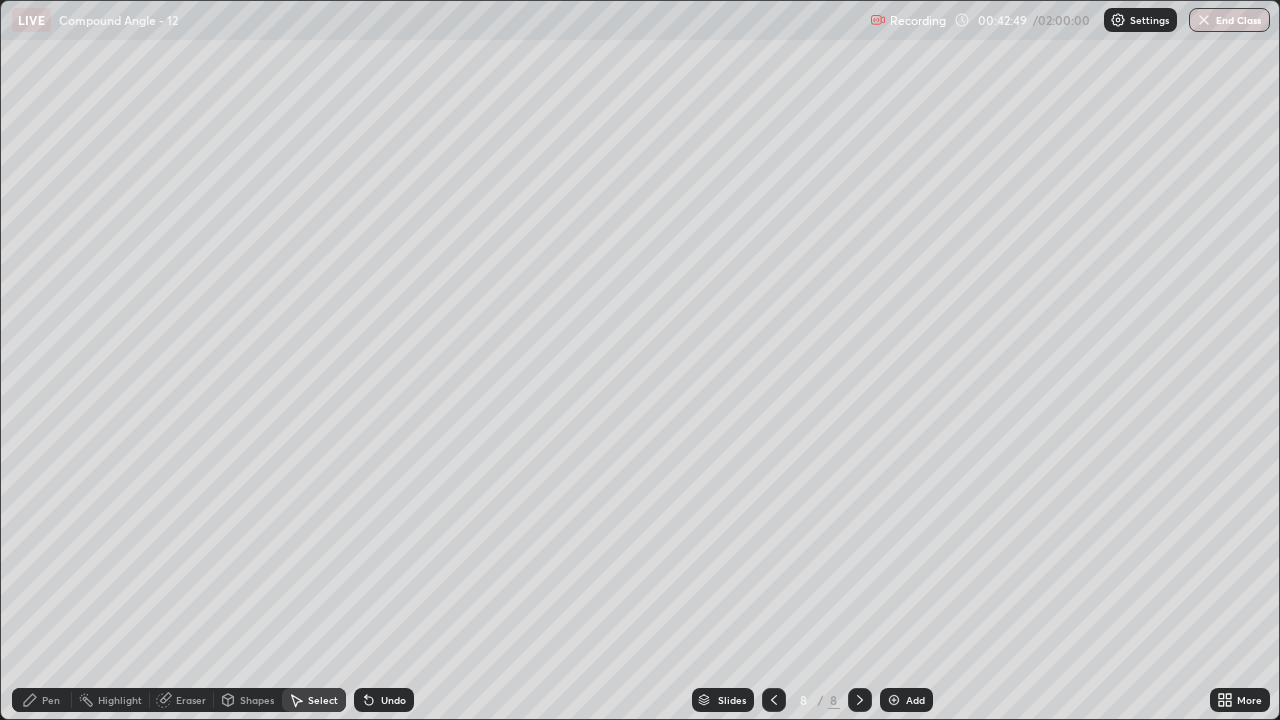 click on "Pen" at bounding box center (51, 700) 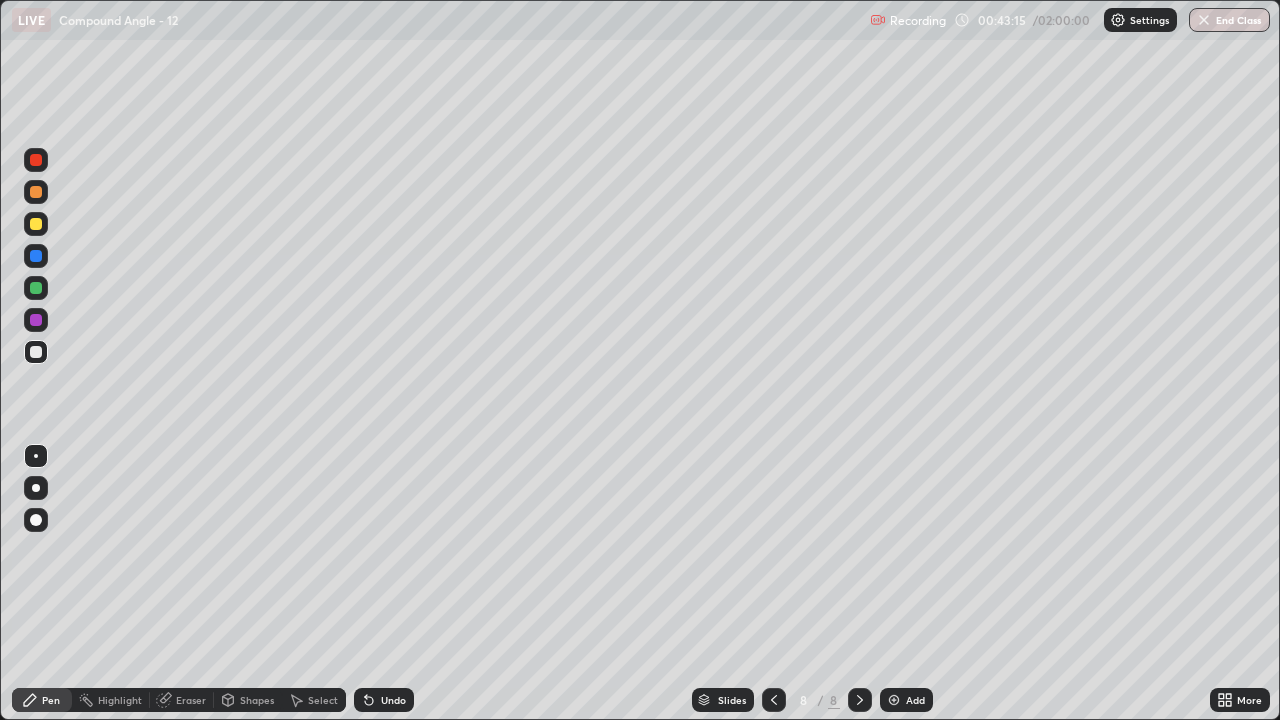 click on "Slides 8 / 8 Add" at bounding box center (812, 700) 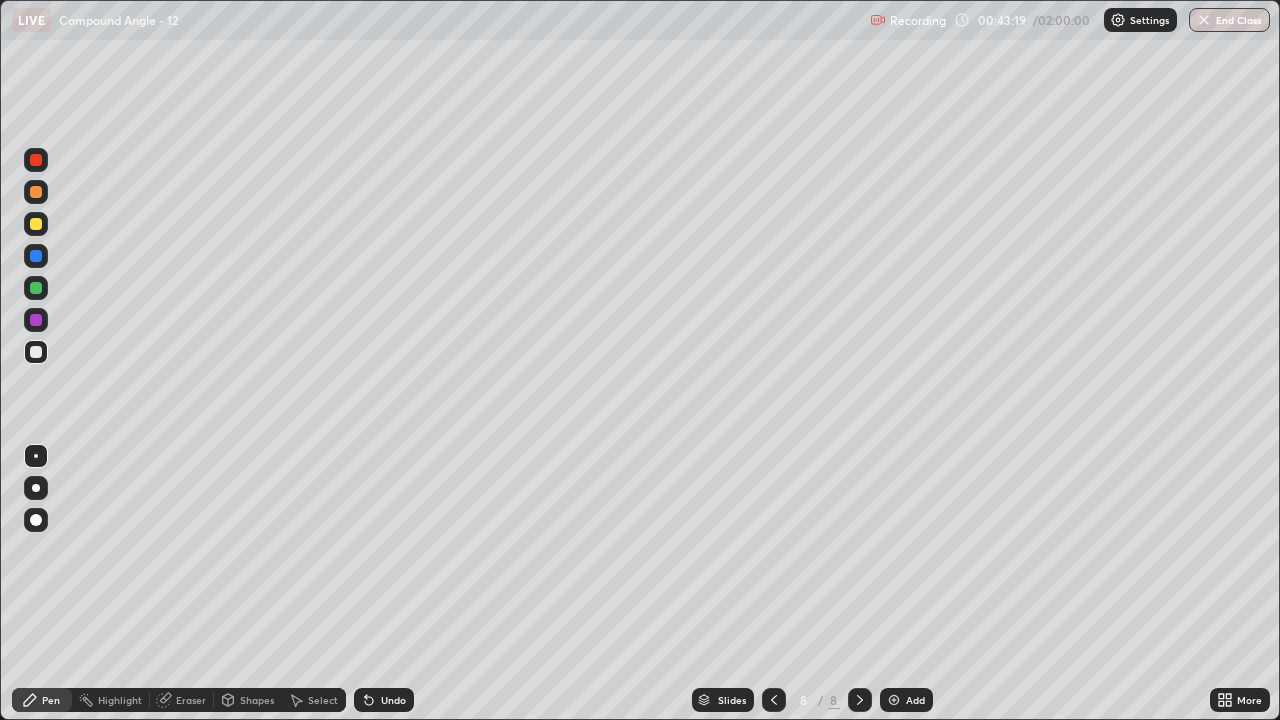 click at bounding box center (774, 700) 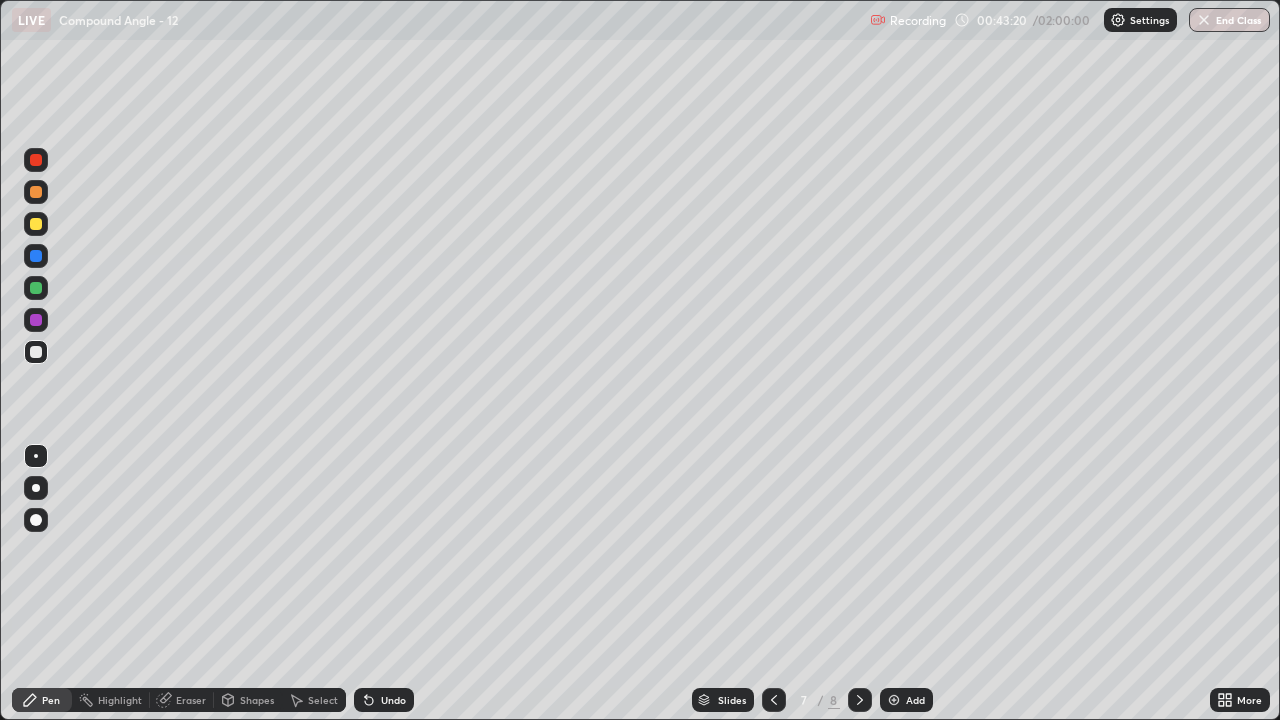 click at bounding box center [774, 700] 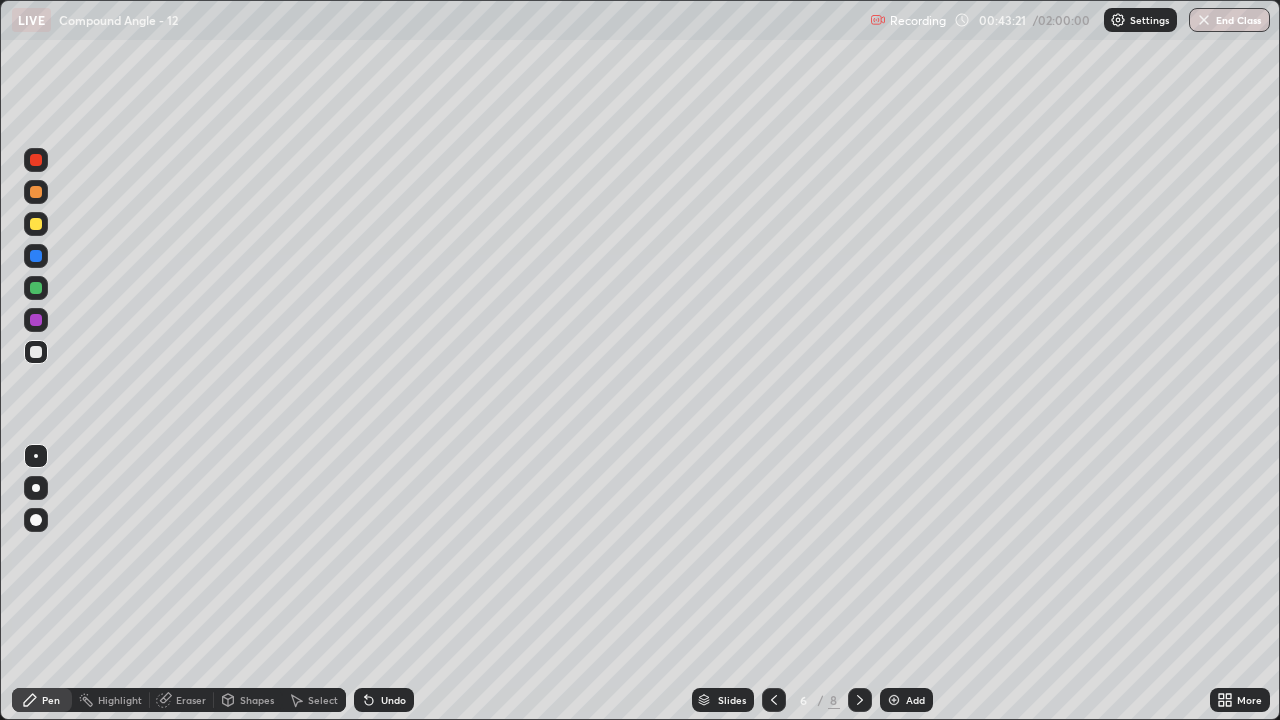 click 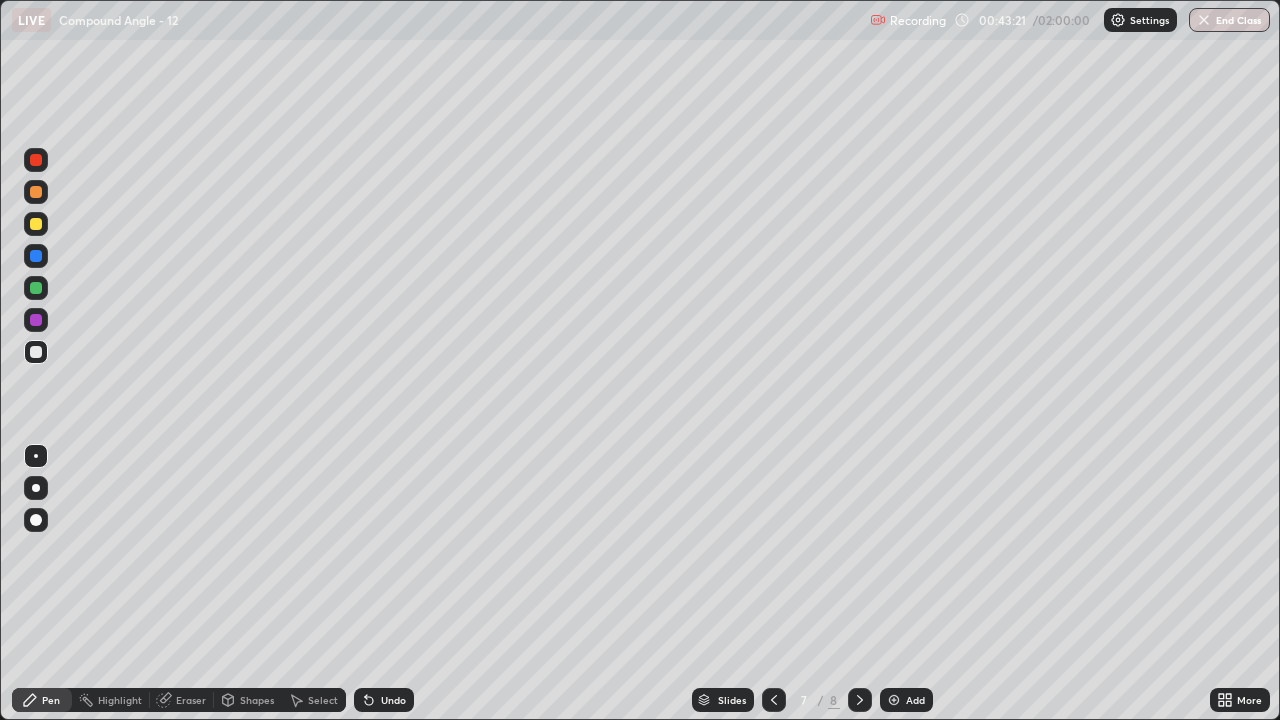 click 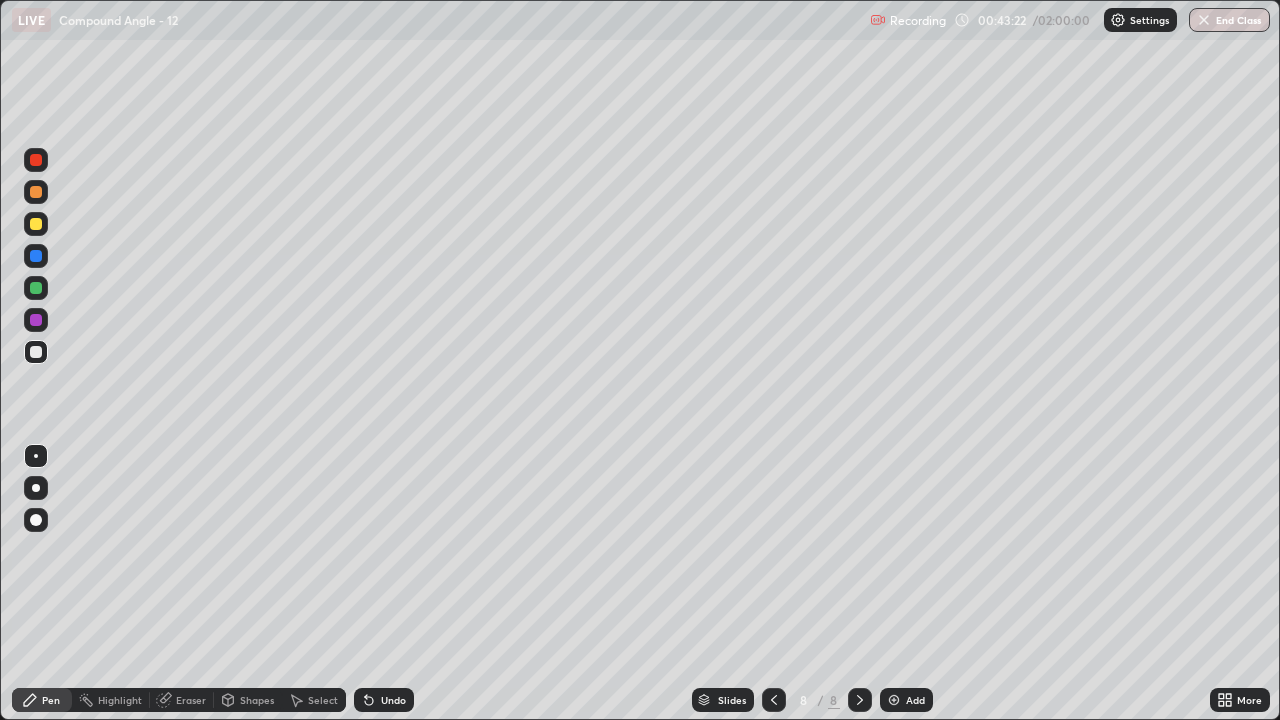 click at bounding box center [774, 700] 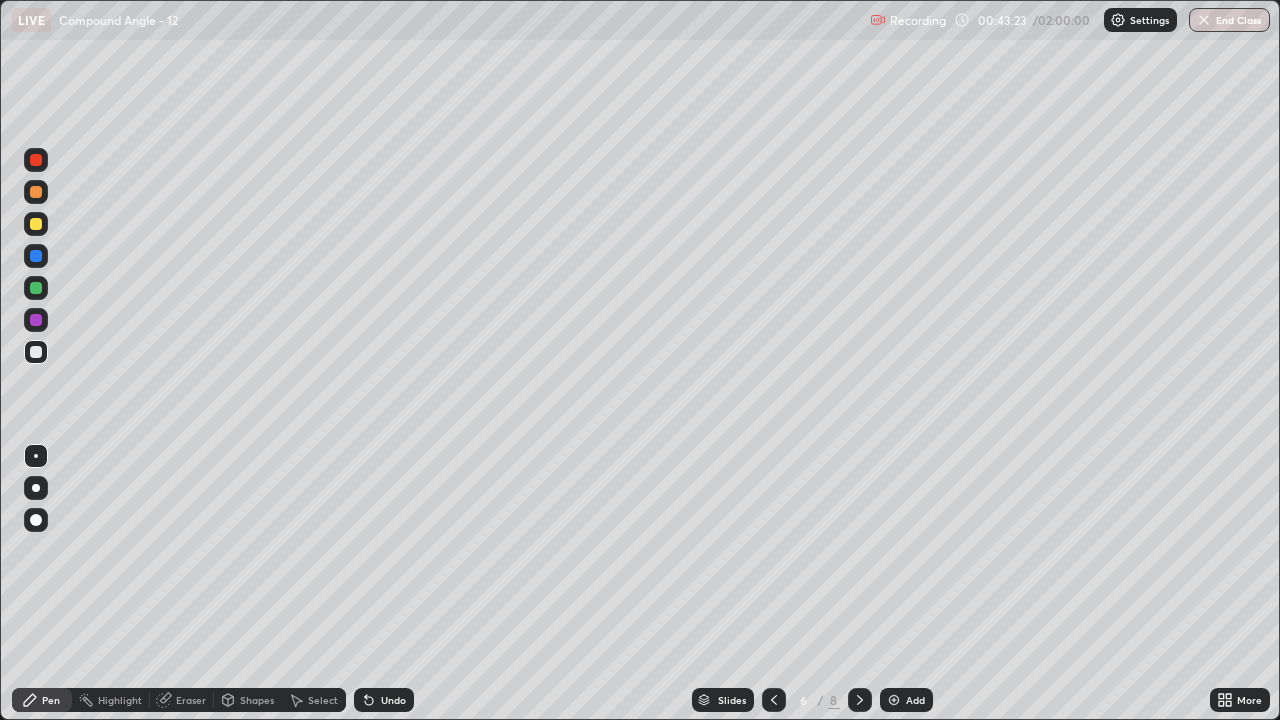 click 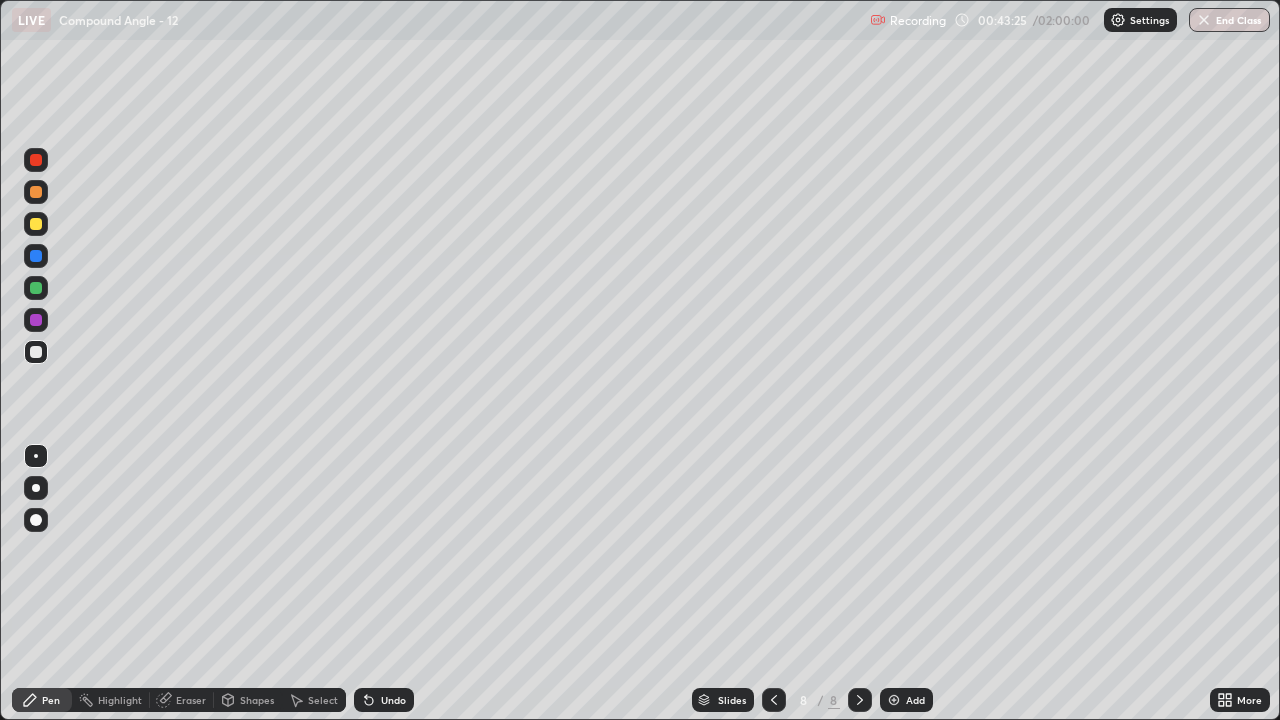 click on "Select" at bounding box center [314, 700] 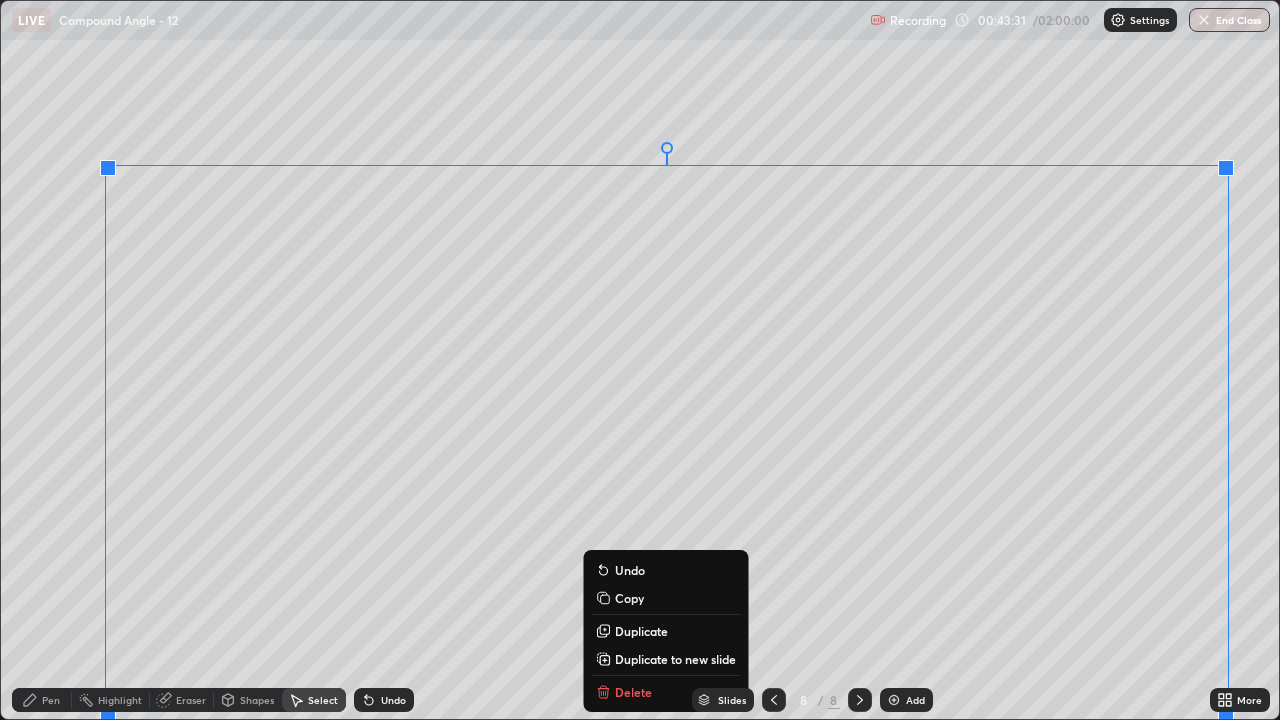 click on "0 ° Undo Copy Duplicate Duplicate to new slide Delete" at bounding box center (640, 360) 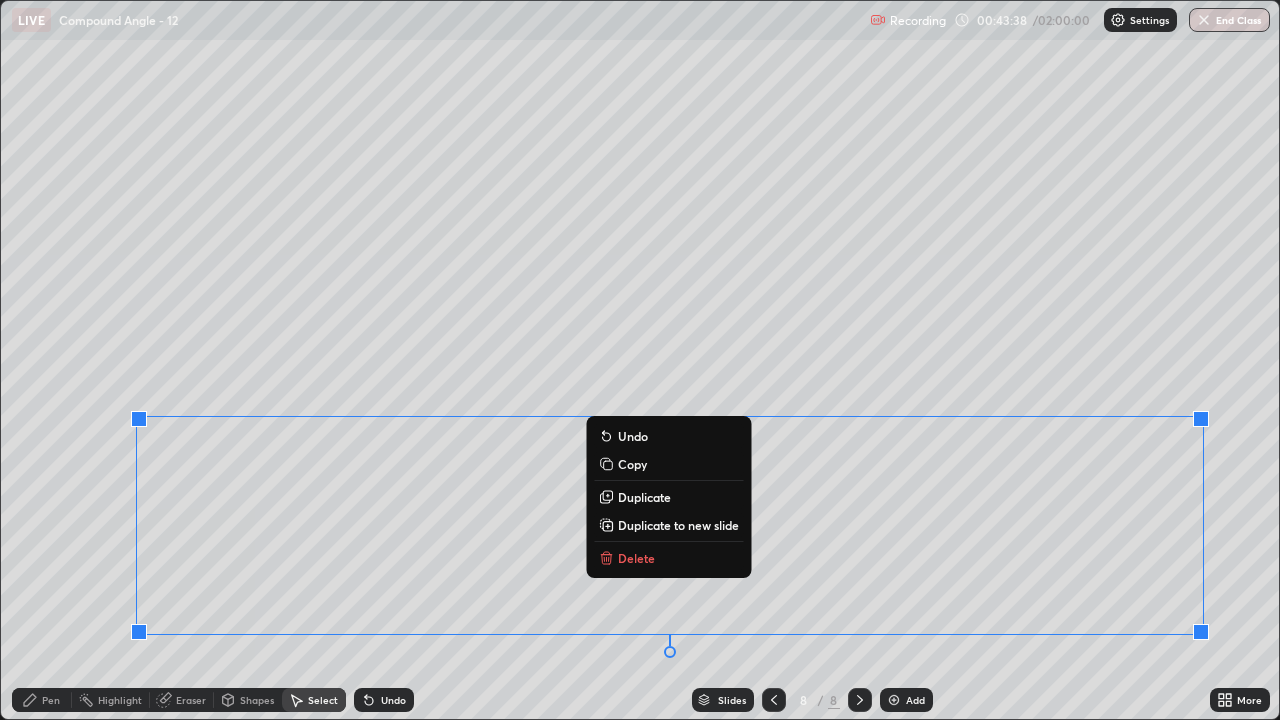 click on "0 ° Undo Copy Duplicate Duplicate to new slide Delete" at bounding box center (640, 360) 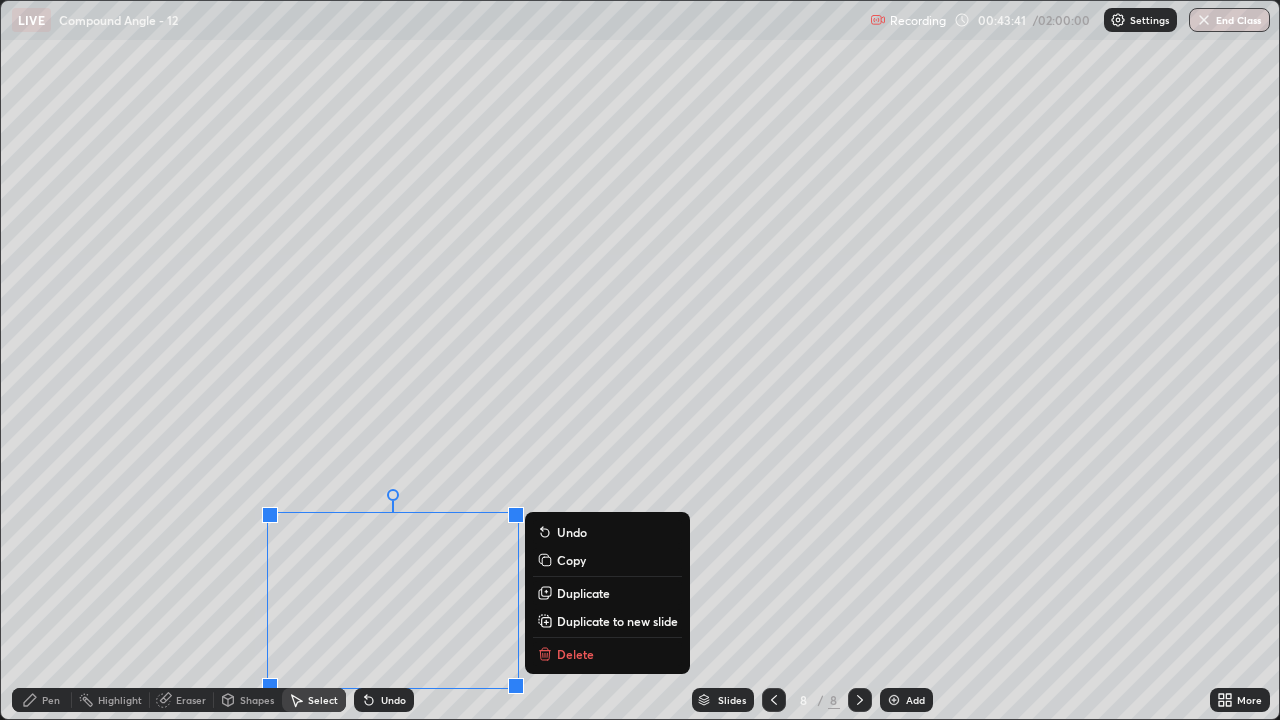 click on "Delete" at bounding box center [607, 654] 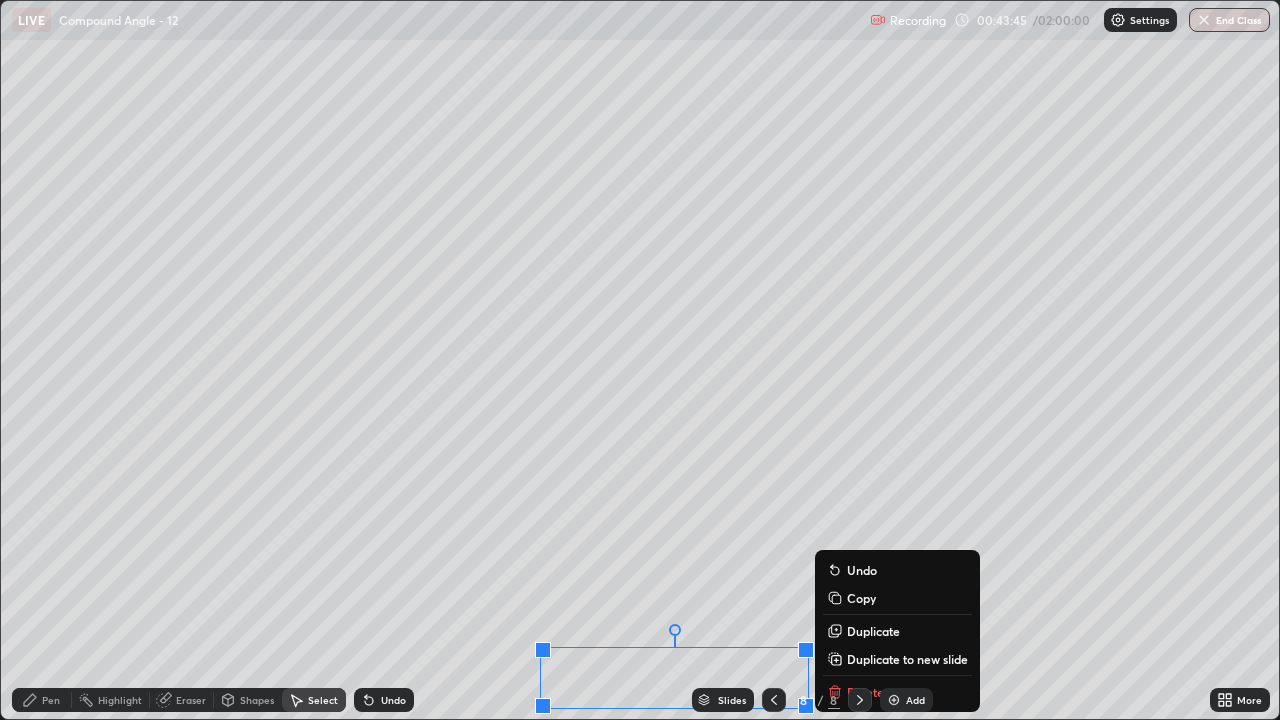 click on "8 / 8" at bounding box center (817, 700) 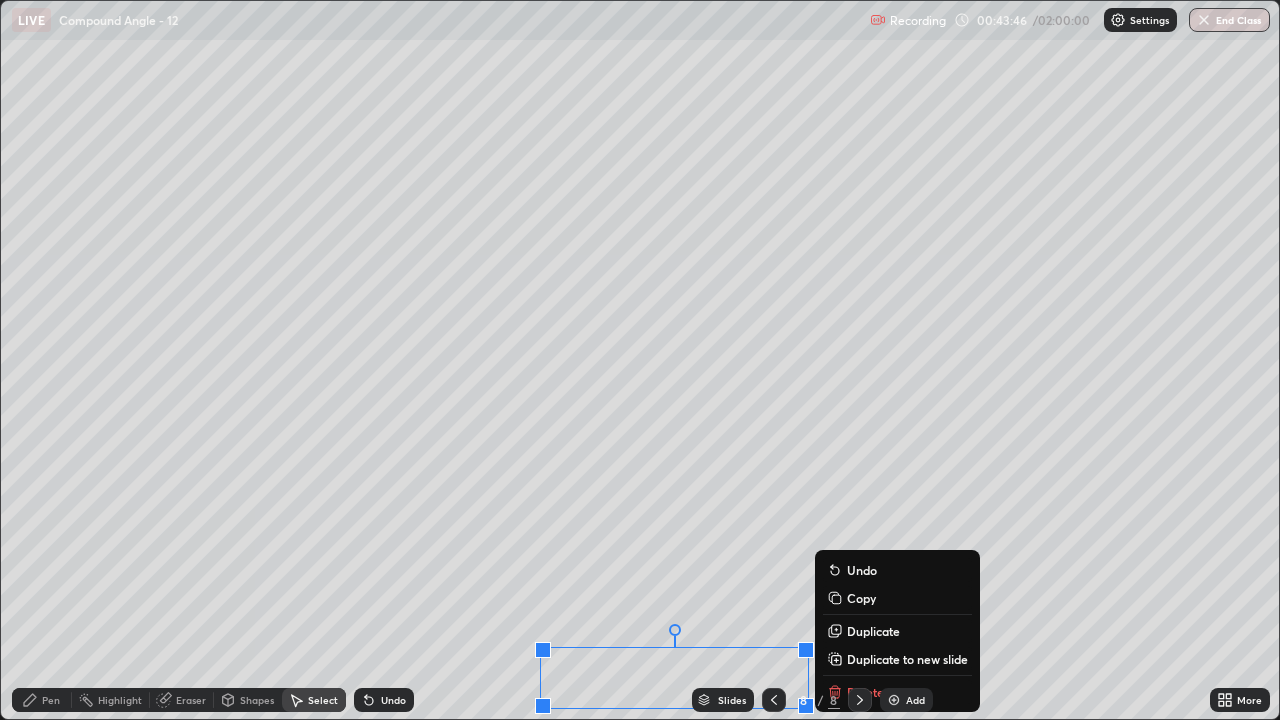 click on "8" at bounding box center [834, 700] 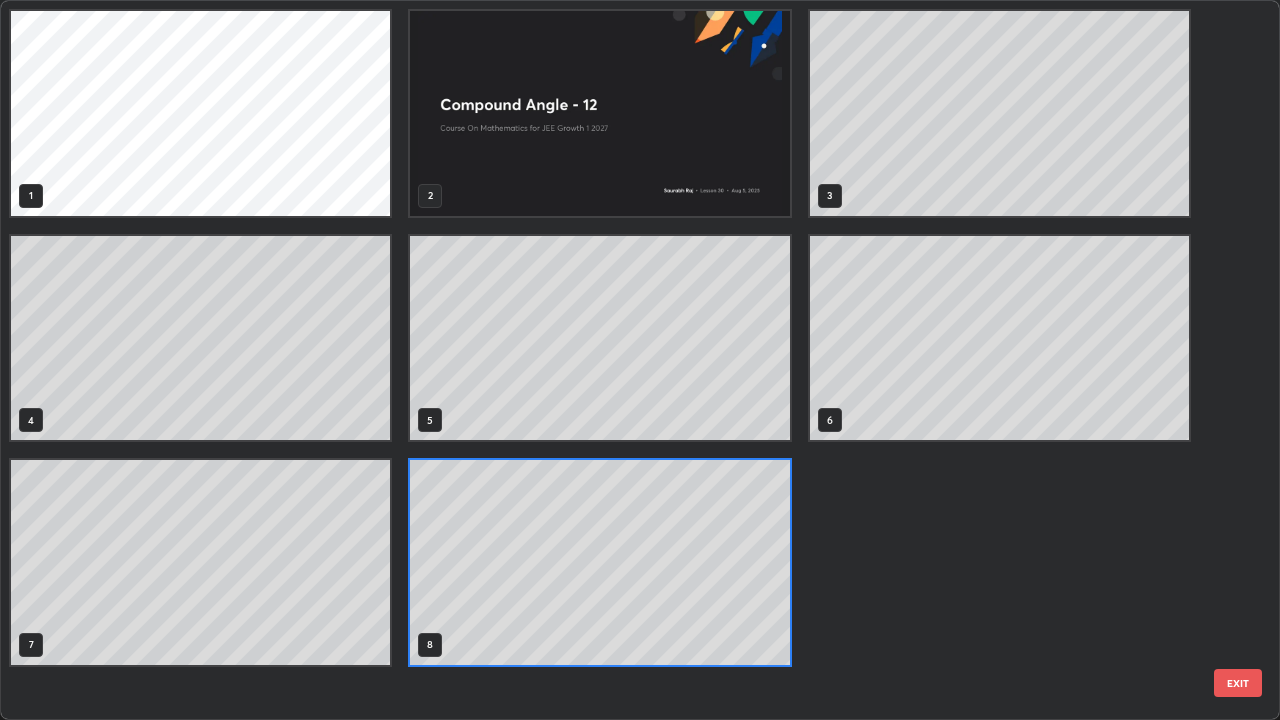 scroll, scrollTop: 7, scrollLeft: 11, axis: both 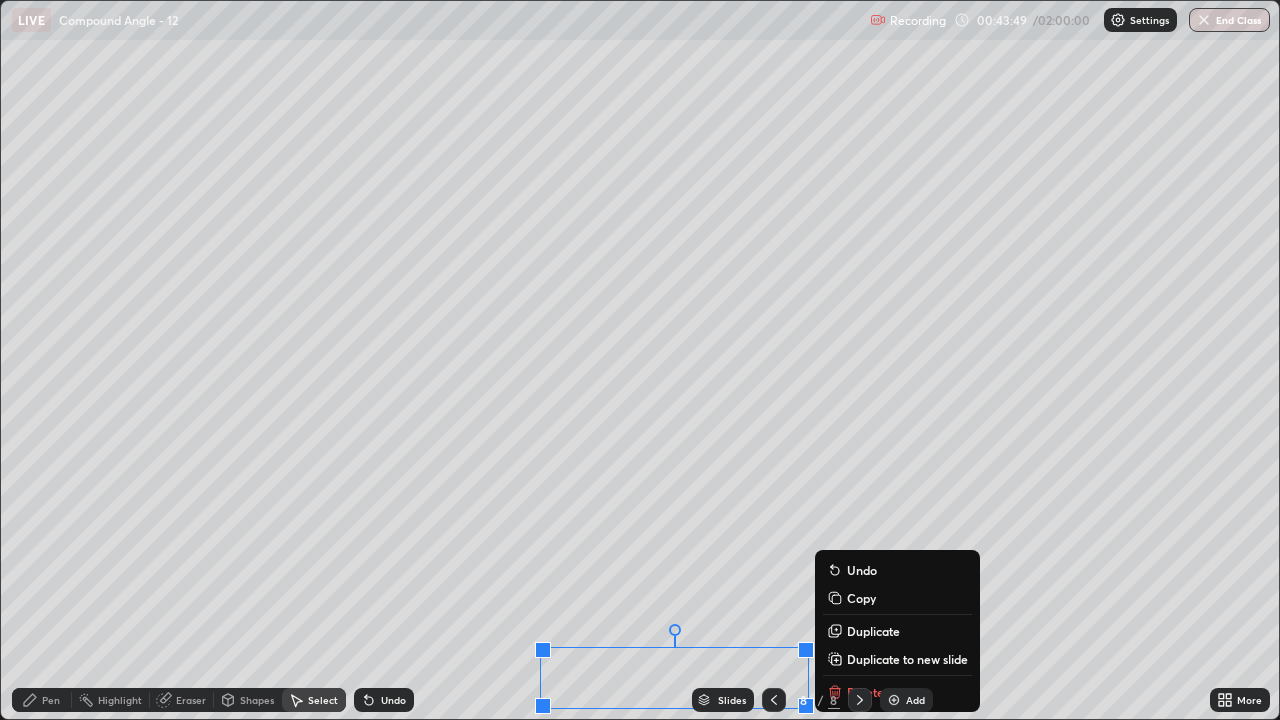 click on "8 / 8" at bounding box center (817, 700) 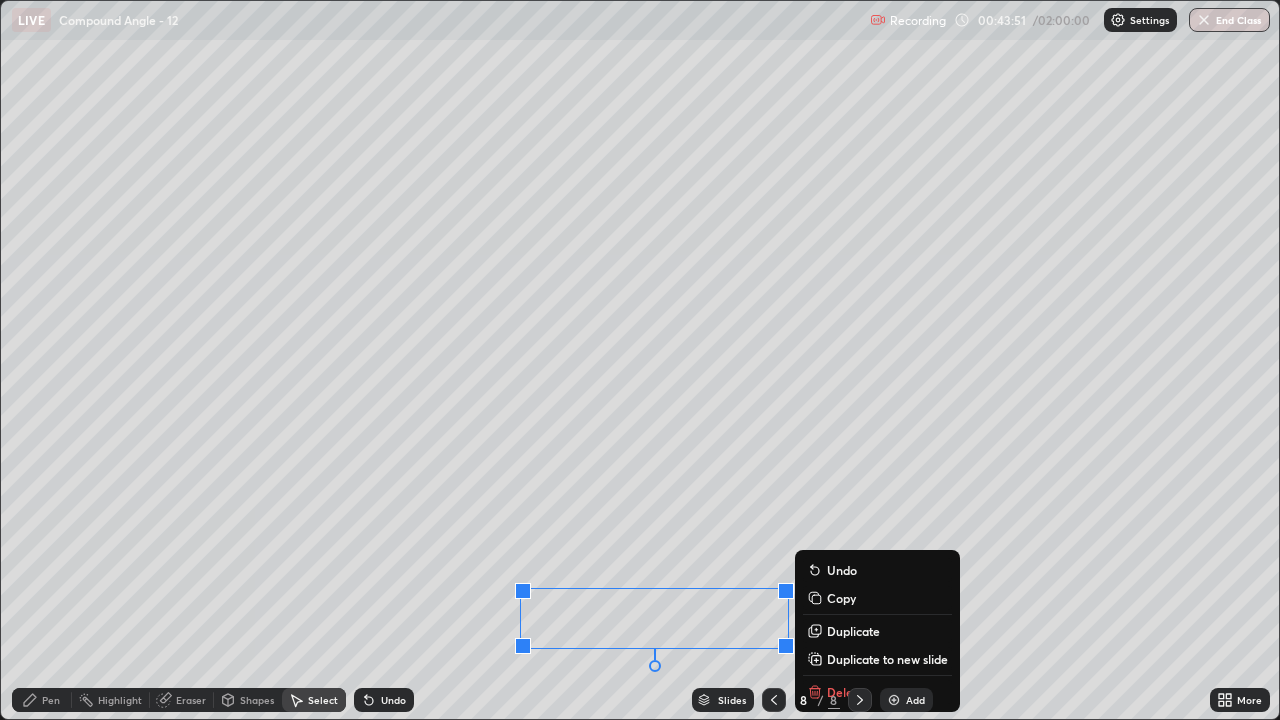 click on "8 / 8" at bounding box center [817, 700] 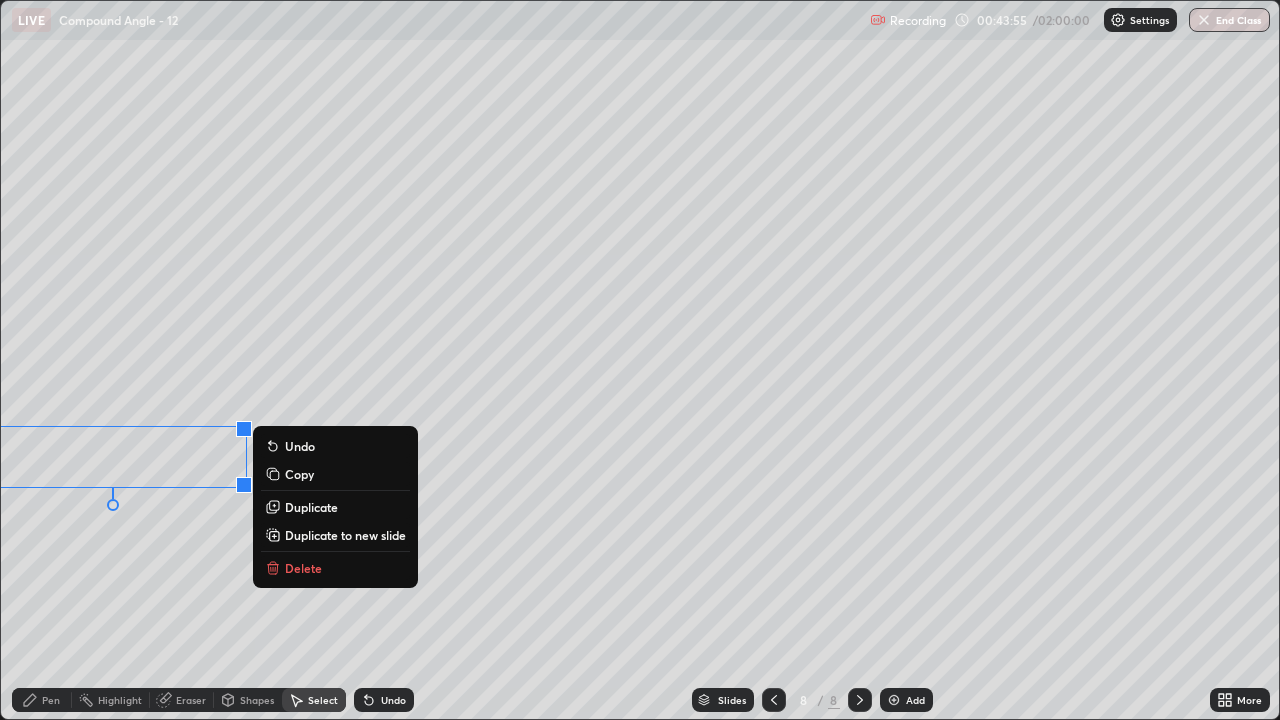 click on "Delete" at bounding box center (335, 568) 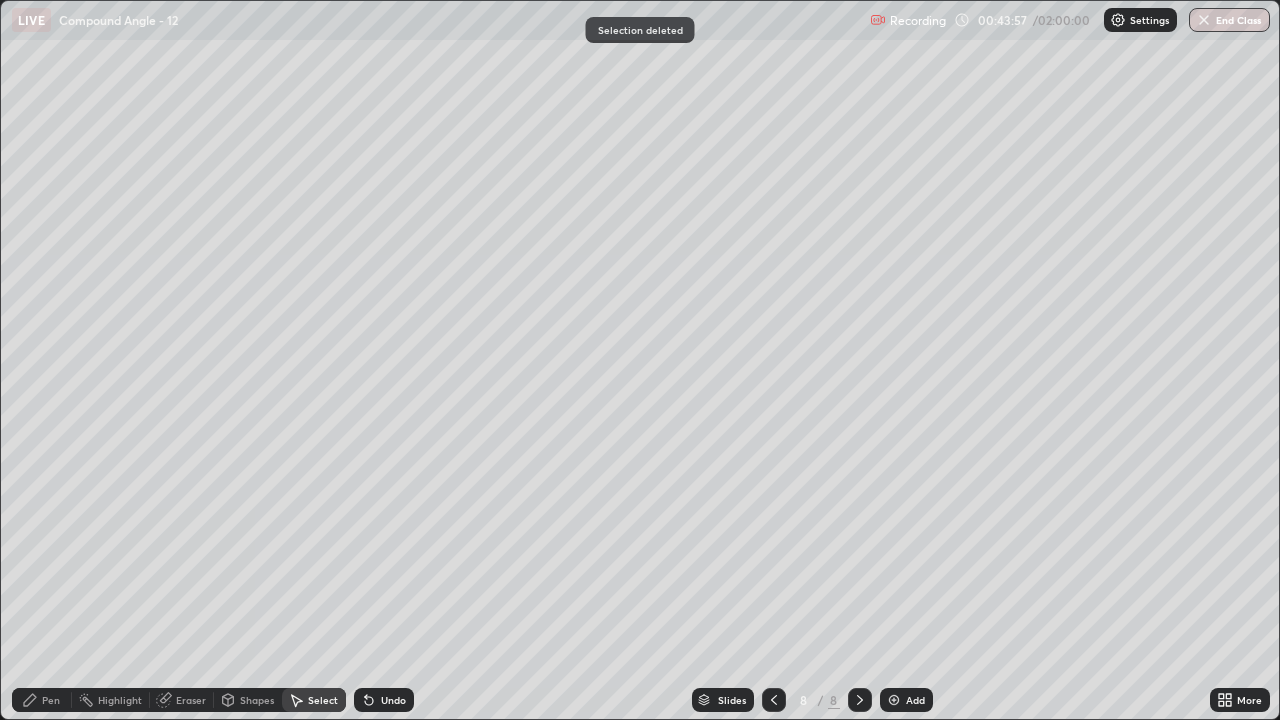 click on "Pen" at bounding box center [51, 700] 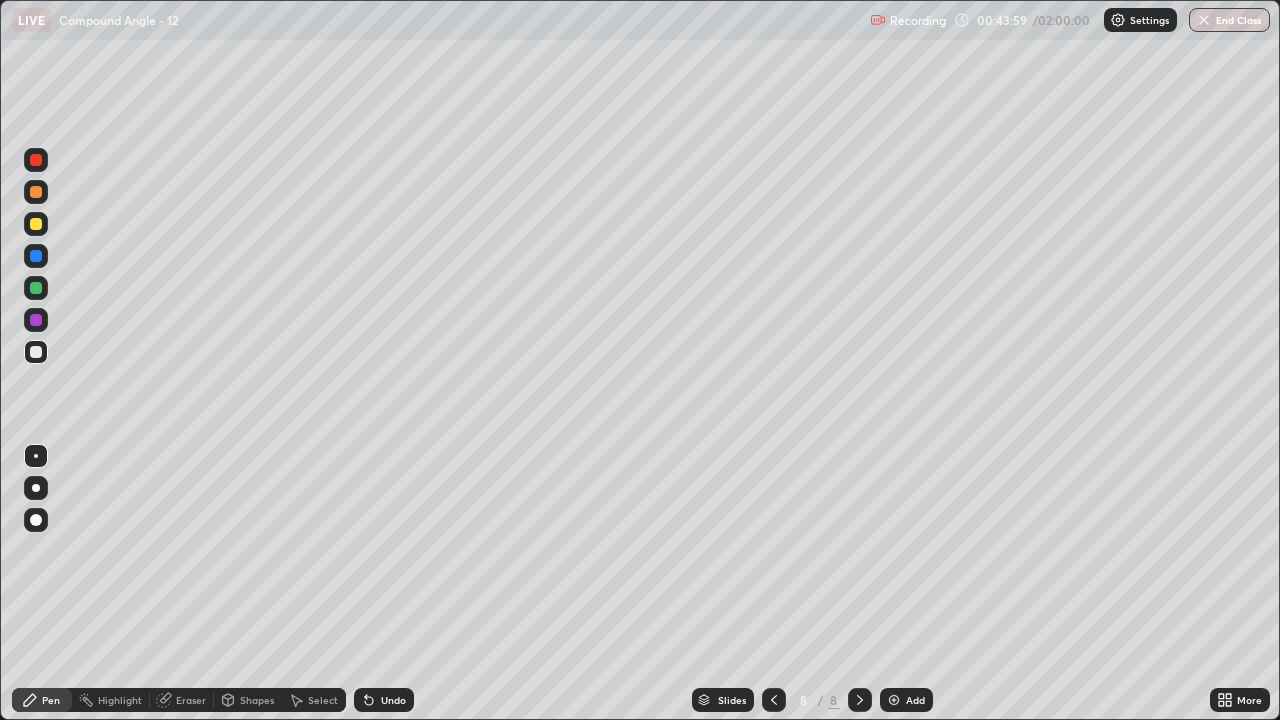 click on "Select" at bounding box center (323, 700) 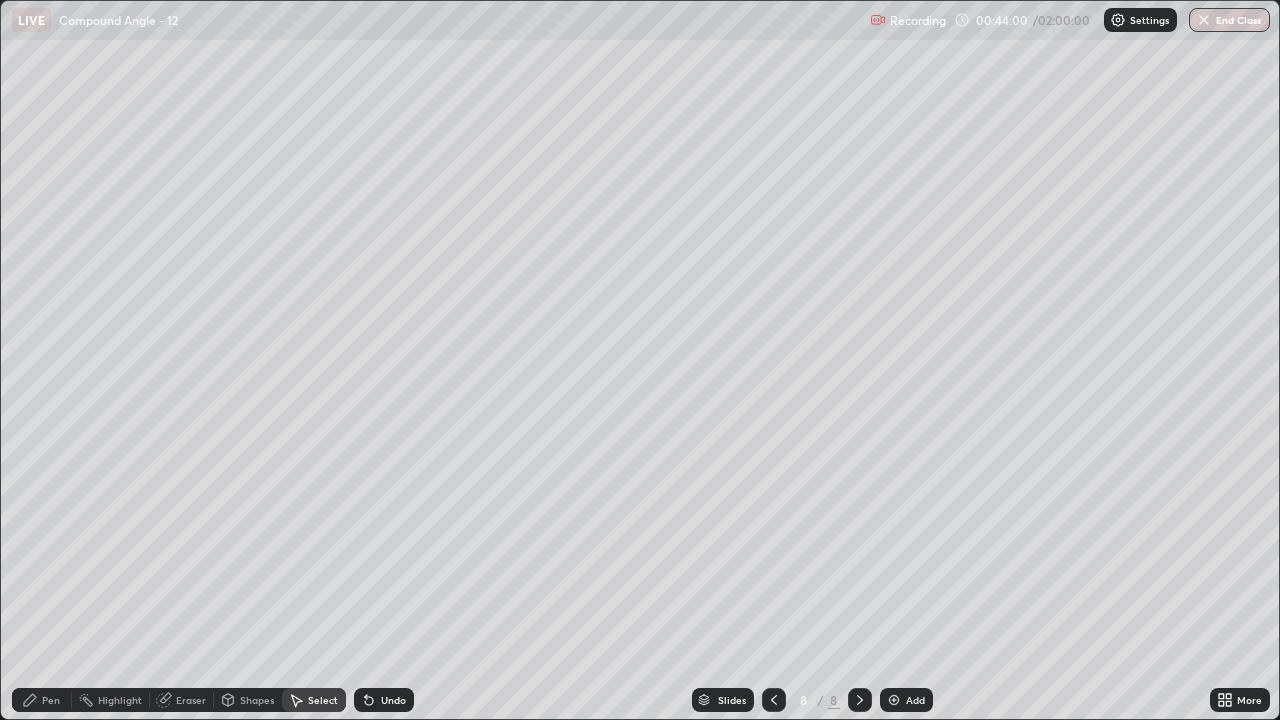click on "Eraser" at bounding box center [191, 700] 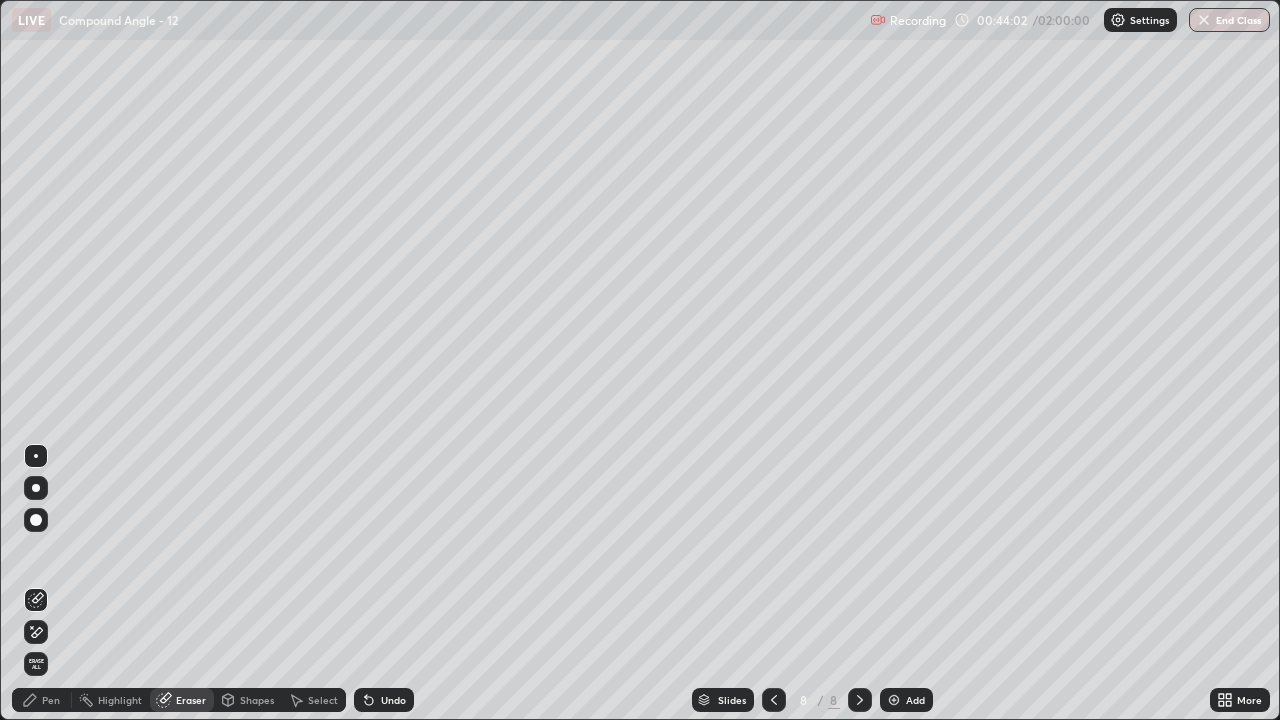 click on "Pen" at bounding box center (51, 700) 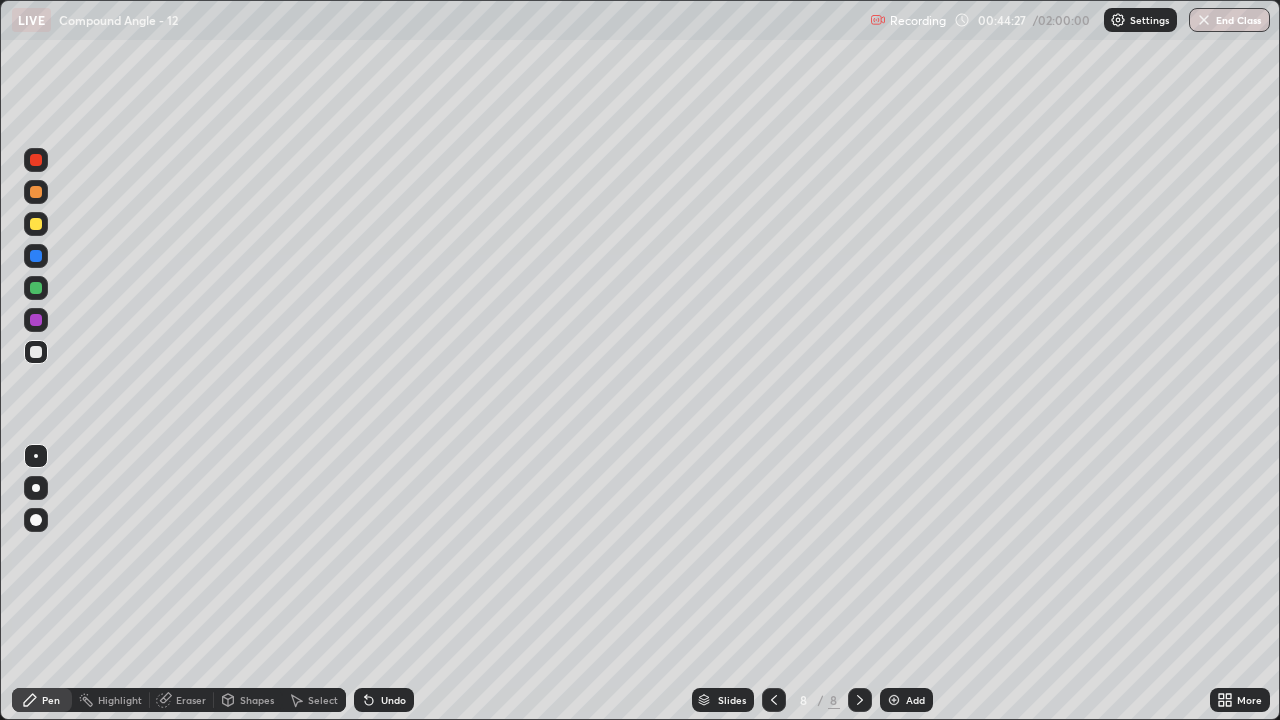 click at bounding box center (894, 700) 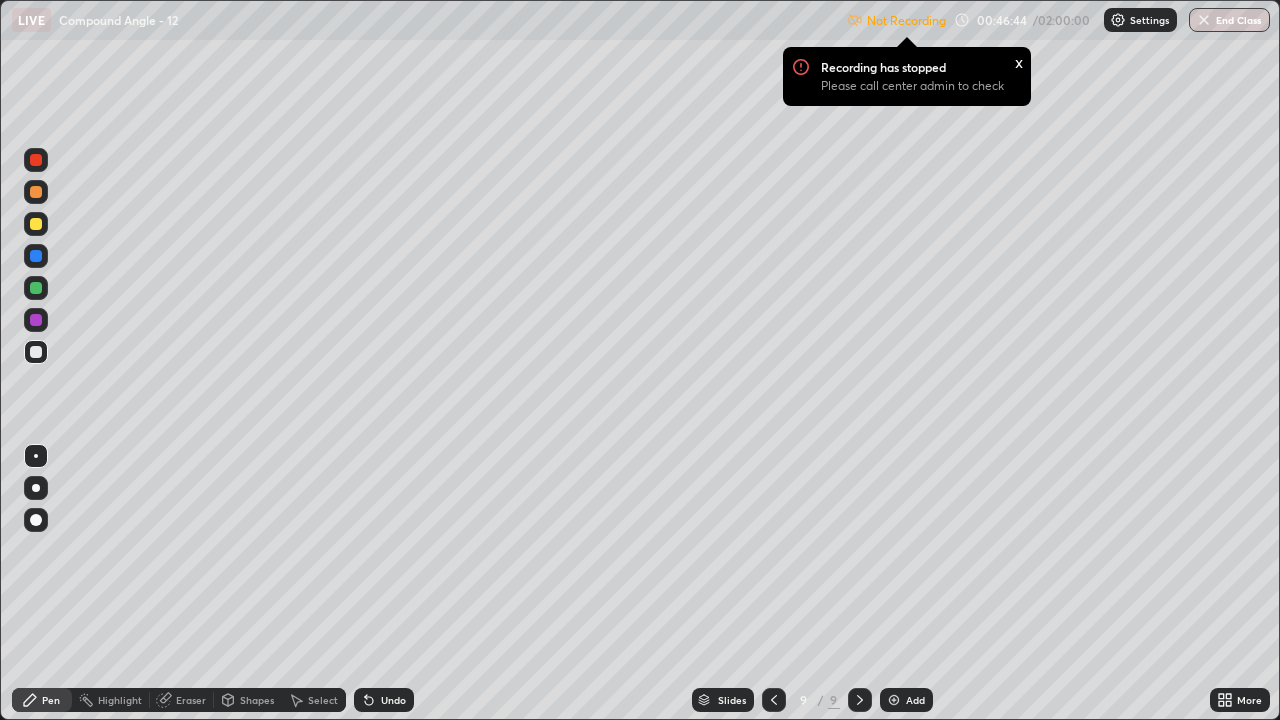 click on "Eraser" at bounding box center [191, 700] 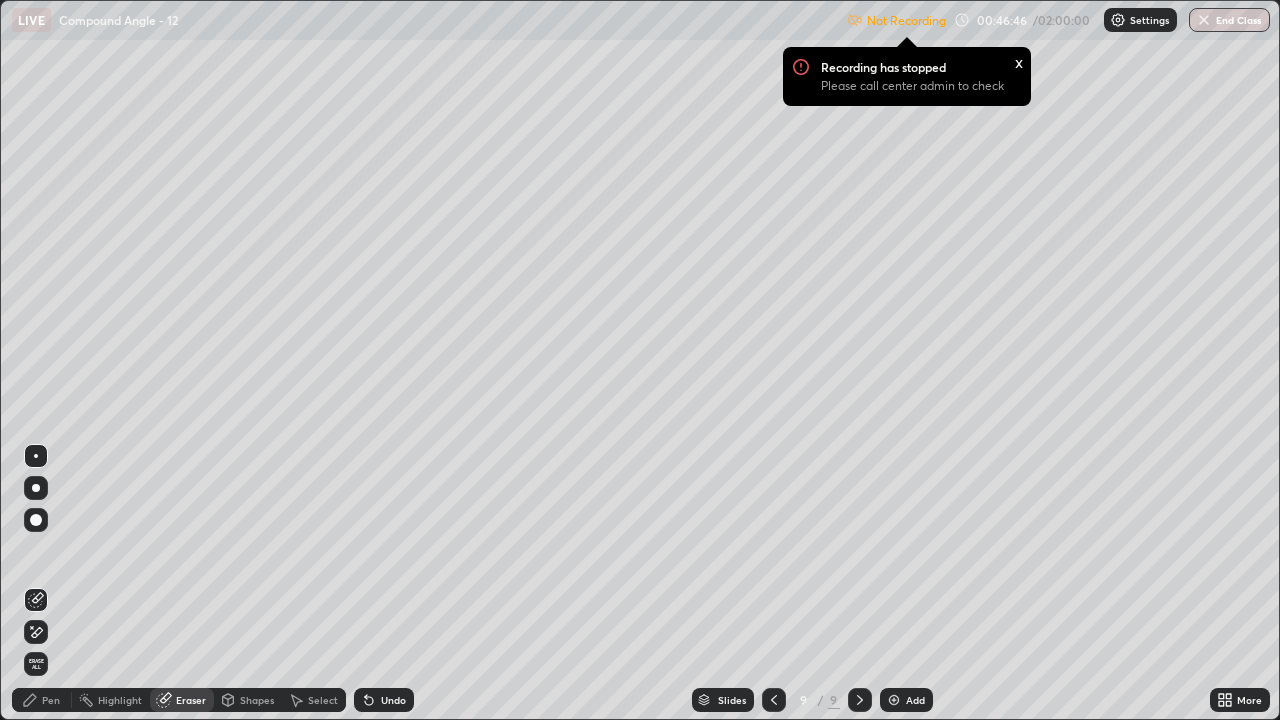 click on "Pen" at bounding box center [42, 700] 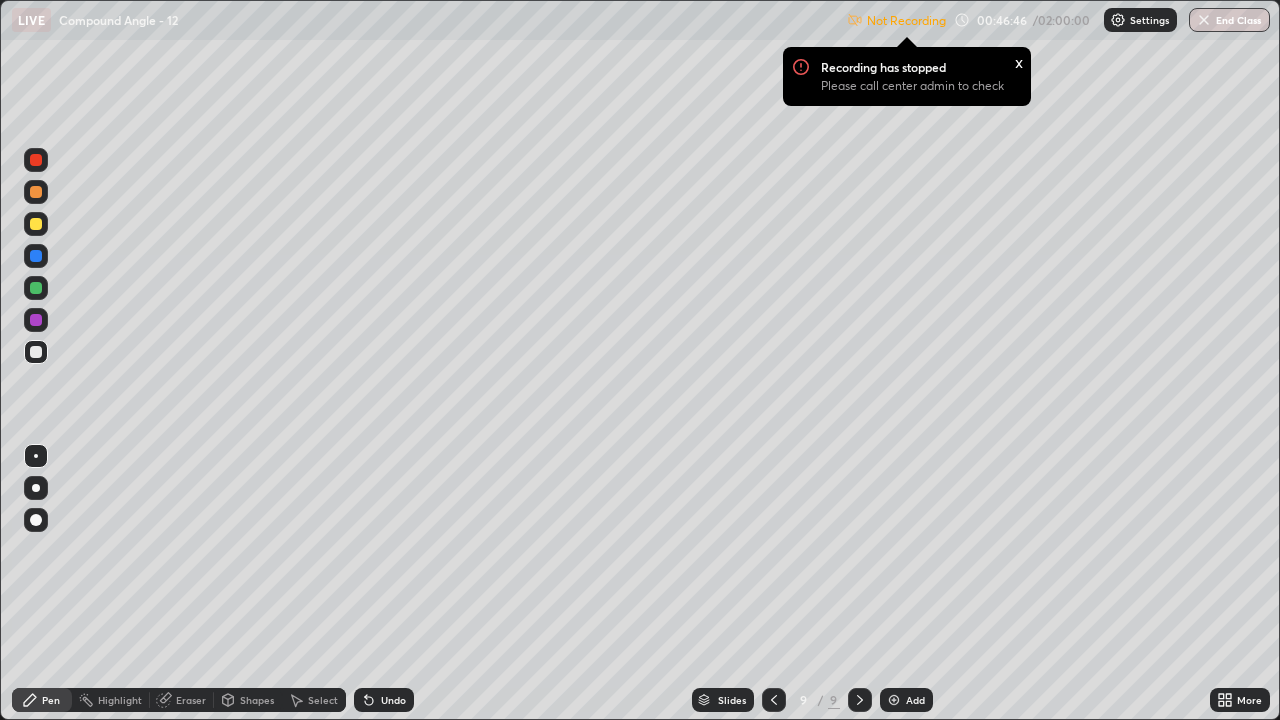 click at bounding box center [36, 224] 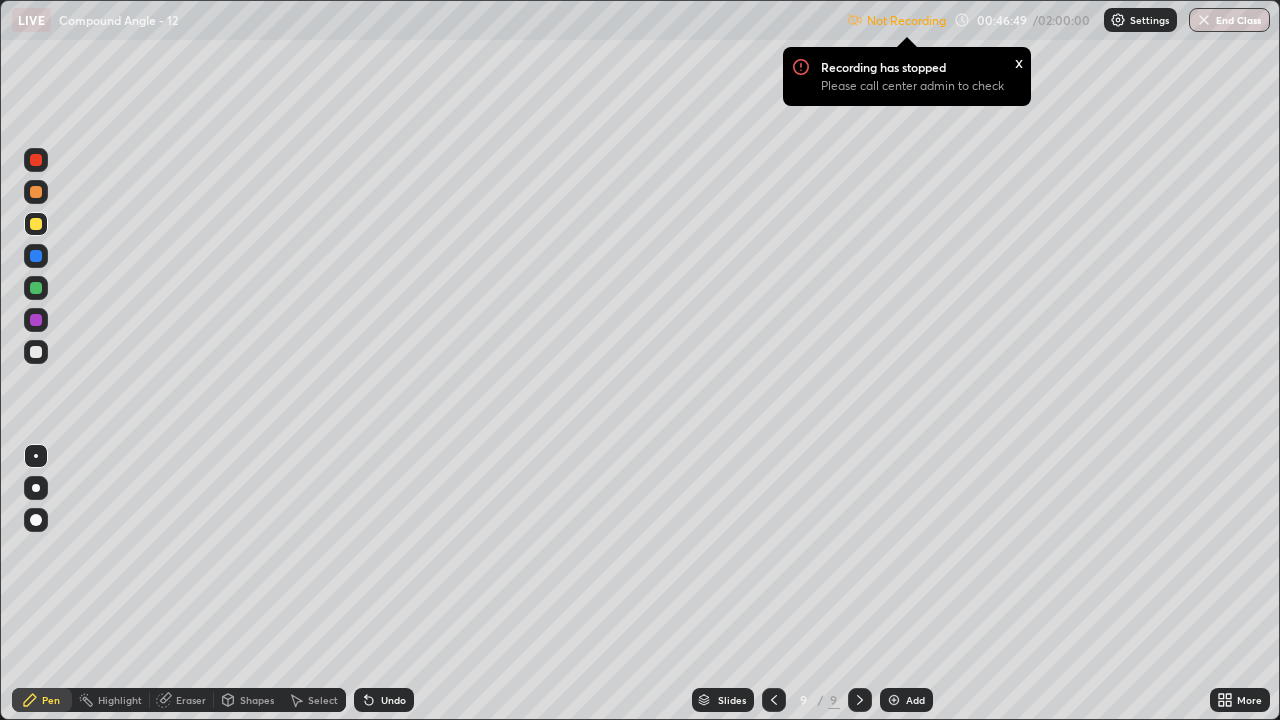 click 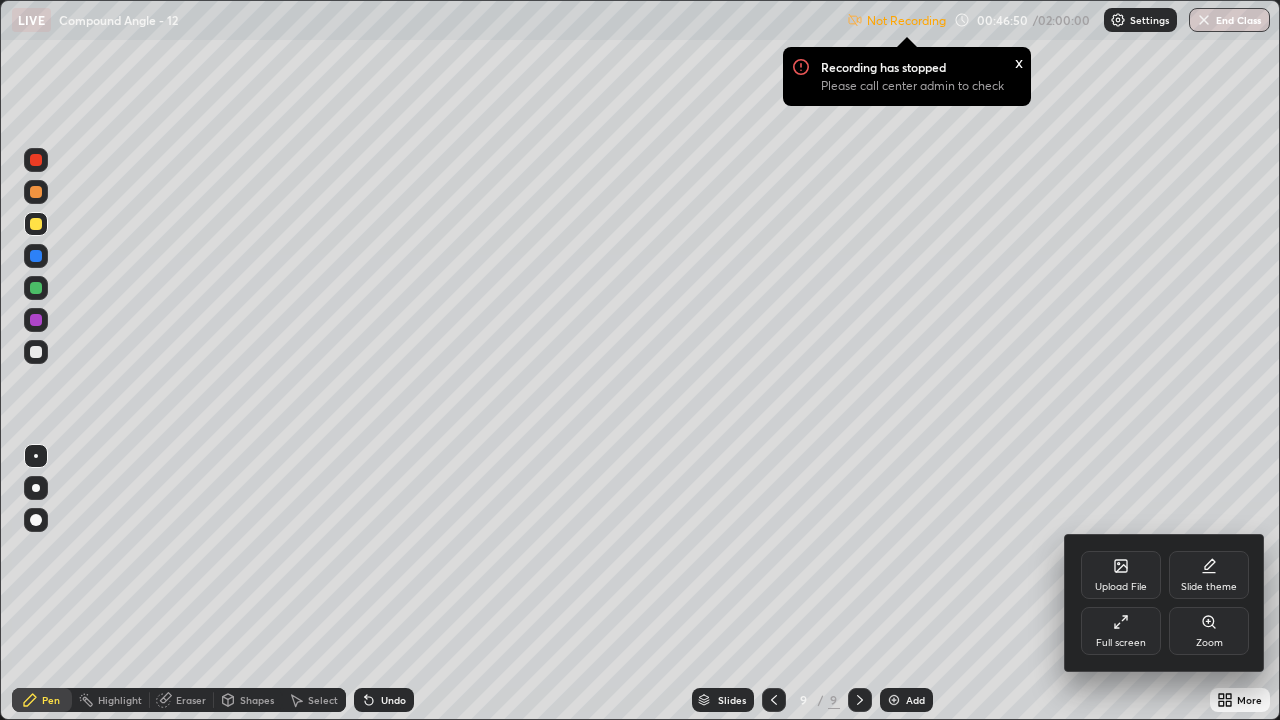 click on "Full screen" at bounding box center [1121, 631] 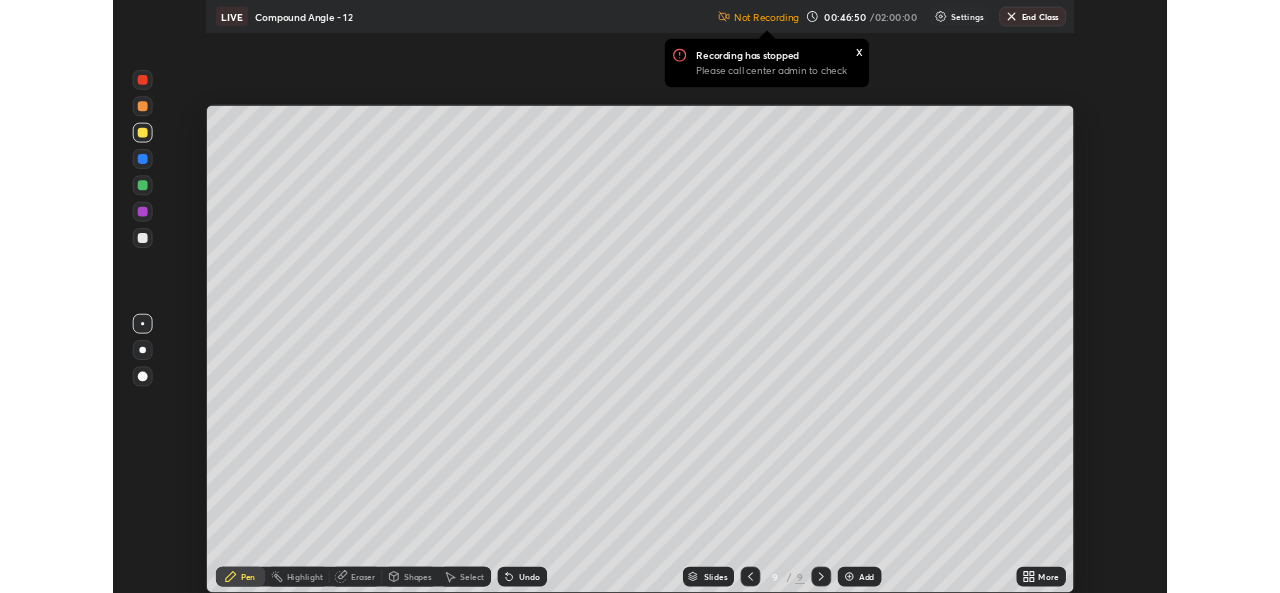 scroll, scrollTop: 593, scrollLeft: 1280, axis: both 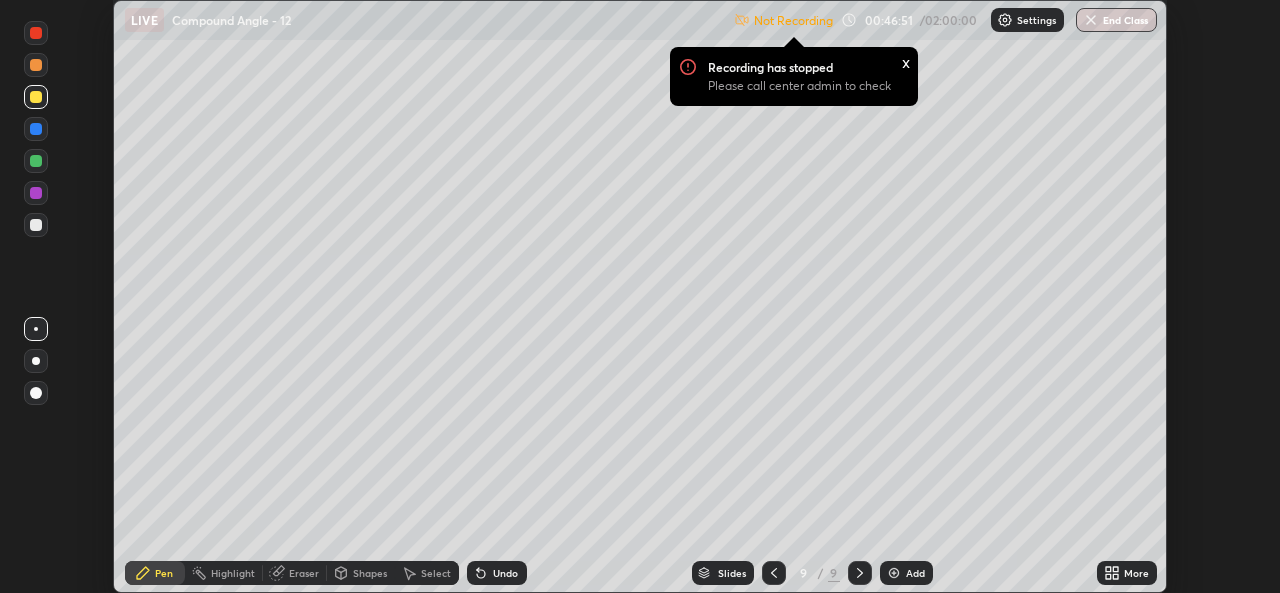 click on "Settings" at bounding box center [1027, 20] 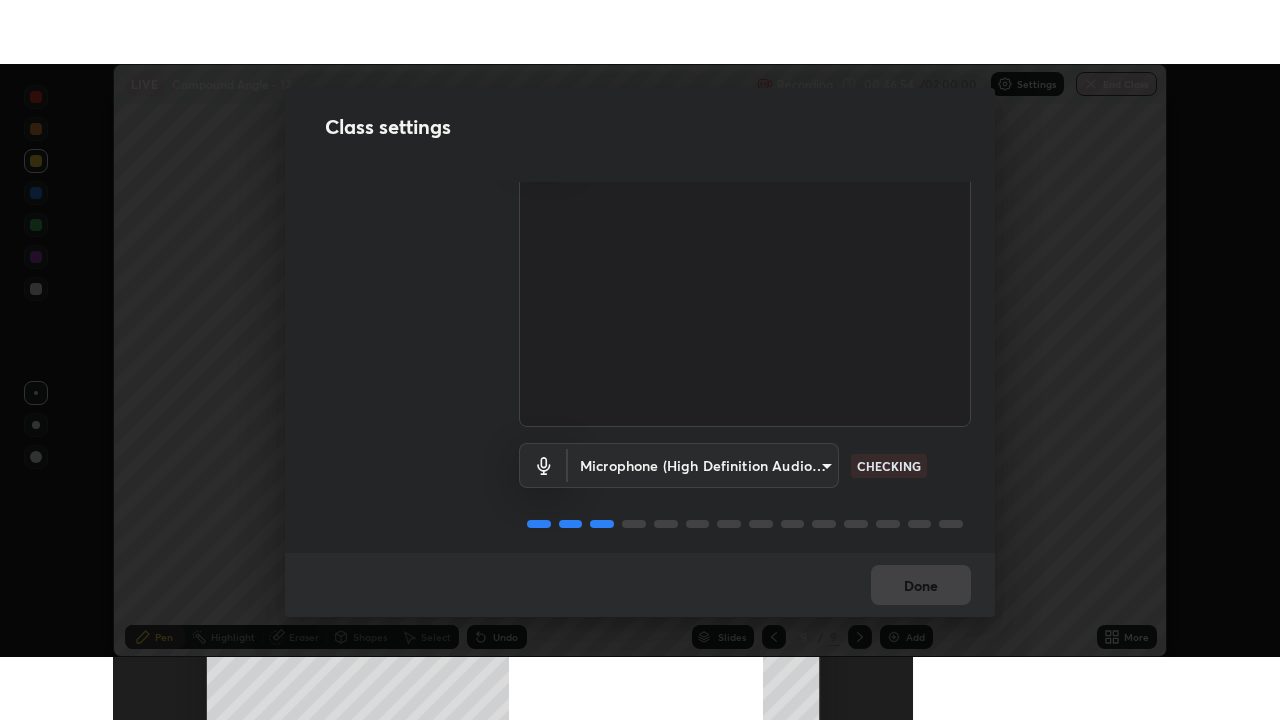scroll, scrollTop: 83, scrollLeft: 0, axis: vertical 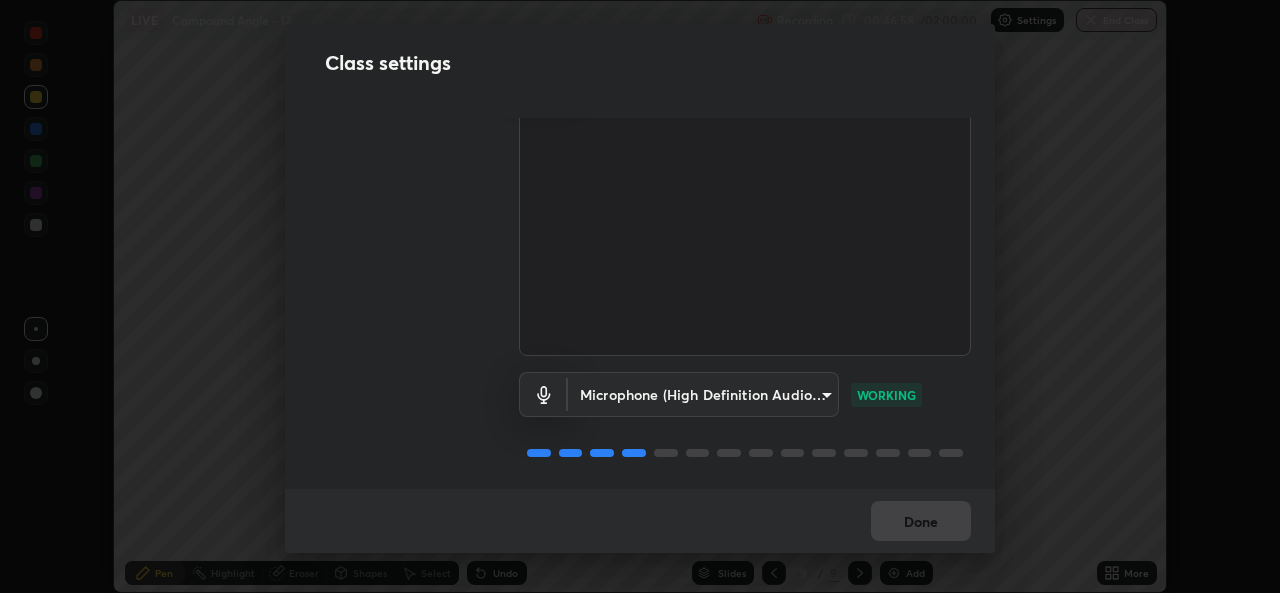 click on "Done" at bounding box center [640, 521] 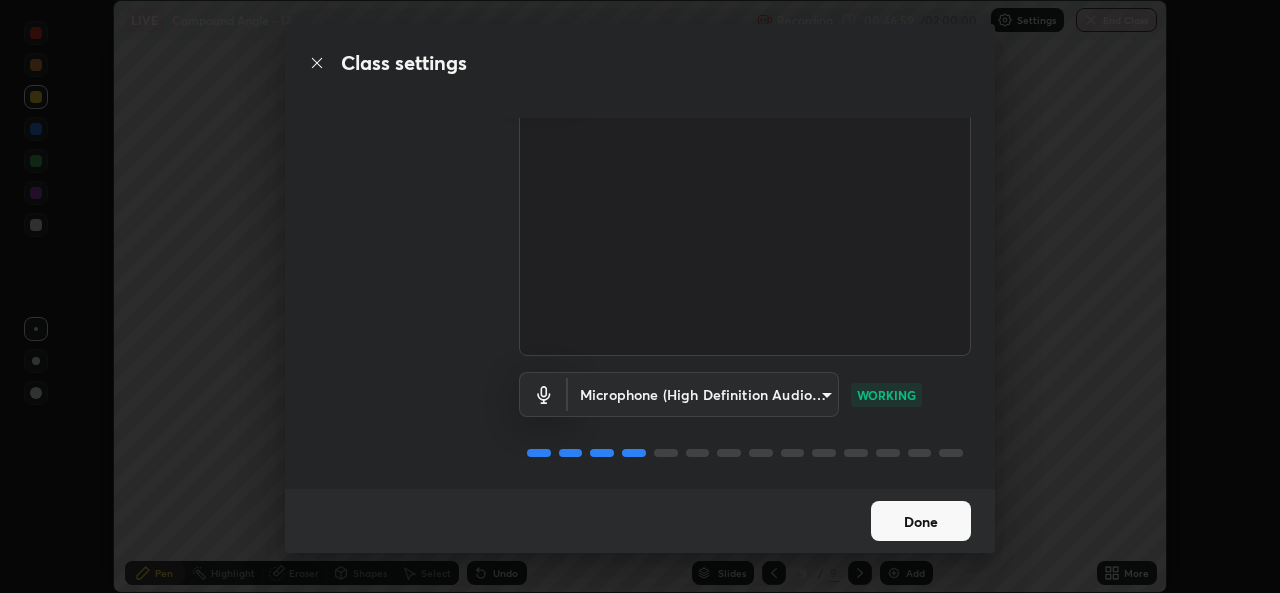 click on "Done" at bounding box center [921, 521] 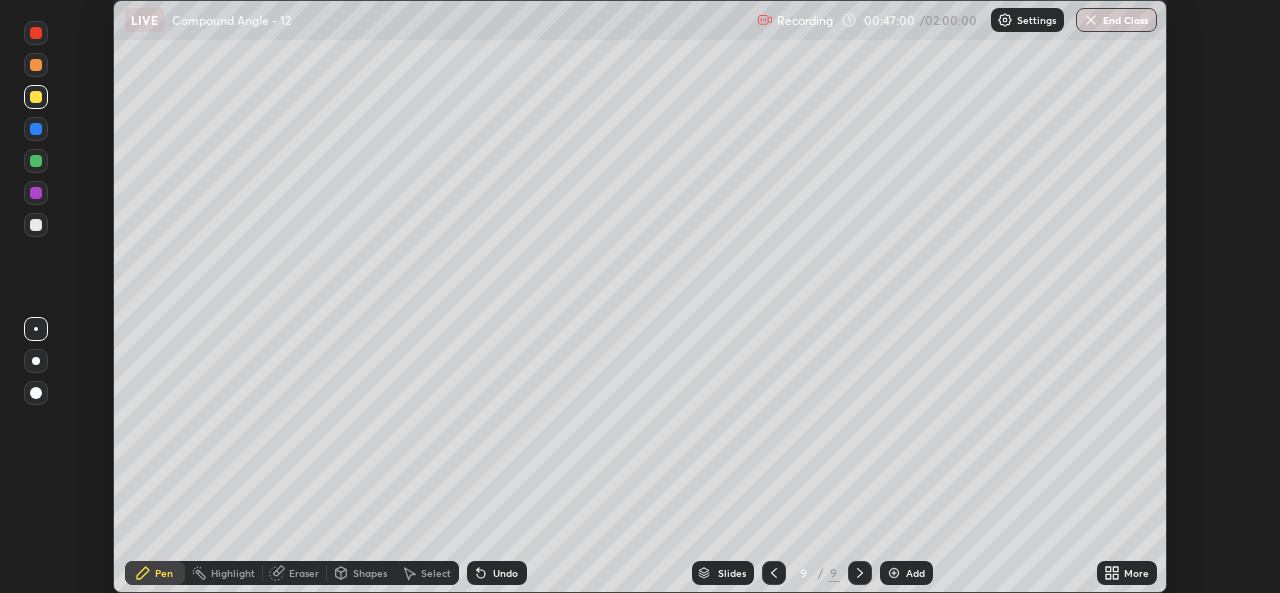 click 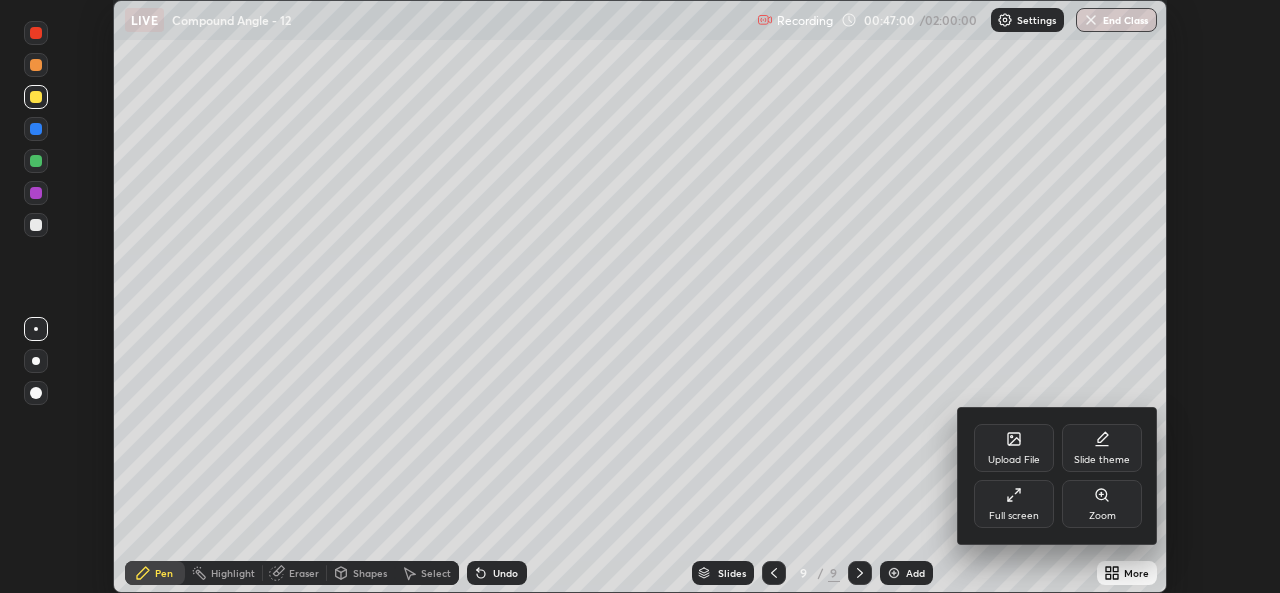 click on "Full screen" at bounding box center [1014, 516] 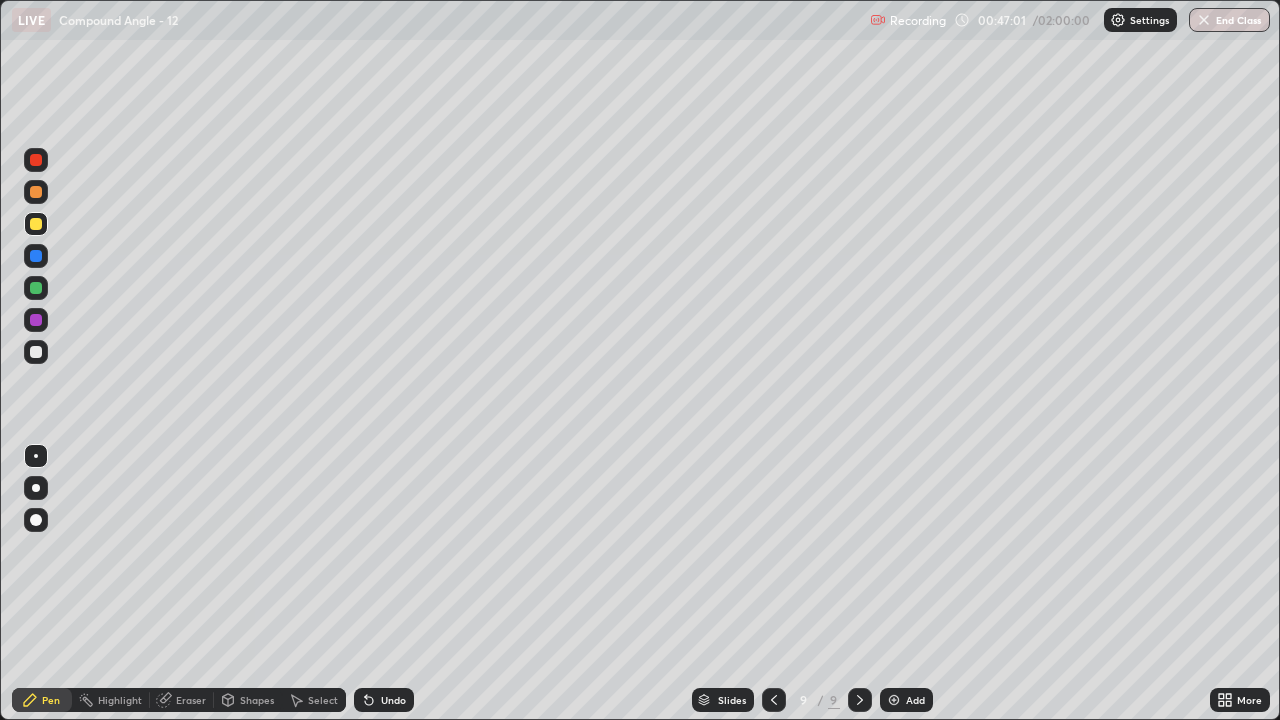scroll, scrollTop: 99280, scrollLeft: 98720, axis: both 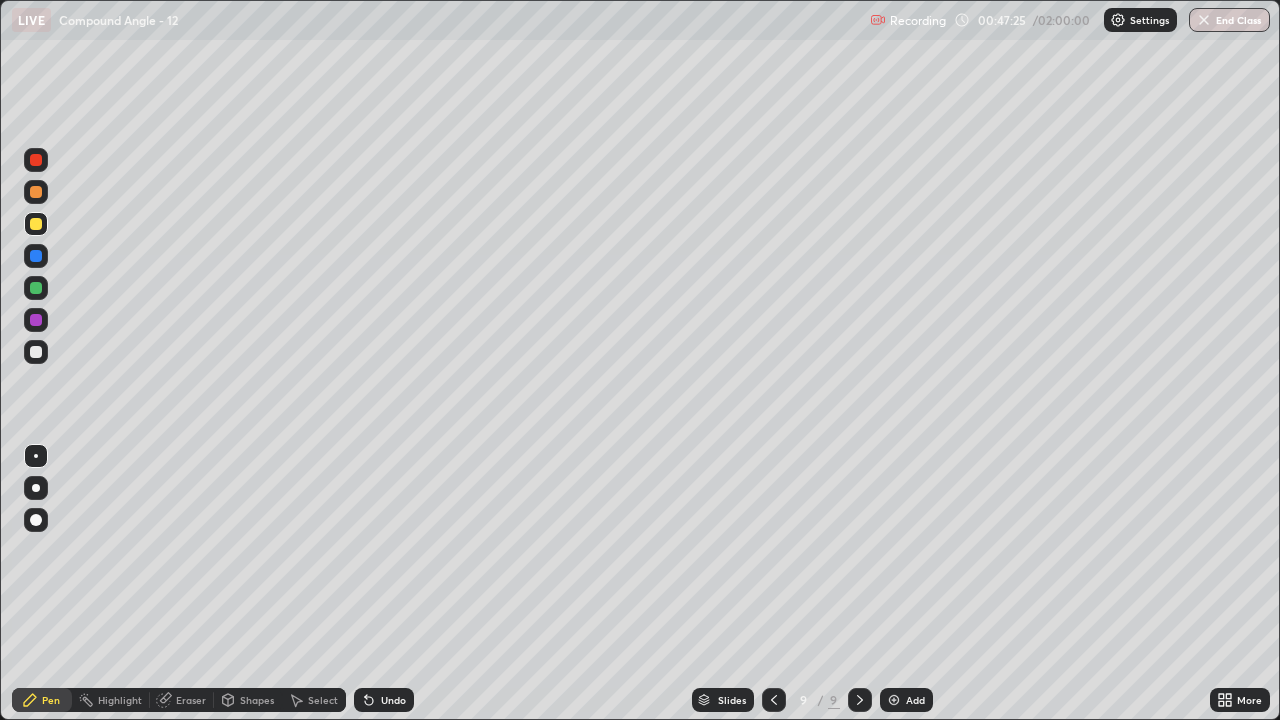 click at bounding box center [774, 700] 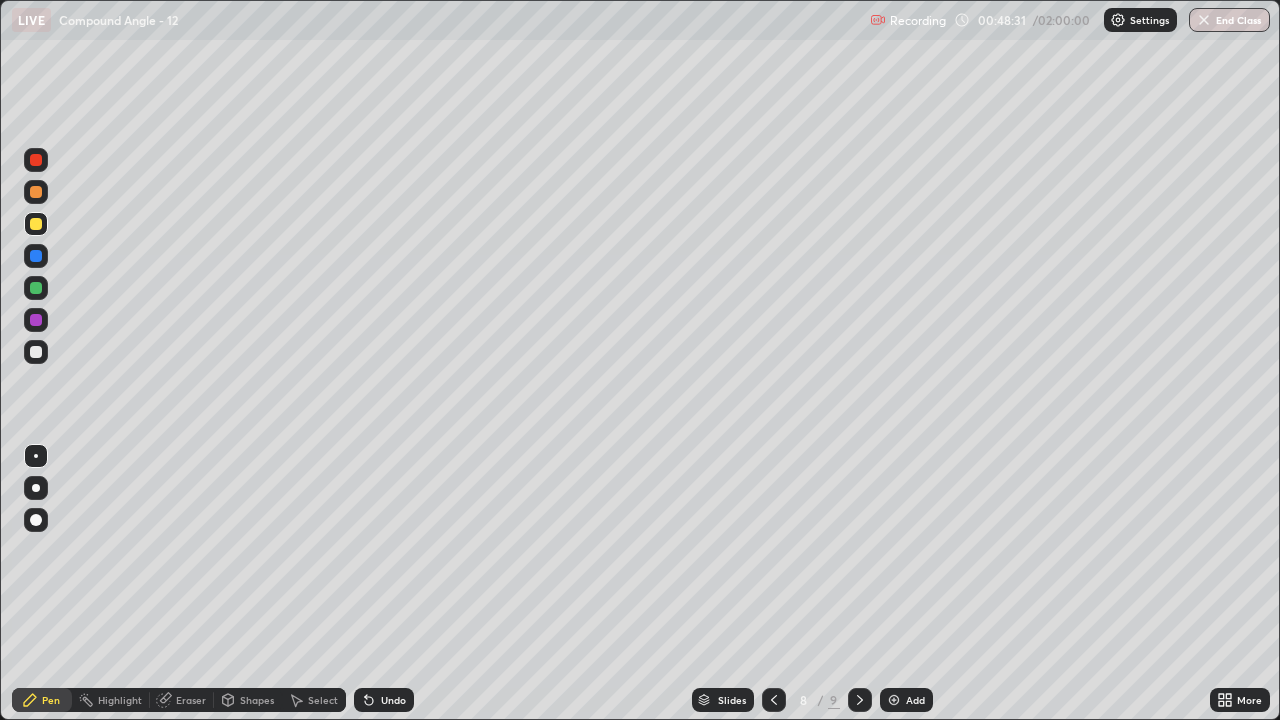 click on "Add" at bounding box center (906, 700) 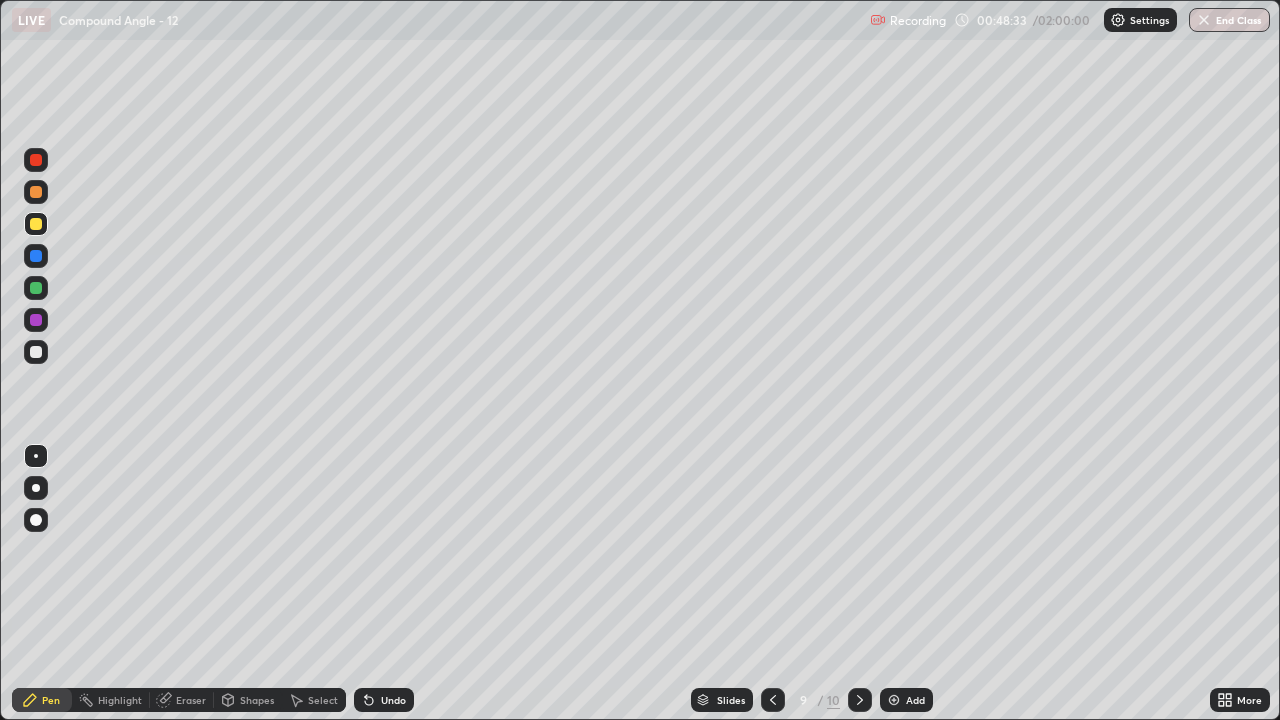 click 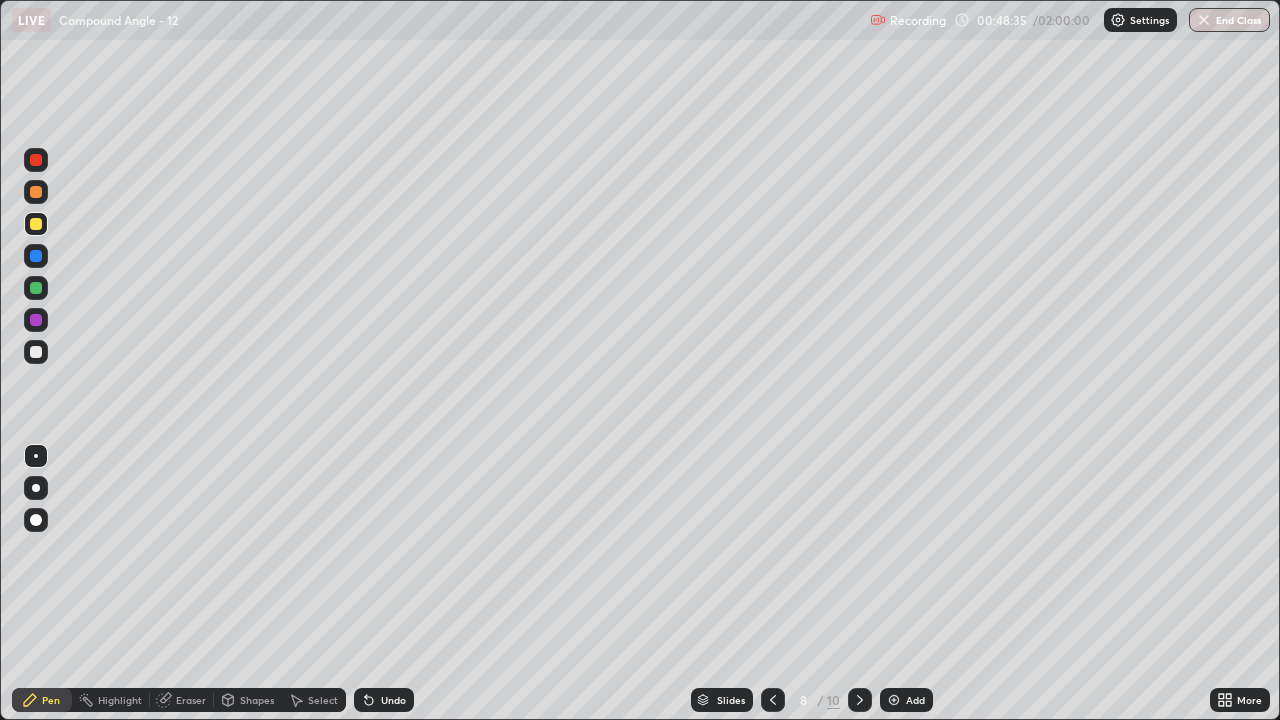 click 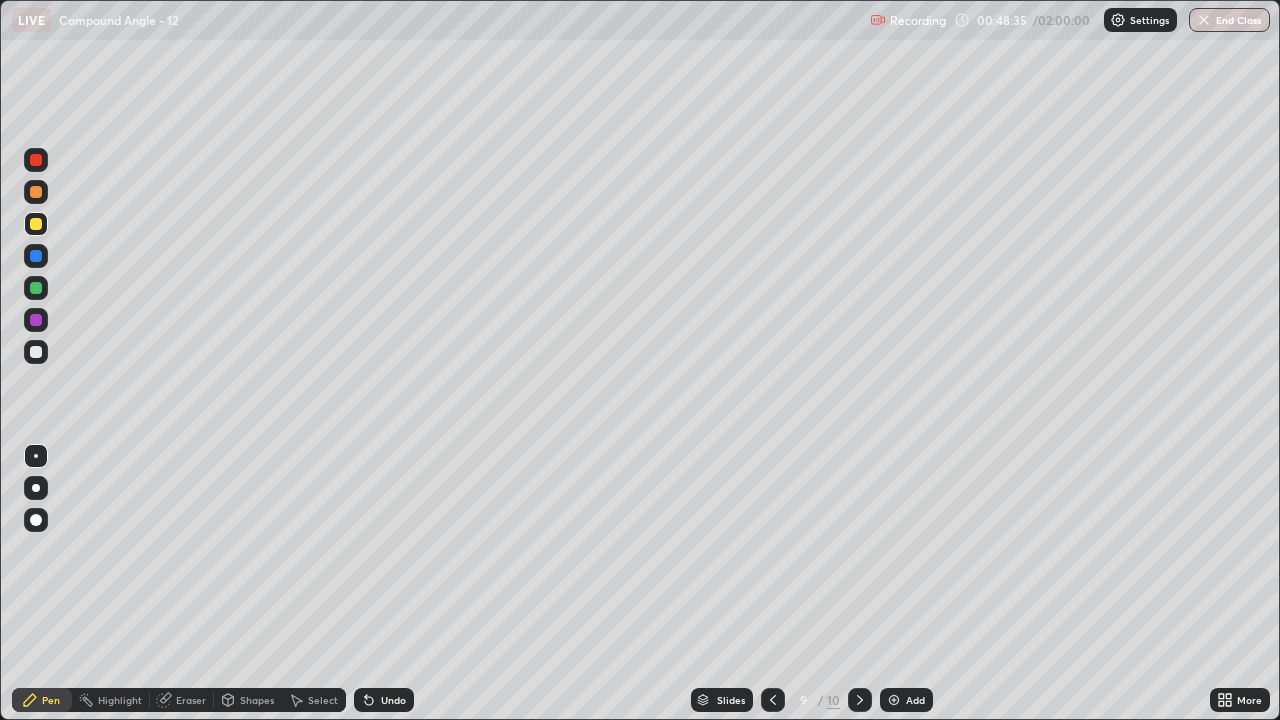 click 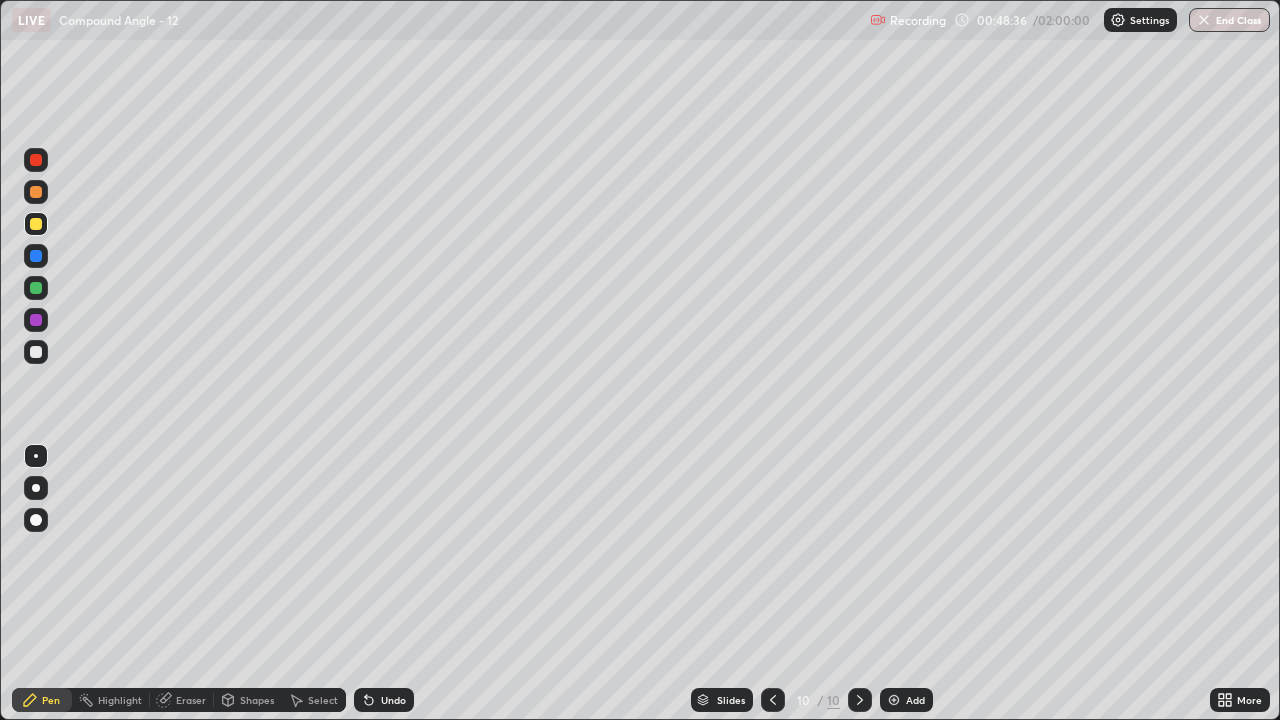 click 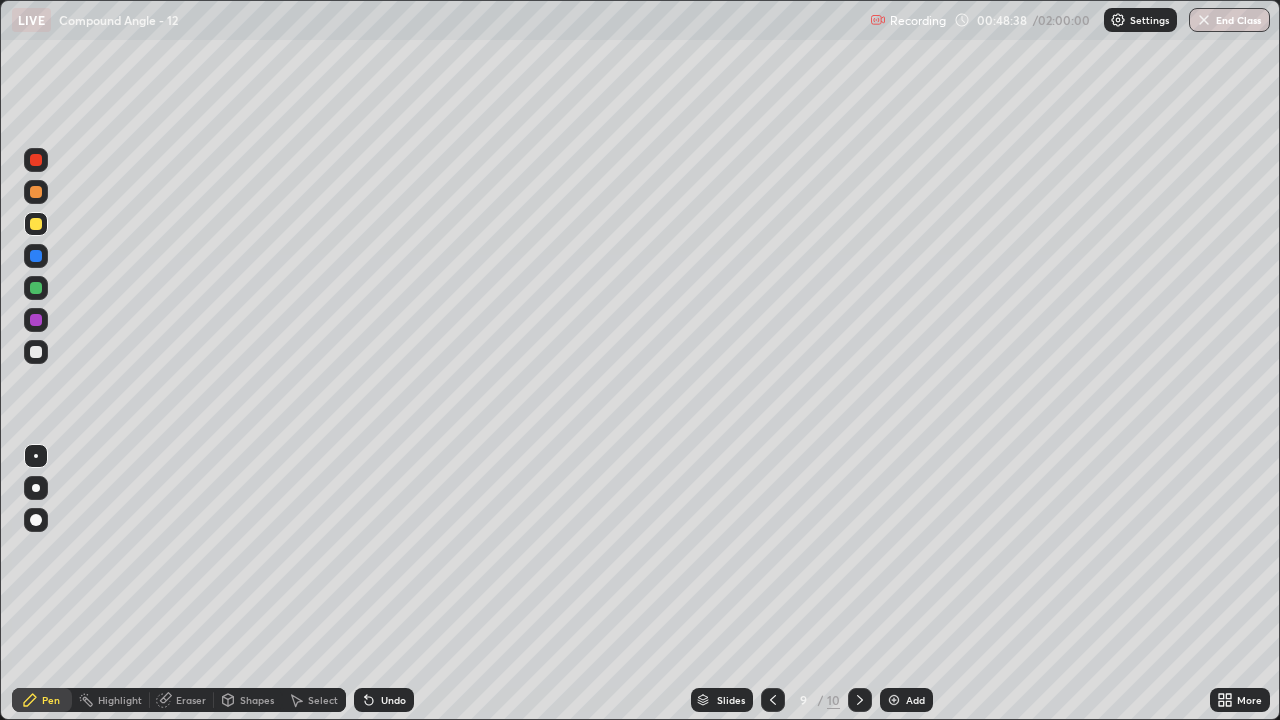 click on "Undo" at bounding box center [393, 700] 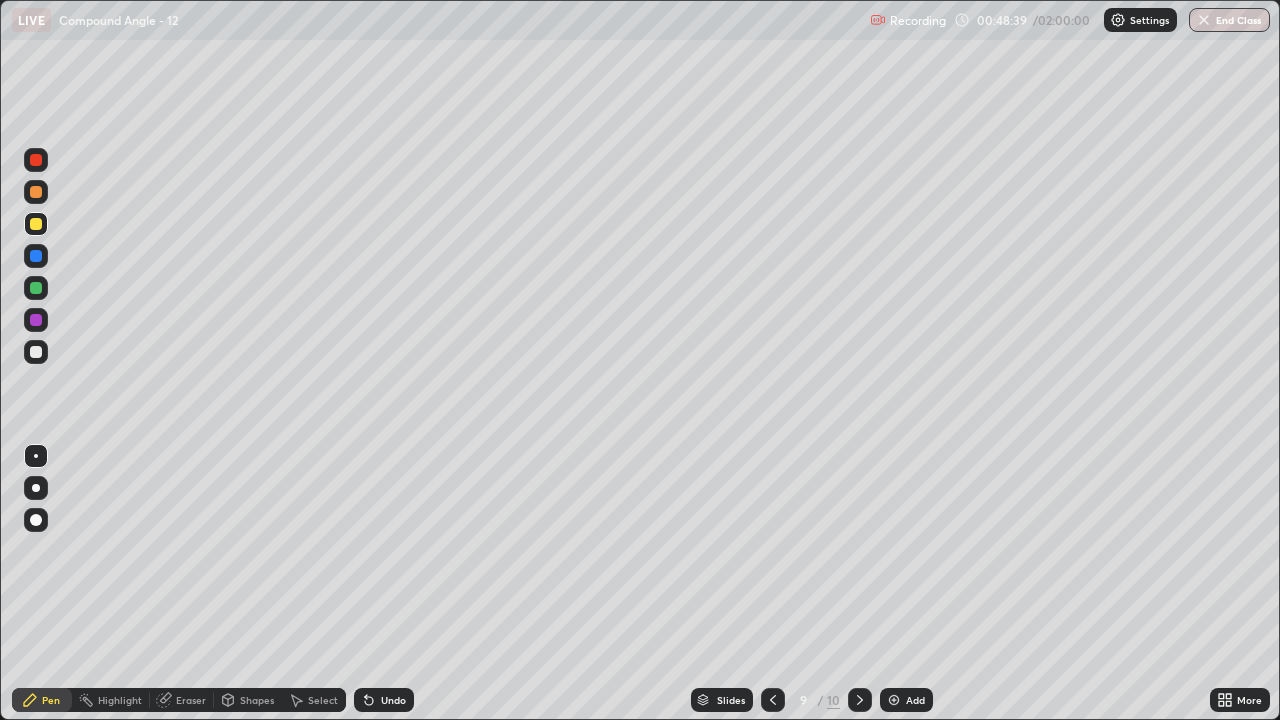 click 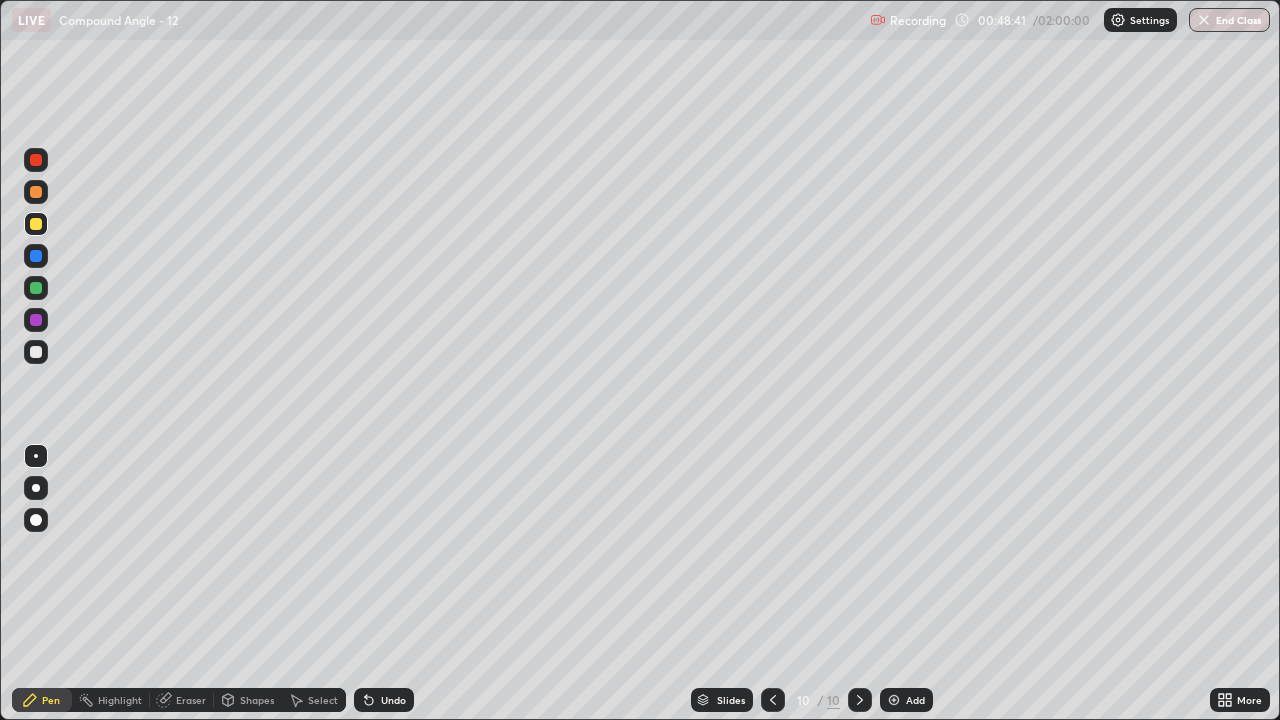click on "Select" at bounding box center (323, 700) 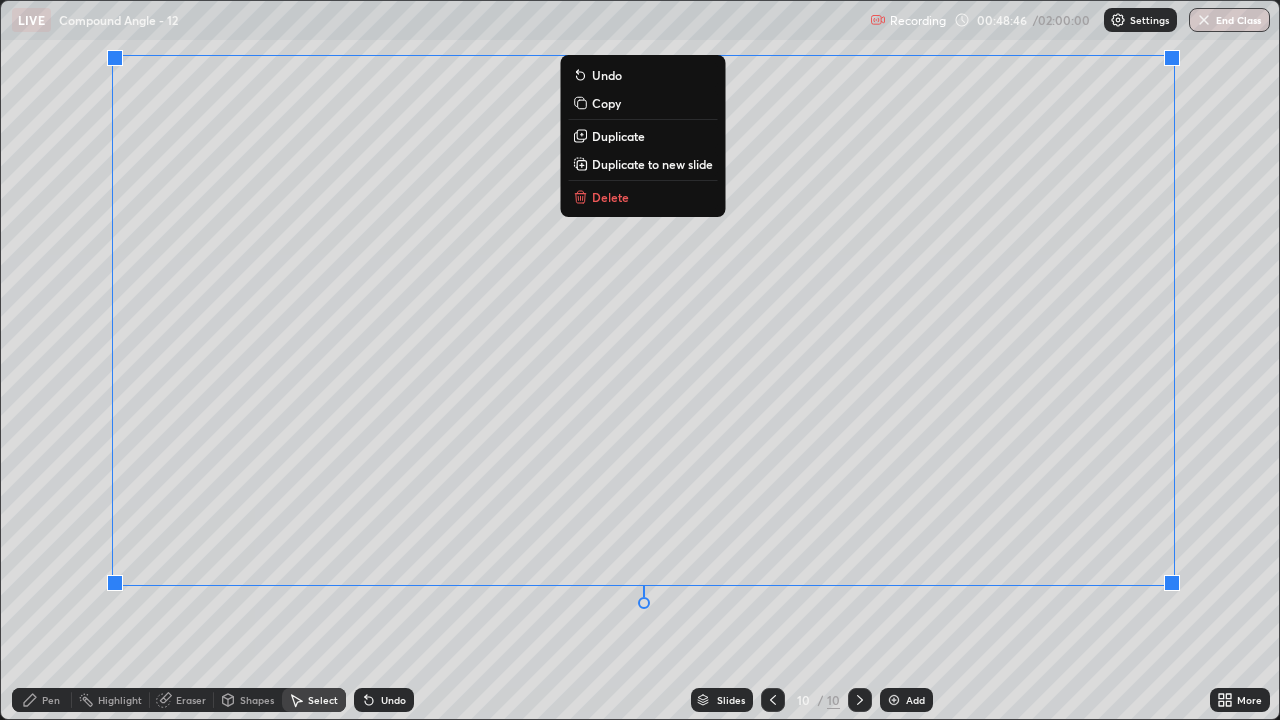 click on "Copy" at bounding box center (642, 103) 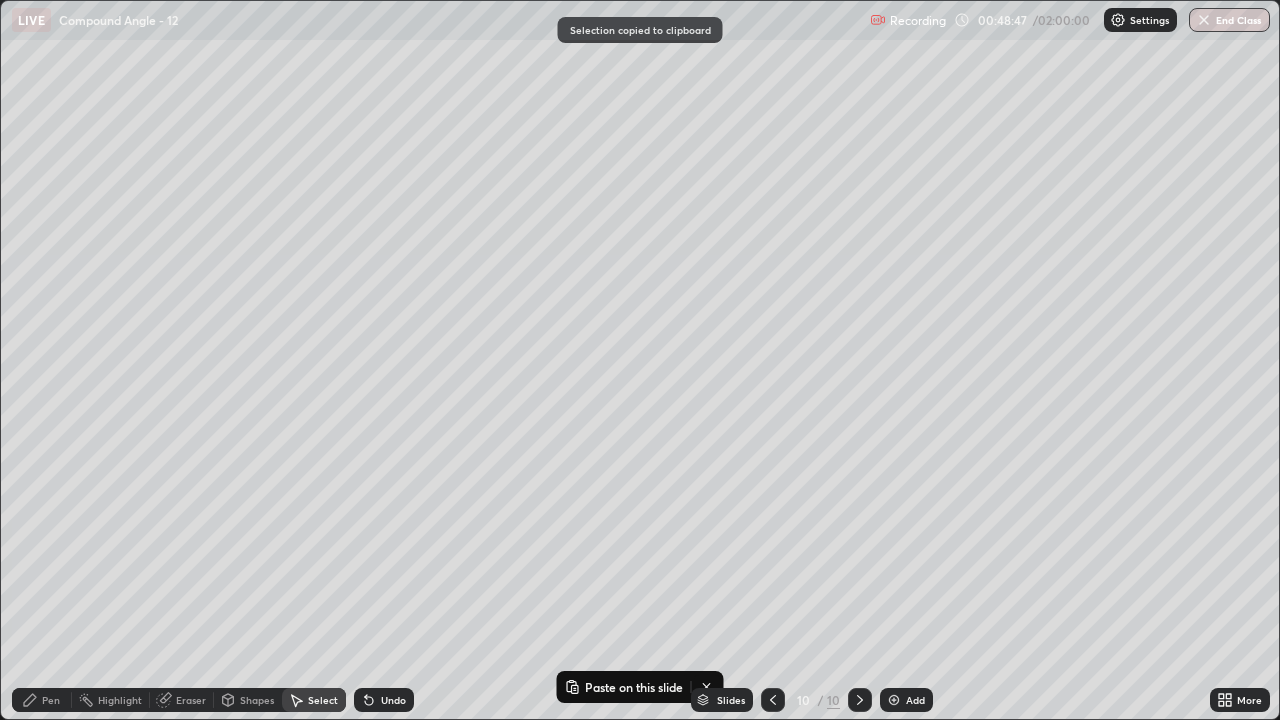 click 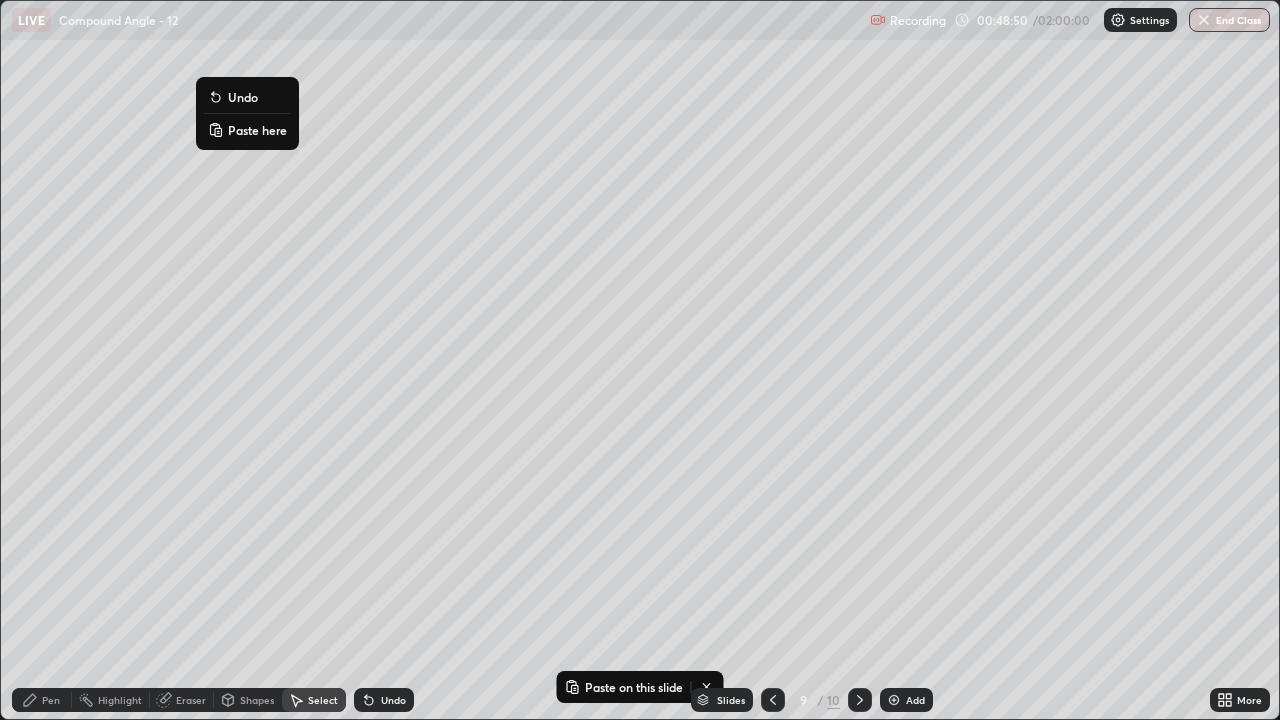 click on "Paste here" at bounding box center [257, 130] 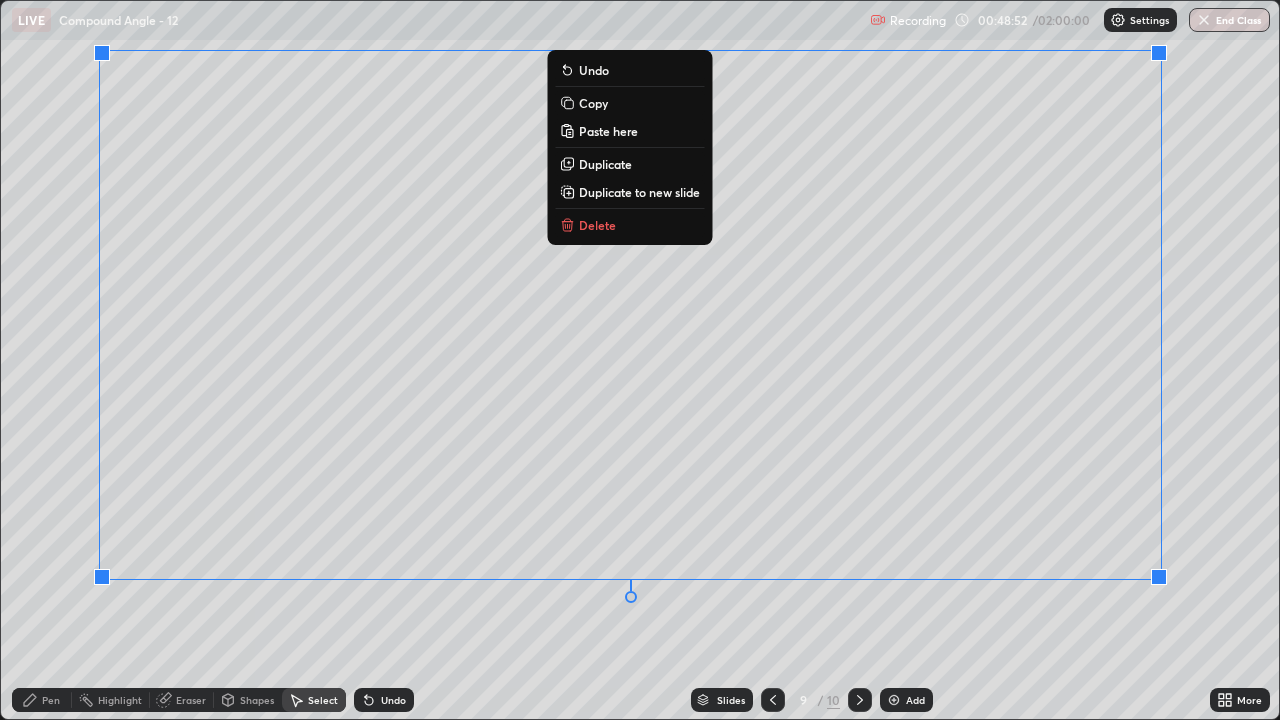 click on "0 ° Undo Copy Paste here Duplicate Duplicate to new slide Delete" at bounding box center [640, 360] 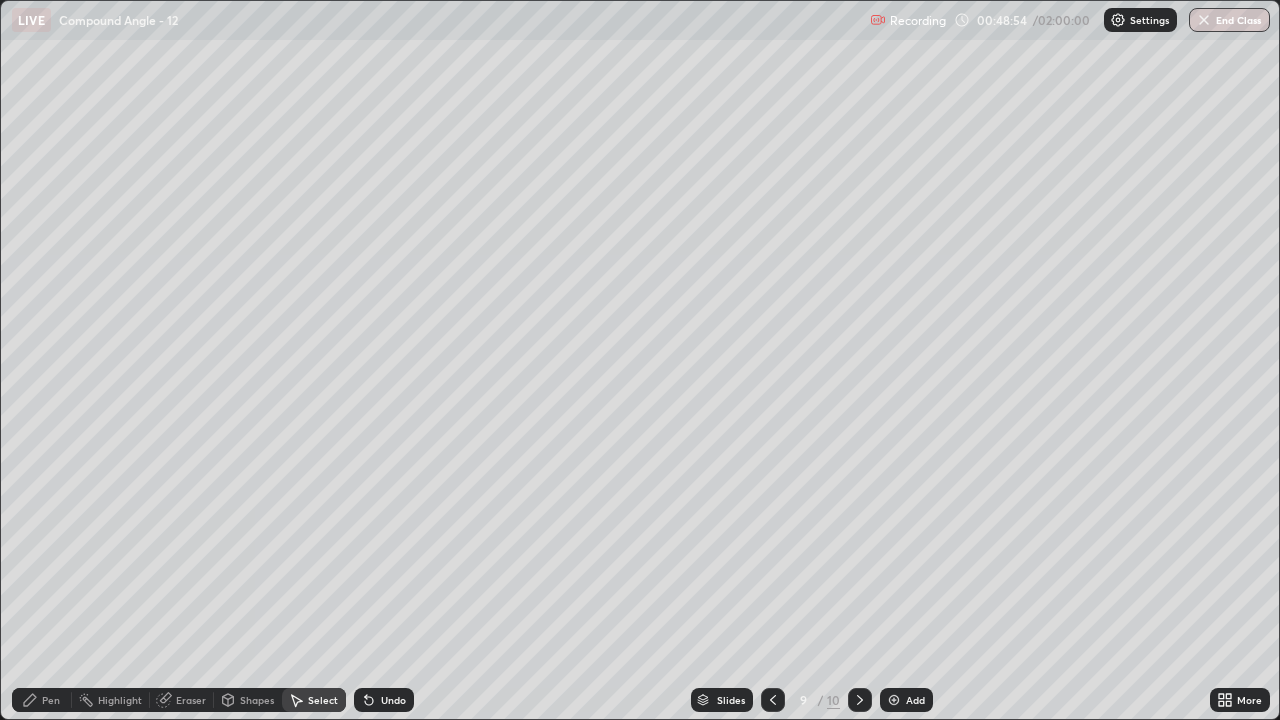 click 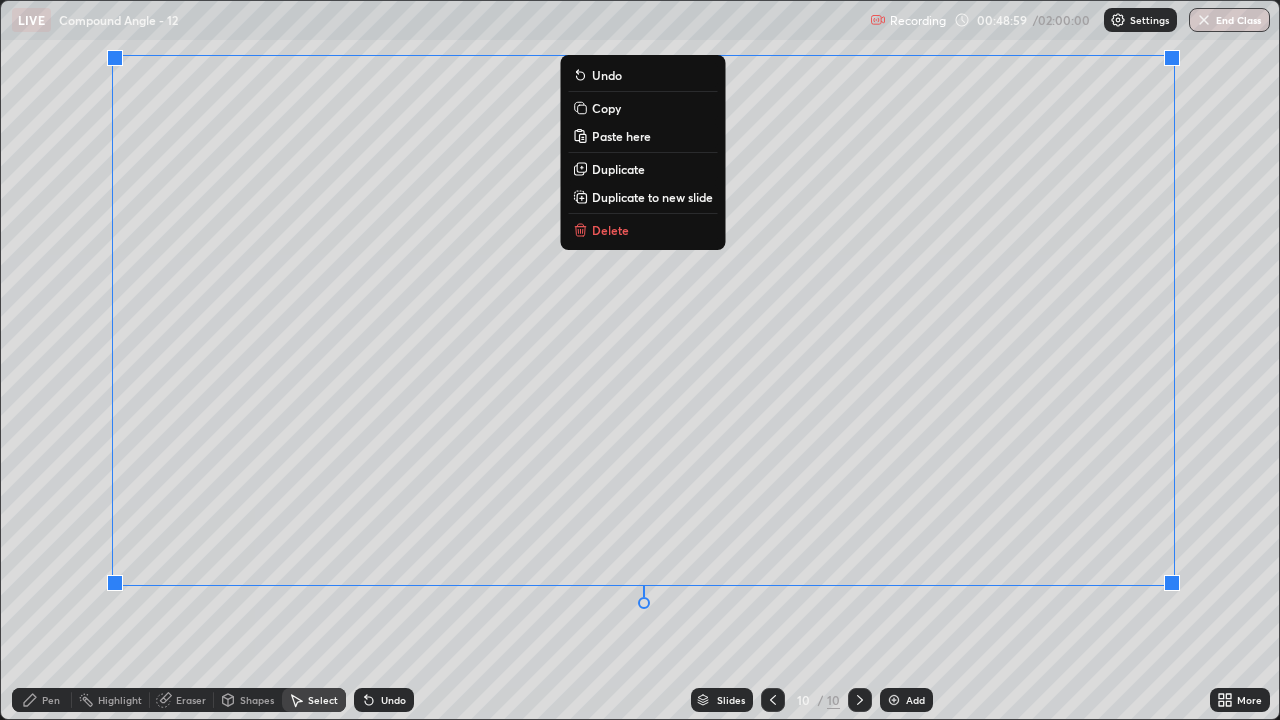 click on "Delete" at bounding box center (610, 230) 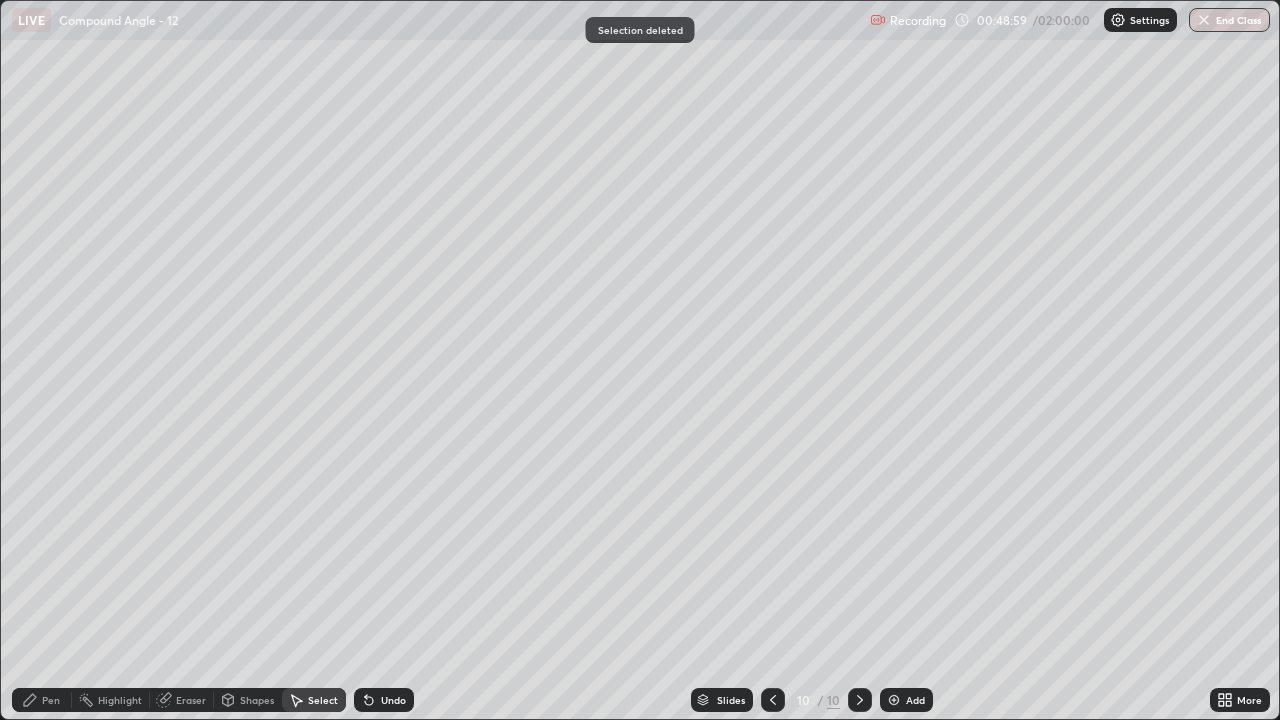 click 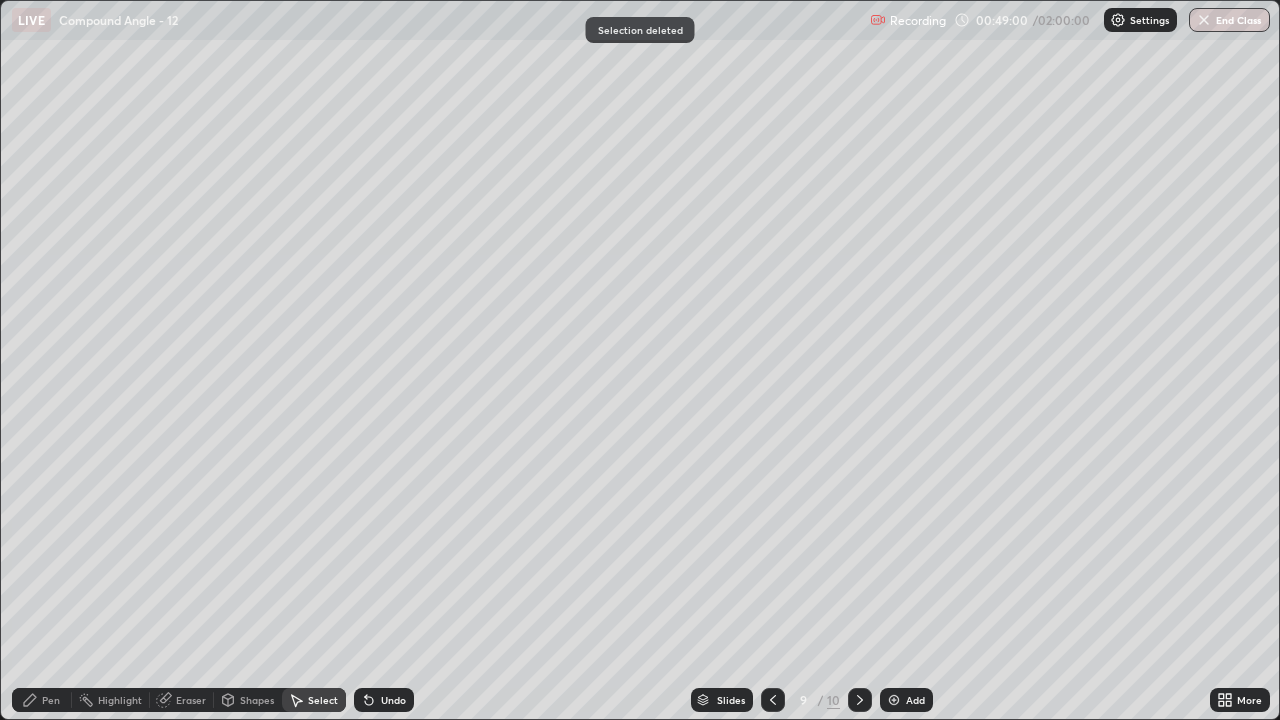 click 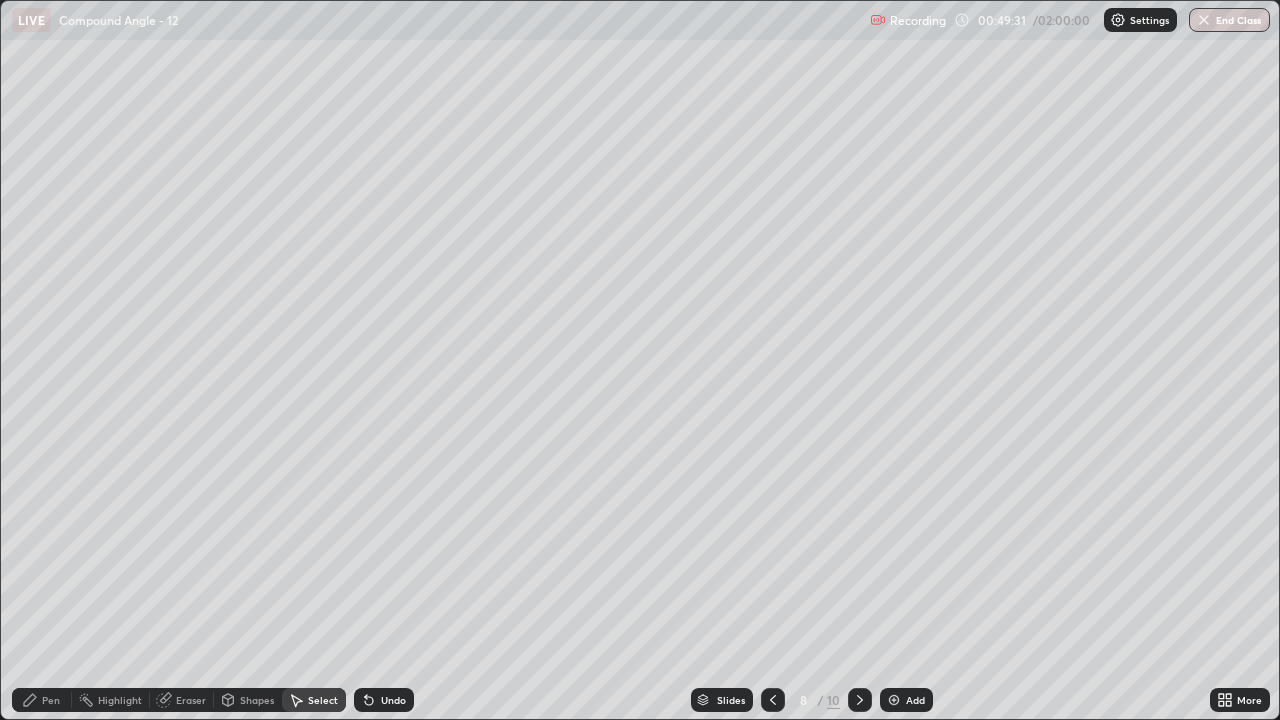 click 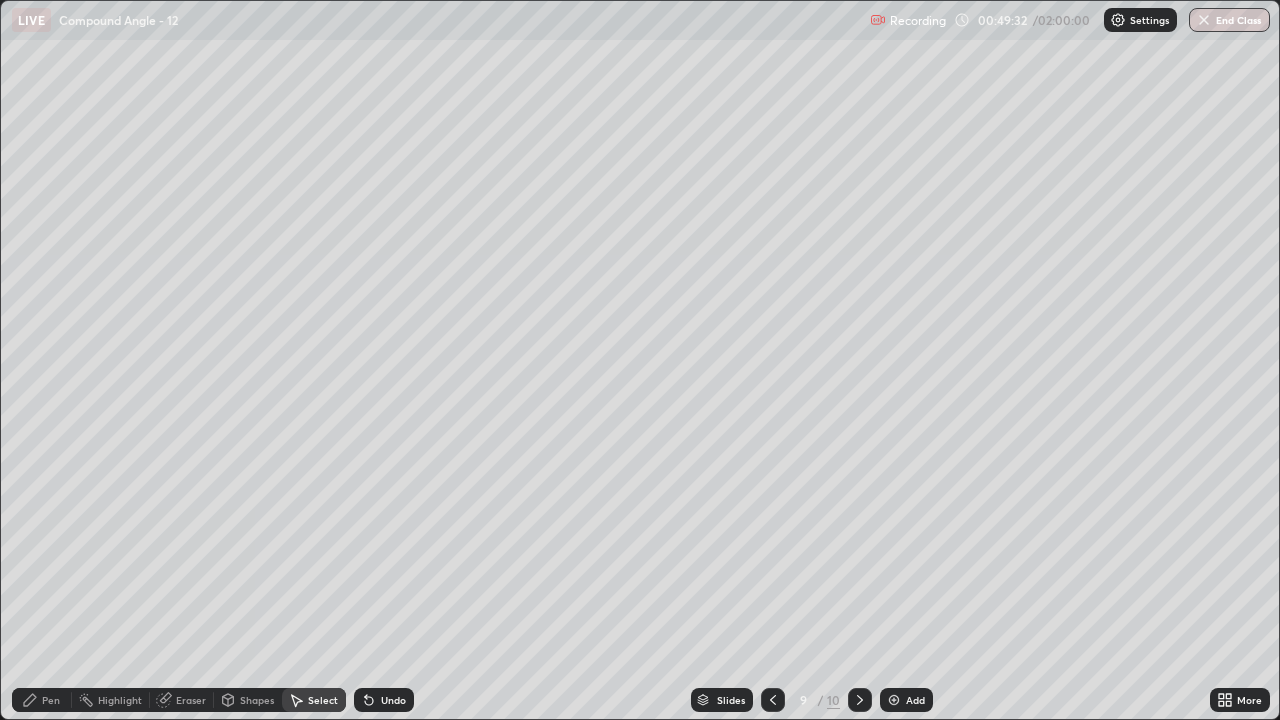 click 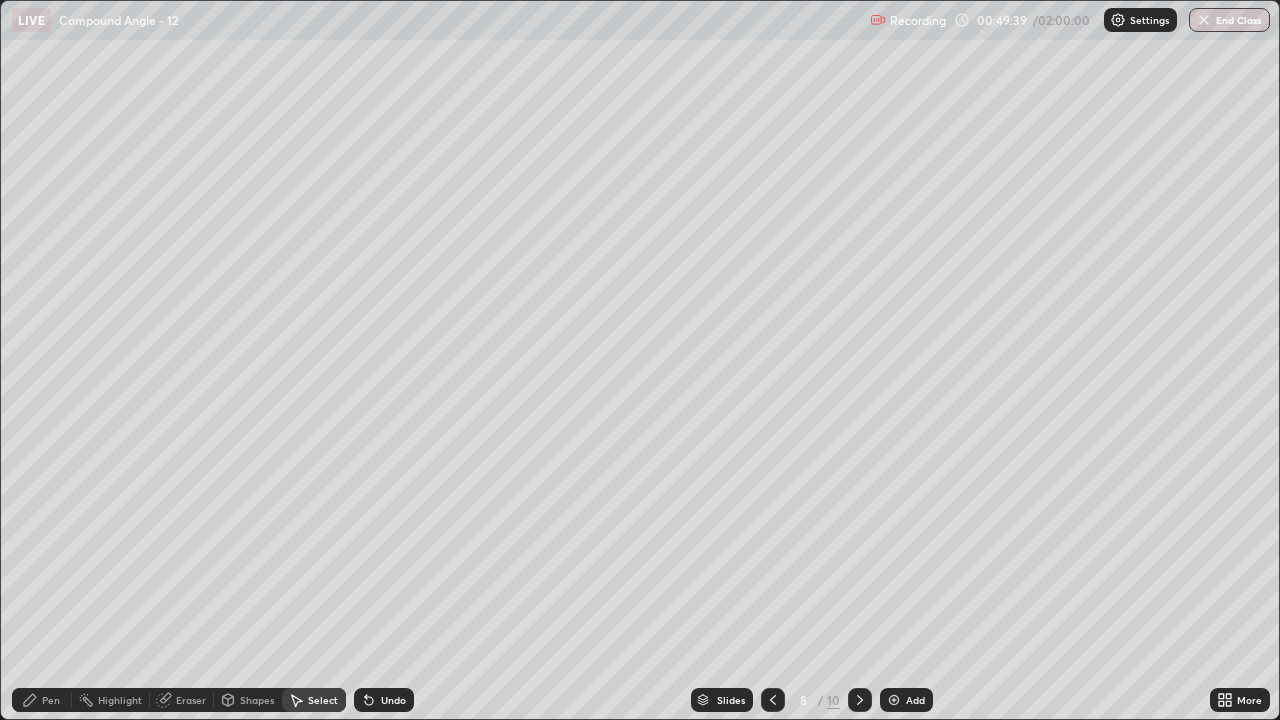 click 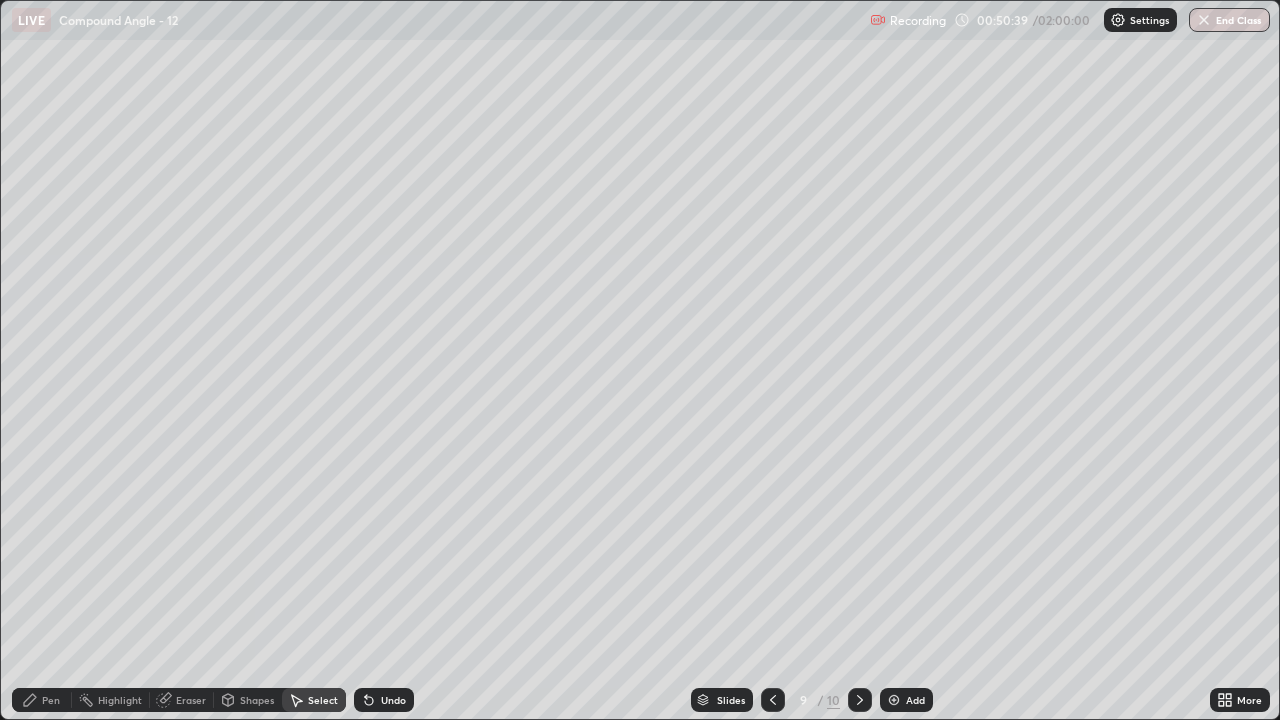 click 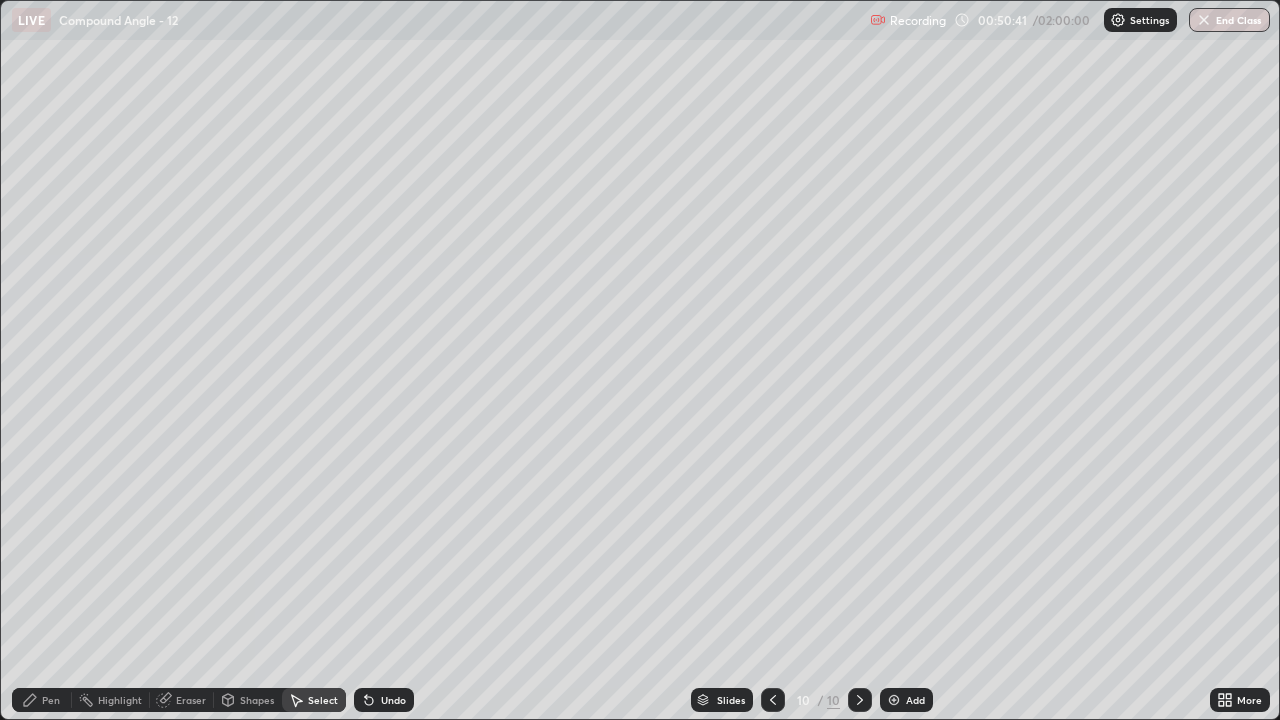 click 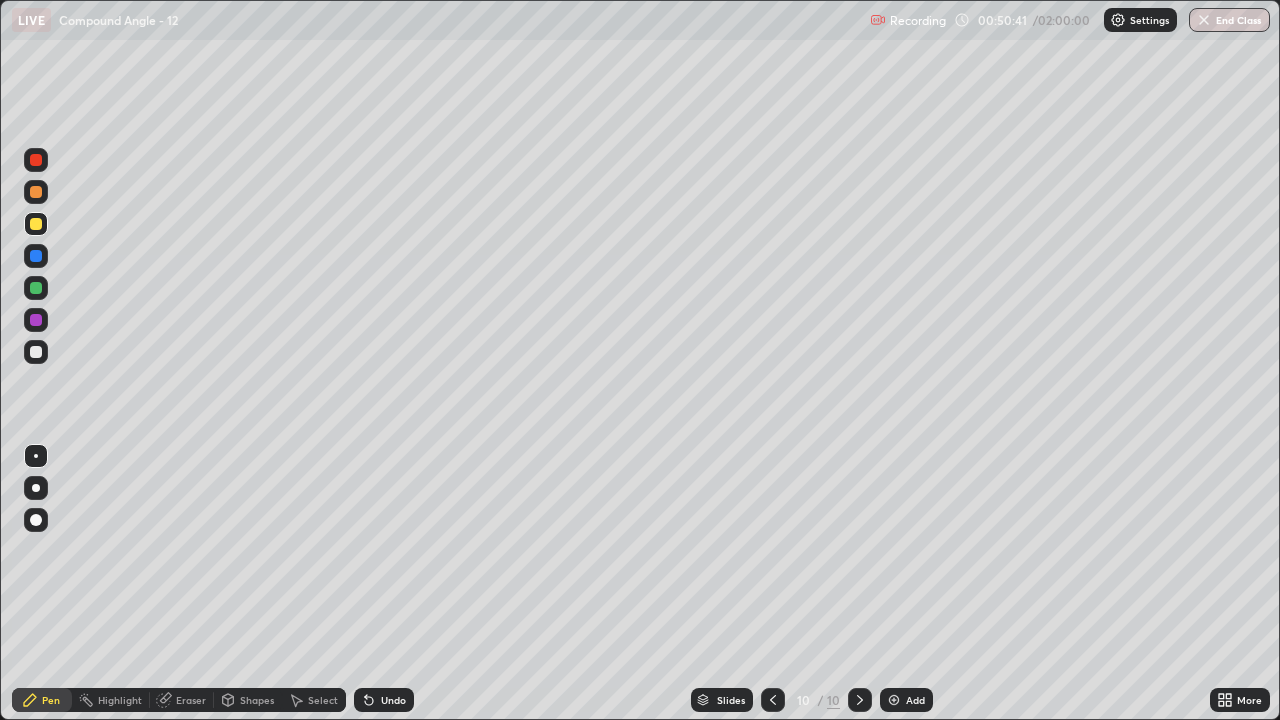 click at bounding box center [36, 224] 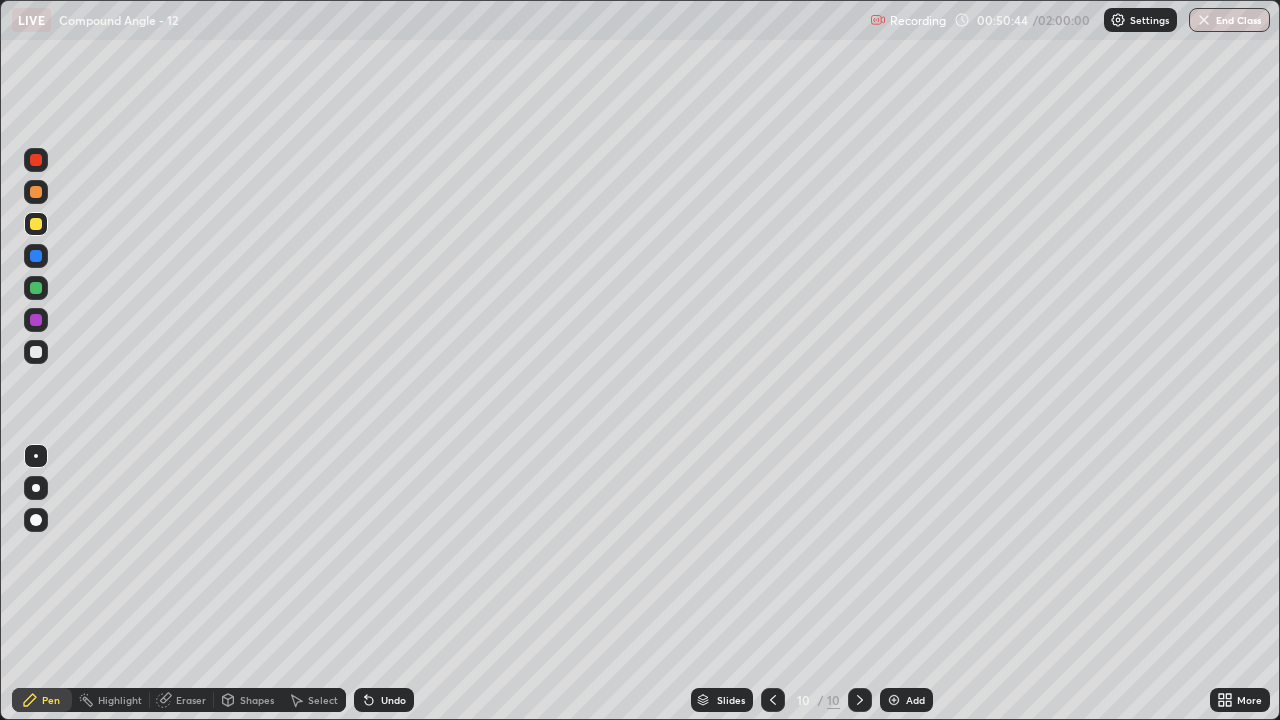 click on "Undo" at bounding box center (384, 700) 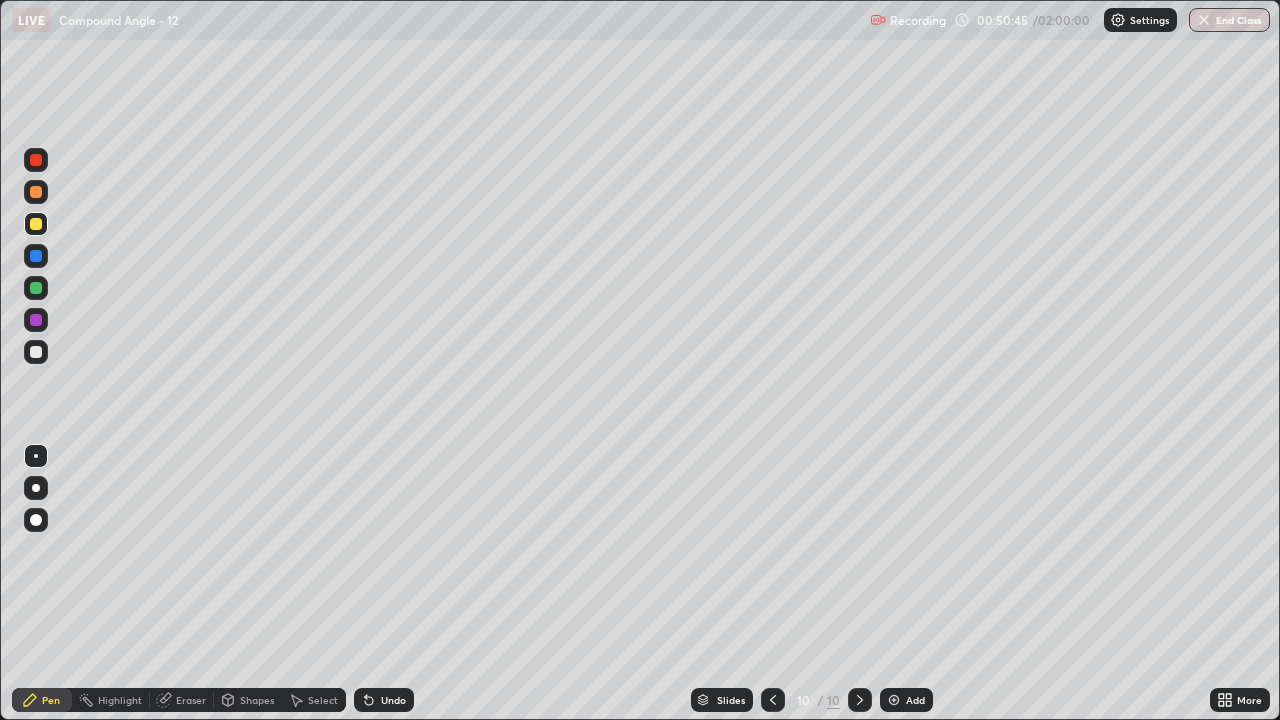 click on "Undo" at bounding box center (393, 700) 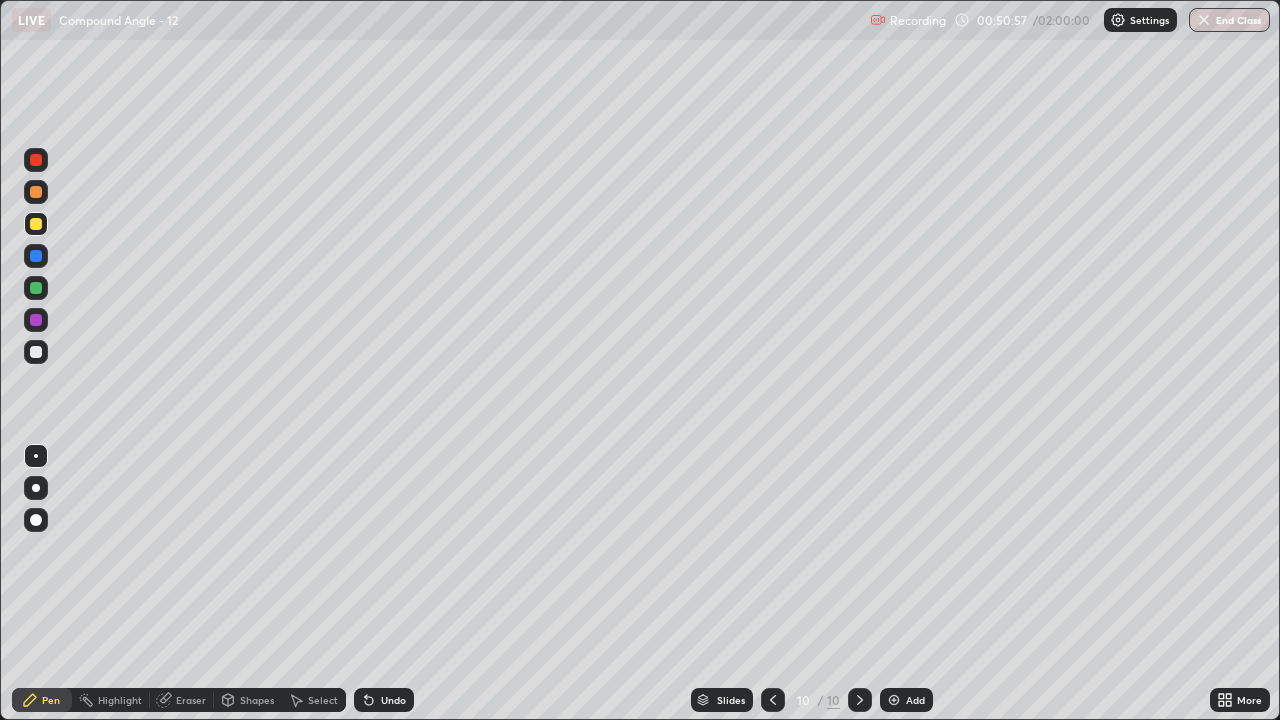 click on "Undo" at bounding box center [393, 700] 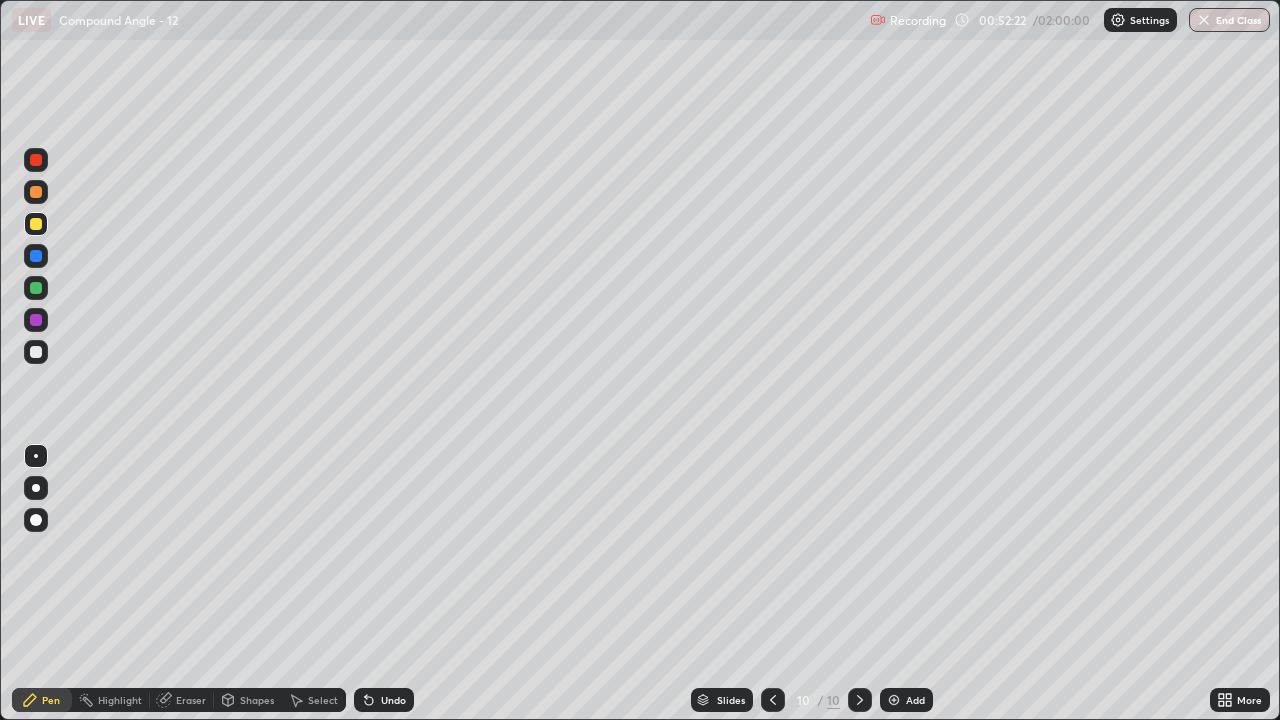 click on "Pen" at bounding box center (42, 700) 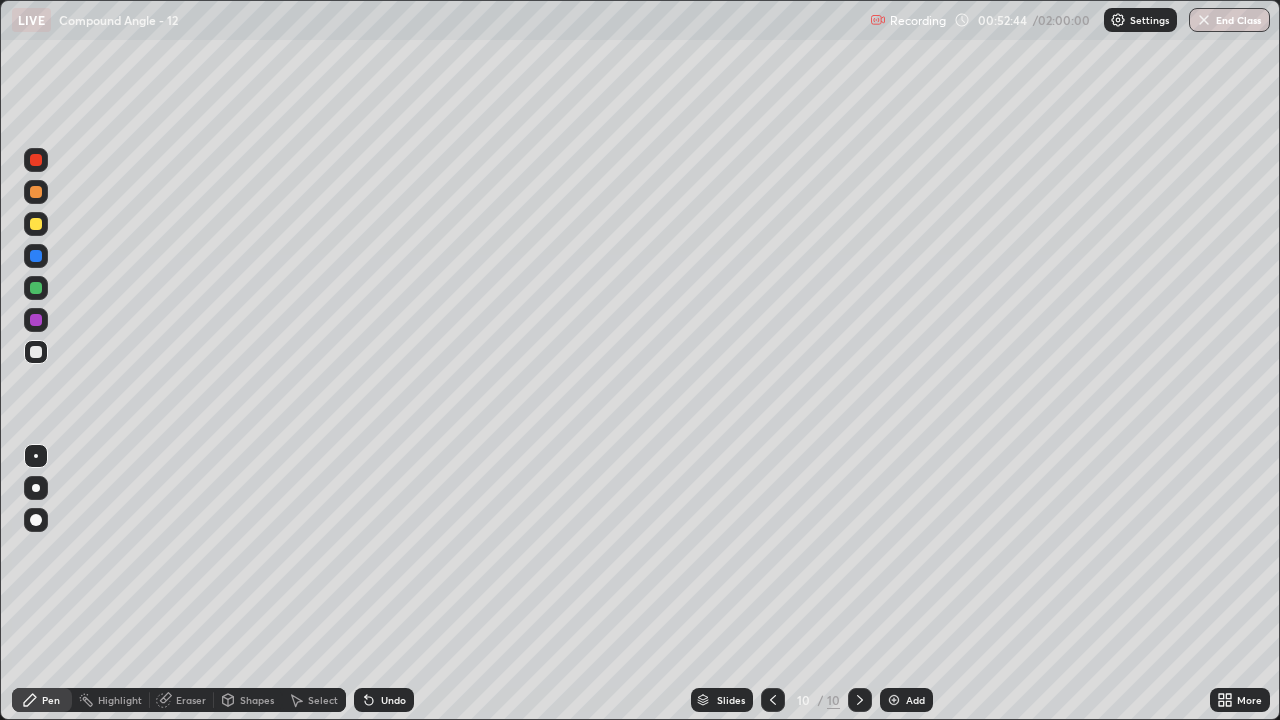 click 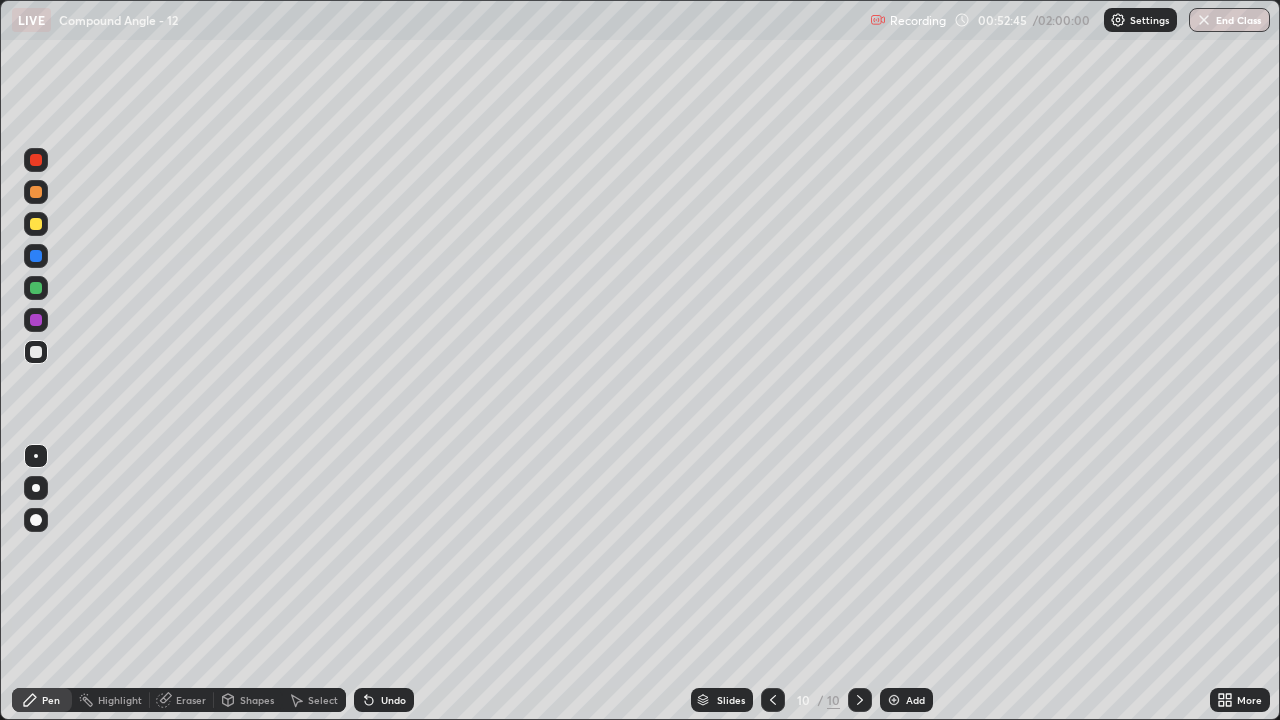 click 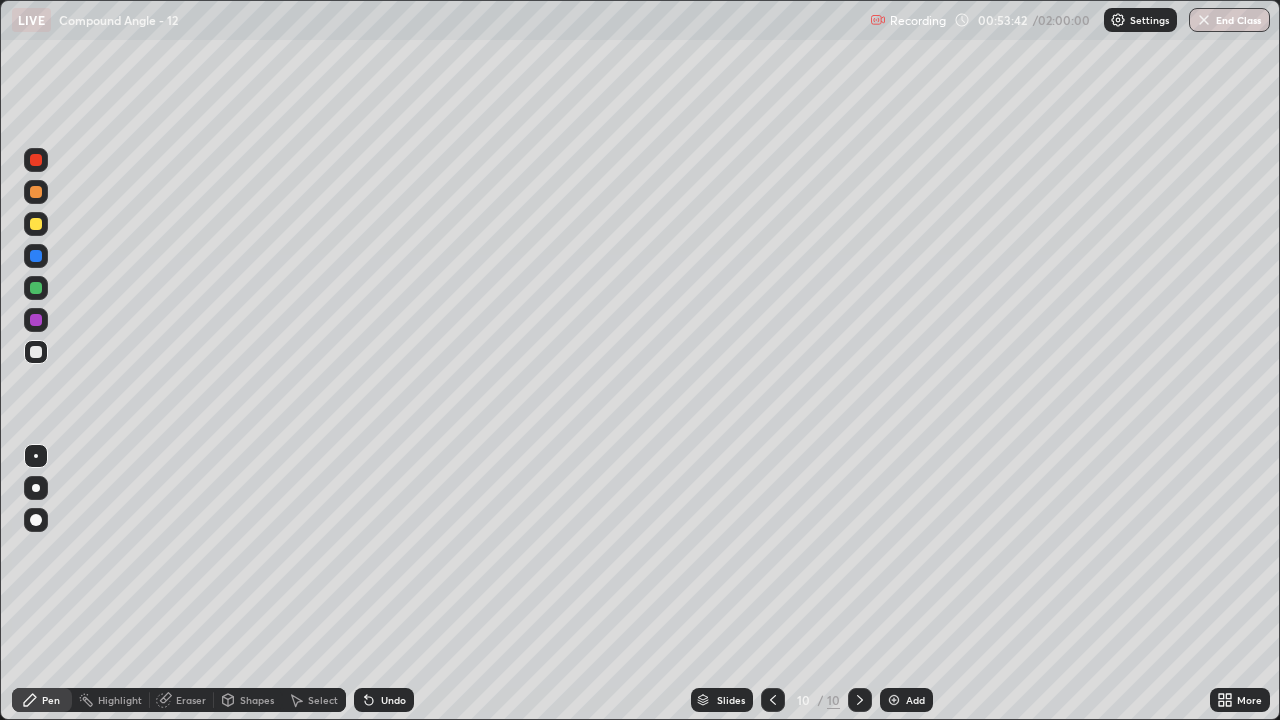 click on "Undo" at bounding box center (384, 700) 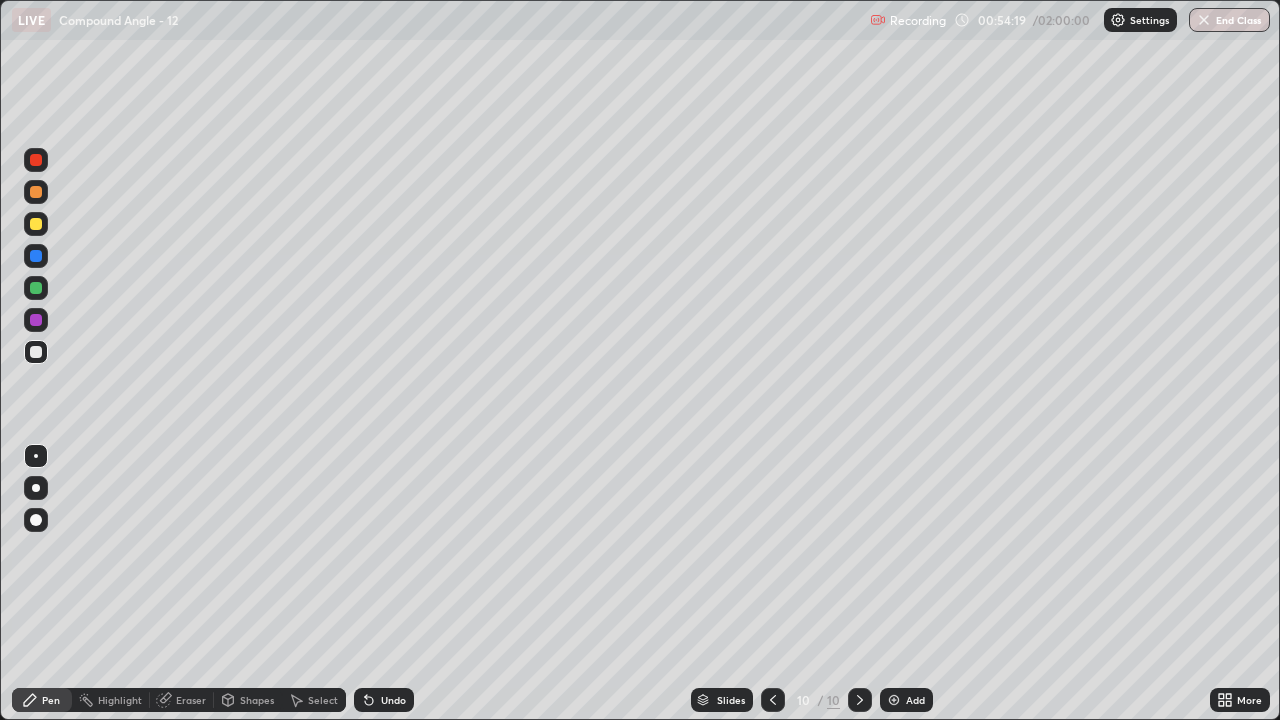 click on "Select" at bounding box center (314, 700) 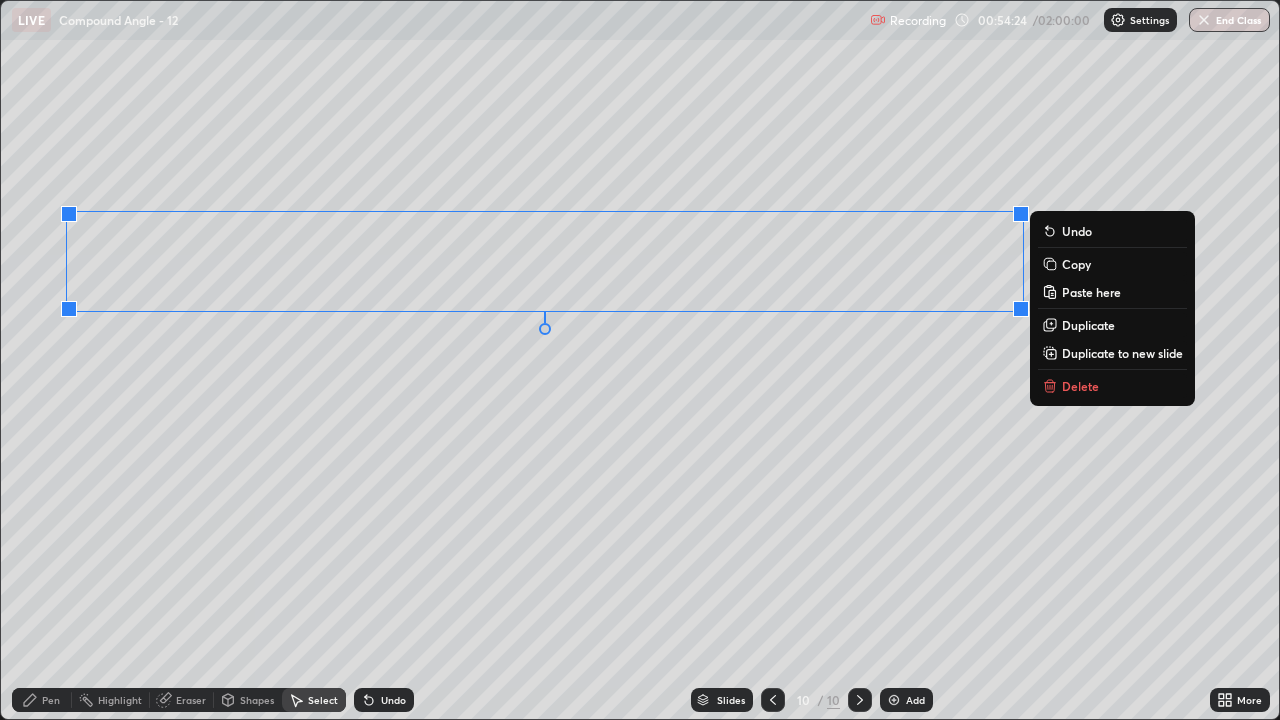 click on "0 ° Undo Copy Paste here Duplicate Duplicate to new slide Delete" at bounding box center (640, 360) 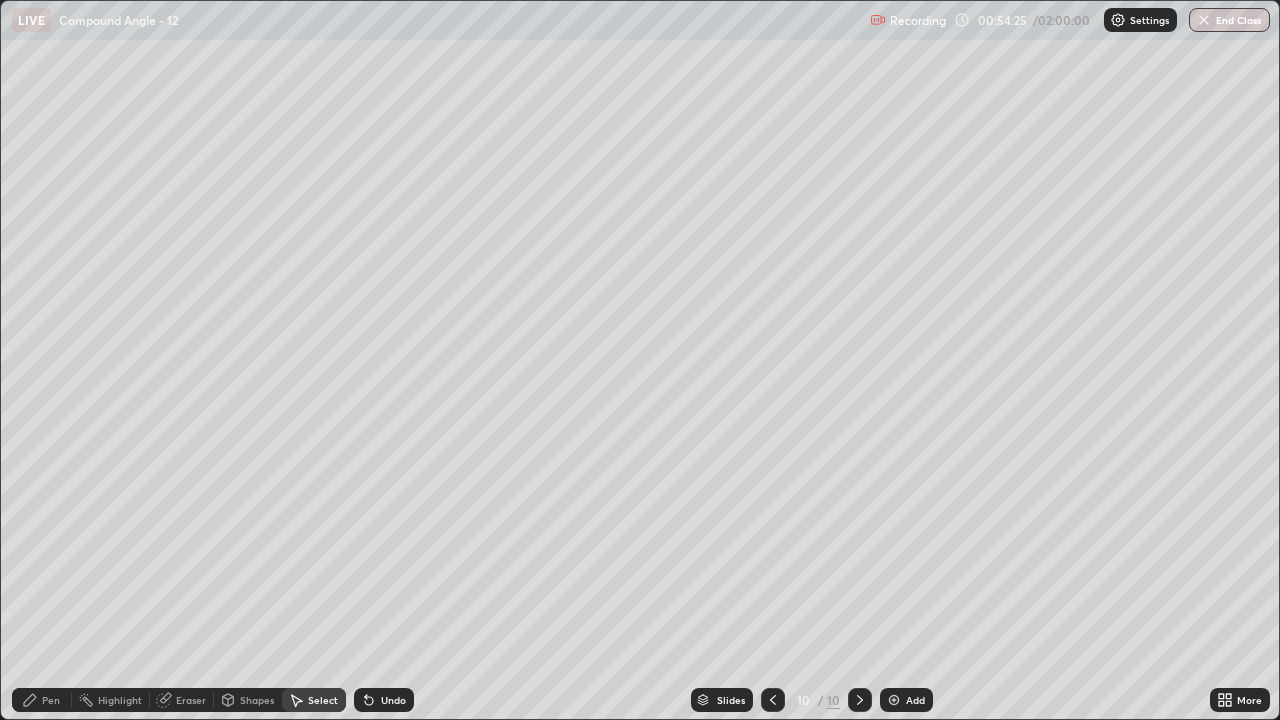 click on "Pen" at bounding box center (42, 700) 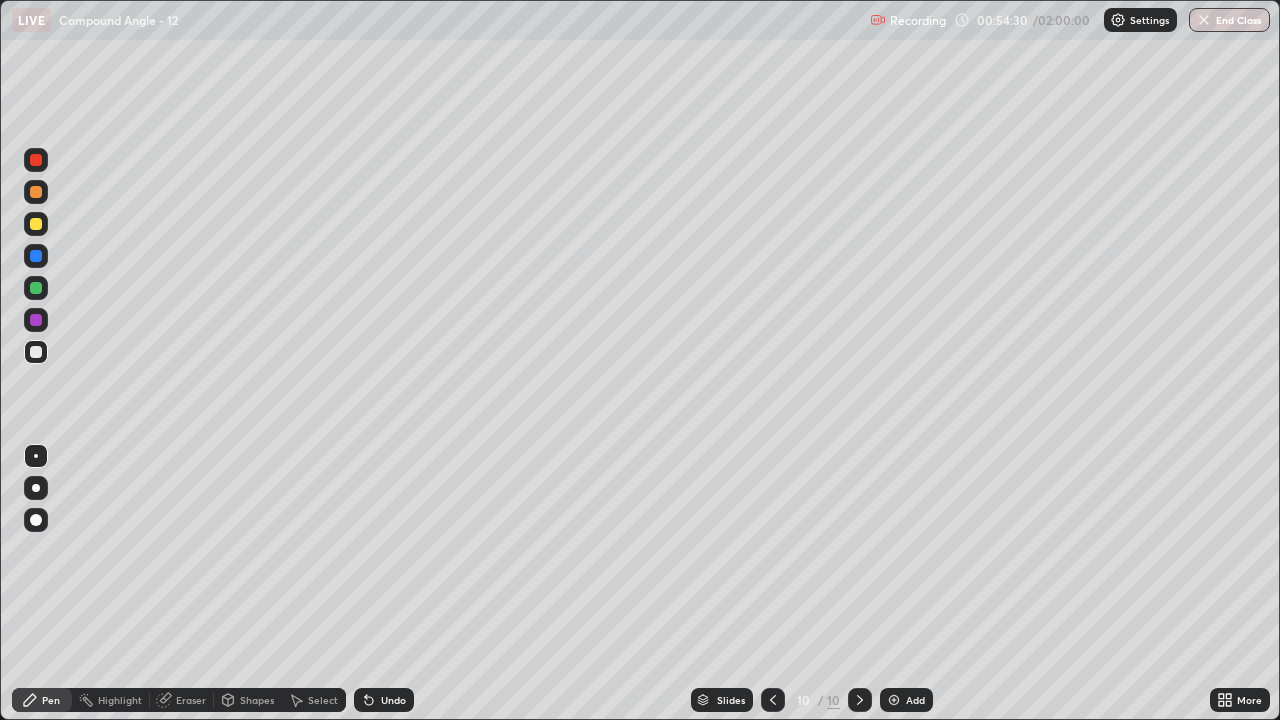 click on "Undo" at bounding box center [393, 700] 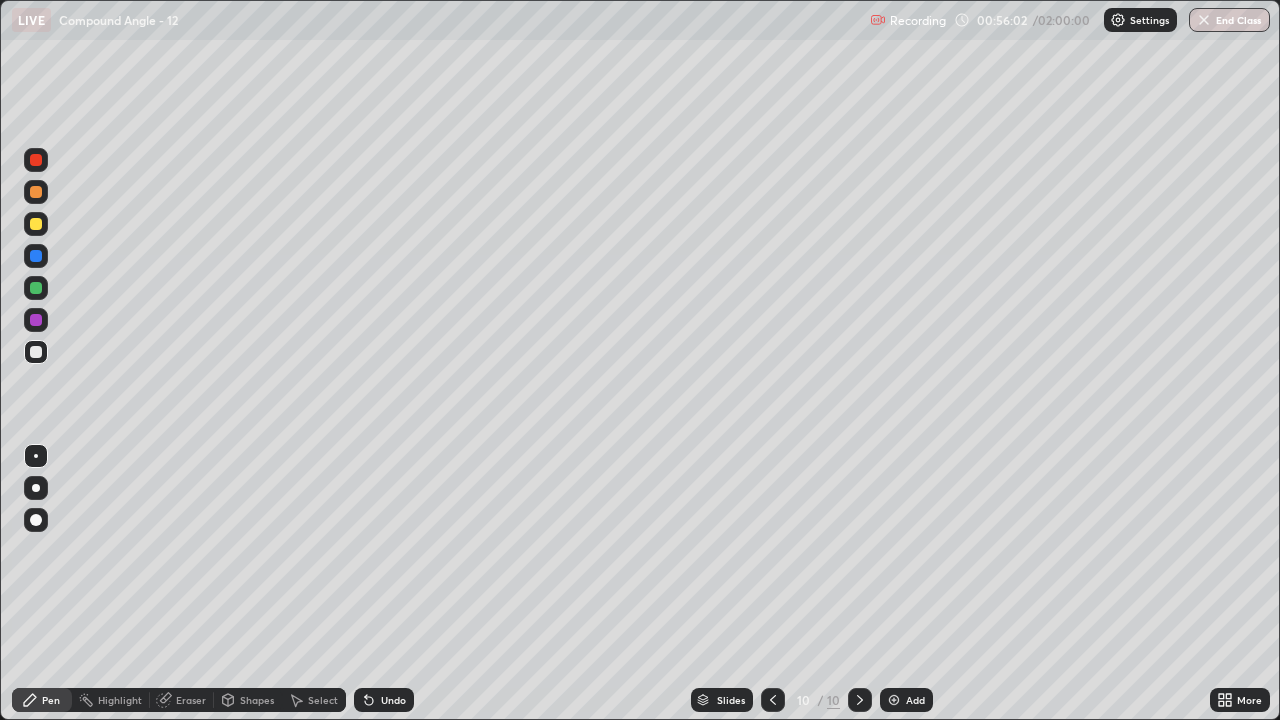 click on "Eraser" at bounding box center (191, 700) 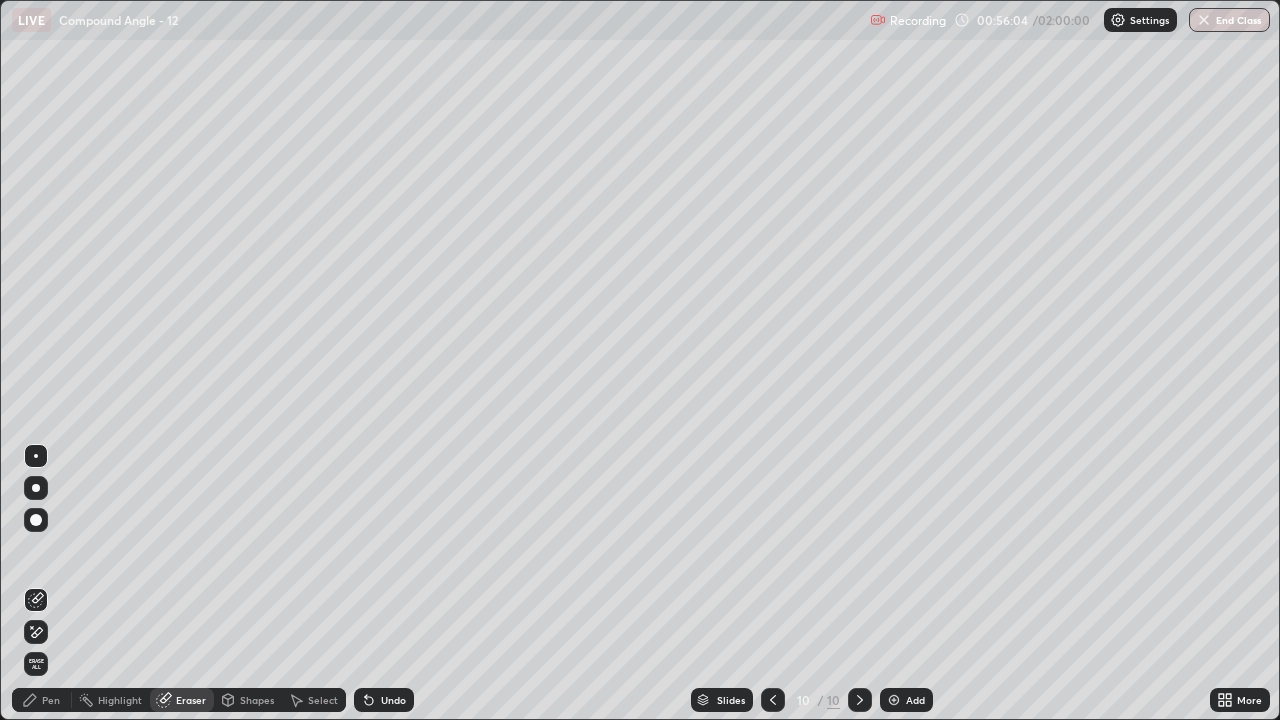 click on "Pen" at bounding box center [51, 700] 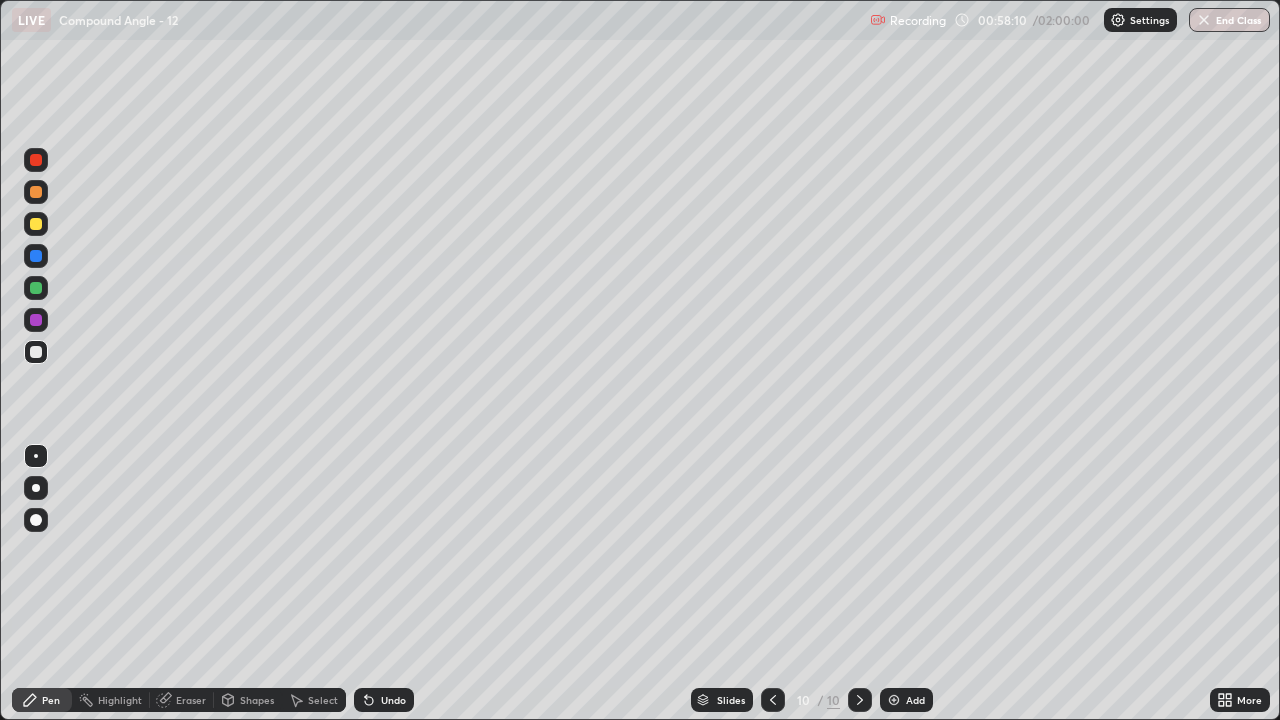 click at bounding box center (36, 352) 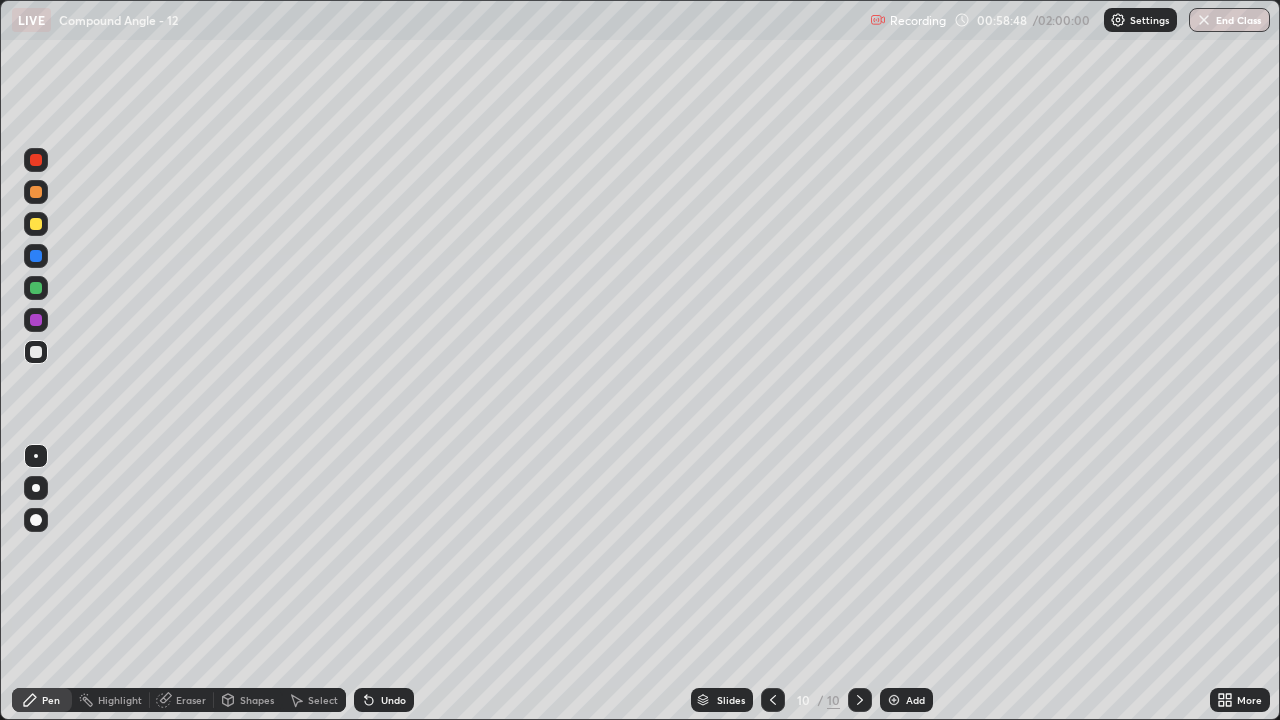 click at bounding box center (36, 224) 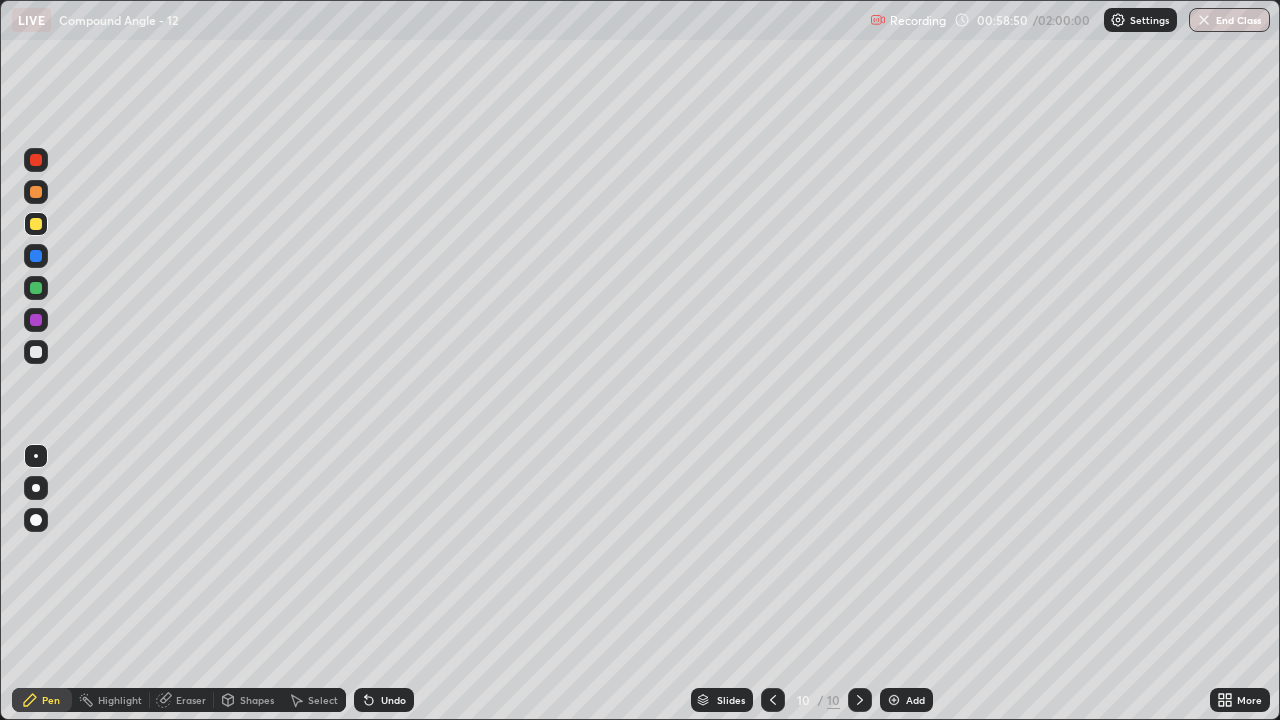 click on "Undo" at bounding box center [384, 700] 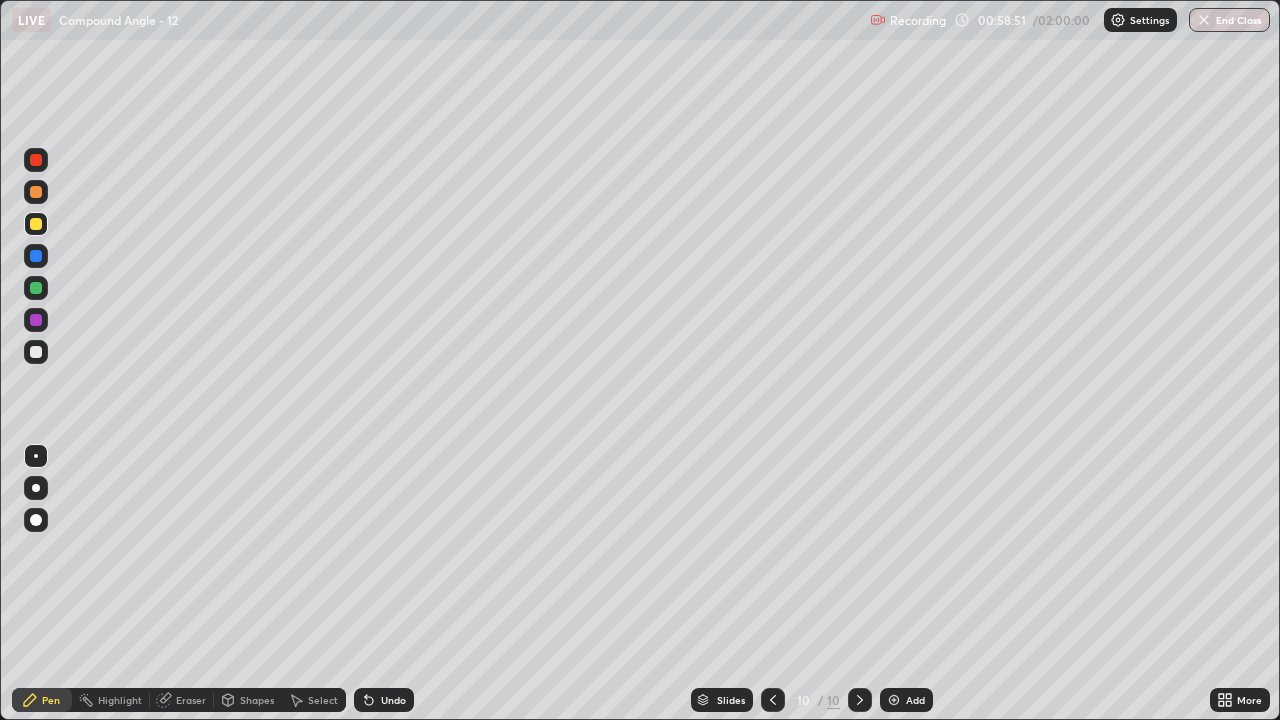 click at bounding box center (36, 352) 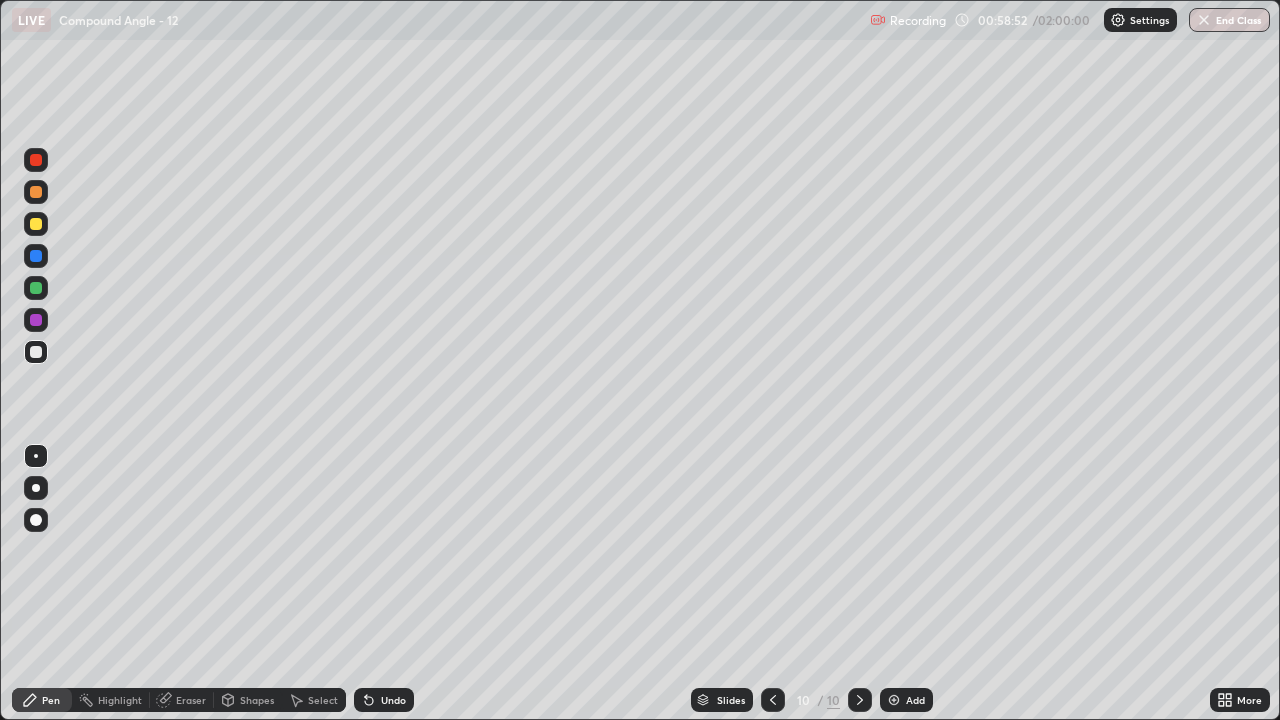 click at bounding box center (36, 288) 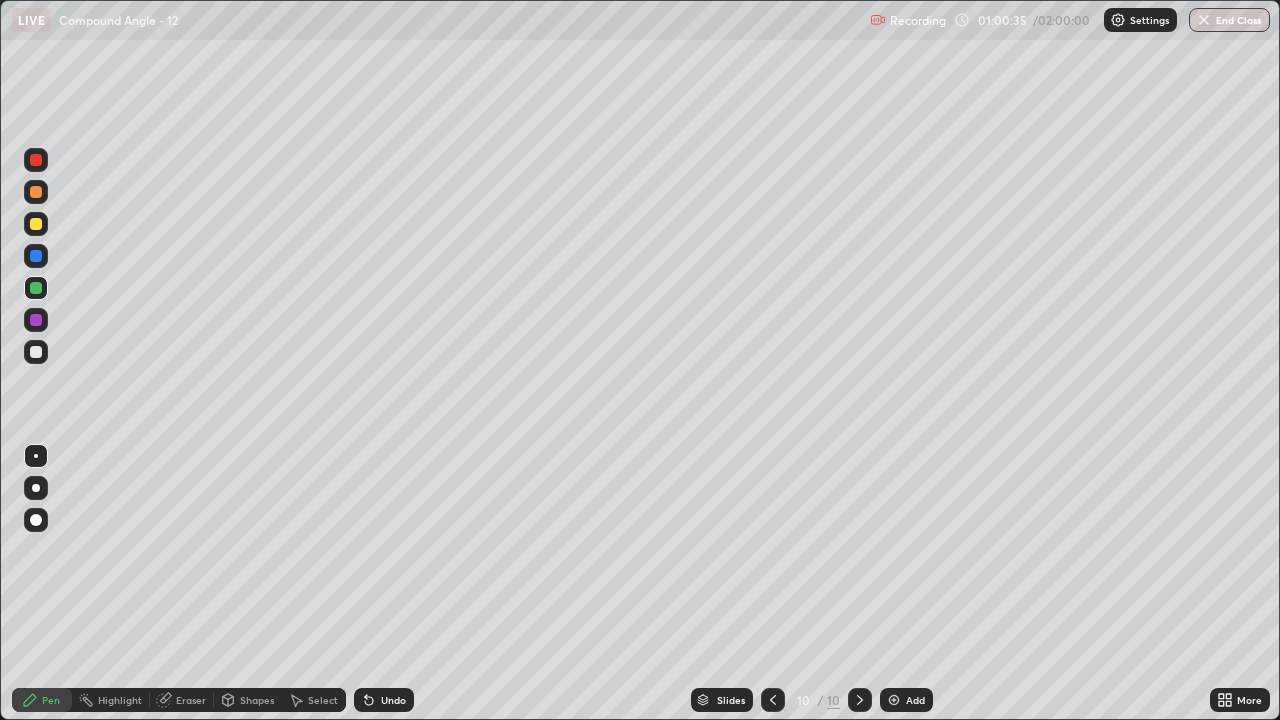click on "Add" at bounding box center [906, 700] 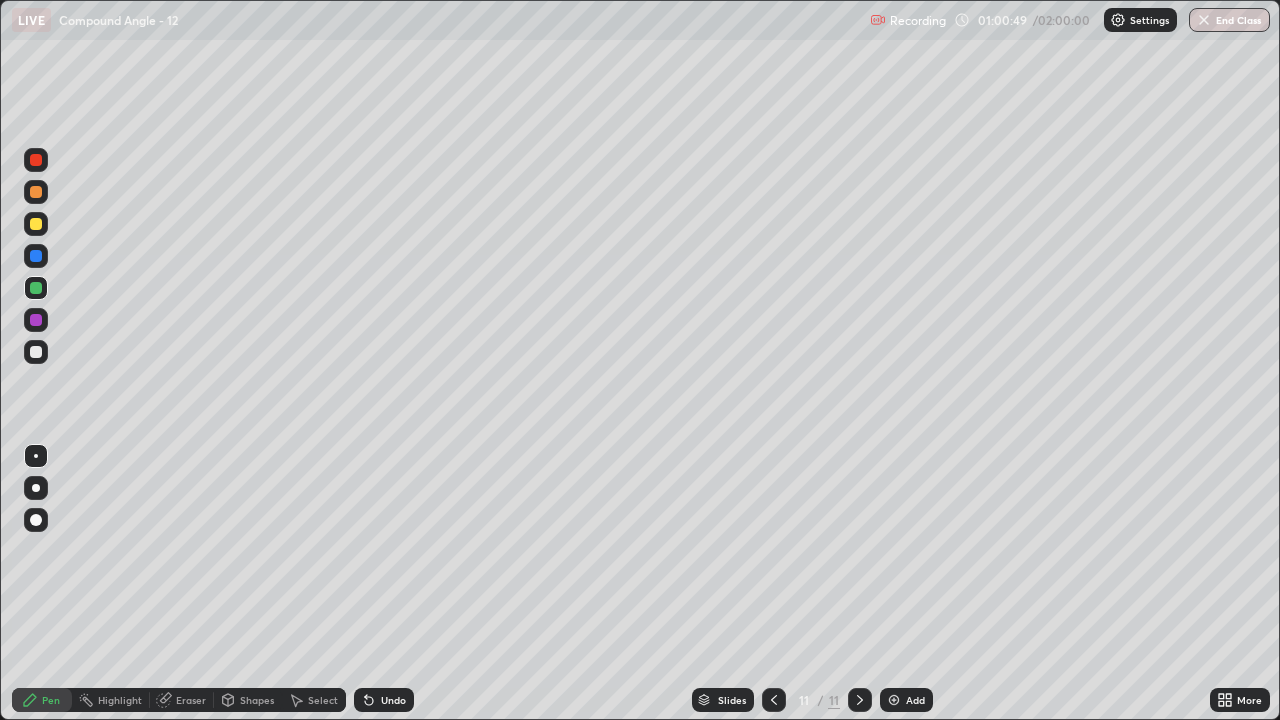 click at bounding box center (774, 700) 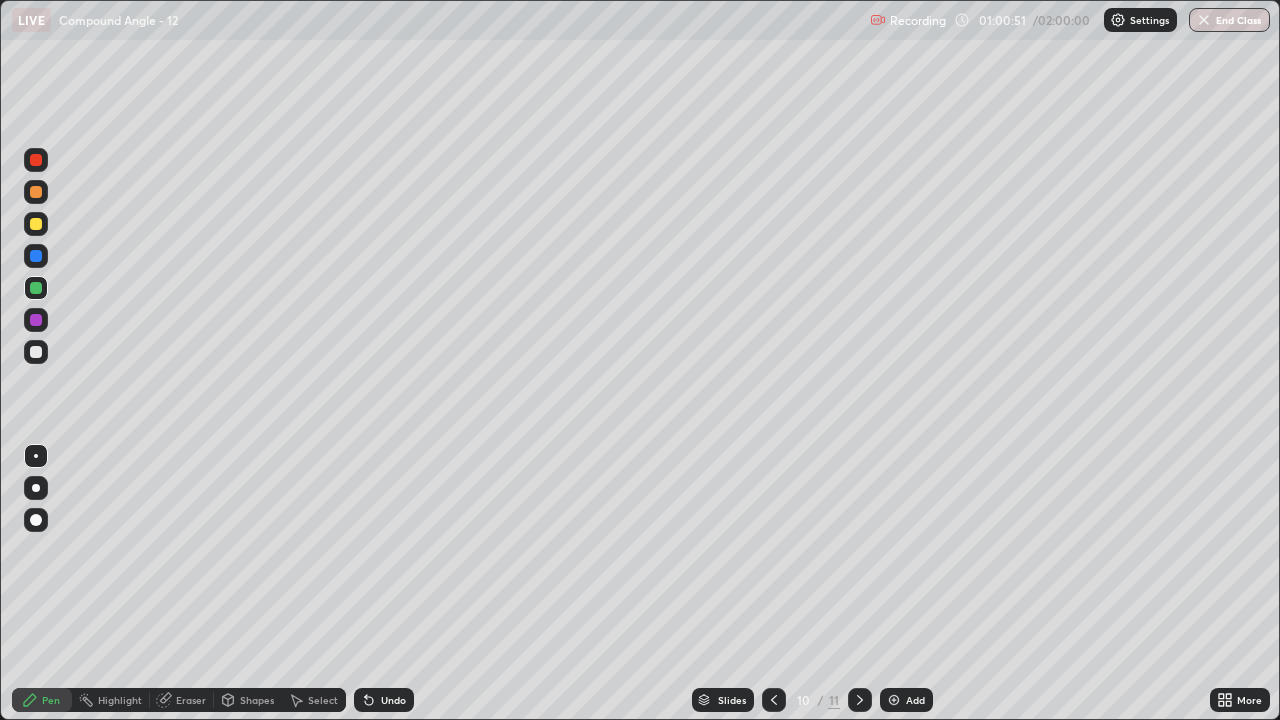 click 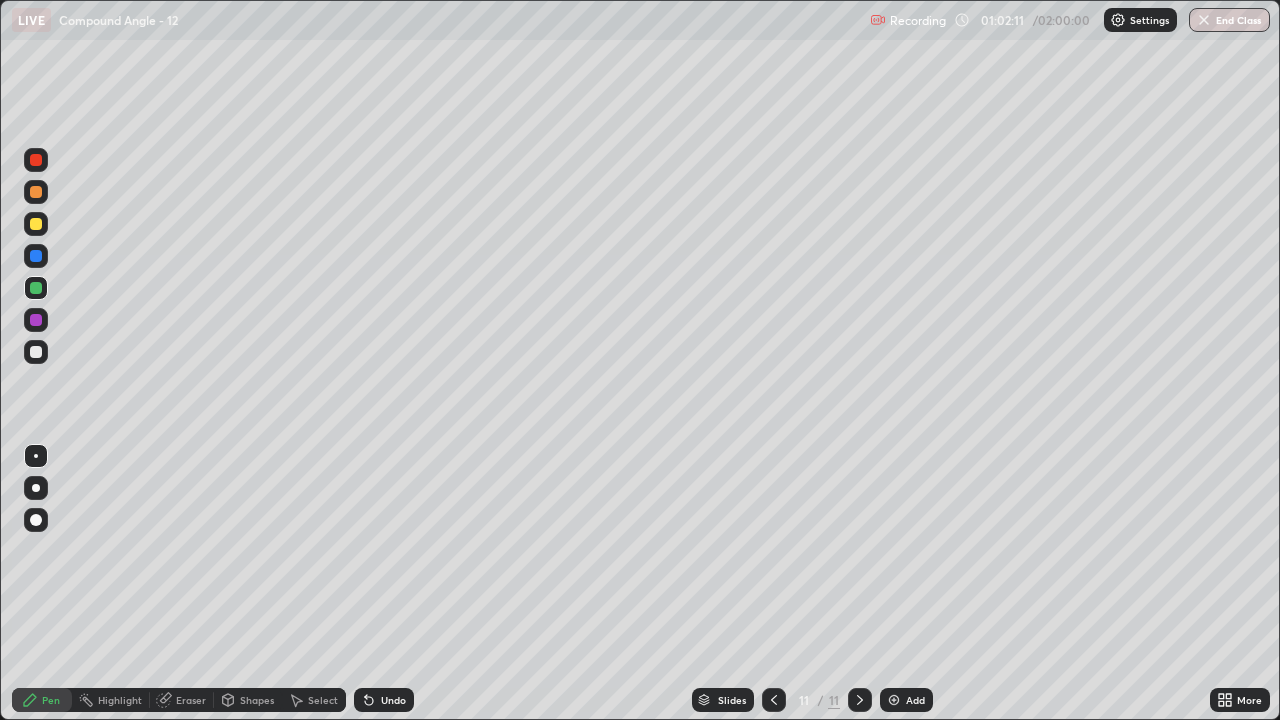 click on "Add" at bounding box center [906, 700] 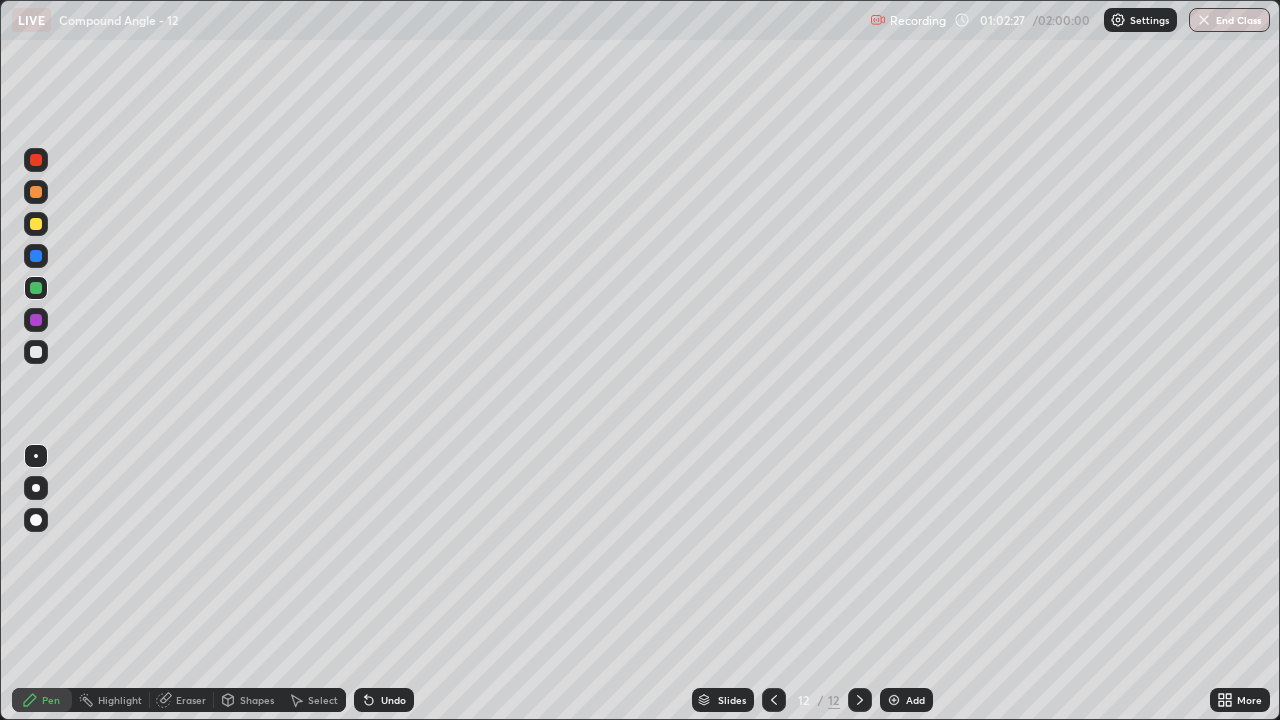 click 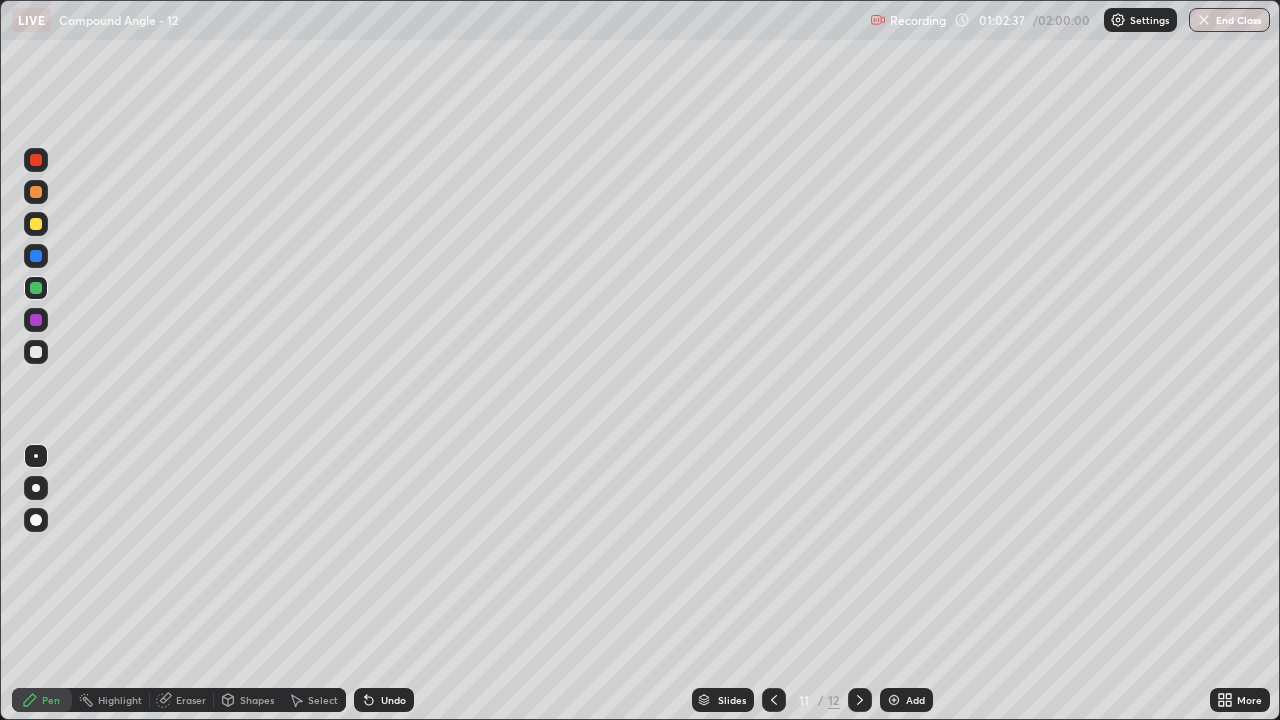 click on "Select" at bounding box center (314, 700) 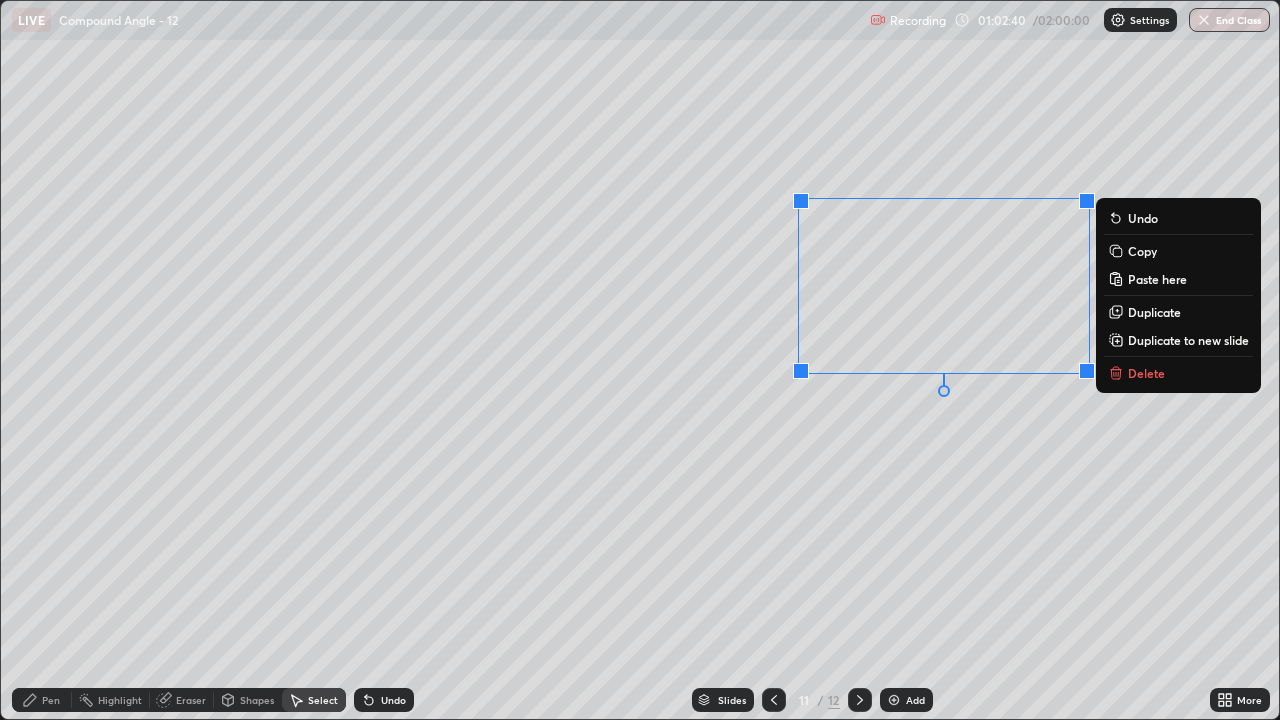 click on "Delete" at bounding box center [1178, 373] 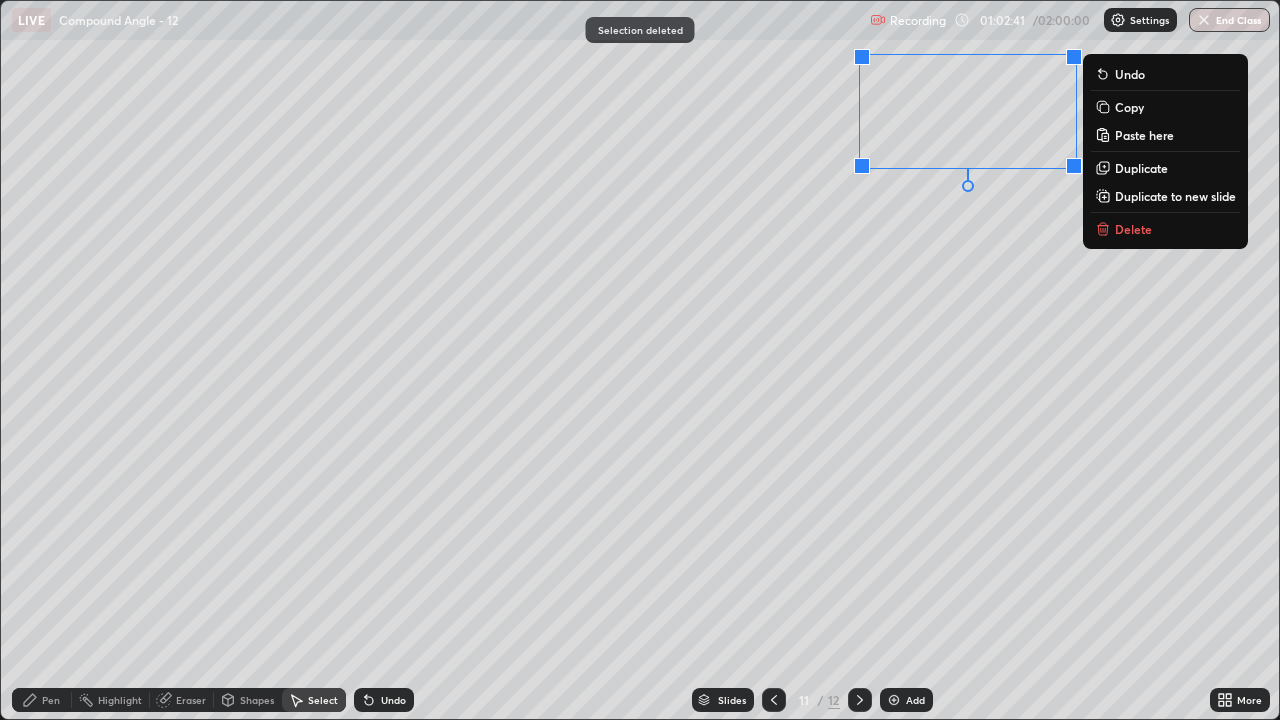 click on "Delete" at bounding box center [1165, 229] 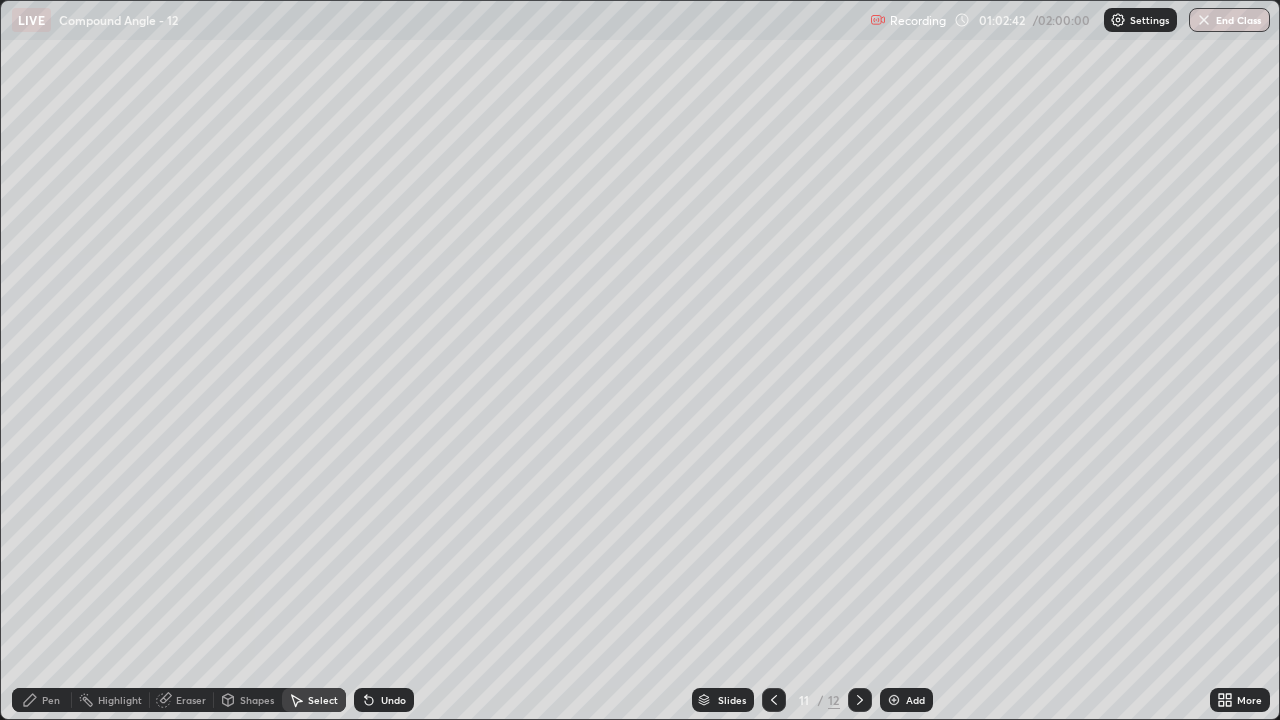 click on "Pen" at bounding box center (42, 700) 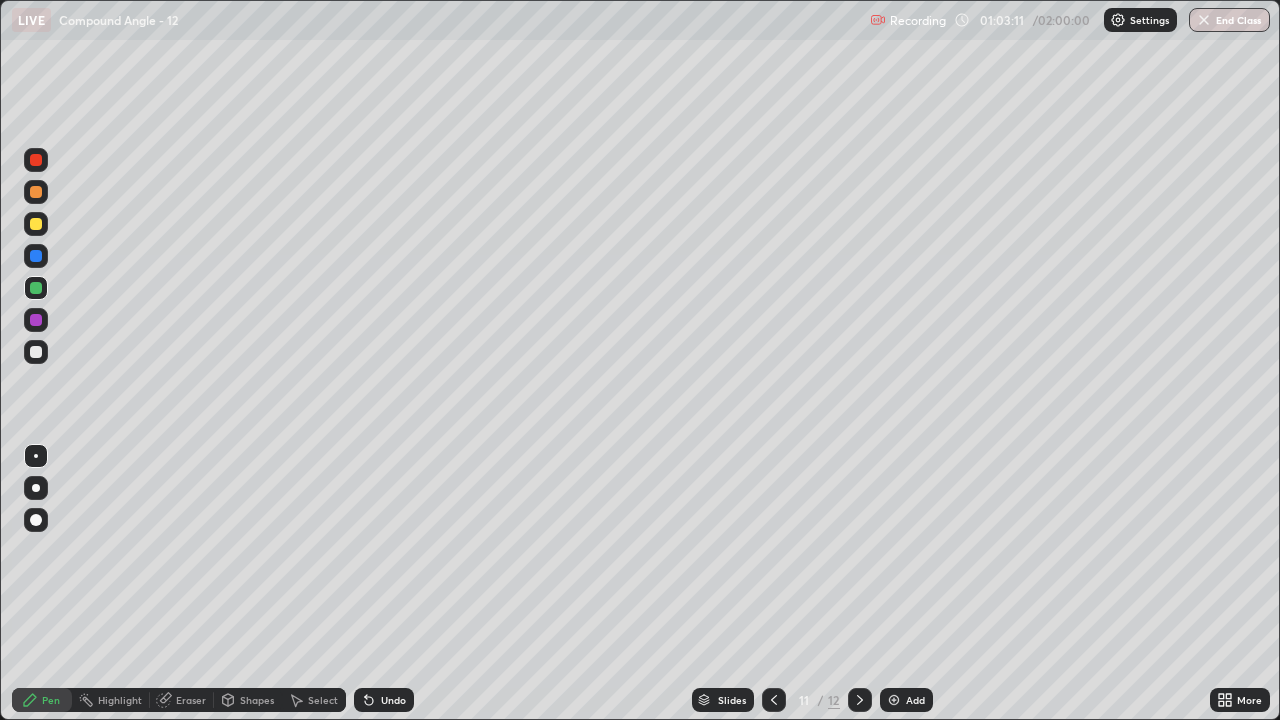 click on "Undo" at bounding box center (393, 700) 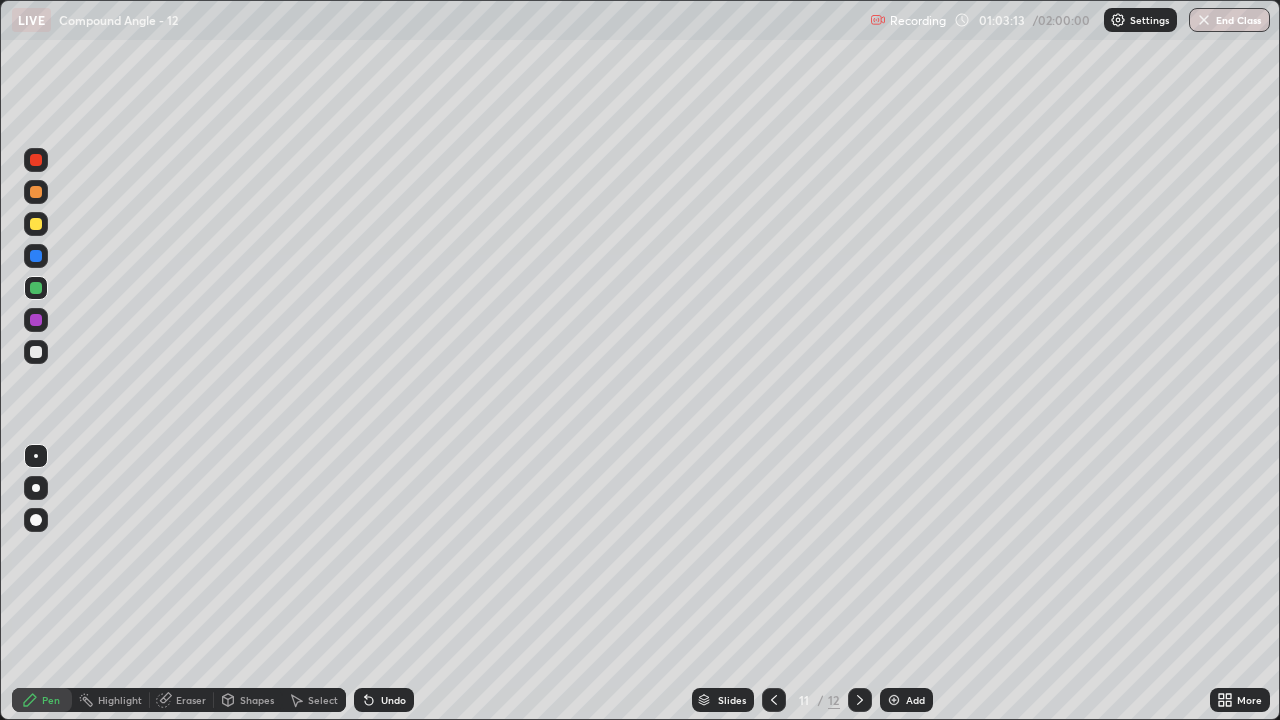 click on "Pen" at bounding box center (42, 700) 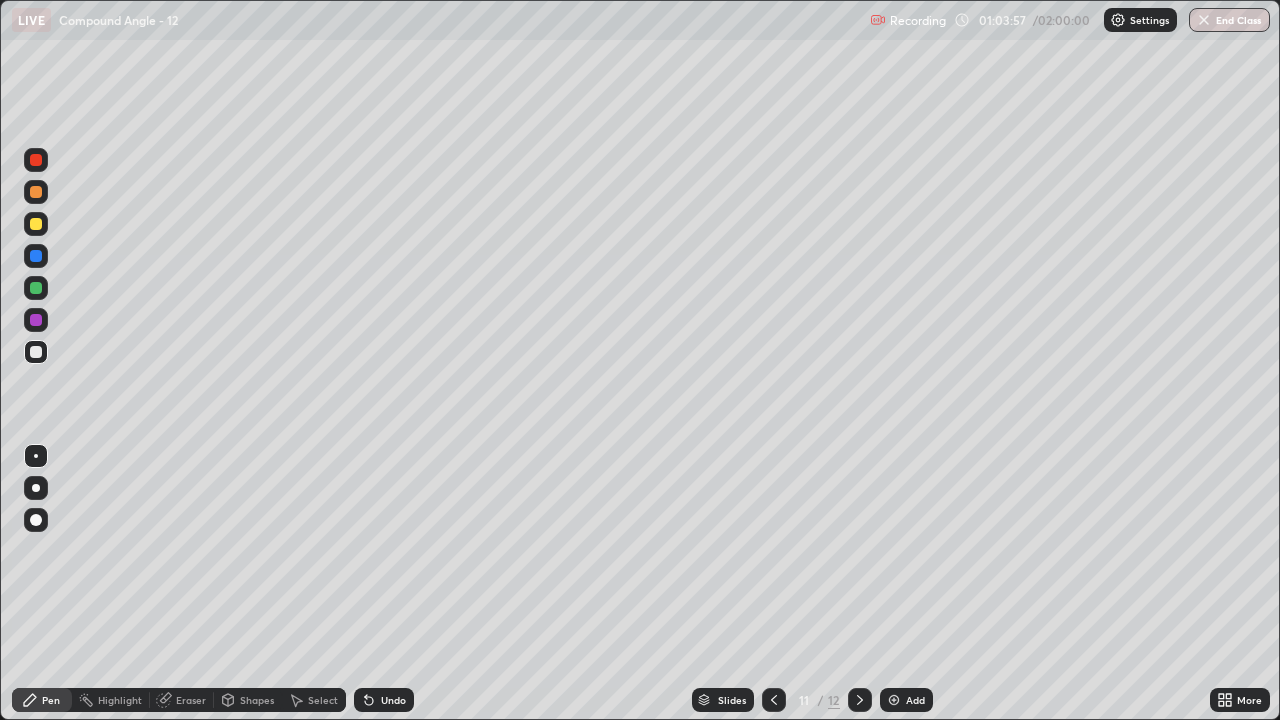 click on "Undo" at bounding box center (393, 700) 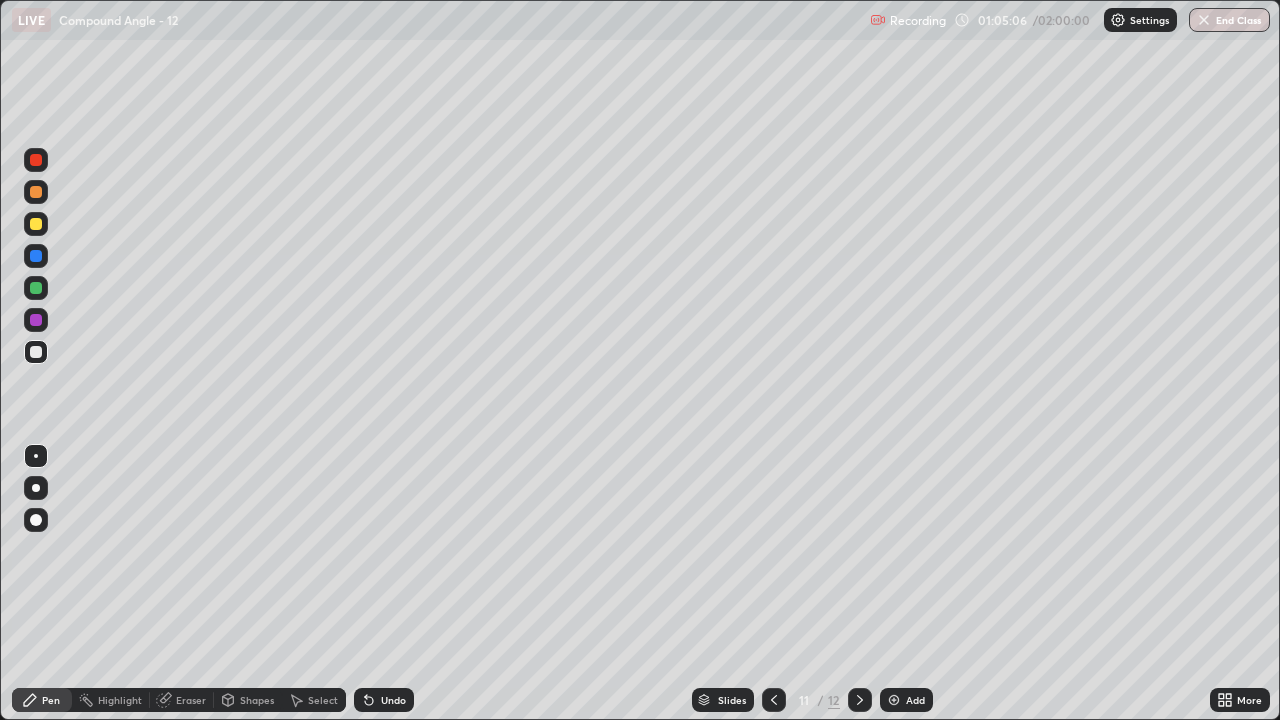 click on "Eraser" at bounding box center (191, 700) 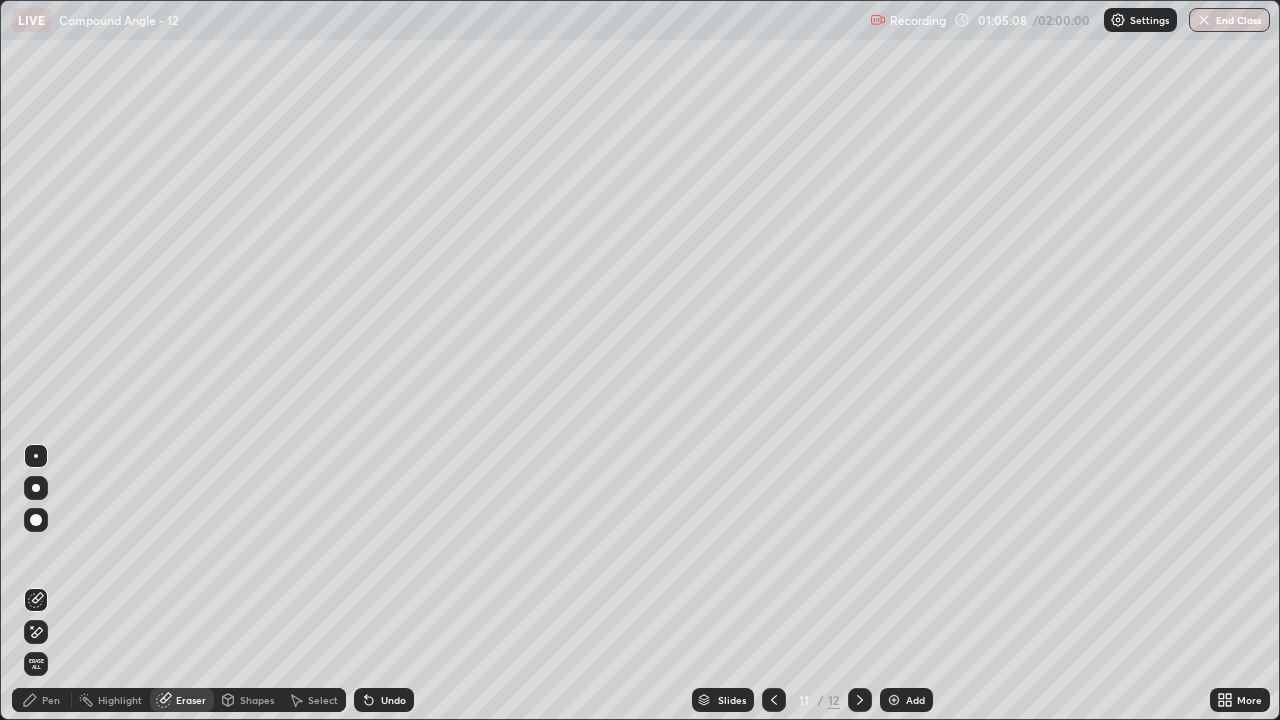 click on "Pen" at bounding box center [42, 700] 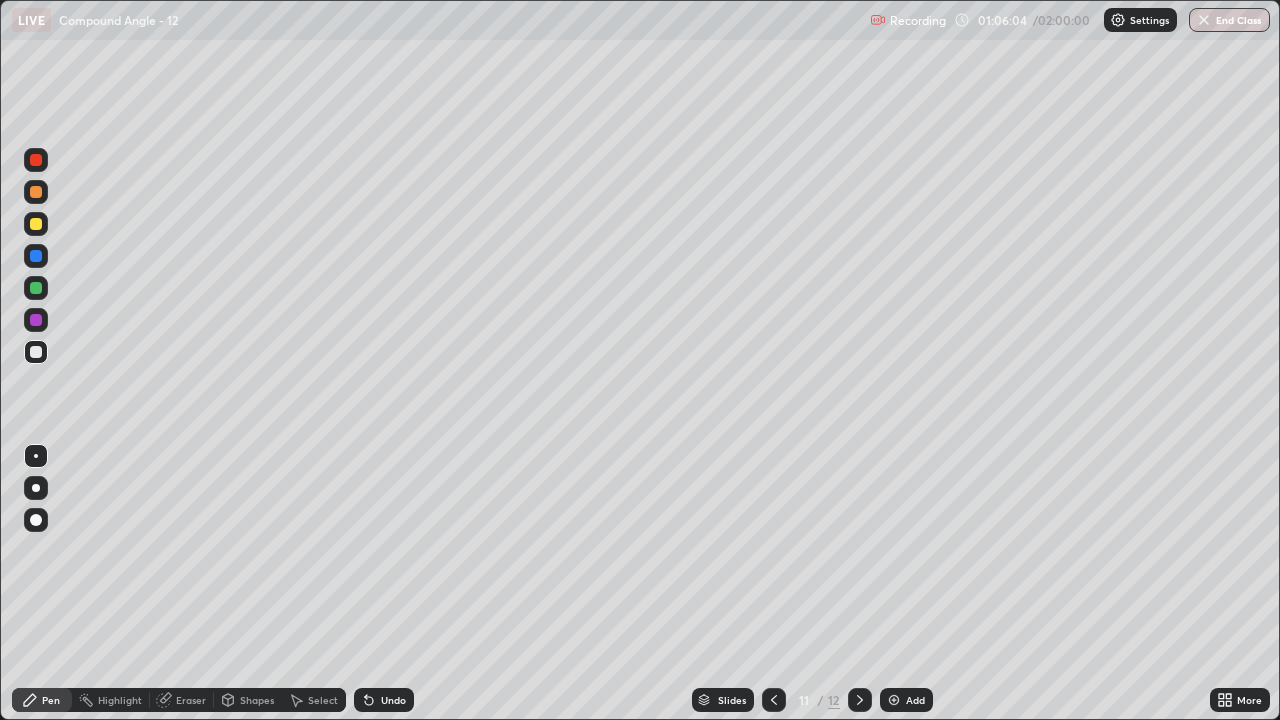 click on "Add" at bounding box center (915, 700) 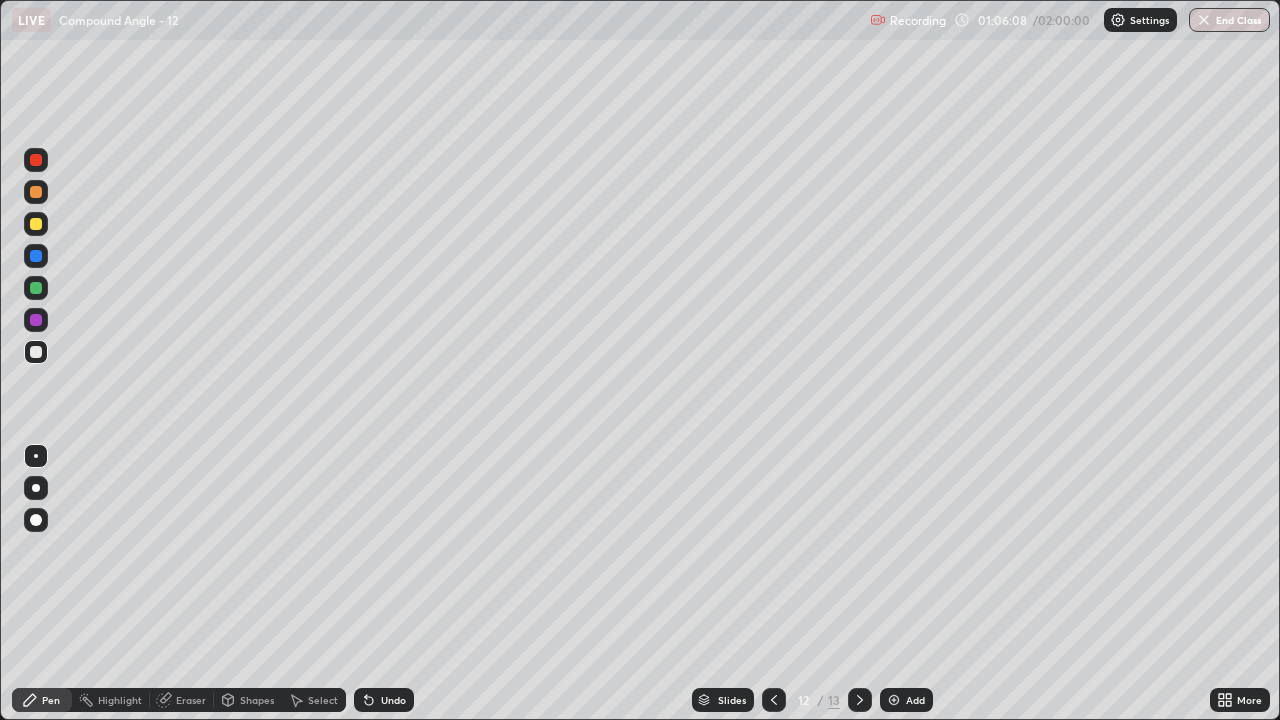 click at bounding box center [36, 288] 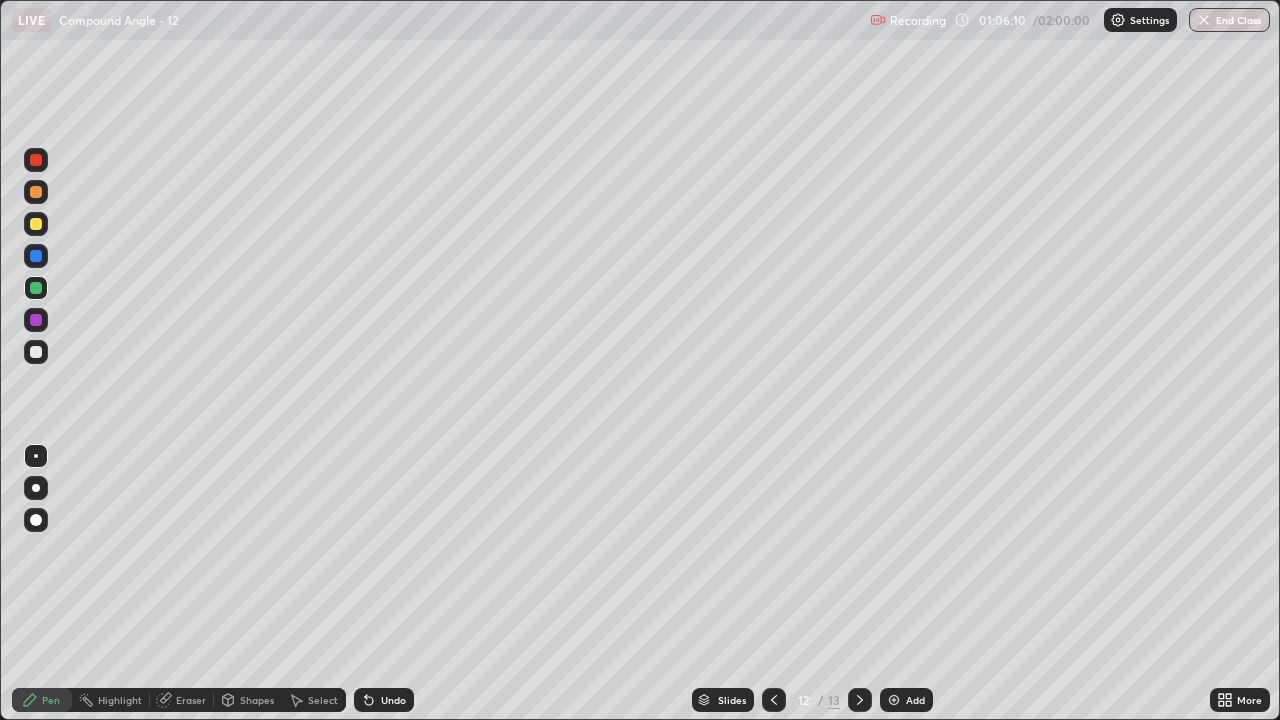 click on "Undo" at bounding box center [393, 700] 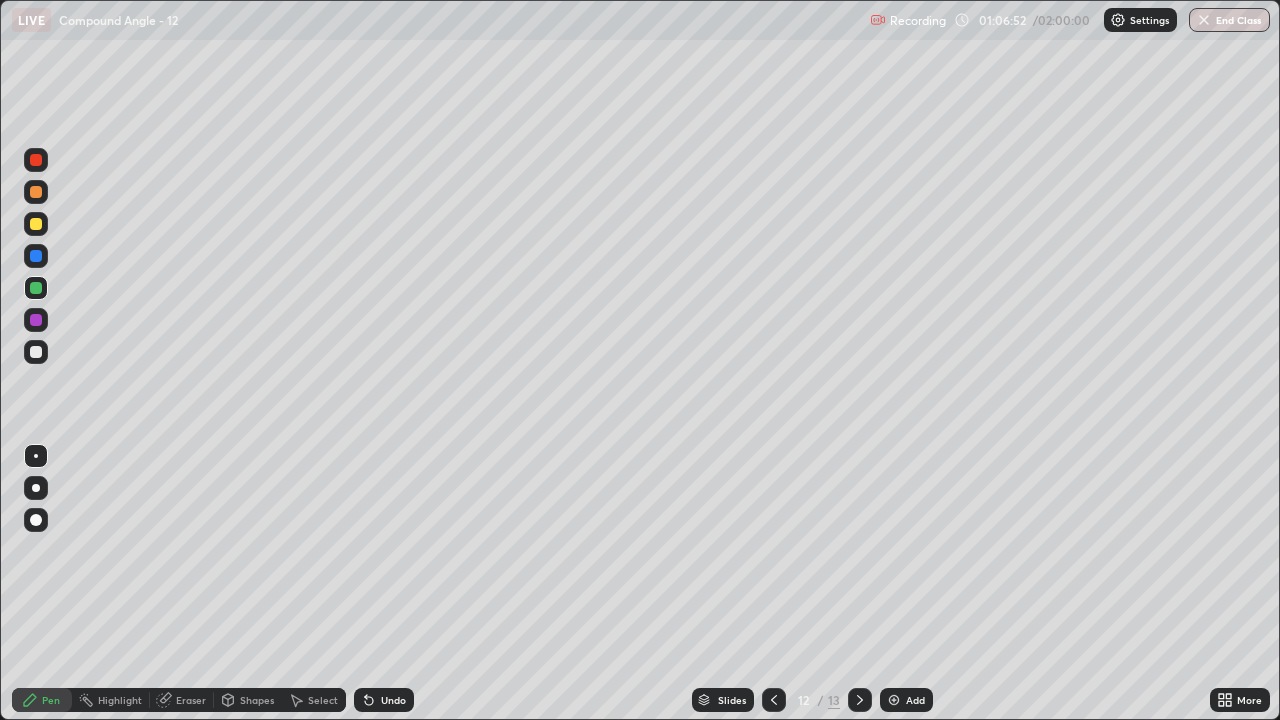 click on "Undo" at bounding box center [393, 700] 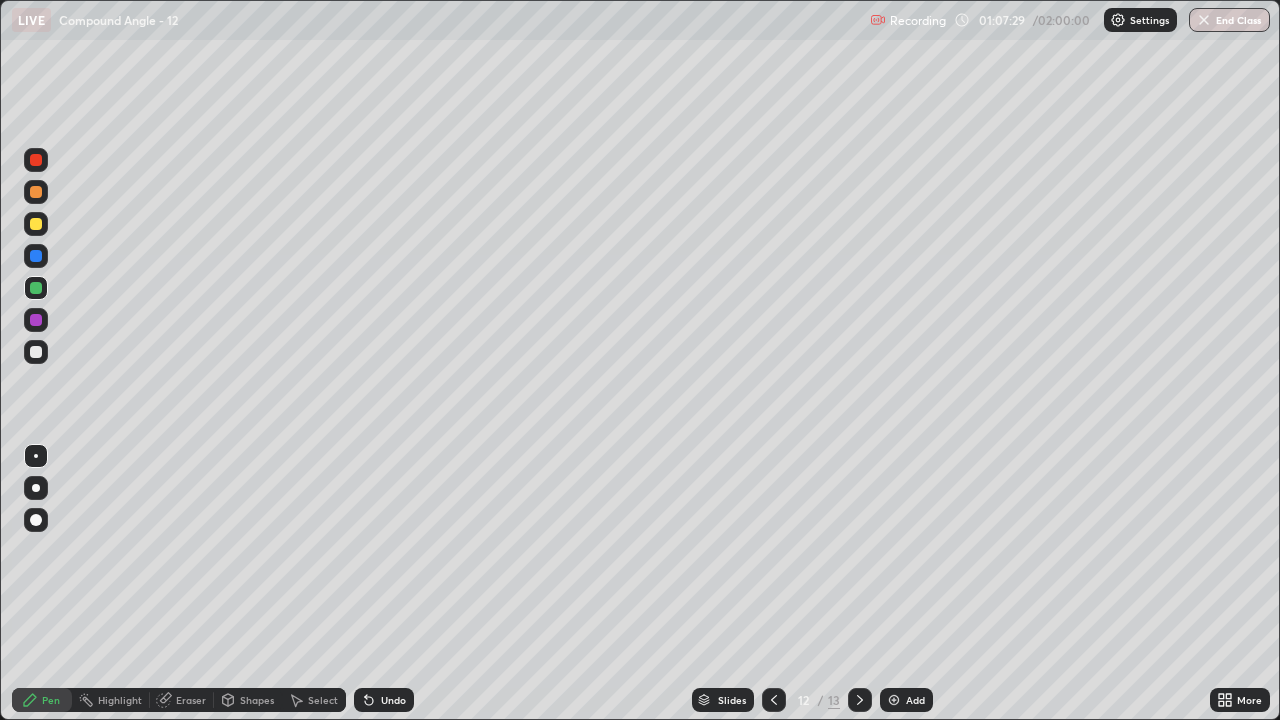 click at bounding box center [36, 352] 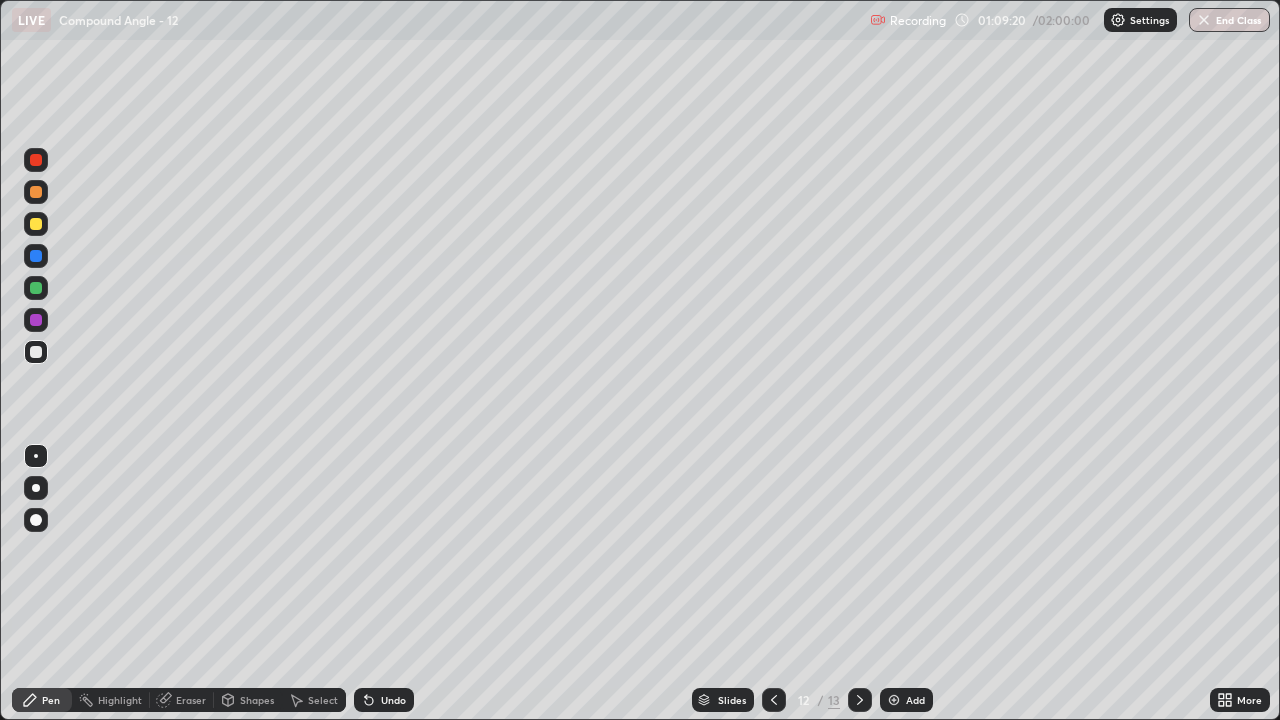 click at bounding box center (36, 288) 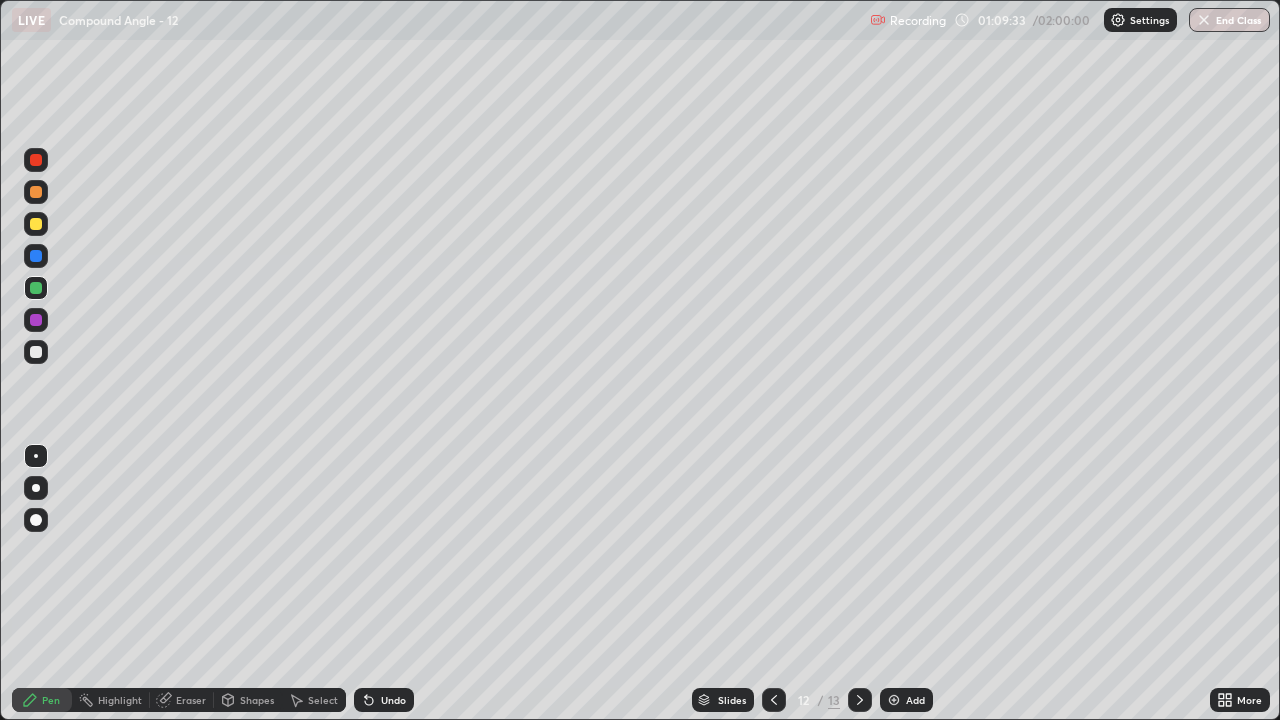 click on "Undo" at bounding box center [384, 700] 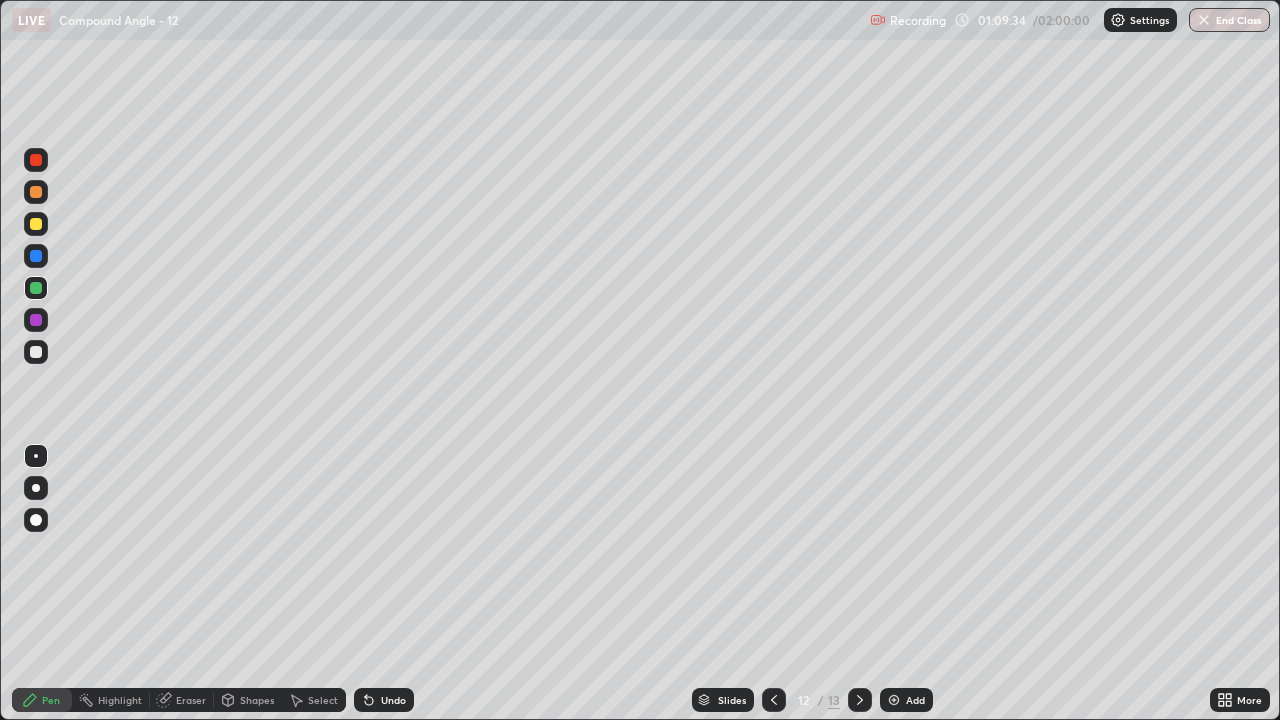 click on "Undo" at bounding box center [393, 700] 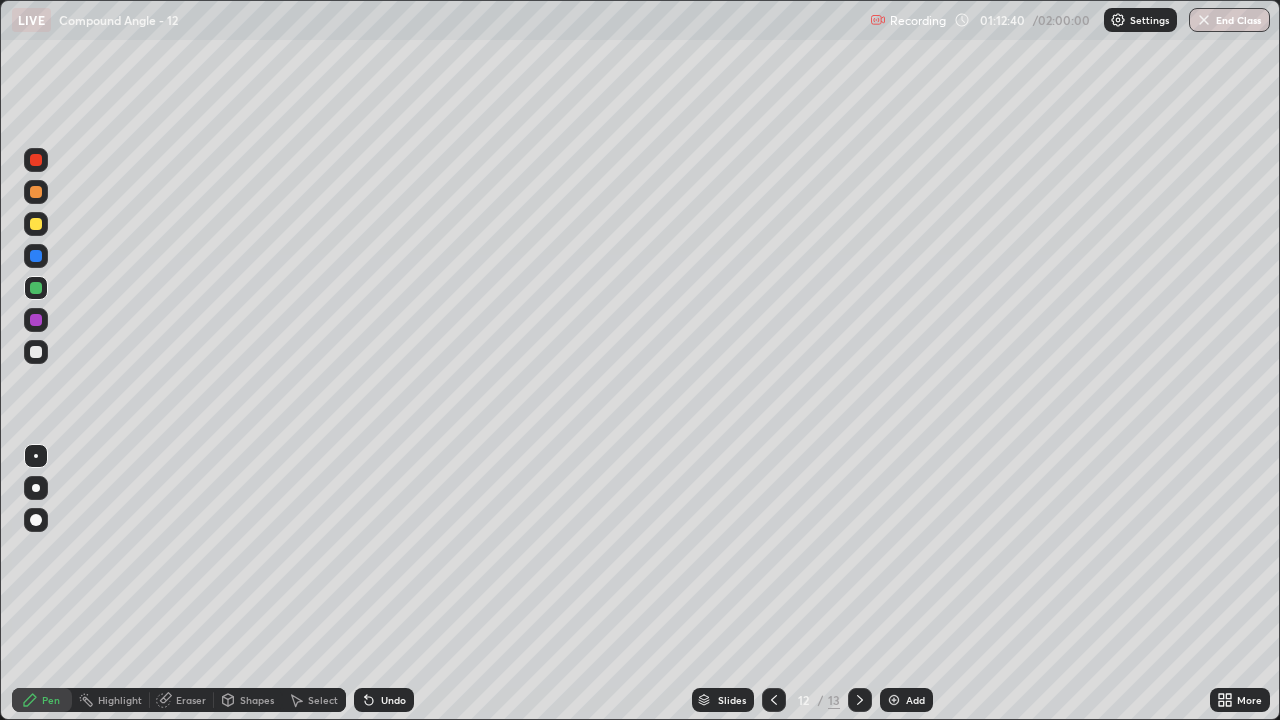 click at bounding box center [860, 700] 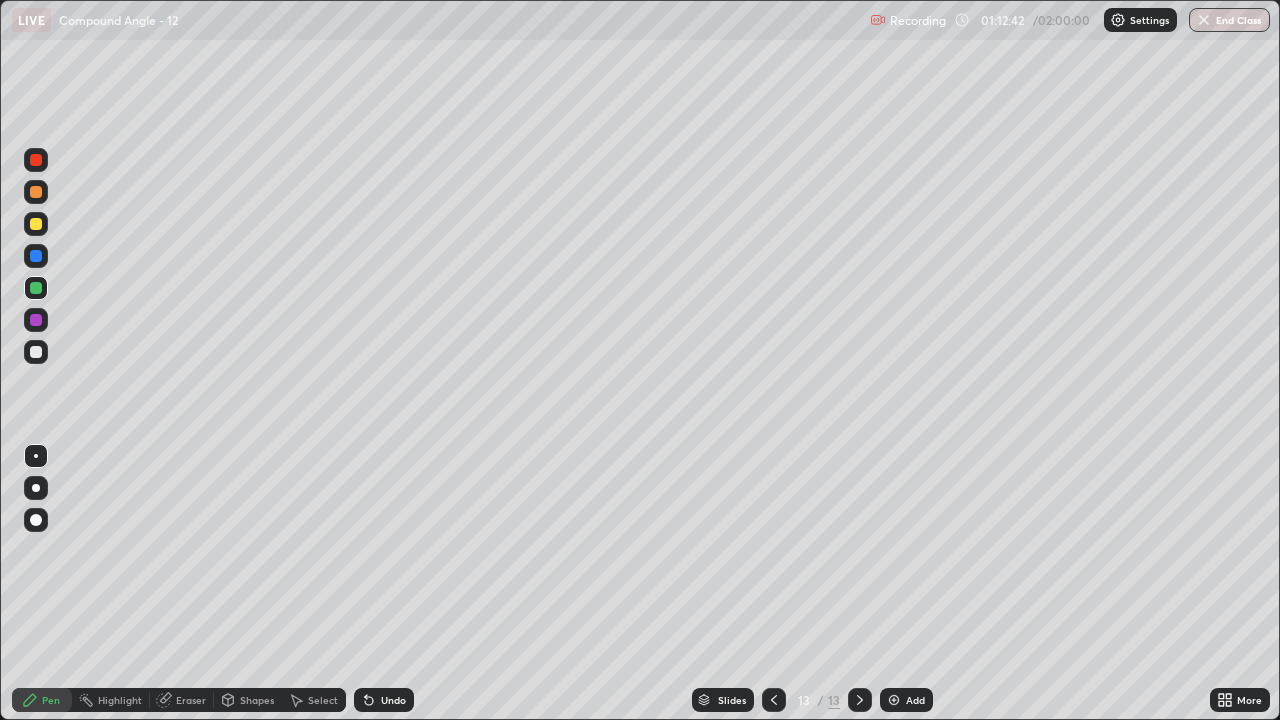 click on "Select" at bounding box center (323, 700) 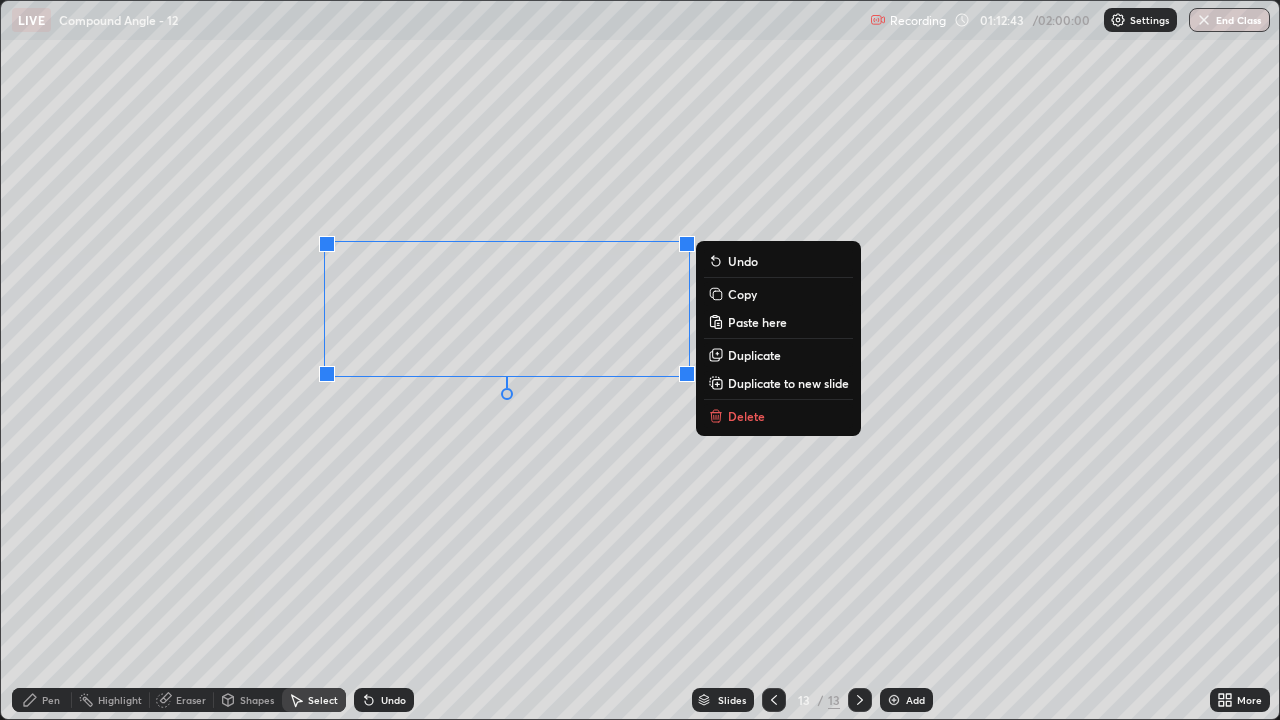 click on "Delete" at bounding box center (746, 416) 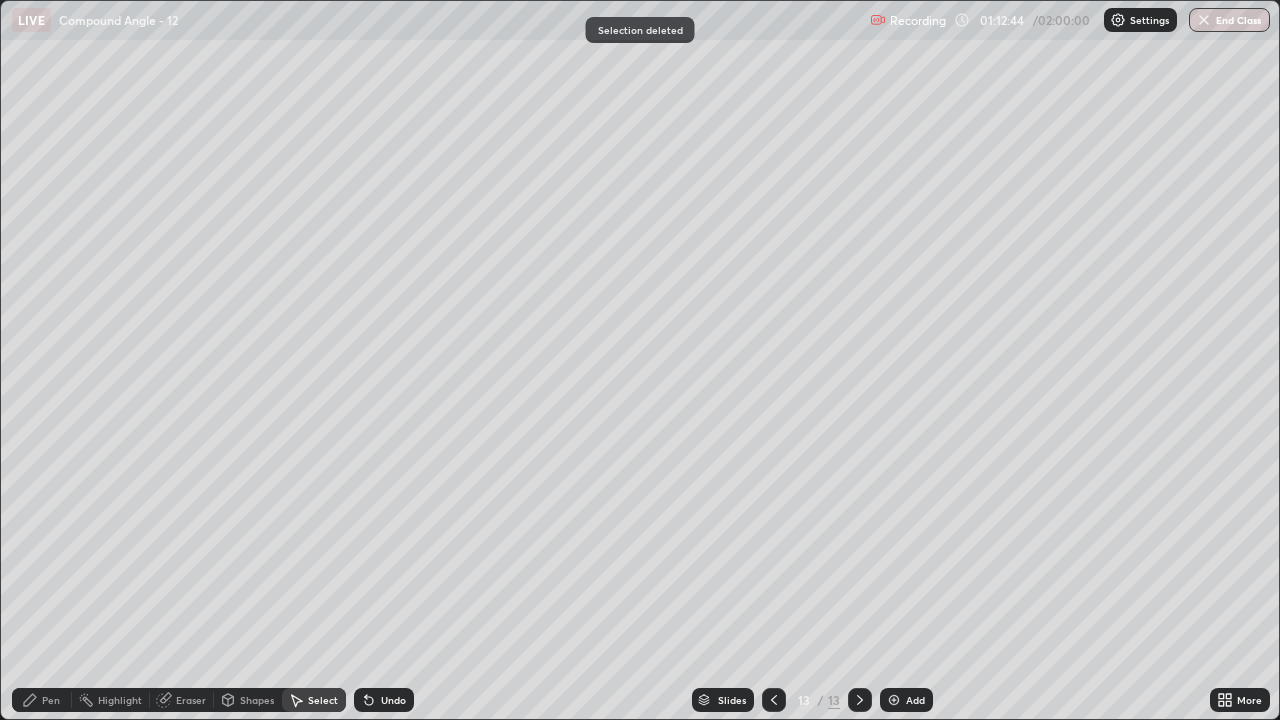 click on "Pen" at bounding box center (51, 700) 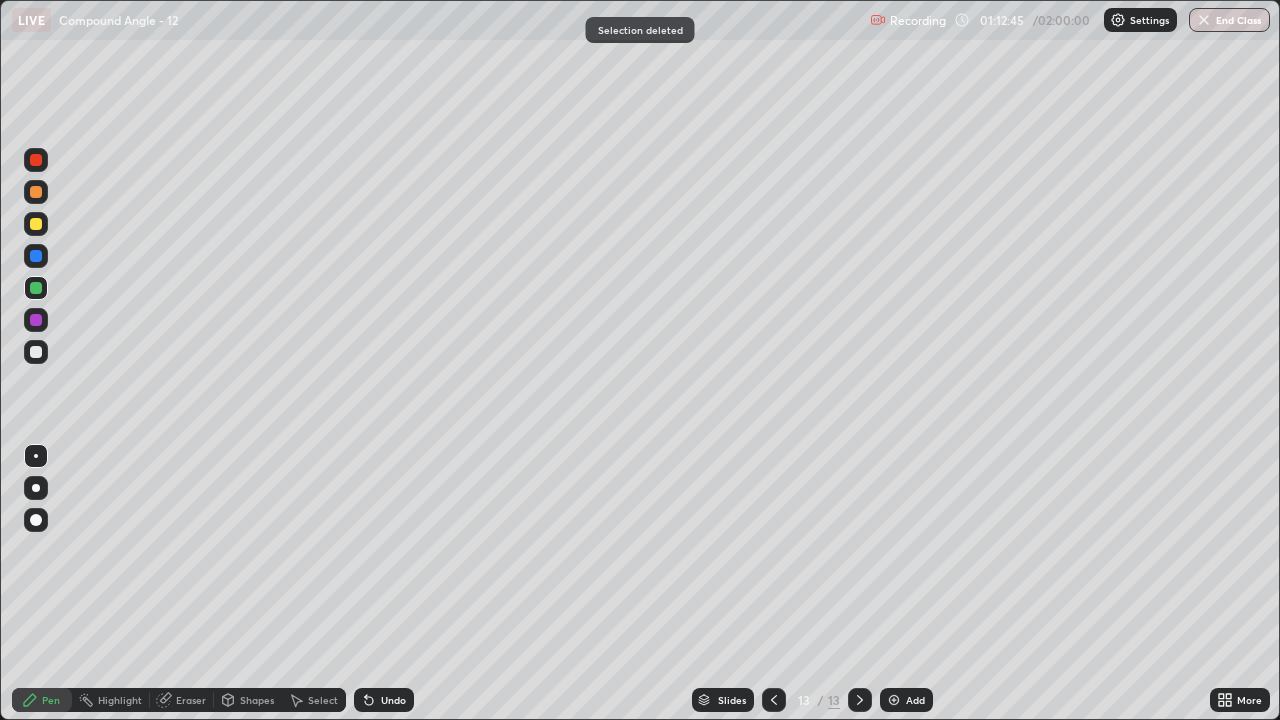 click at bounding box center (36, 352) 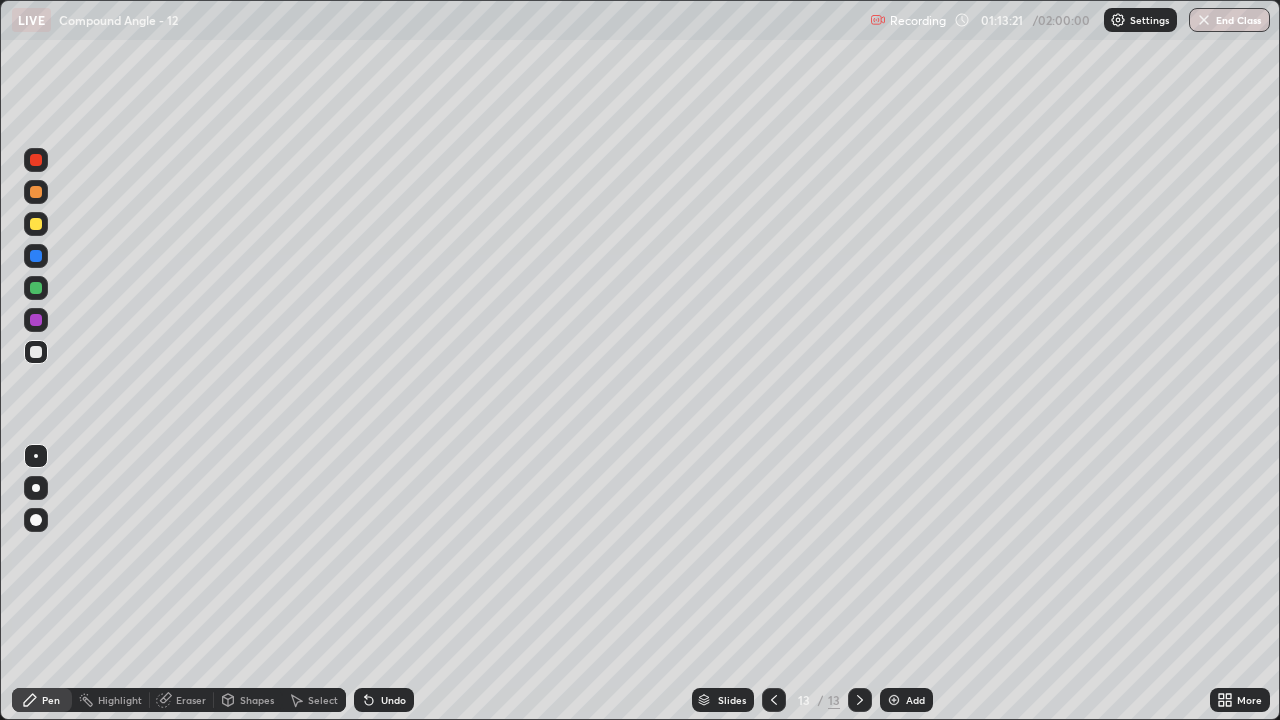 click on "Eraser" at bounding box center [191, 700] 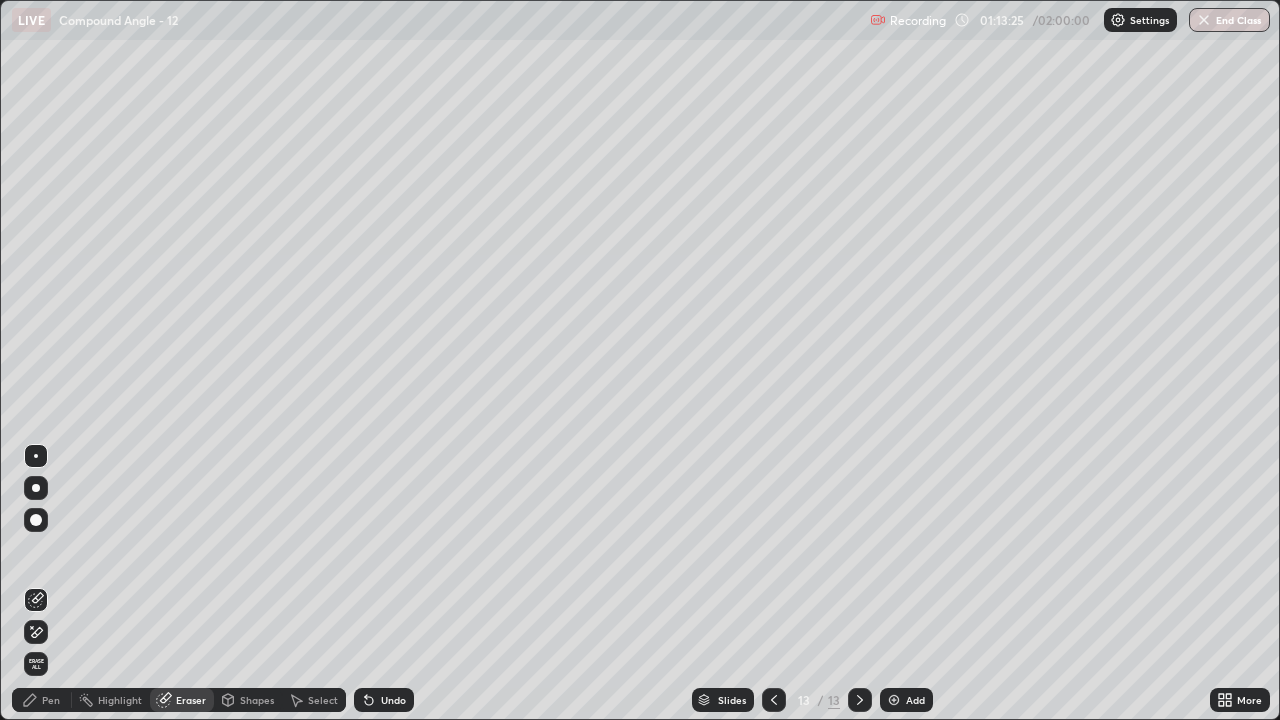 click on "Pen" at bounding box center (51, 700) 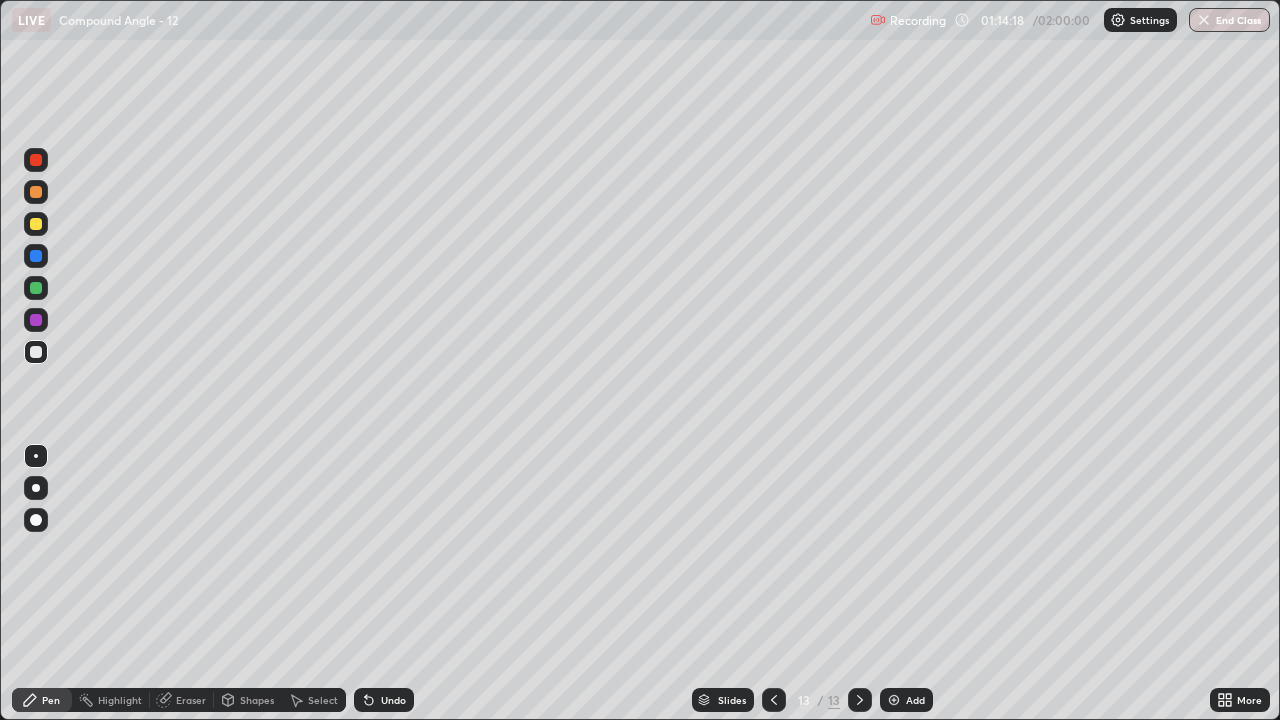 click at bounding box center [36, 224] 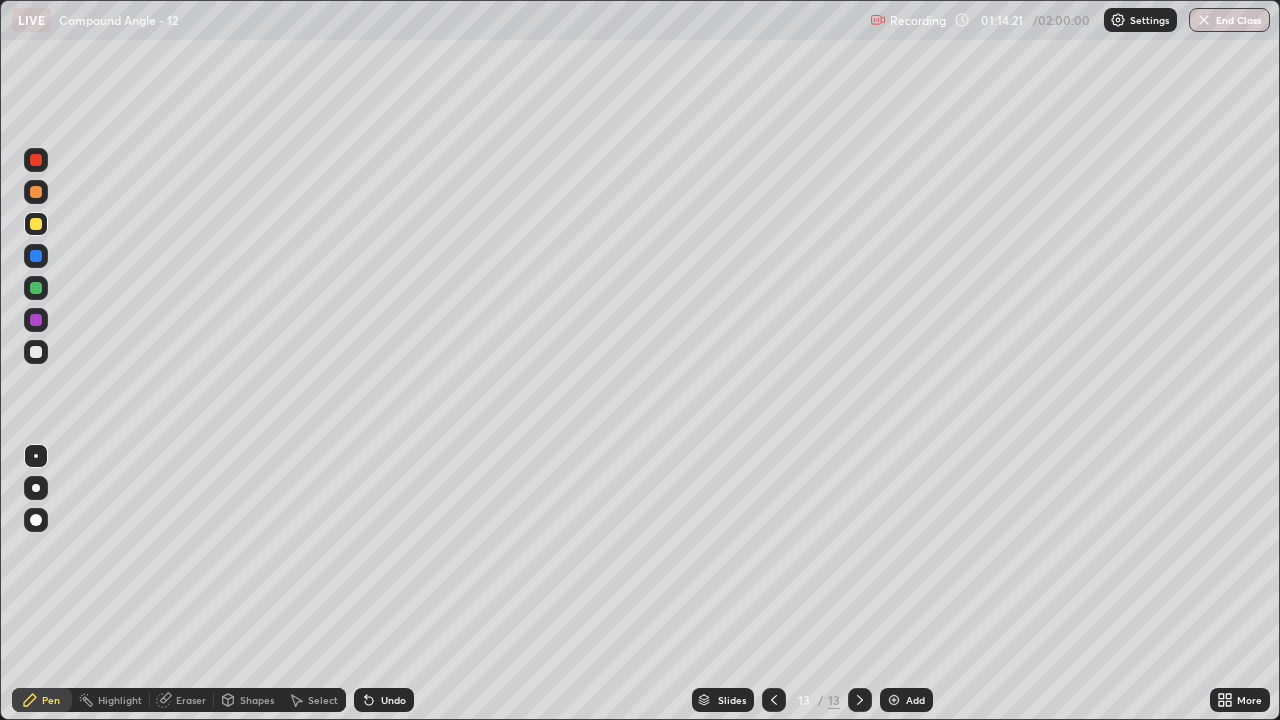 click at bounding box center [36, 352] 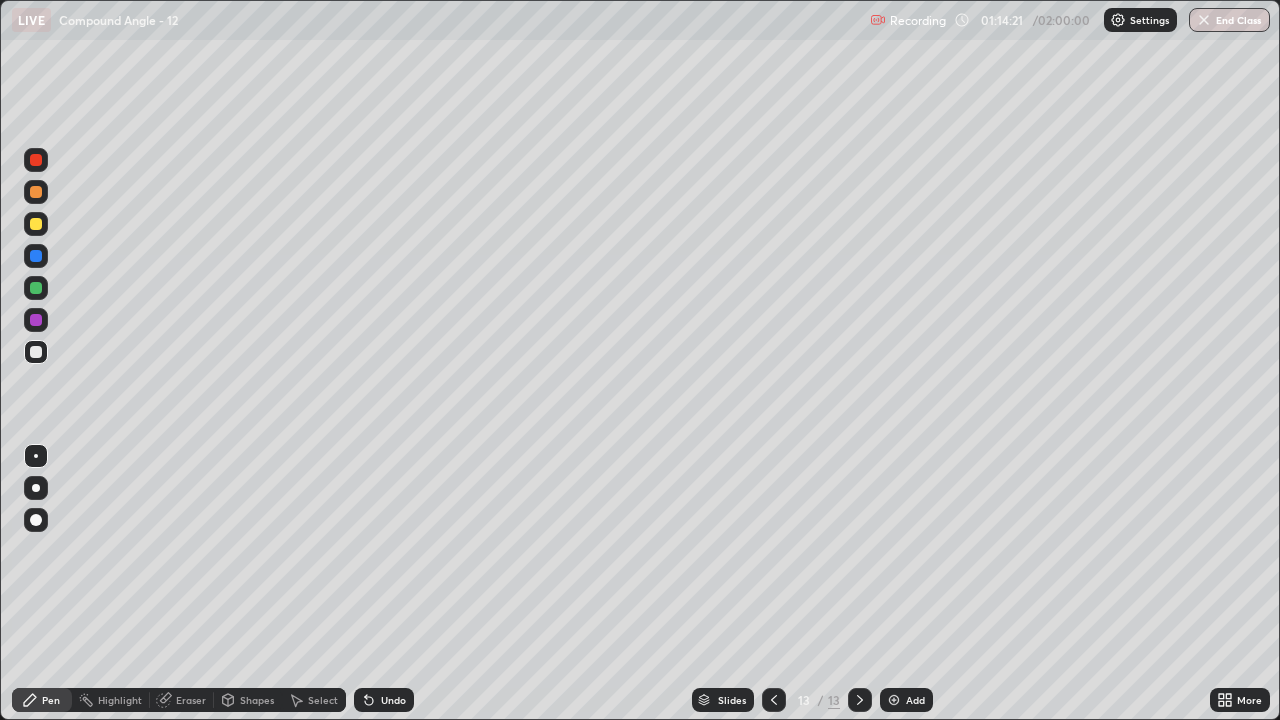 click at bounding box center (36, 288) 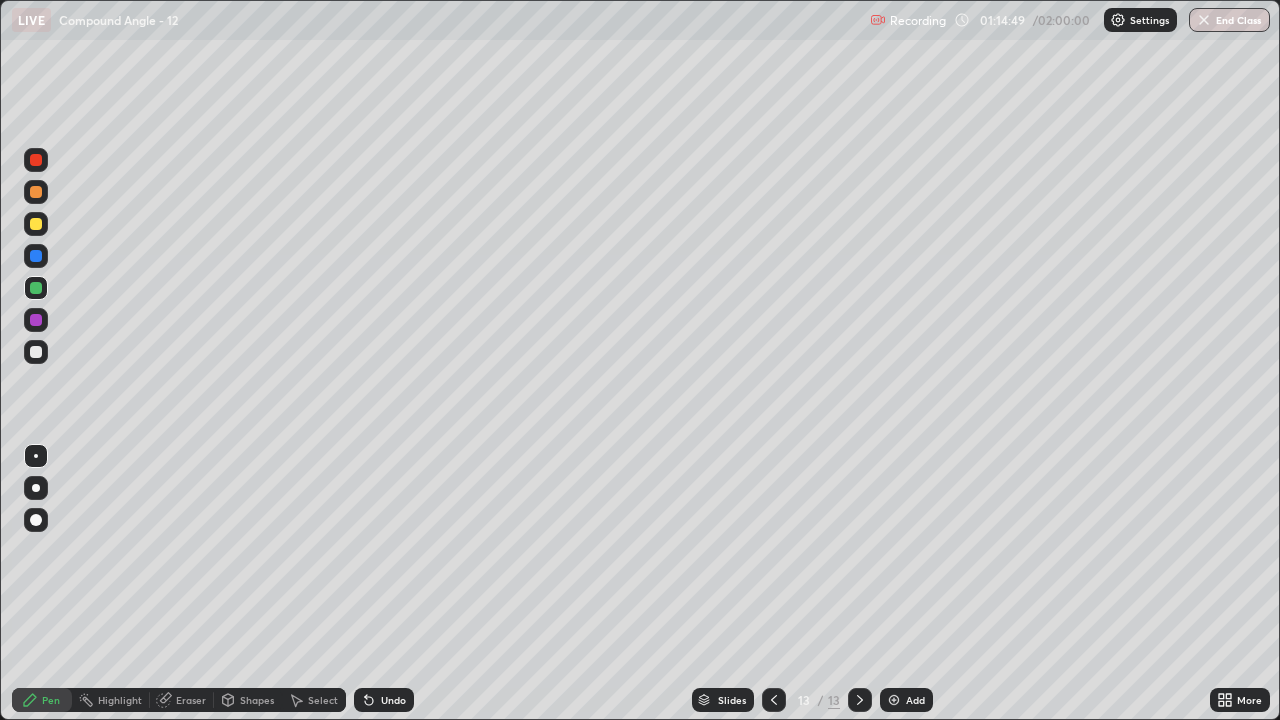 click at bounding box center (36, 352) 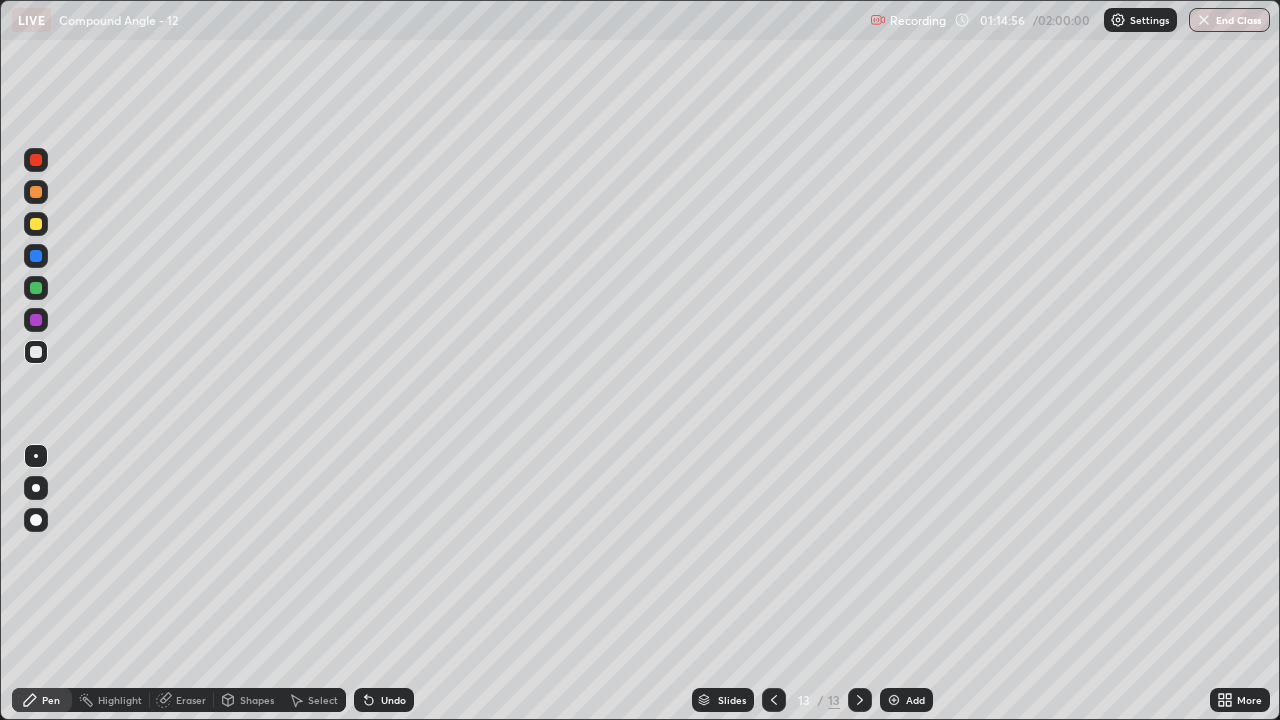 click on "Undo" at bounding box center [393, 700] 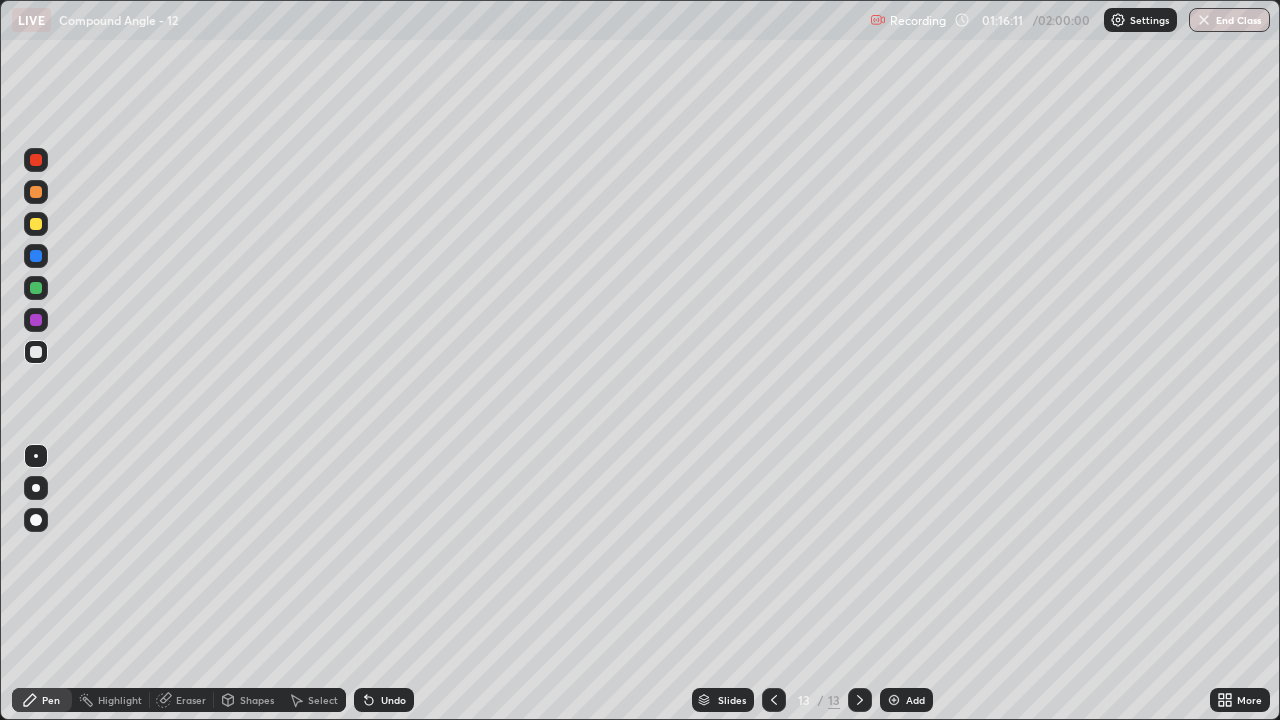 click at bounding box center [36, 288] 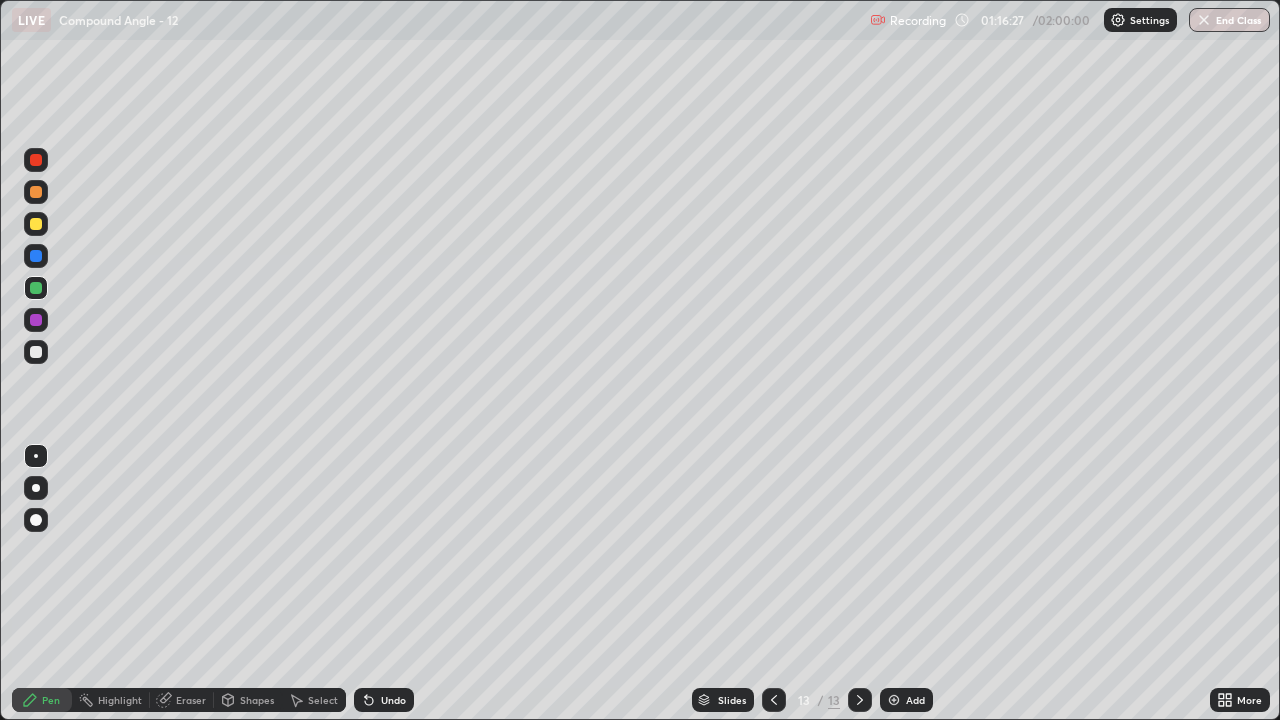 click at bounding box center (36, 352) 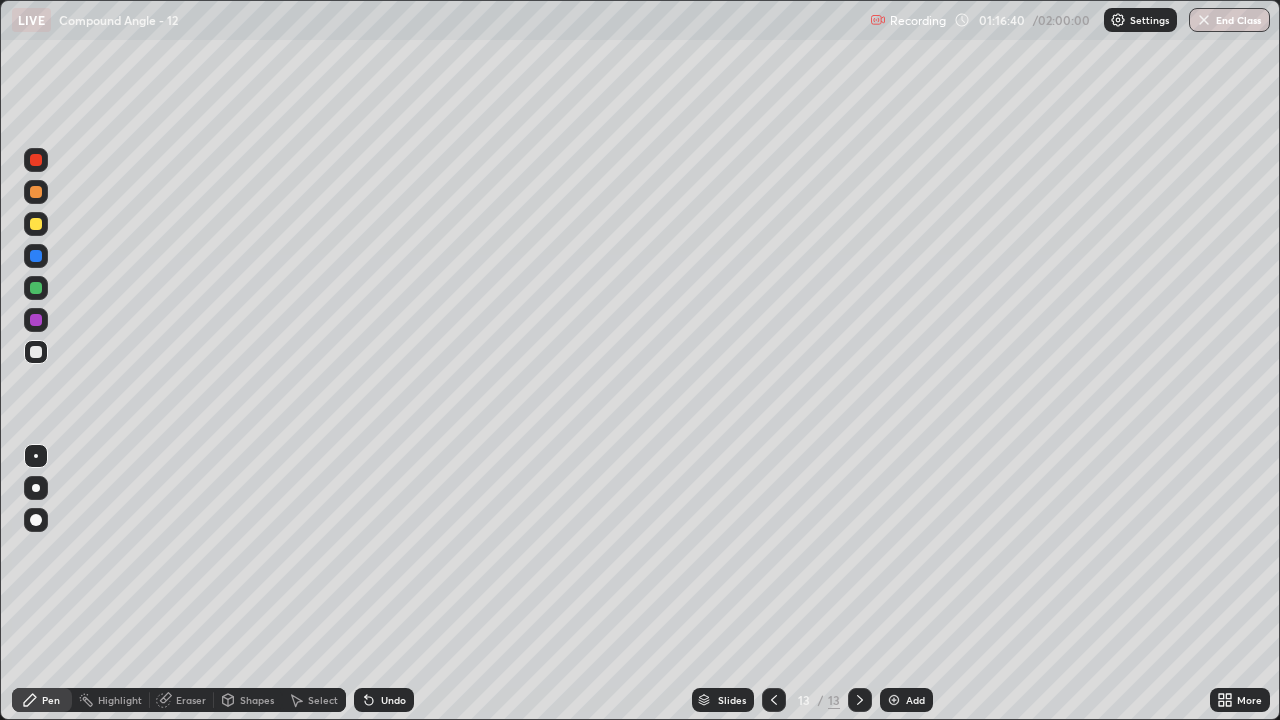 click on "Eraser" at bounding box center [191, 700] 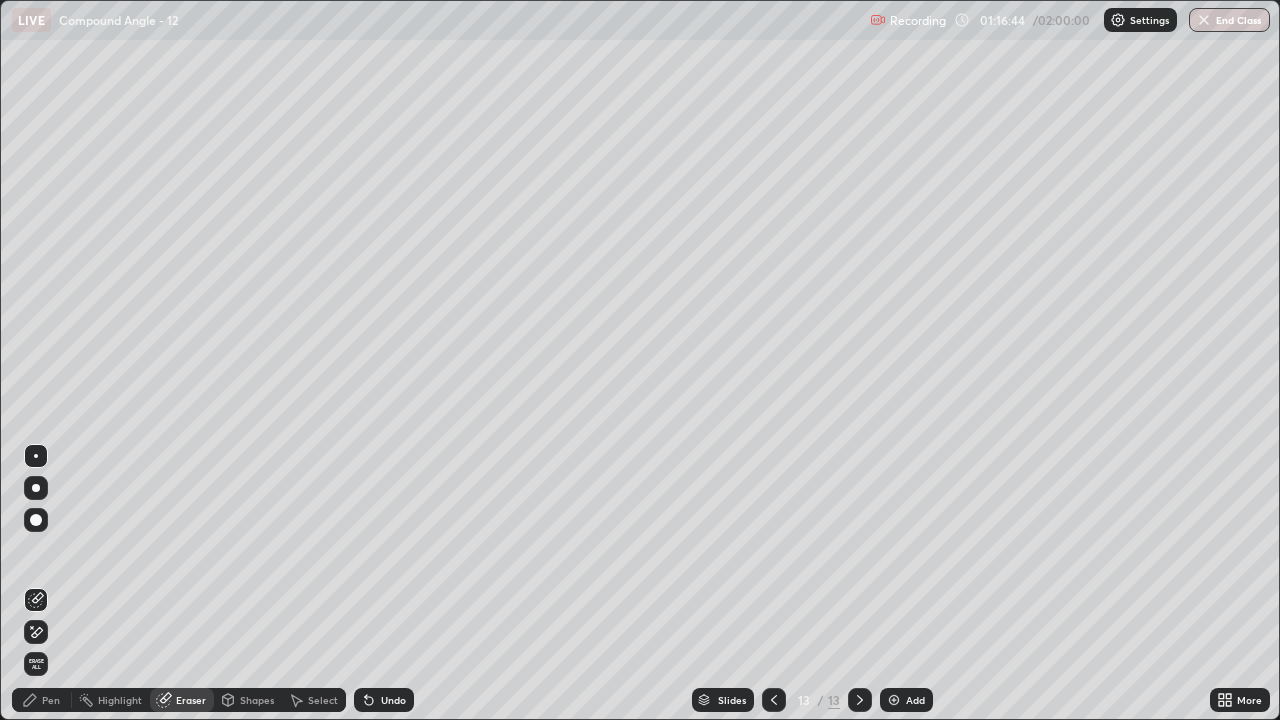 click on "Pen" at bounding box center [42, 700] 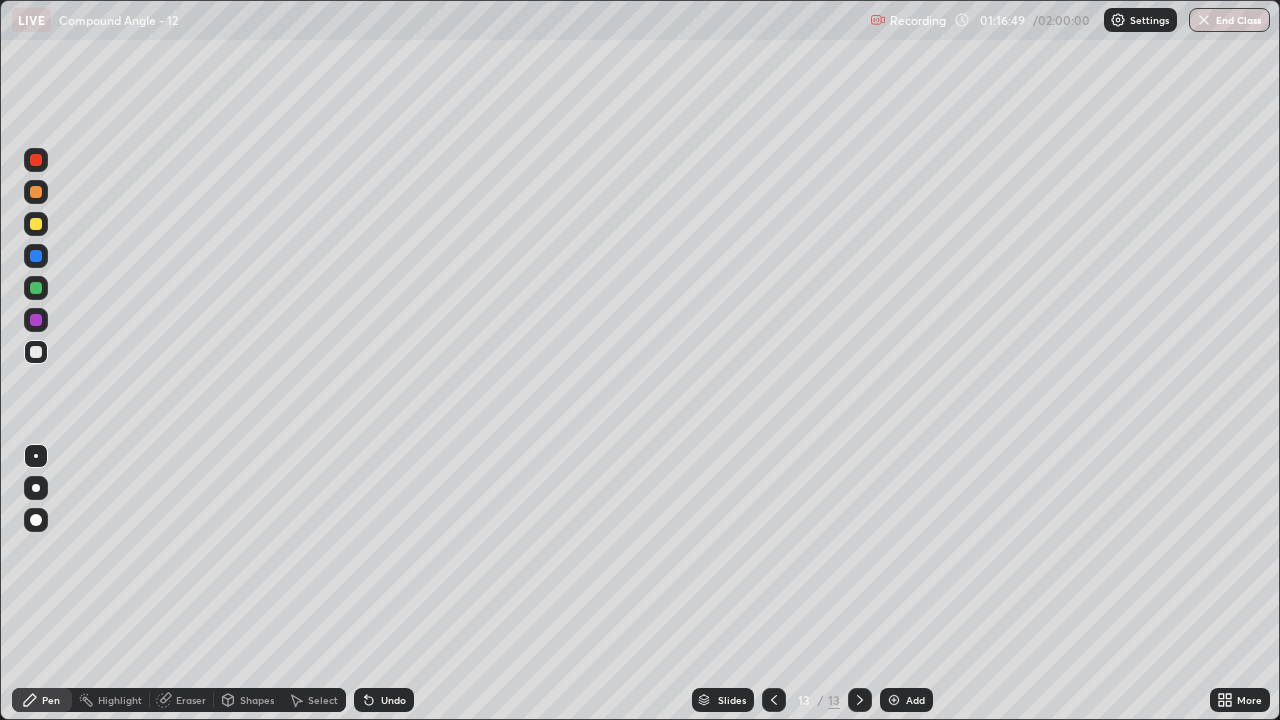 click on "Eraser" at bounding box center [182, 700] 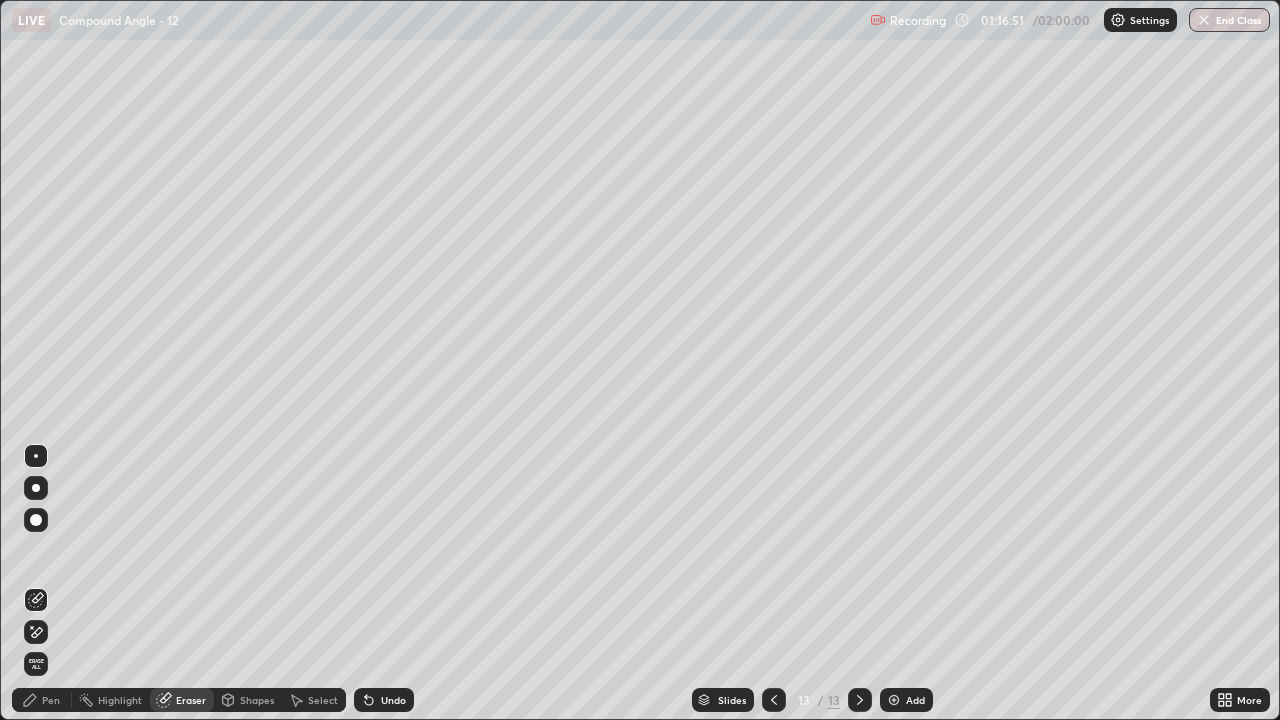 click on "Pen" at bounding box center [51, 700] 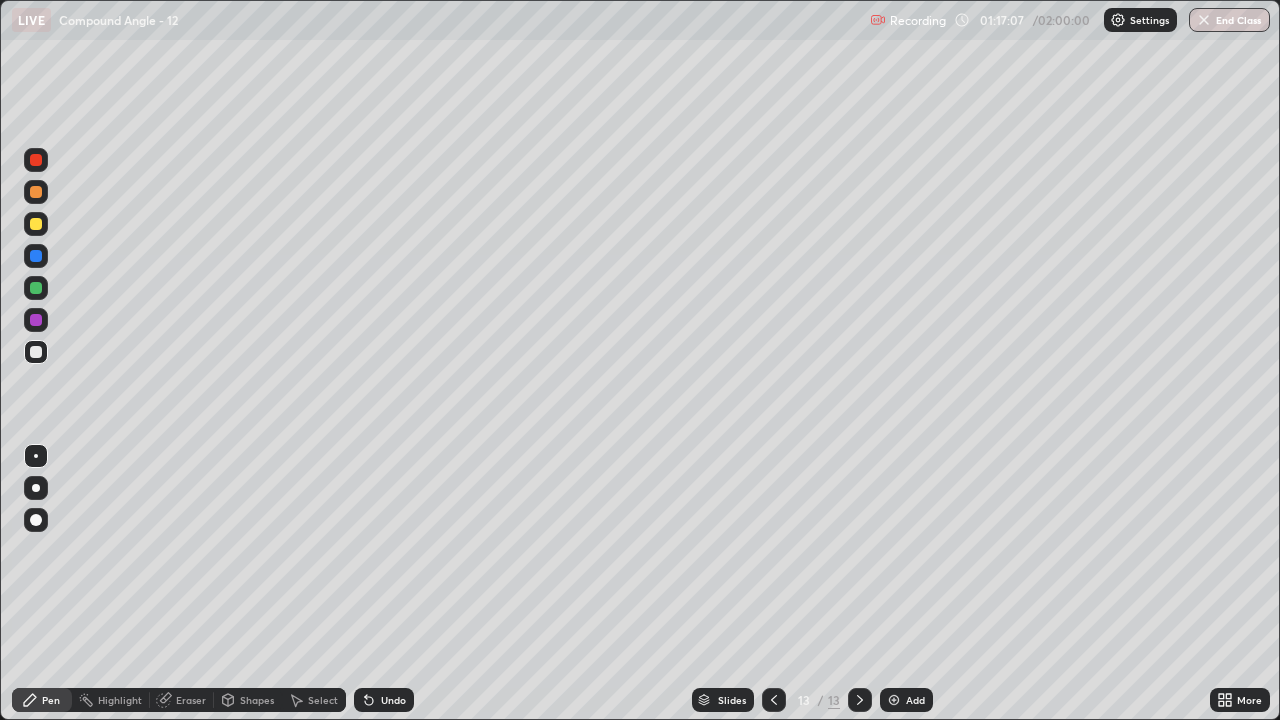 click on "Add" at bounding box center [906, 700] 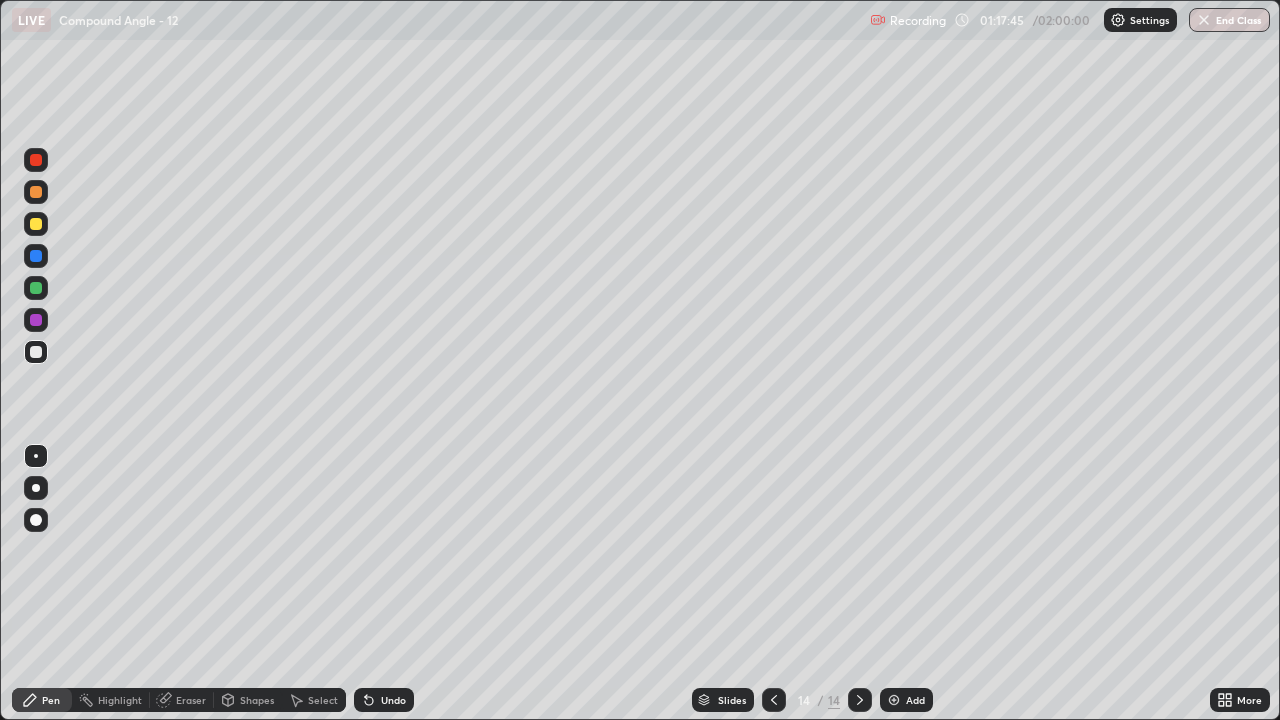 click on "Undo" at bounding box center (393, 700) 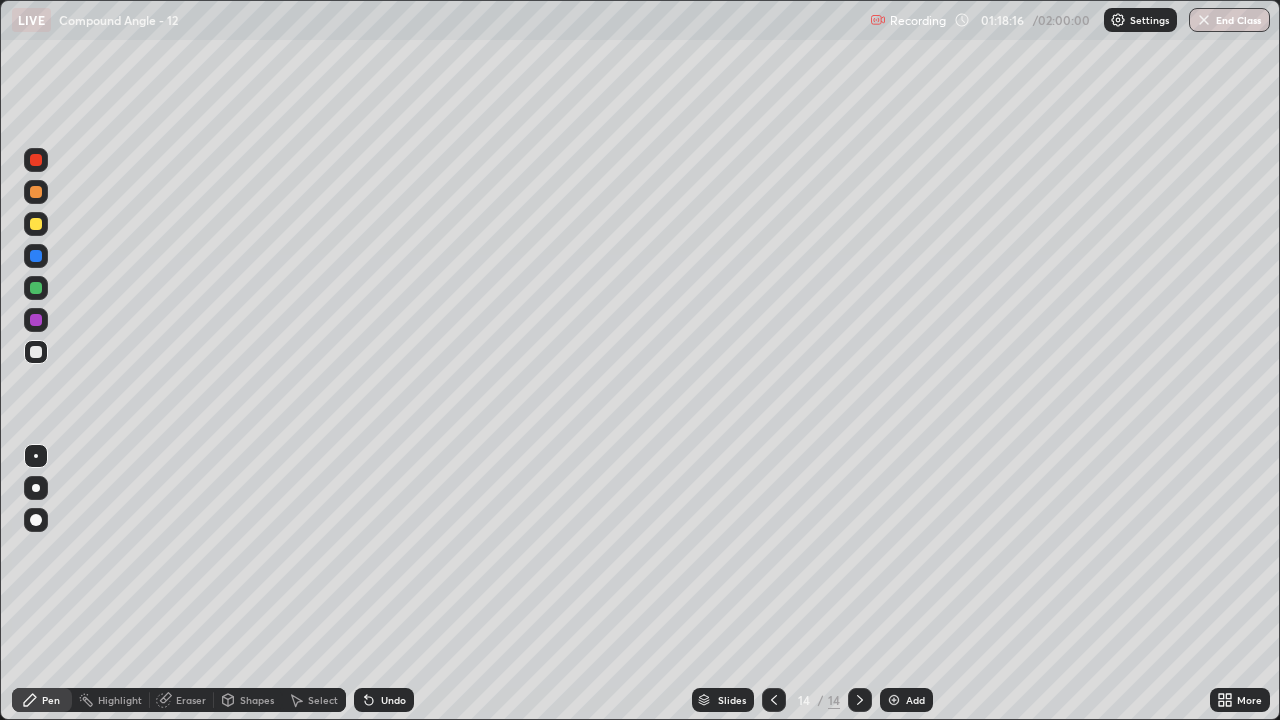 click at bounding box center [36, 288] 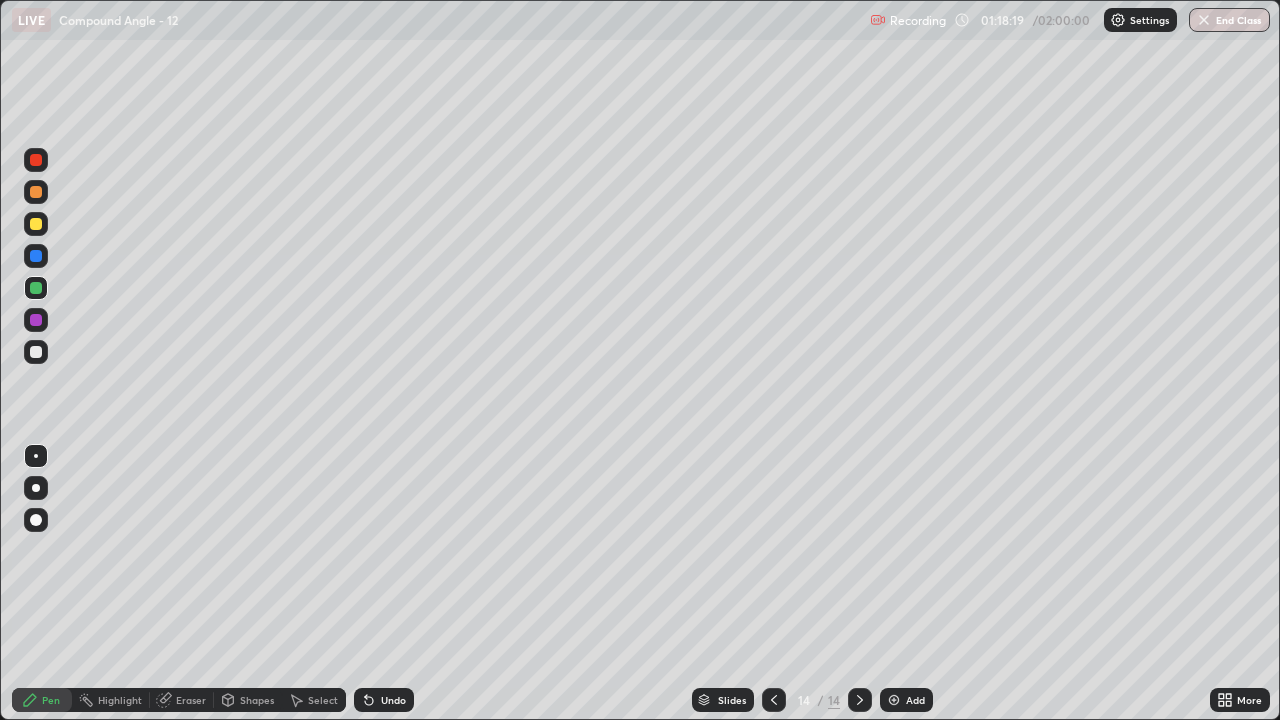 click at bounding box center [36, 352] 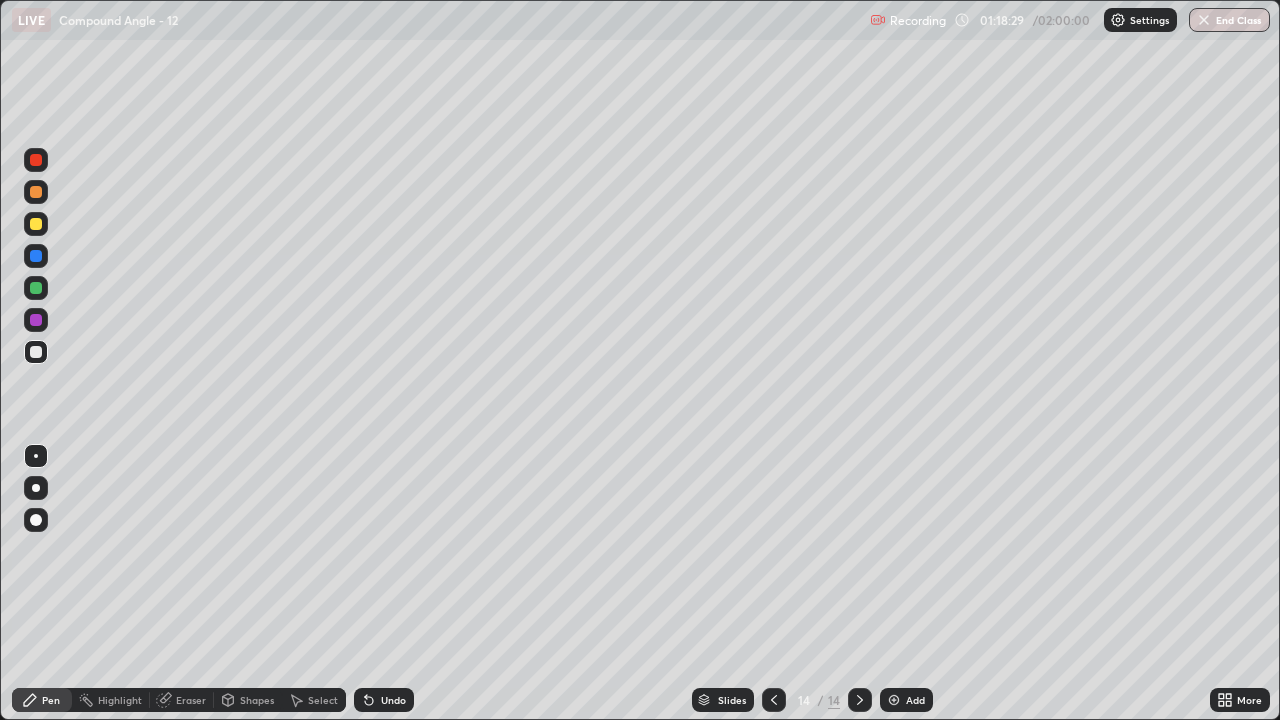 click at bounding box center [774, 700] 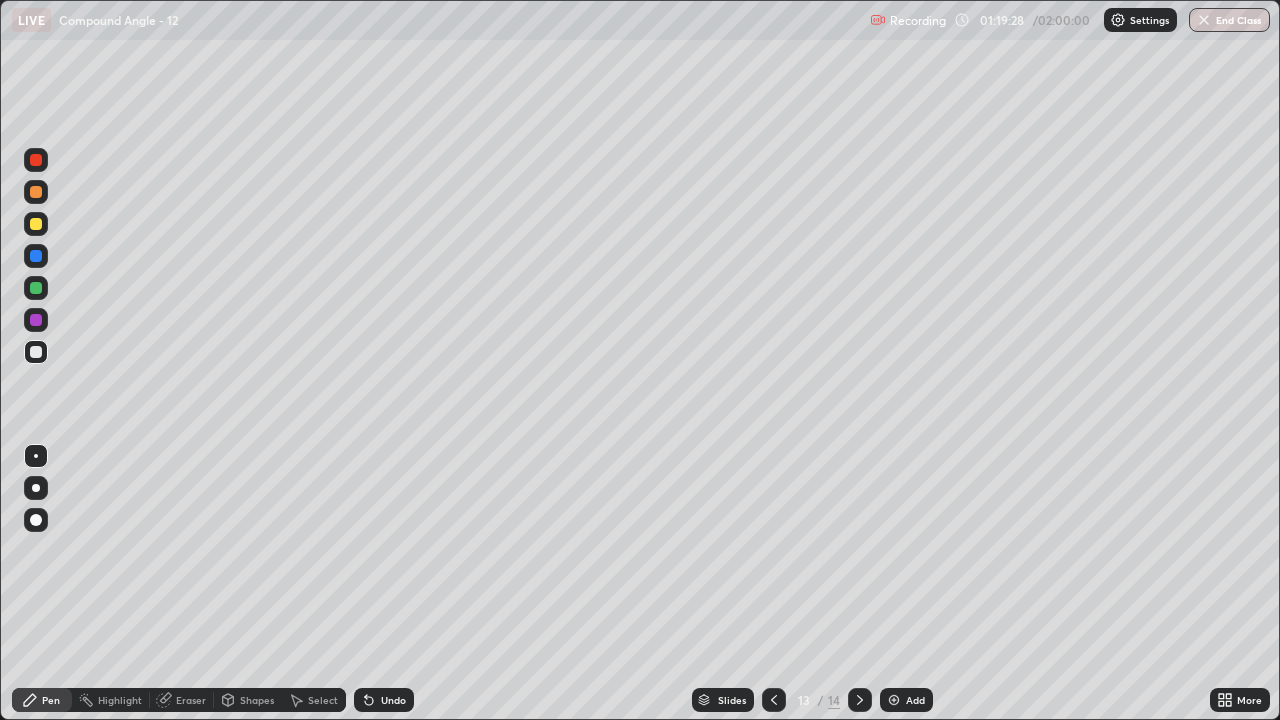 click 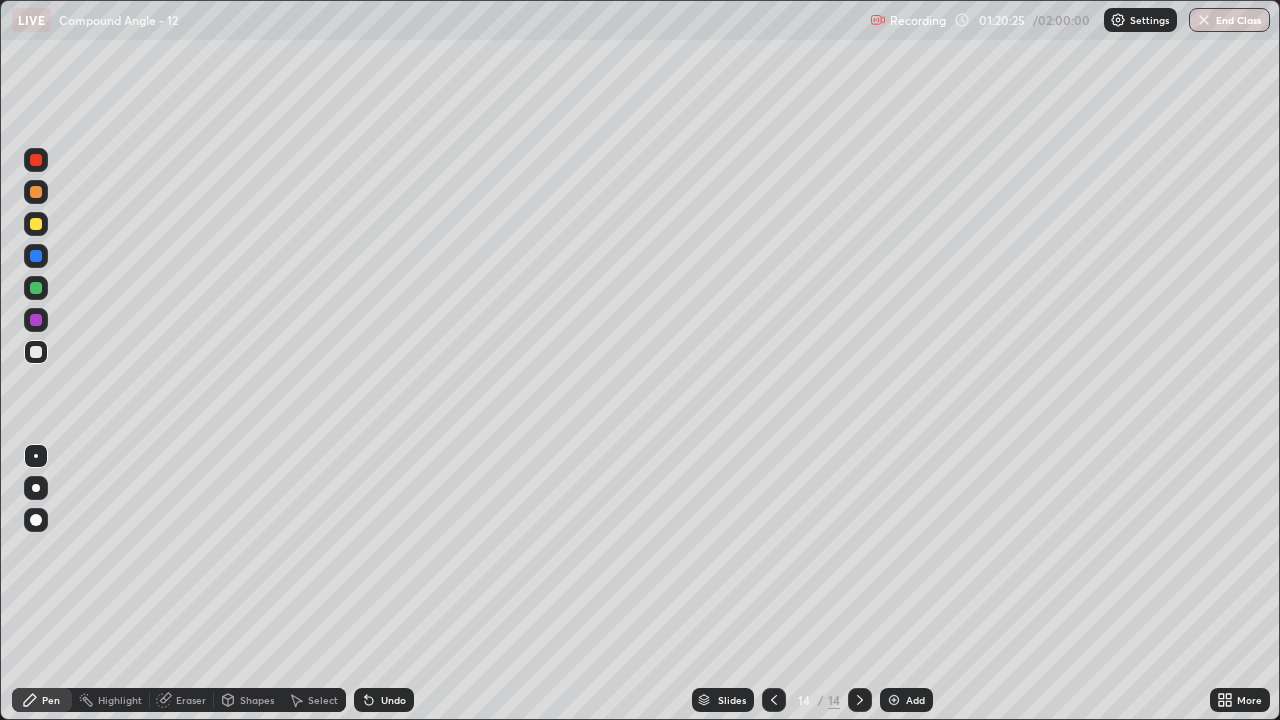 click at bounding box center [860, 700] 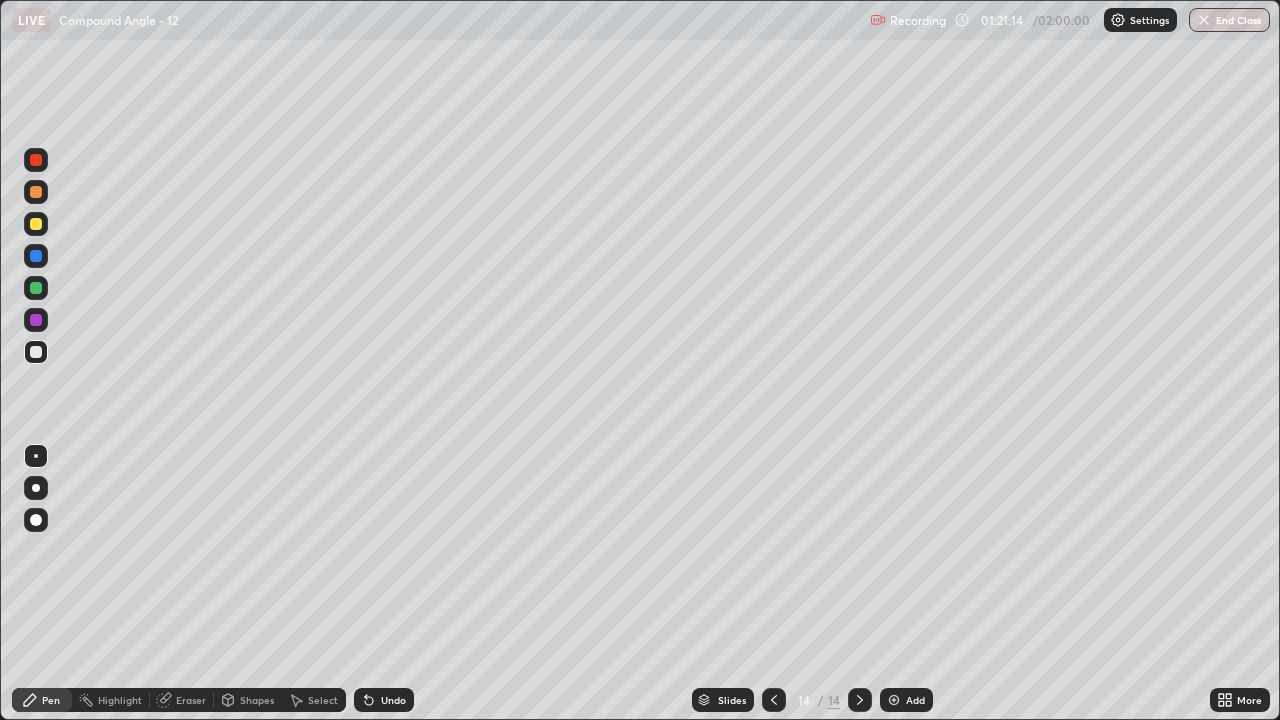 click 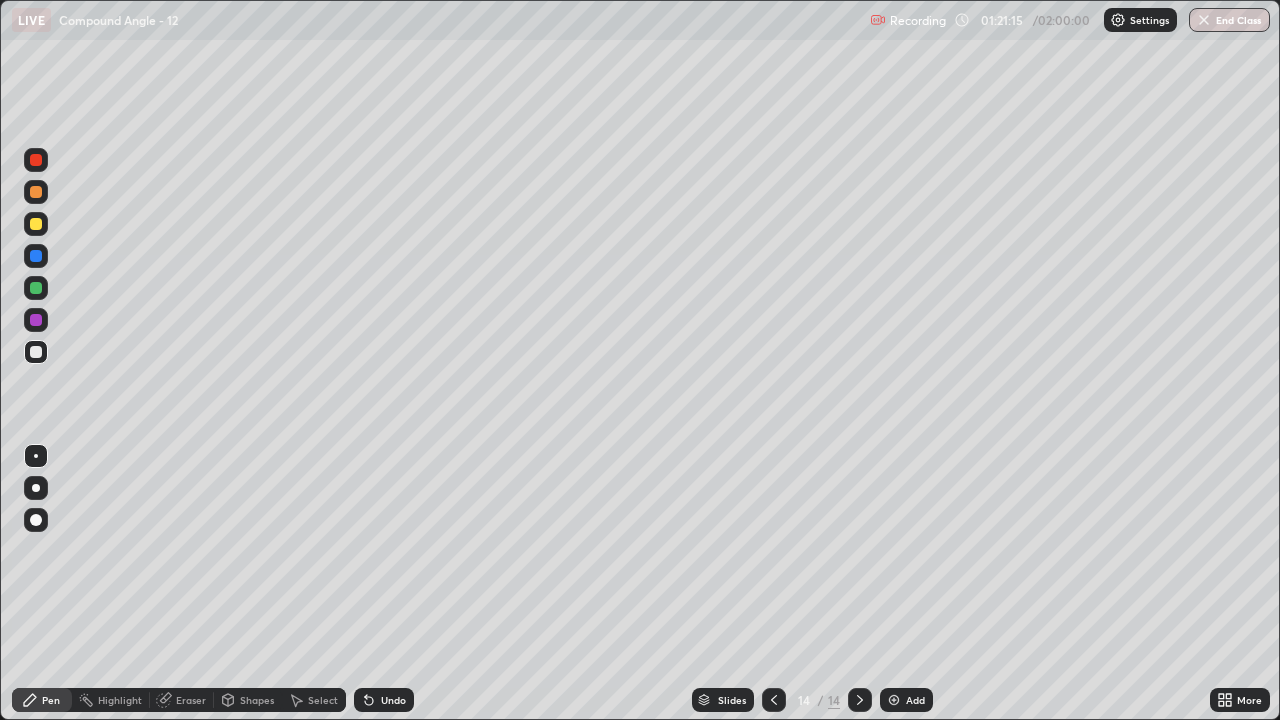 click on "Add" at bounding box center [915, 700] 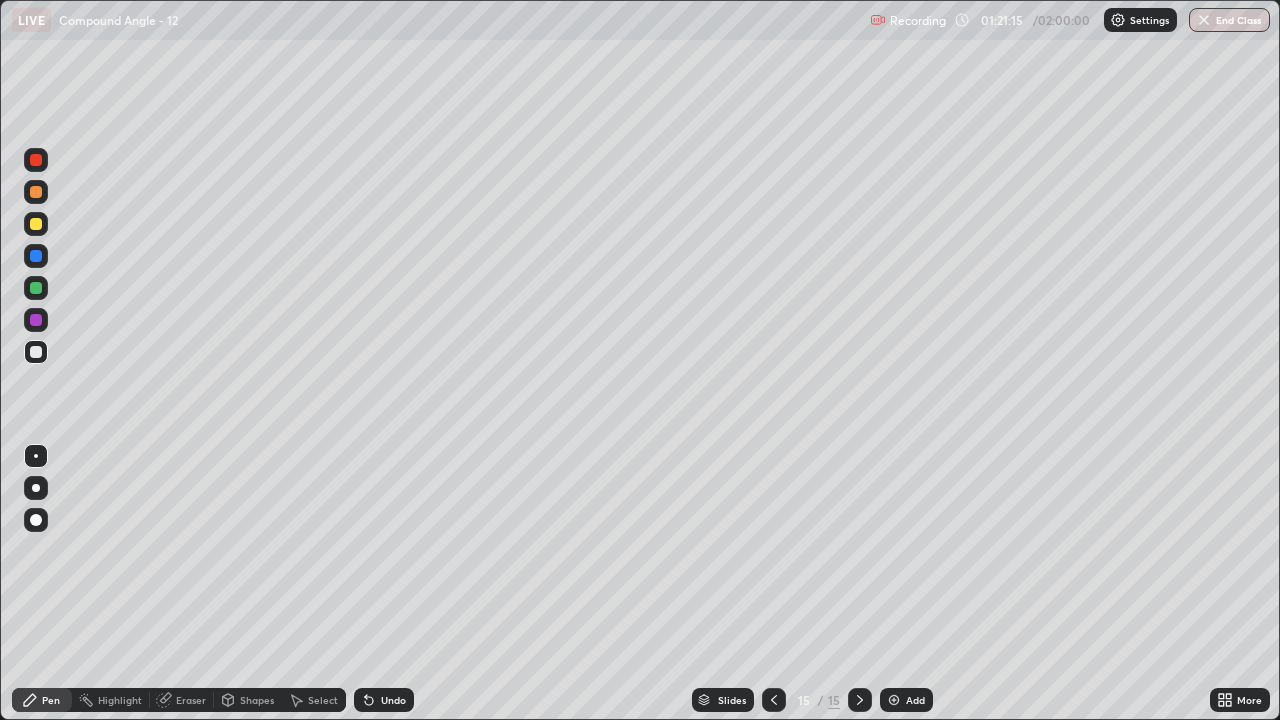 click at bounding box center (36, 288) 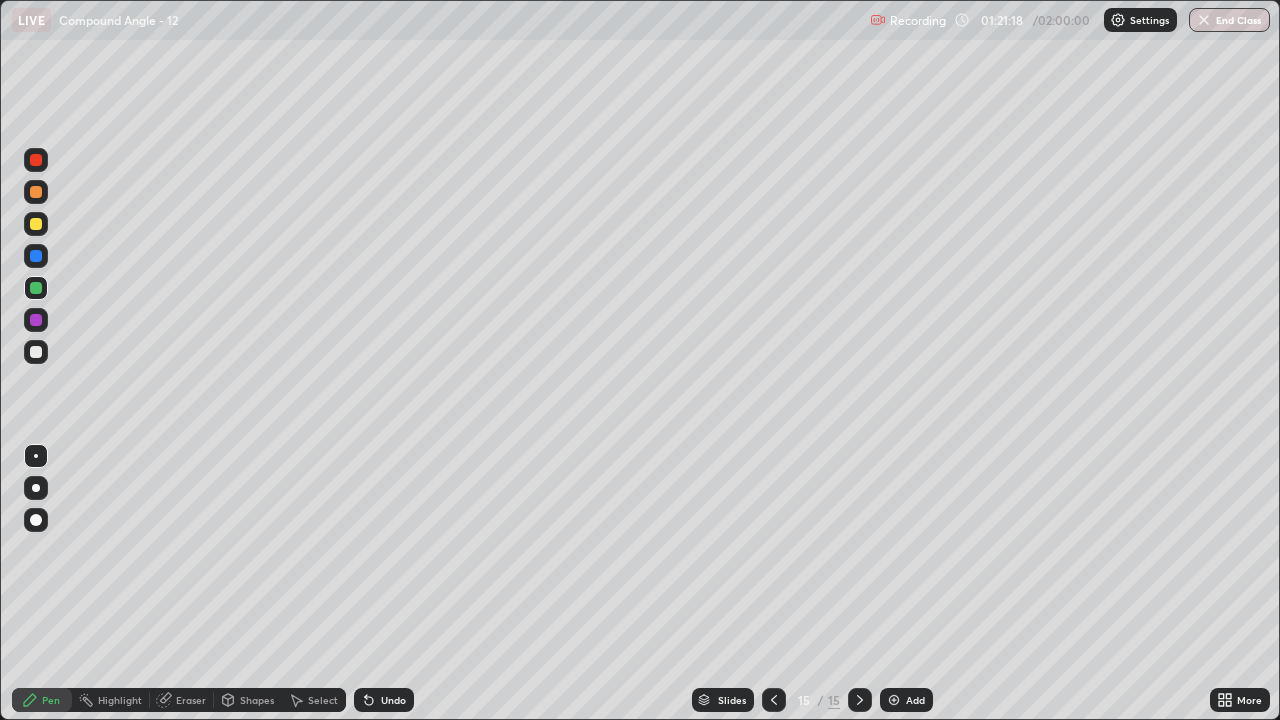 click 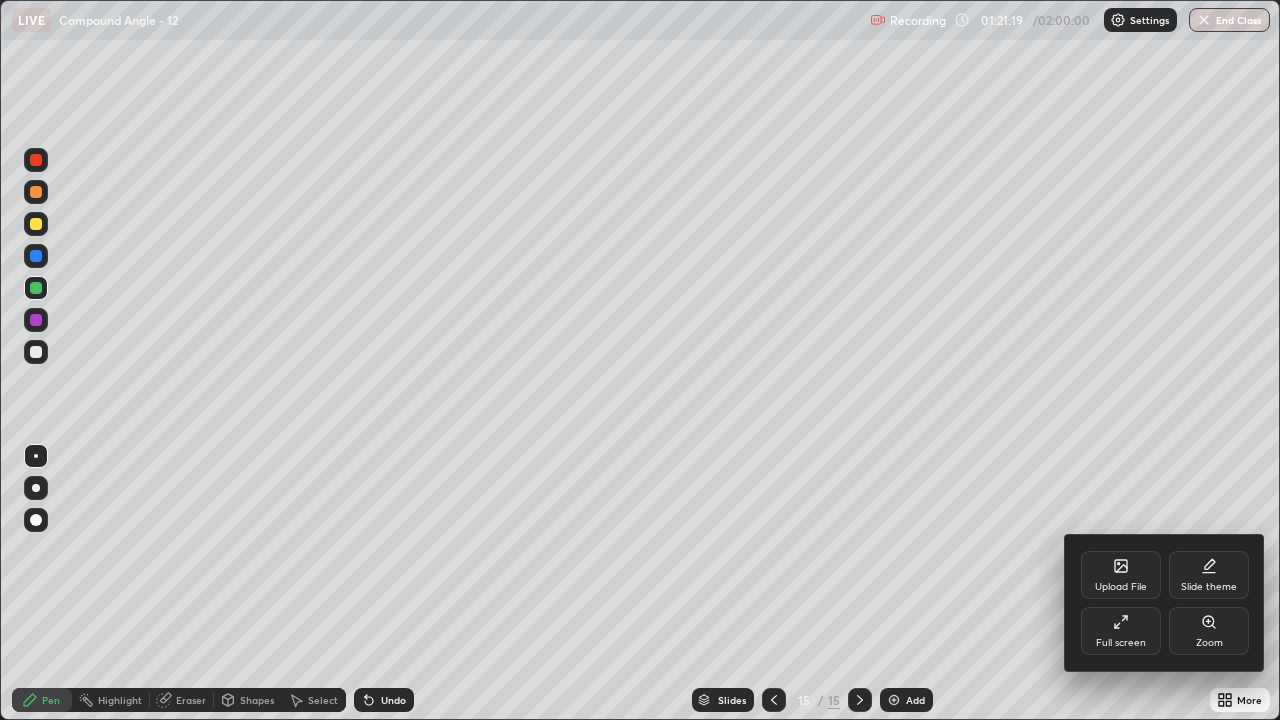 click on "Full screen" at bounding box center (1121, 643) 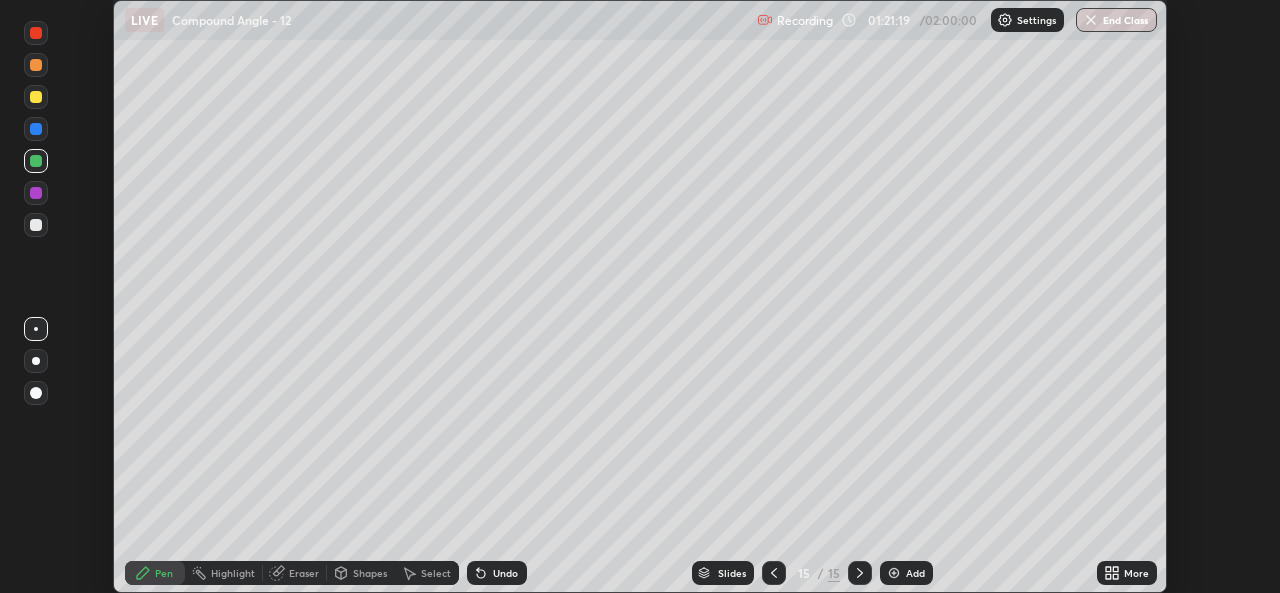 scroll, scrollTop: 593, scrollLeft: 1280, axis: both 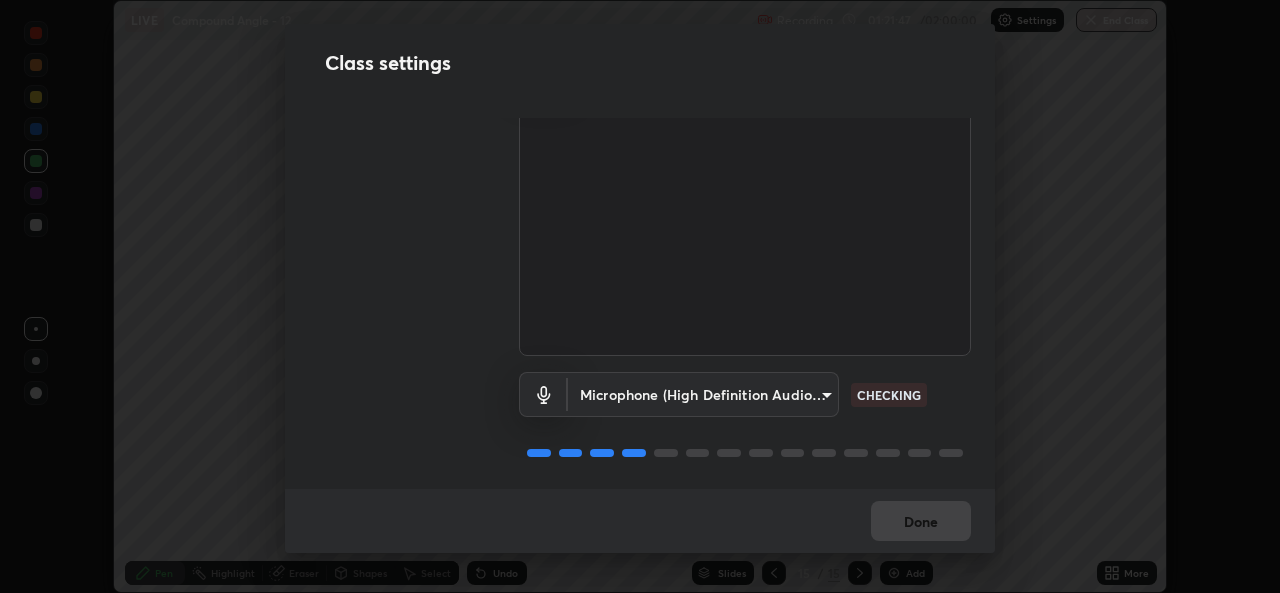 click on "Done" at bounding box center [640, 521] 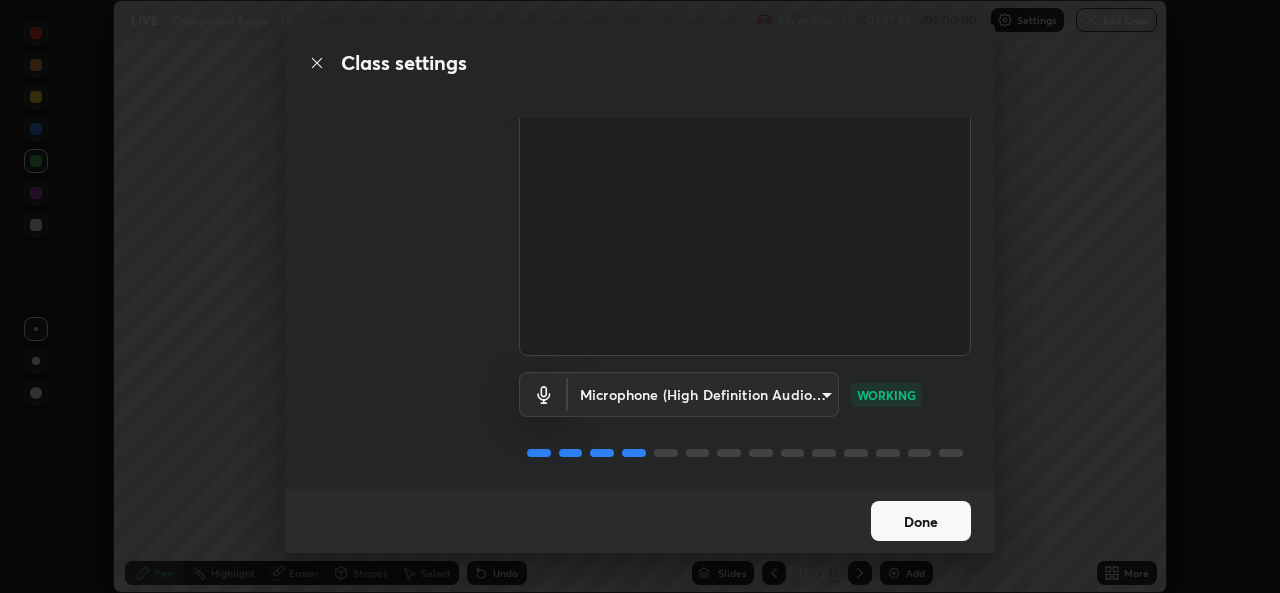 click on "Done" at bounding box center [921, 521] 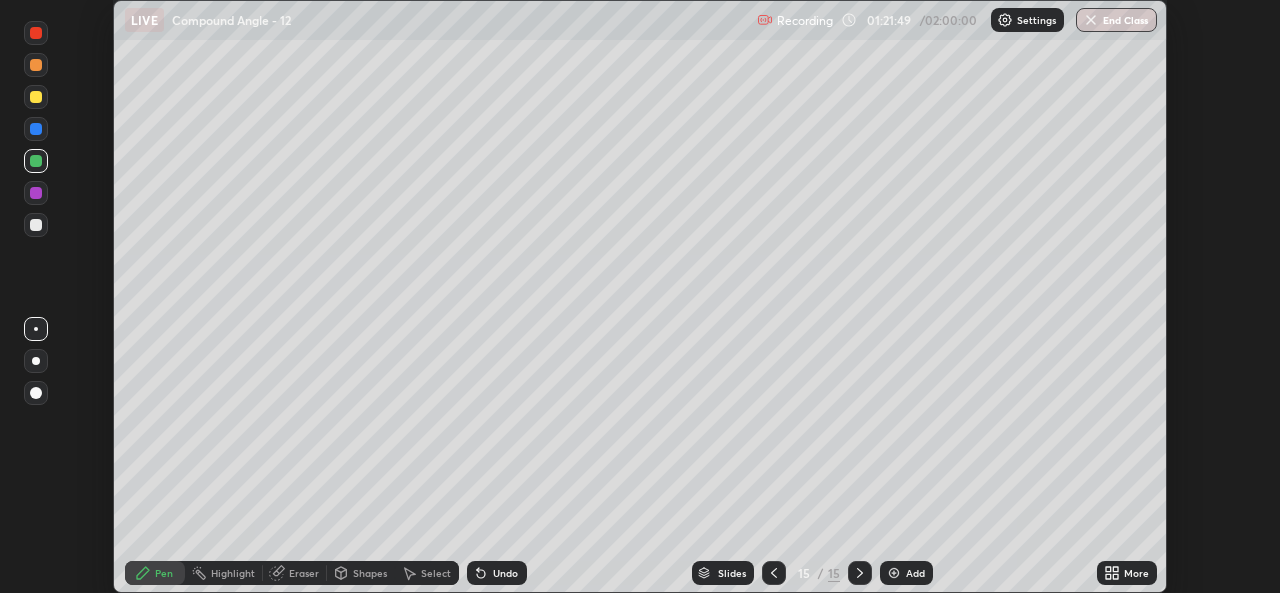 click on "More" at bounding box center (1136, 573) 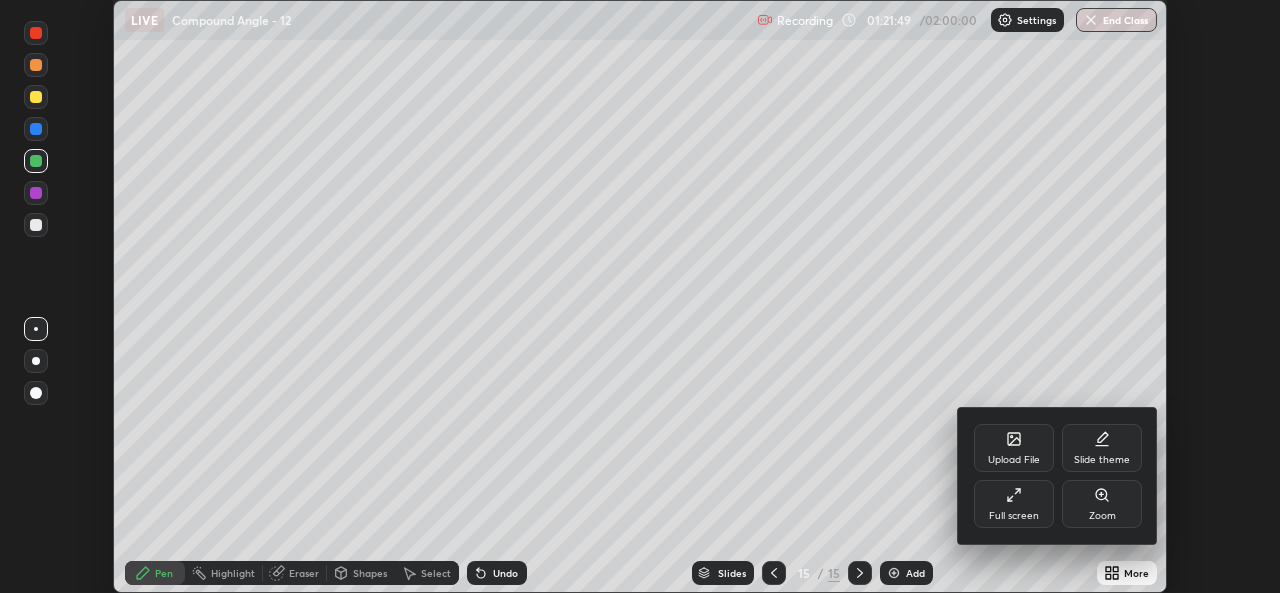 click on "Full screen" at bounding box center (1014, 516) 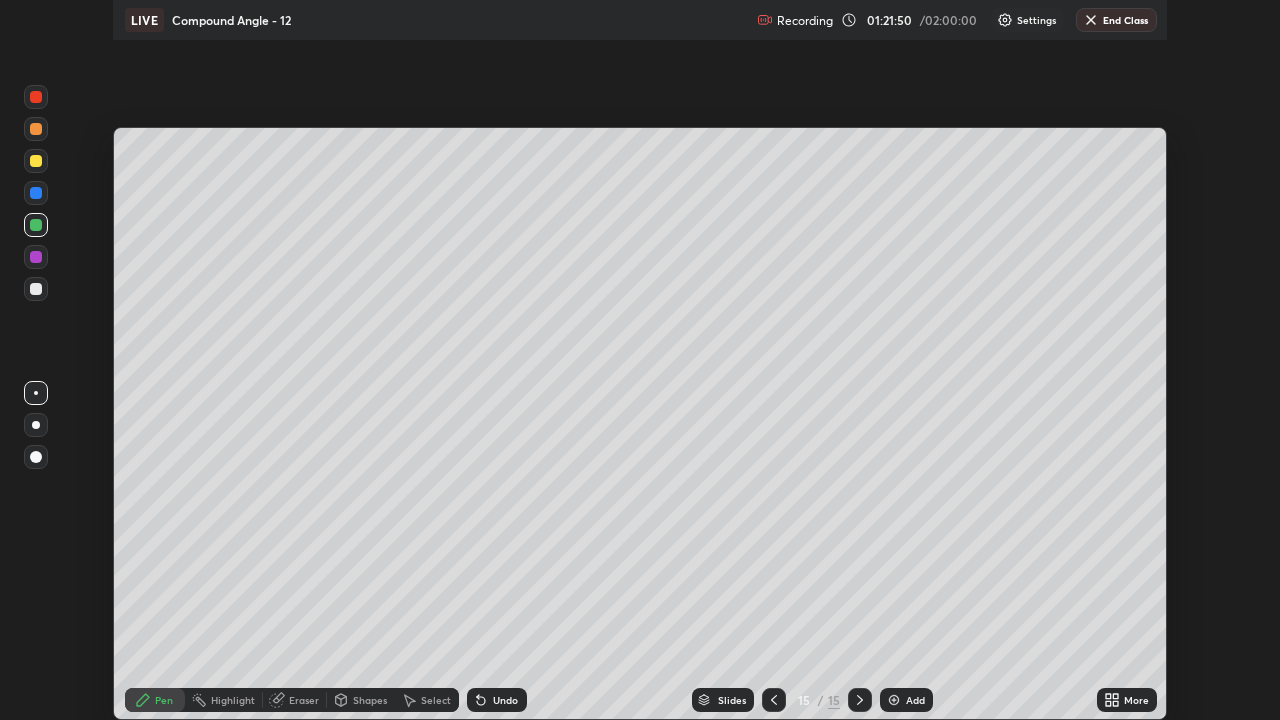 scroll, scrollTop: 99280, scrollLeft: 98720, axis: both 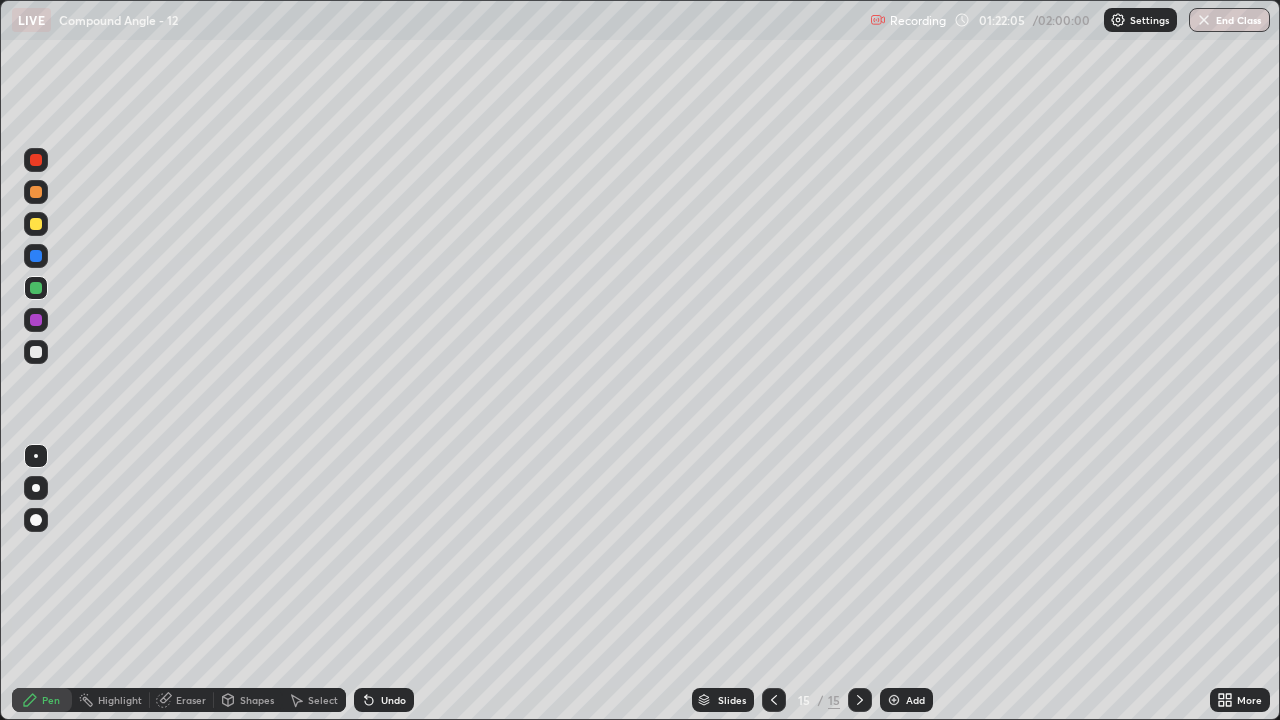 click 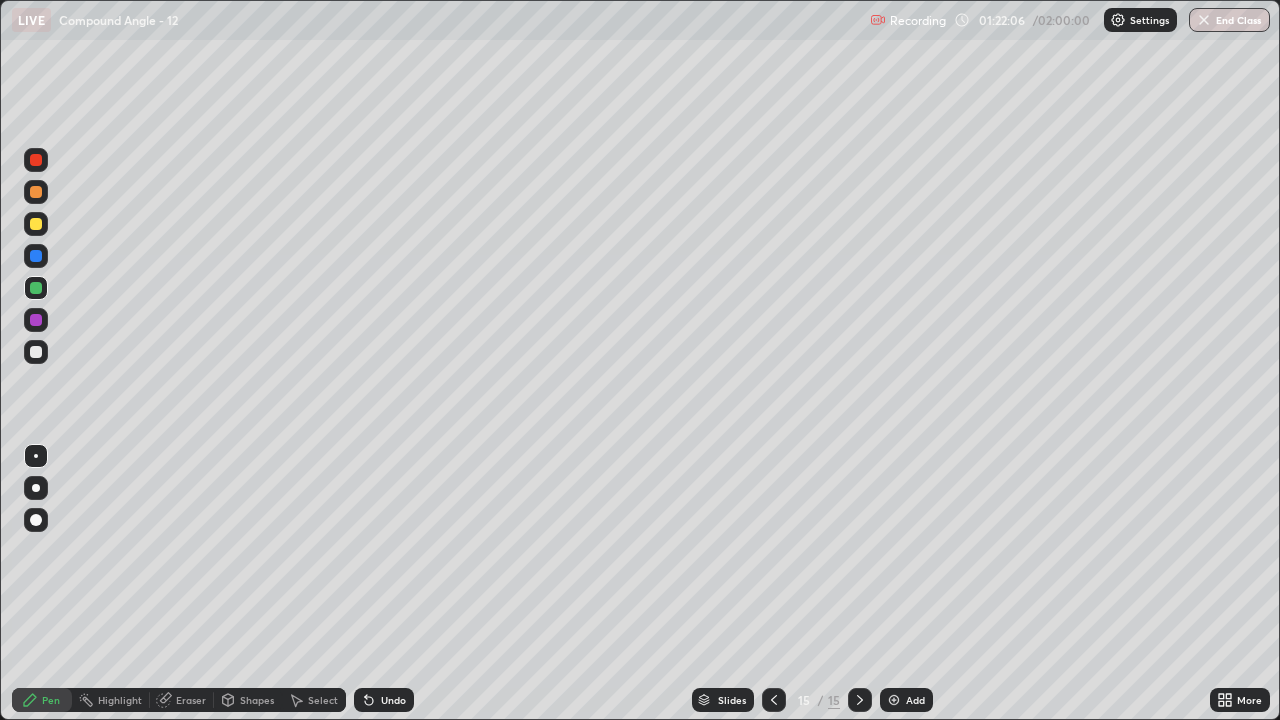 click on "Undo" at bounding box center (393, 700) 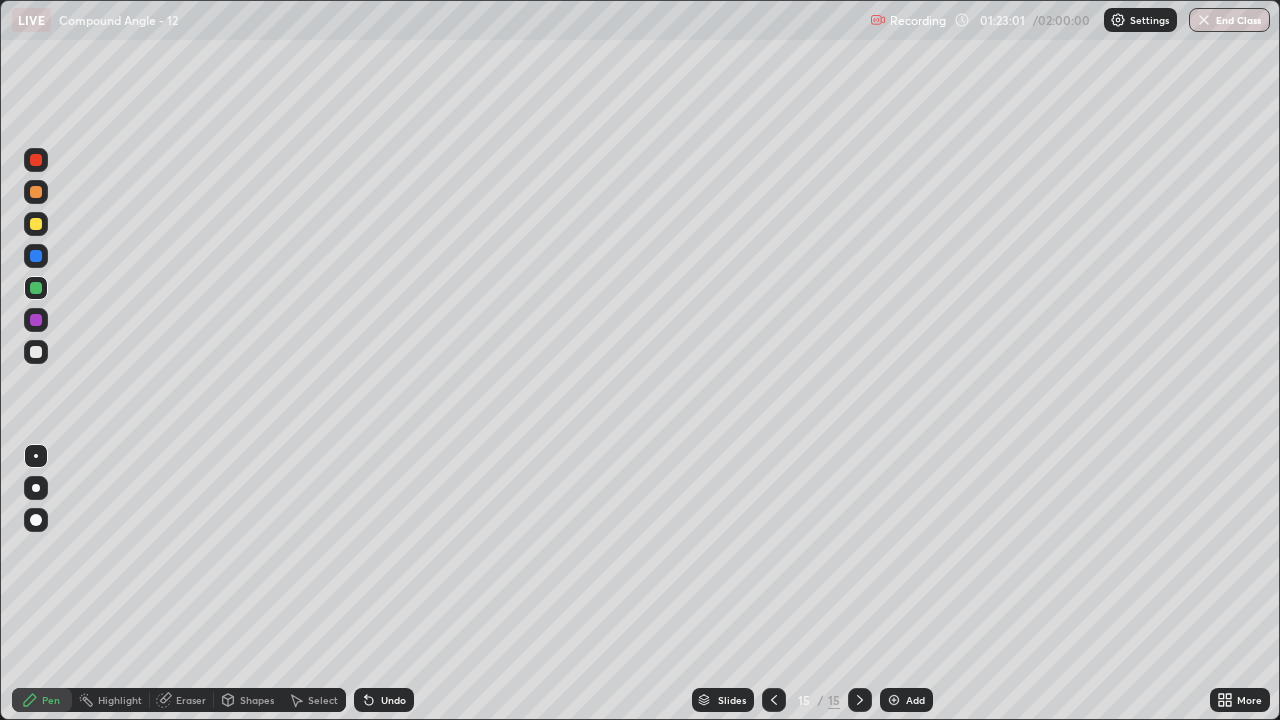 click at bounding box center (36, 352) 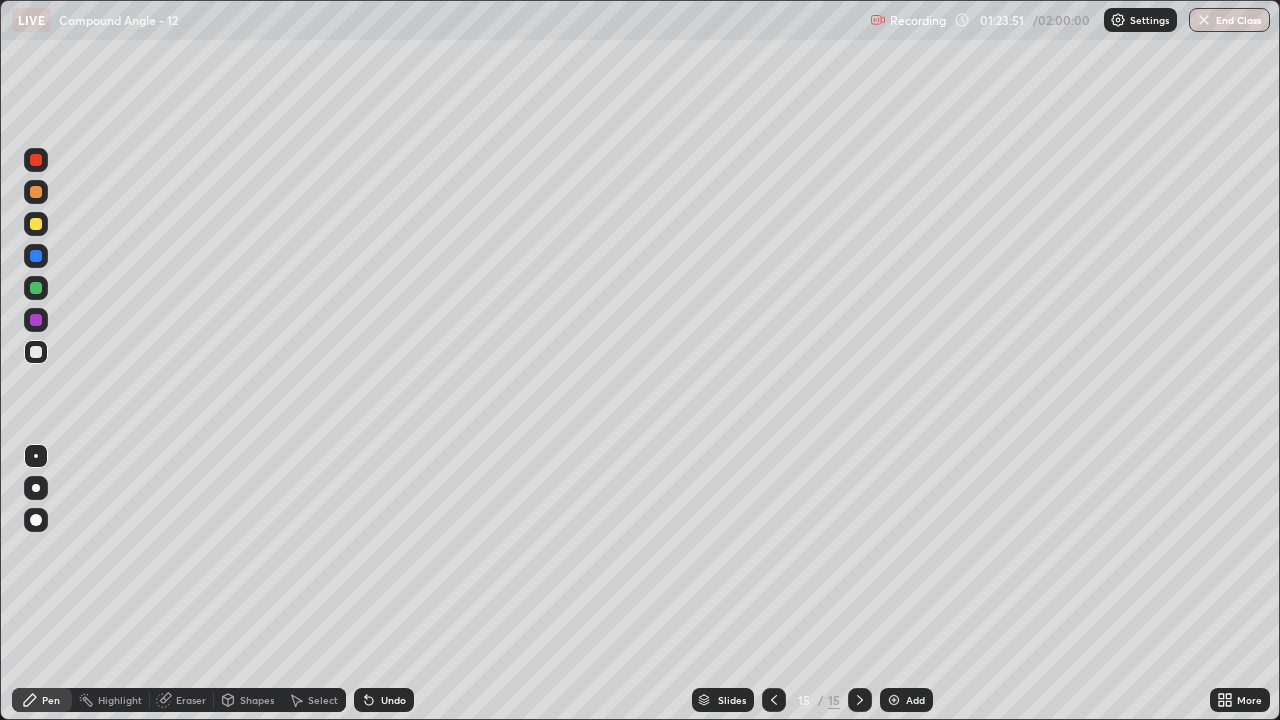 click on "Undo" at bounding box center (393, 700) 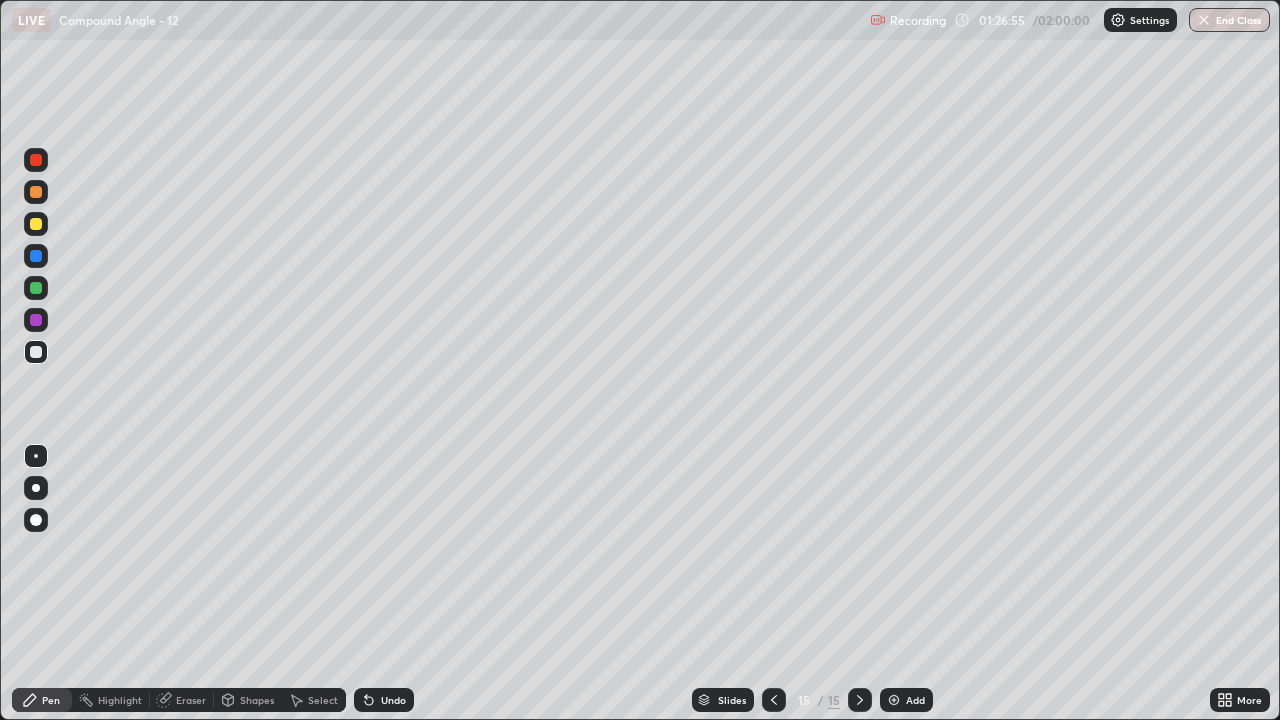 click at bounding box center (894, 700) 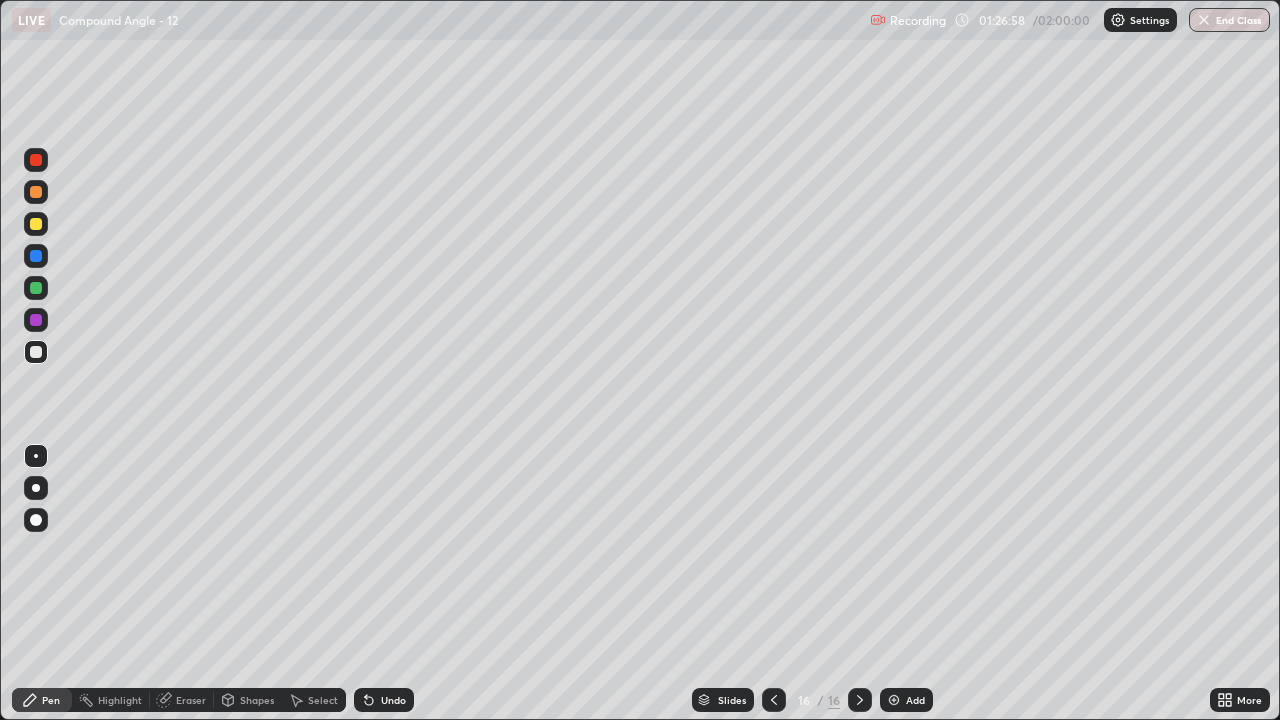 click 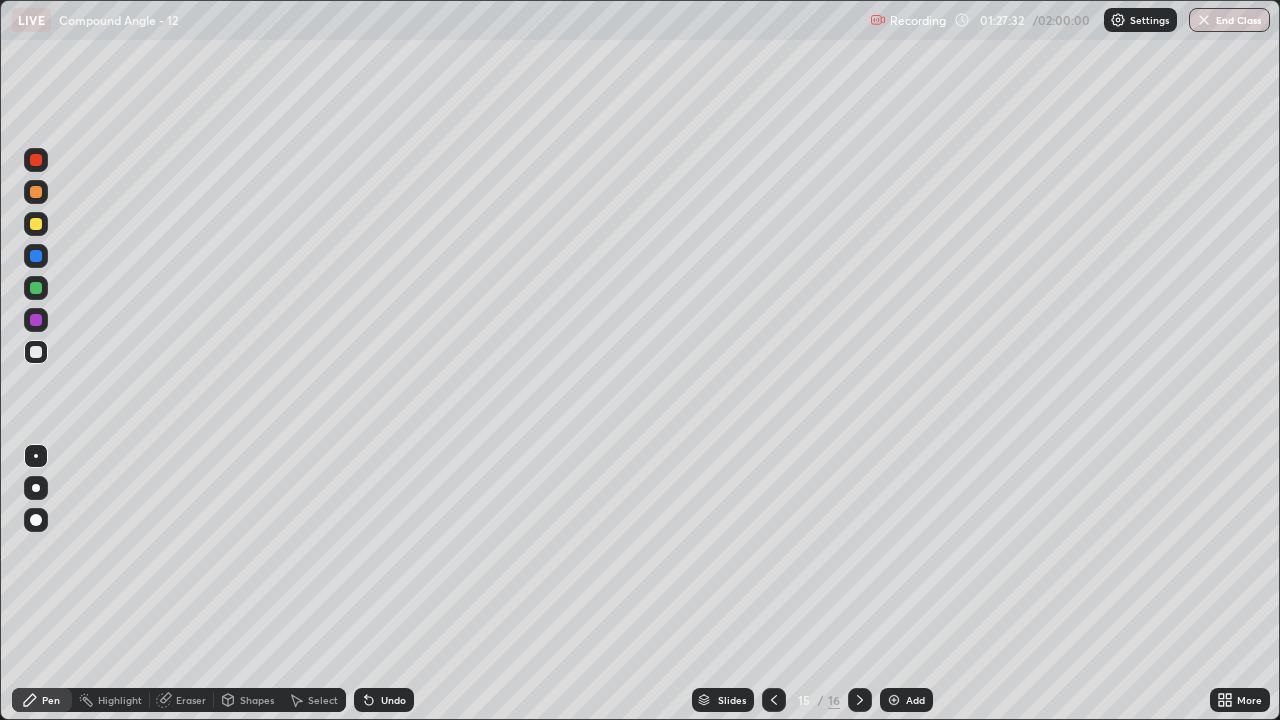 click 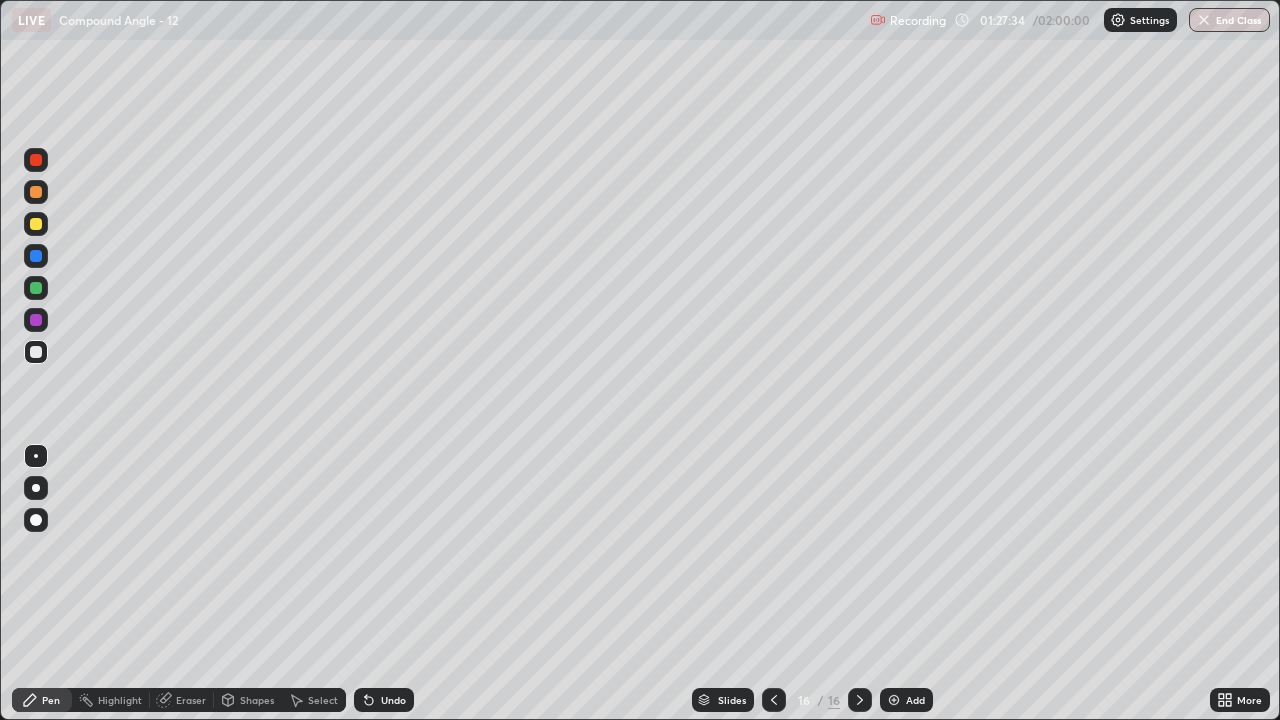 click at bounding box center [36, 288] 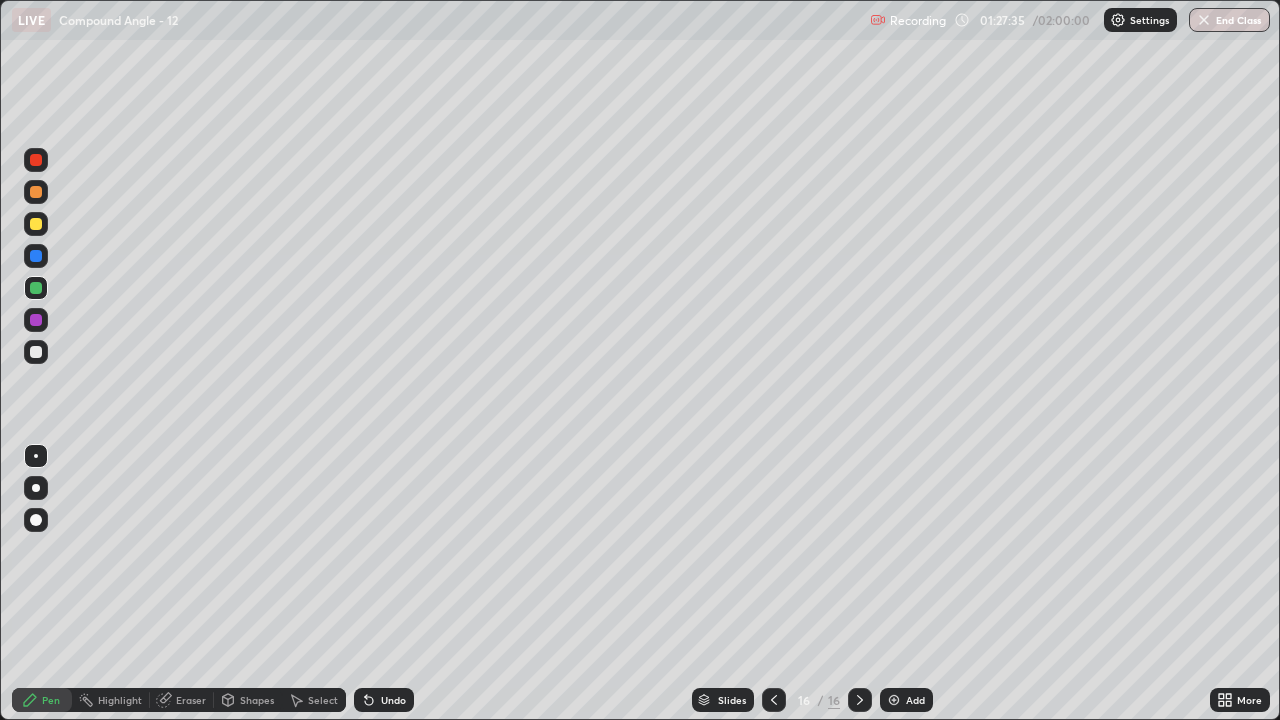 click at bounding box center [36, 352] 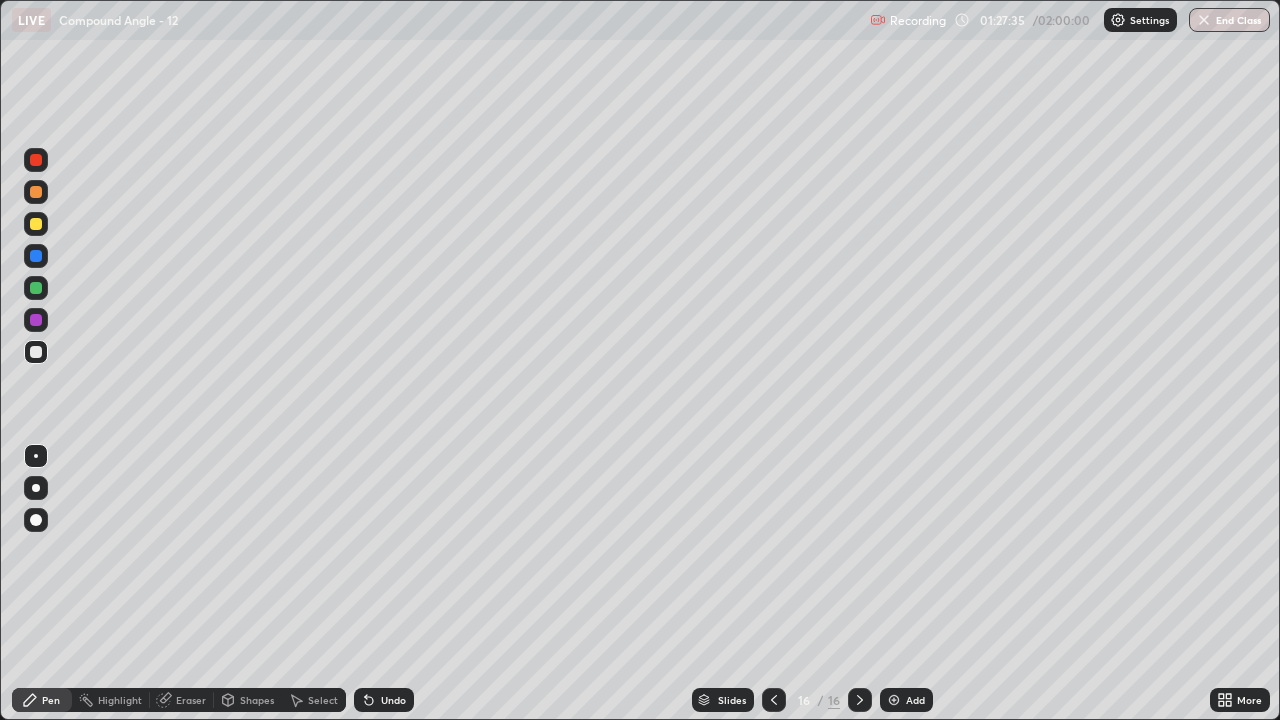 click at bounding box center [36, 224] 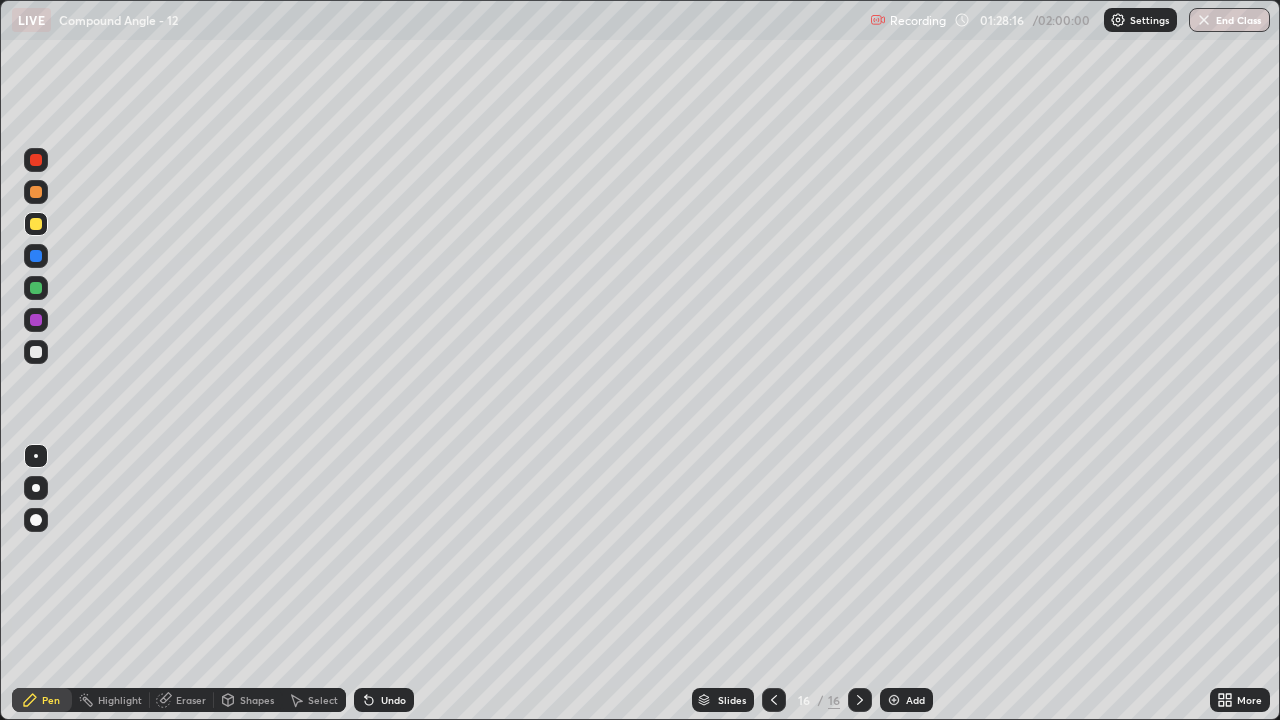 click on "Undo" at bounding box center (393, 700) 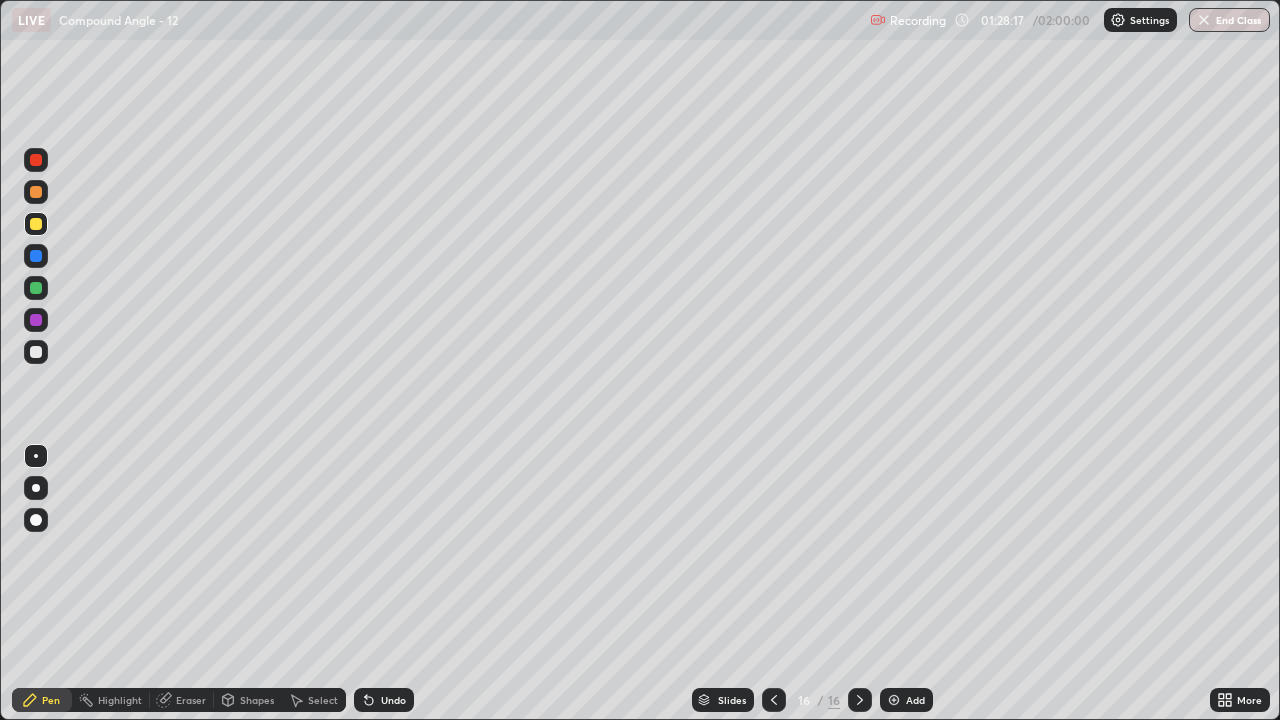 click on "Undo" at bounding box center [393, 700] 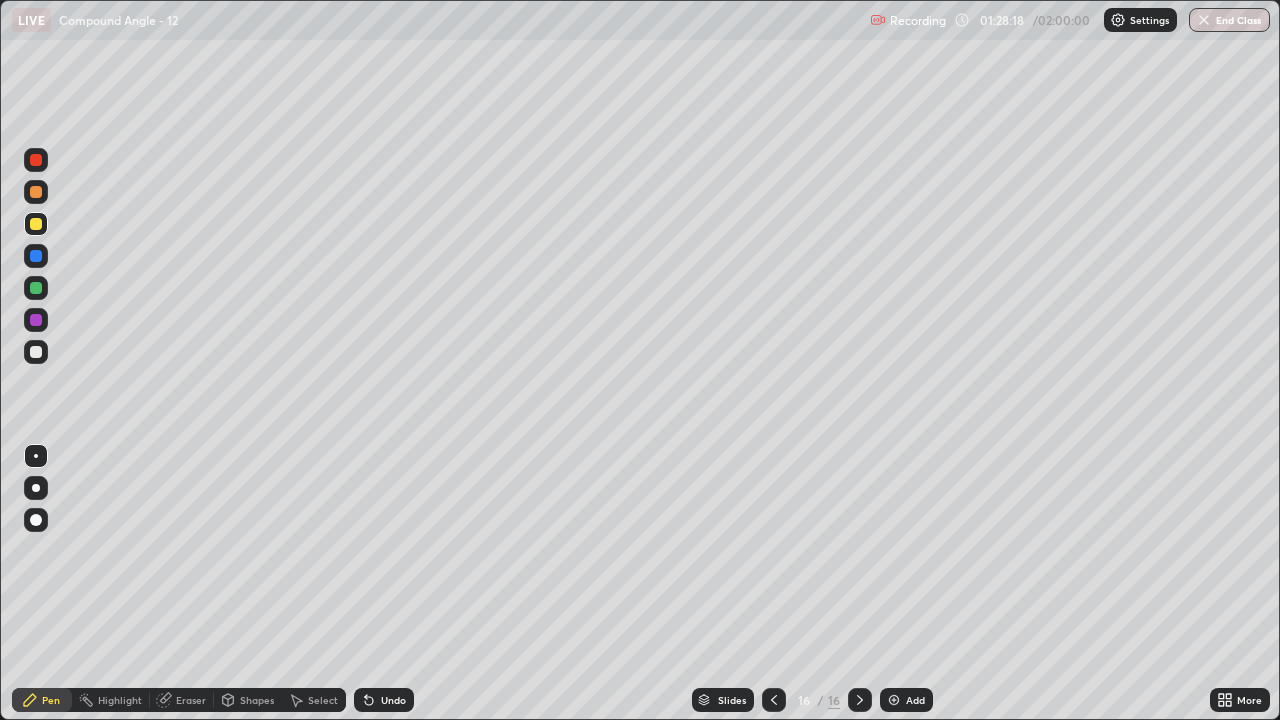 click on "Undo" at bounding box center (393, 700) 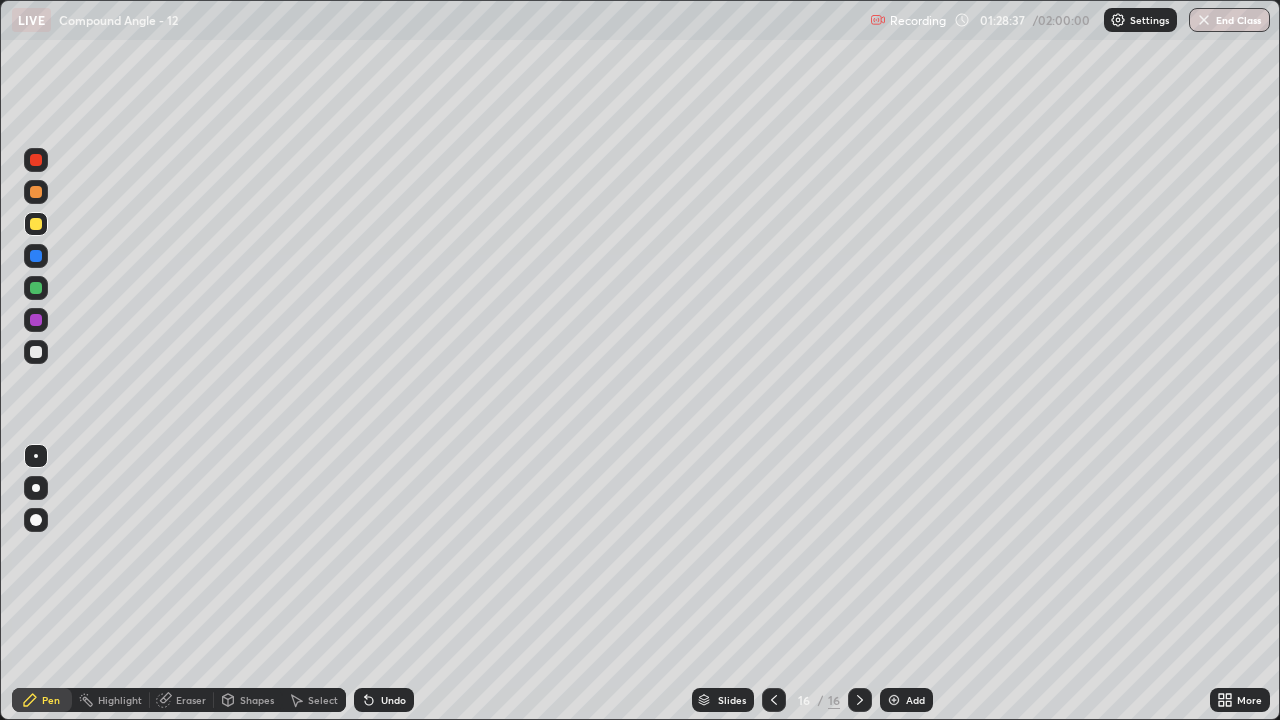 click at bounding box center (36, 320) 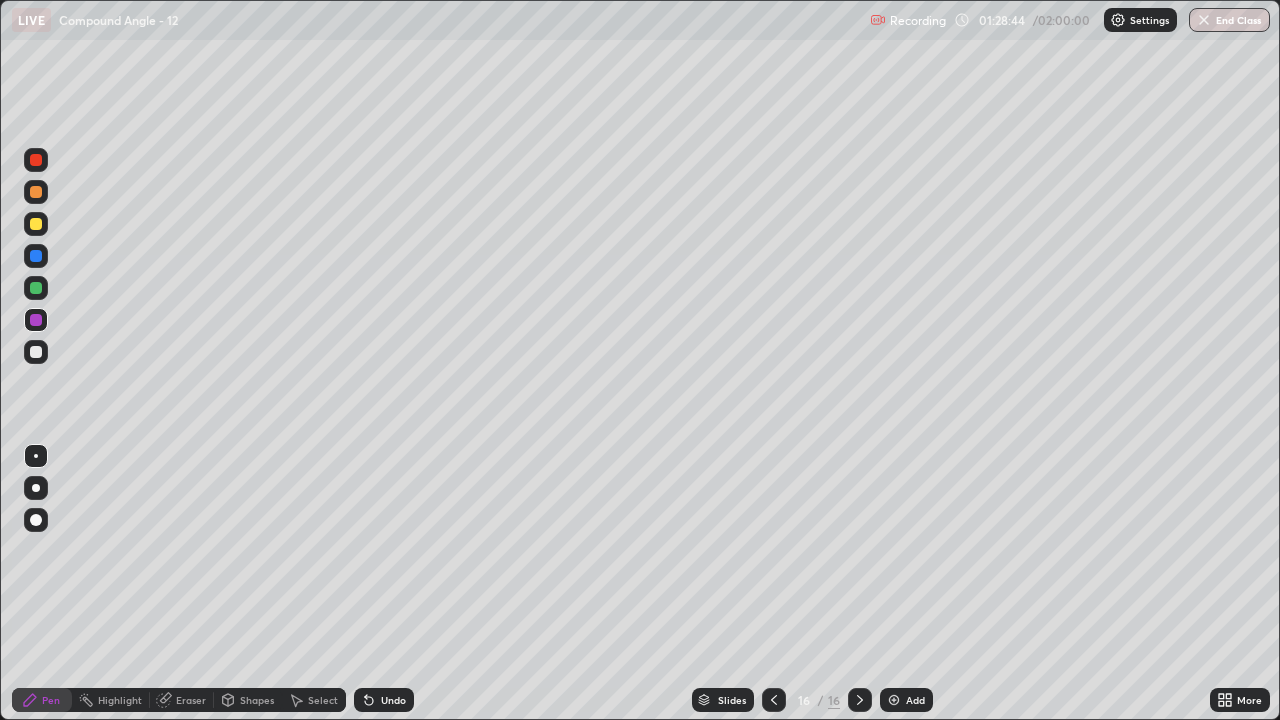 click at bounding box center (36, 352) 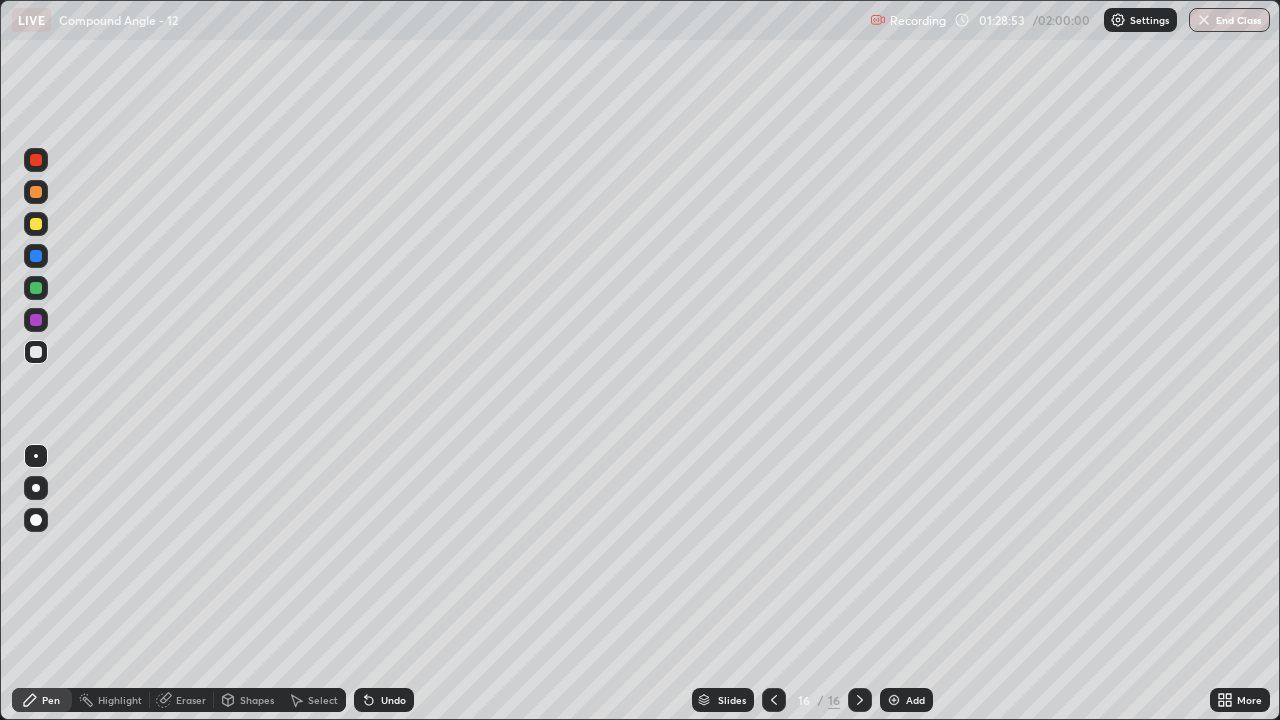 click on "Undo" at bounding box center [393, 700] 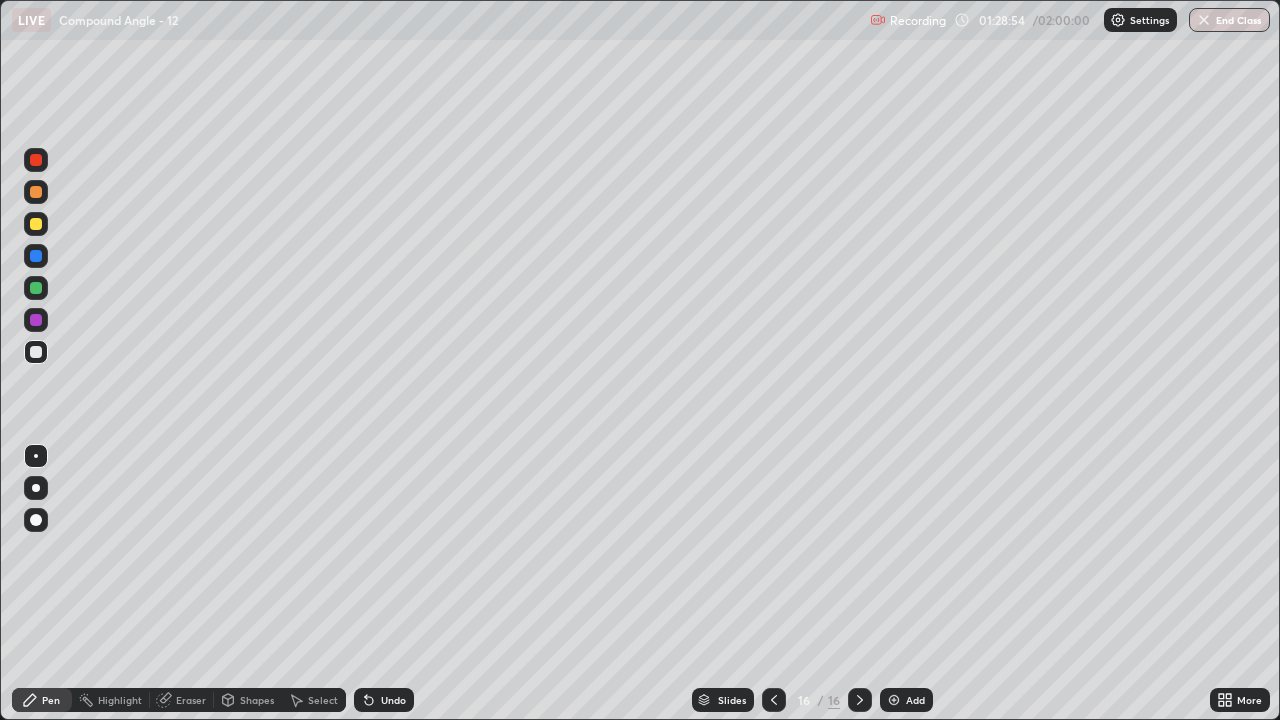 click at bounding box center (36, 224) 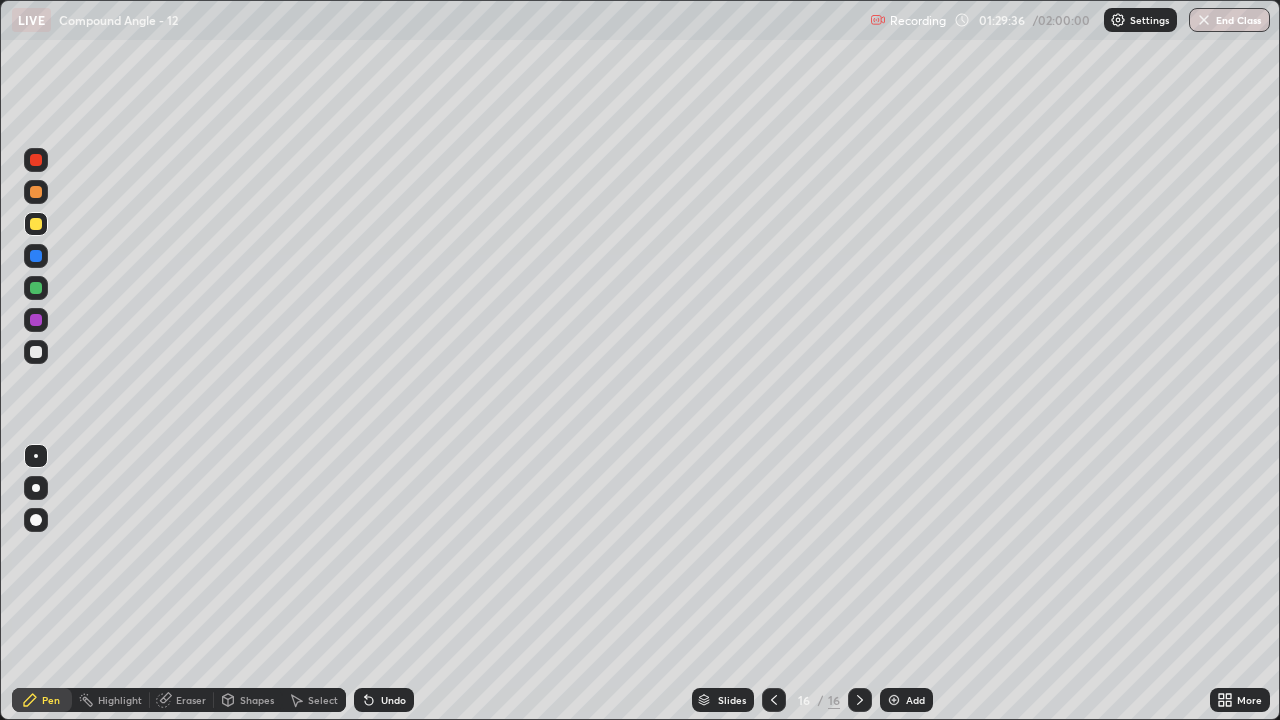 click on "Undo" at bounding box center (393, 700) 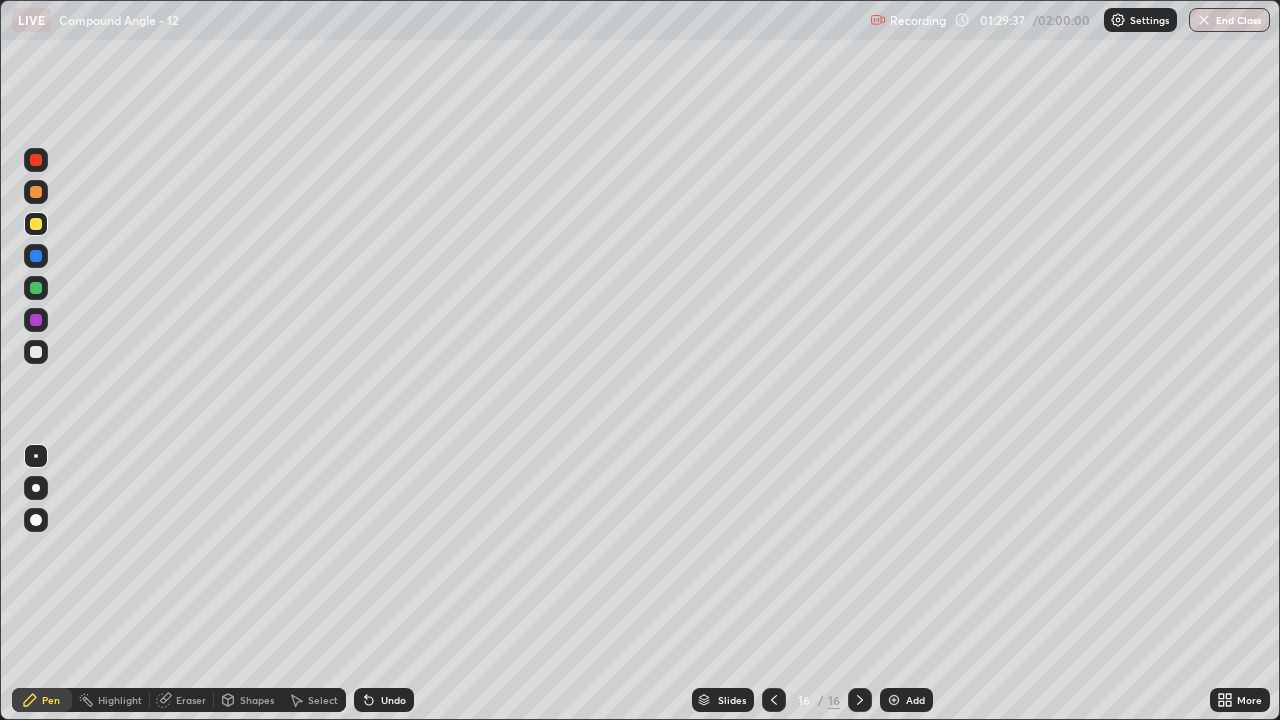 click on "Undo" at bounding box center [393, 700] 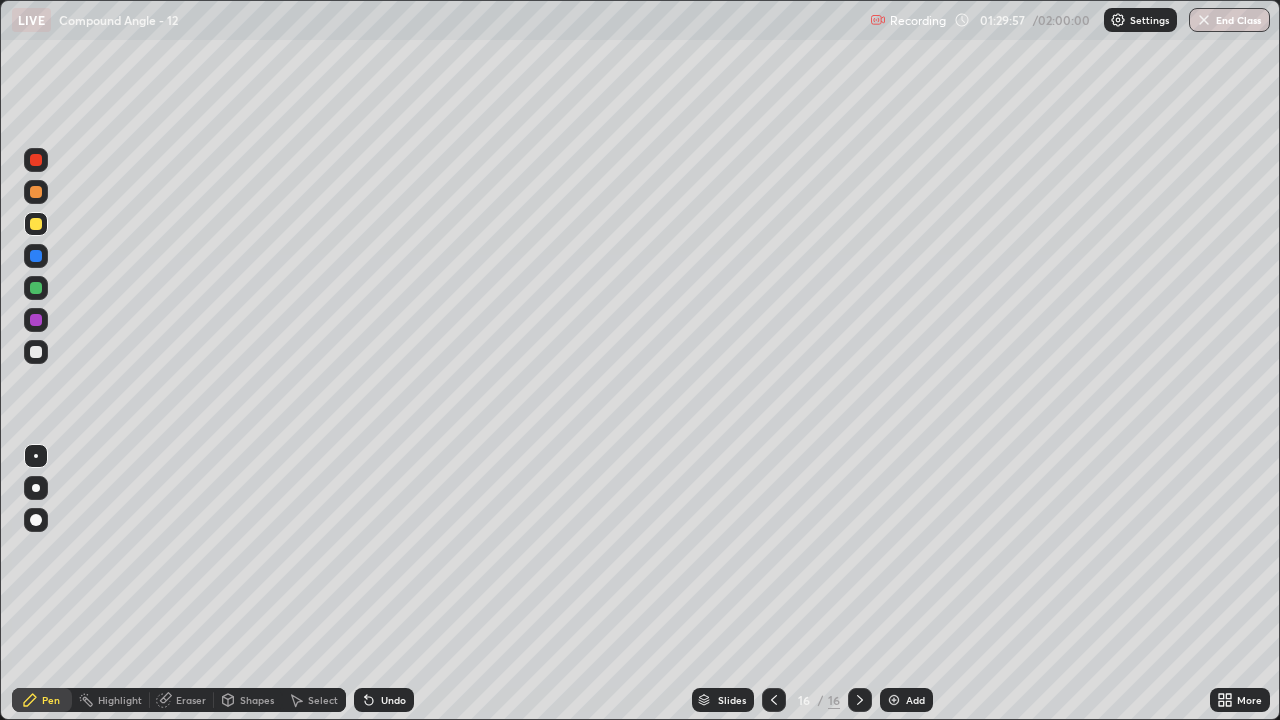 click on "Select" at bounding box center [323, 700] 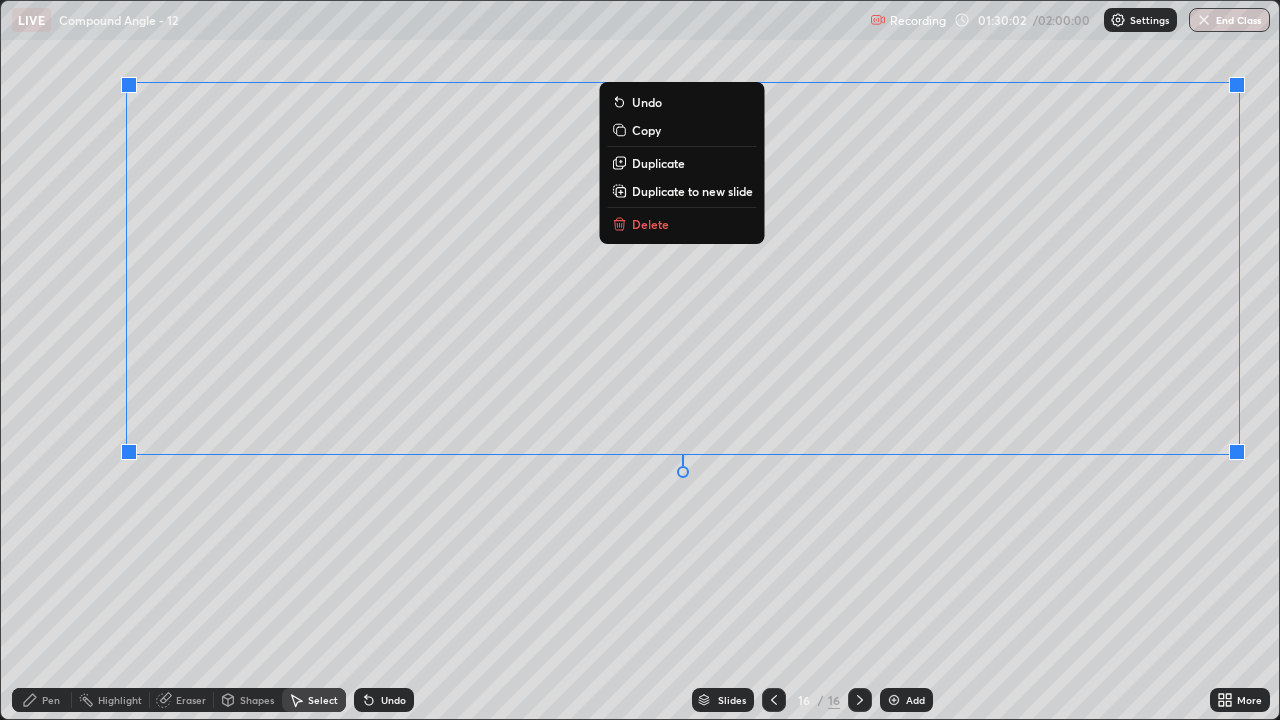 click on "0 ° Undo Copy Duplicate Duplicate to new slide Delete" at bounding box center (640, 360) 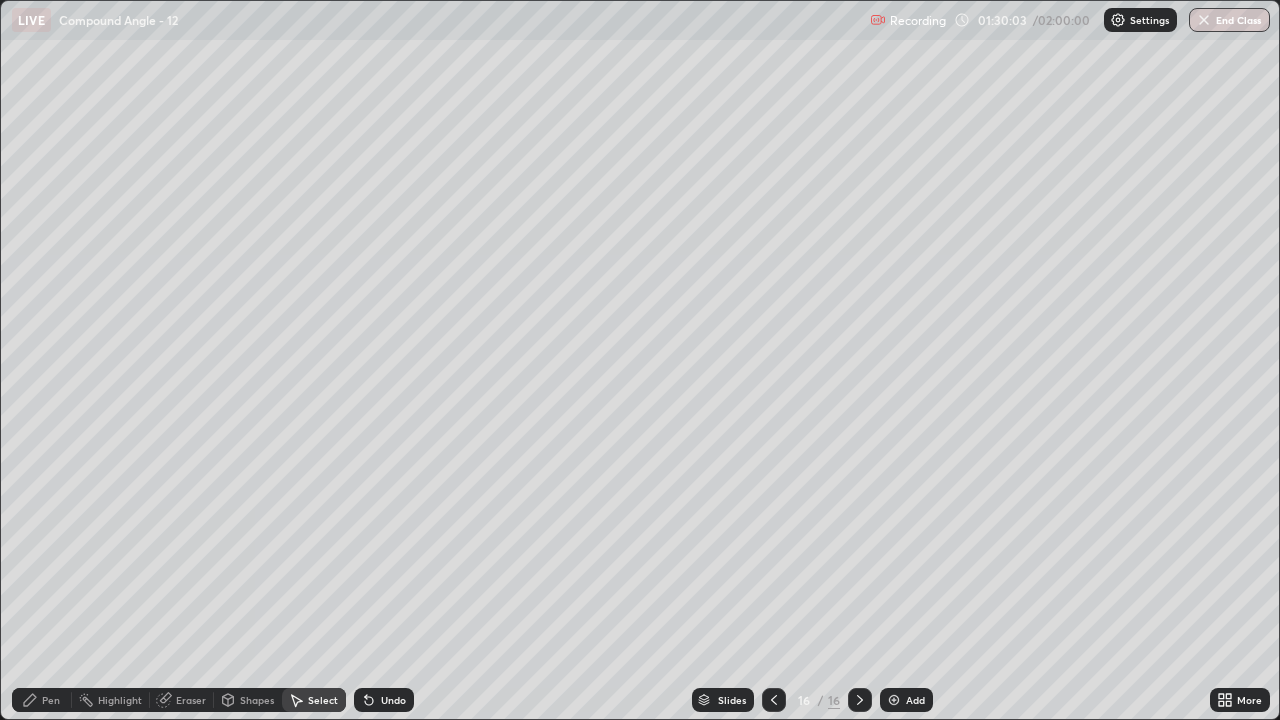 click on "Pen" at bounding box center [51, 700] 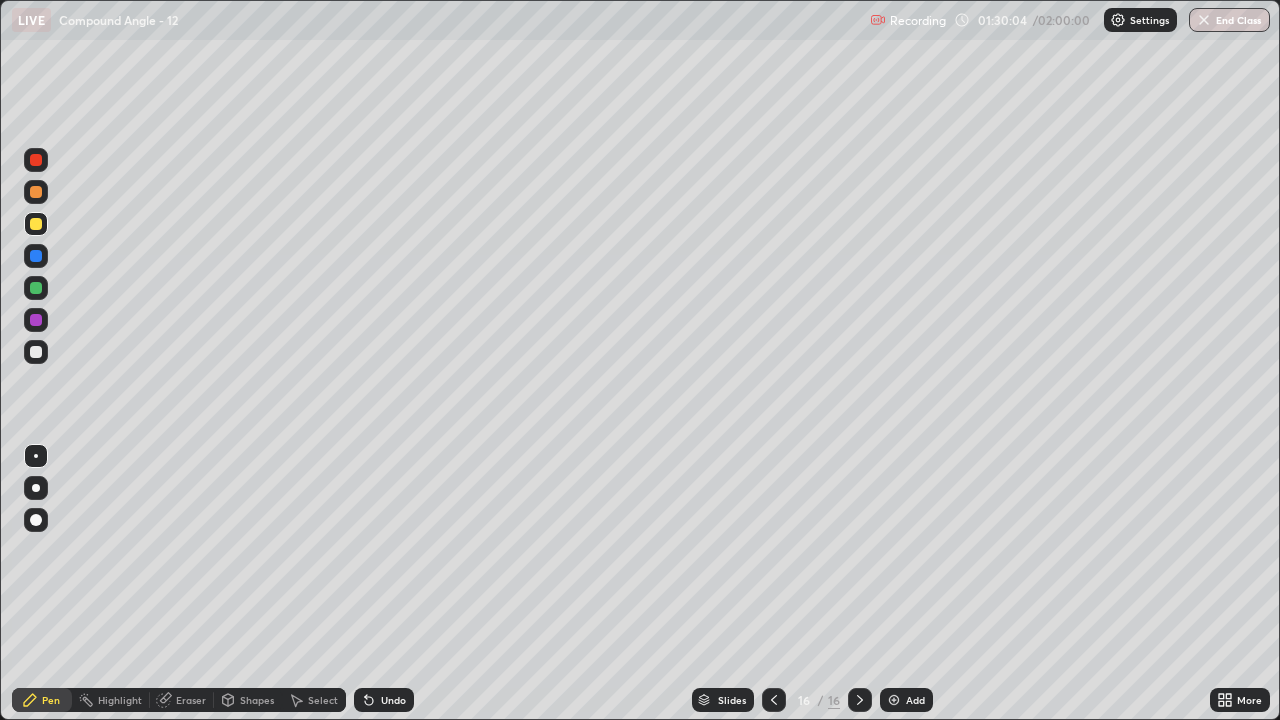 click at bounding box center (36, 352) 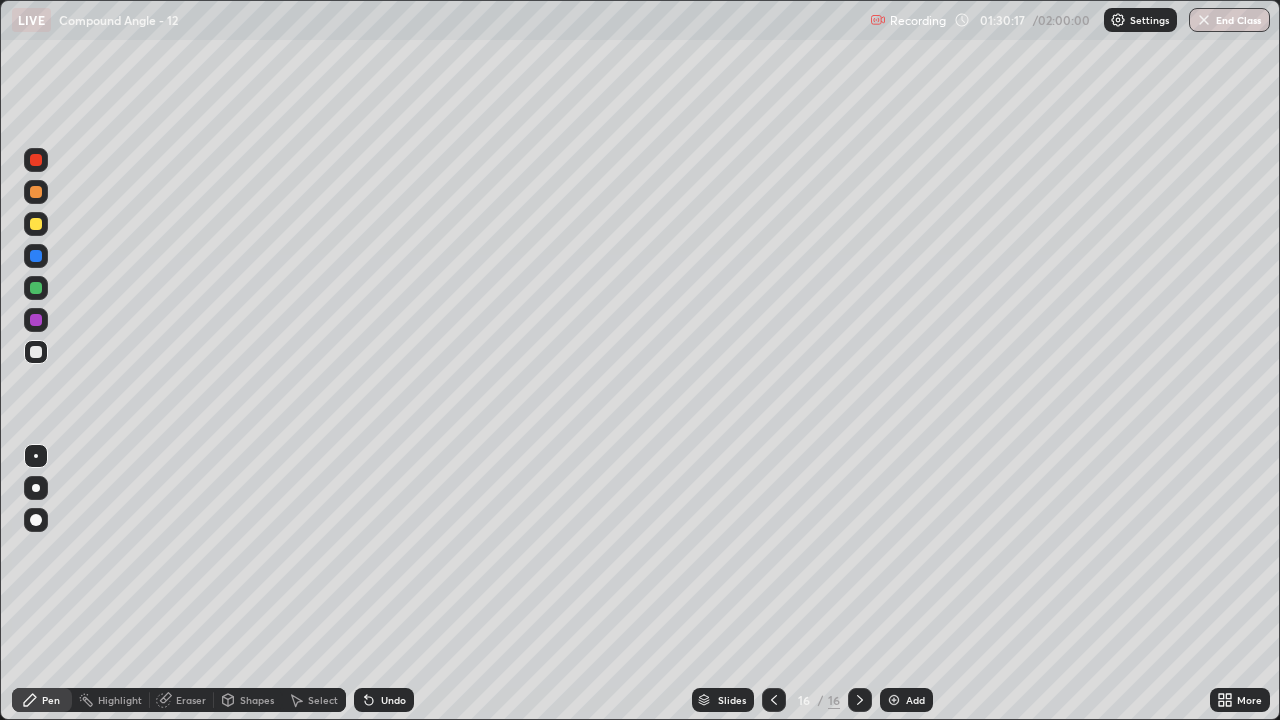 click on "Undo" at bounding box center (393, 700) 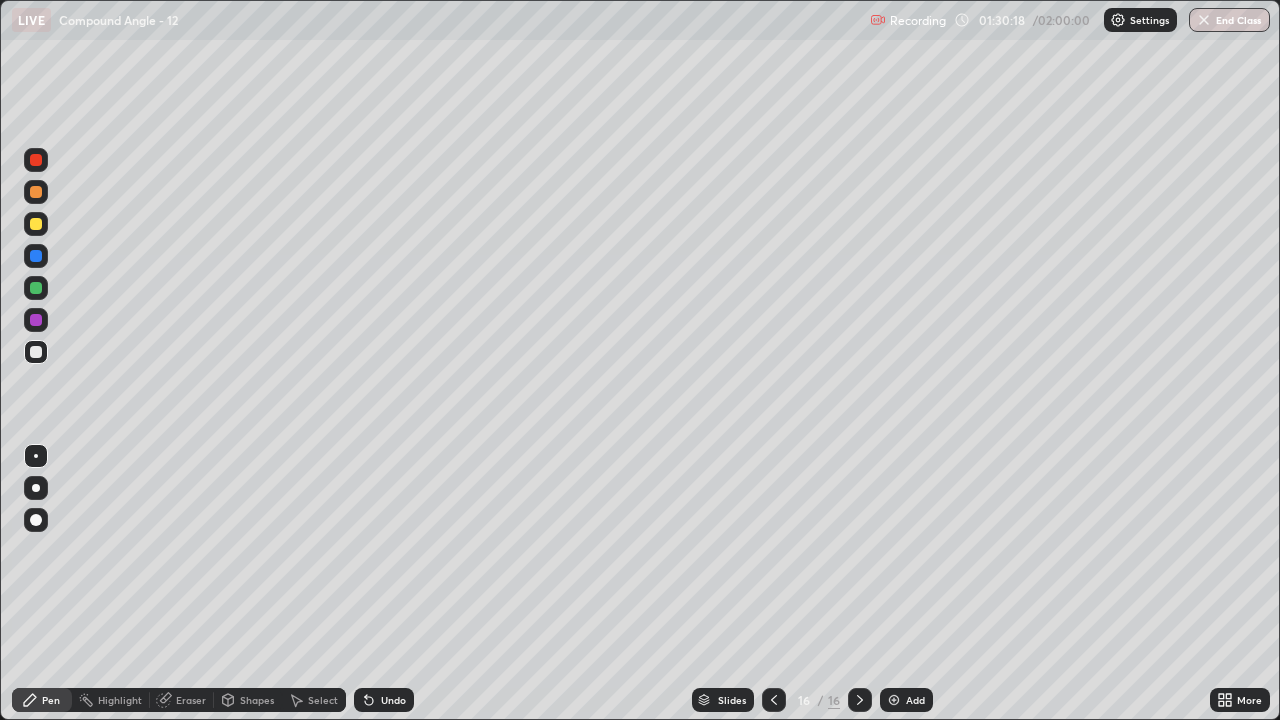 click on "Undo" at bounding box center [393, 700] 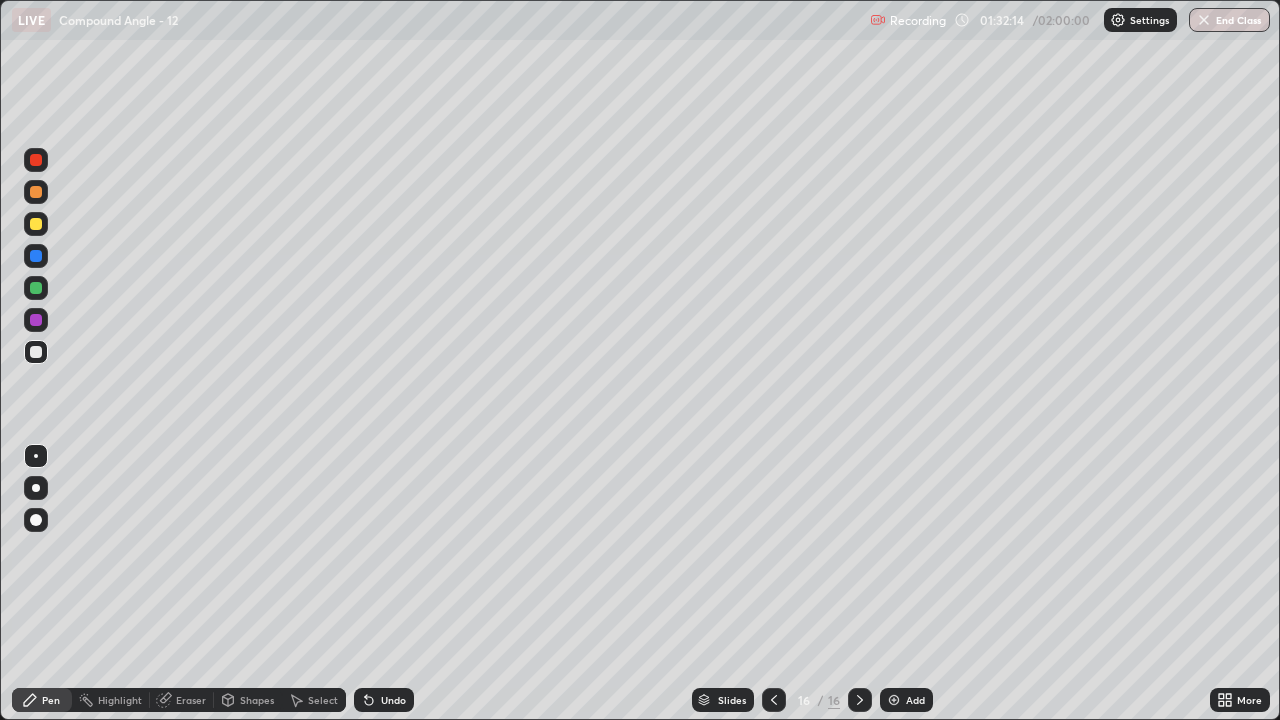 click on "Add" at bounding box center (906, 700) 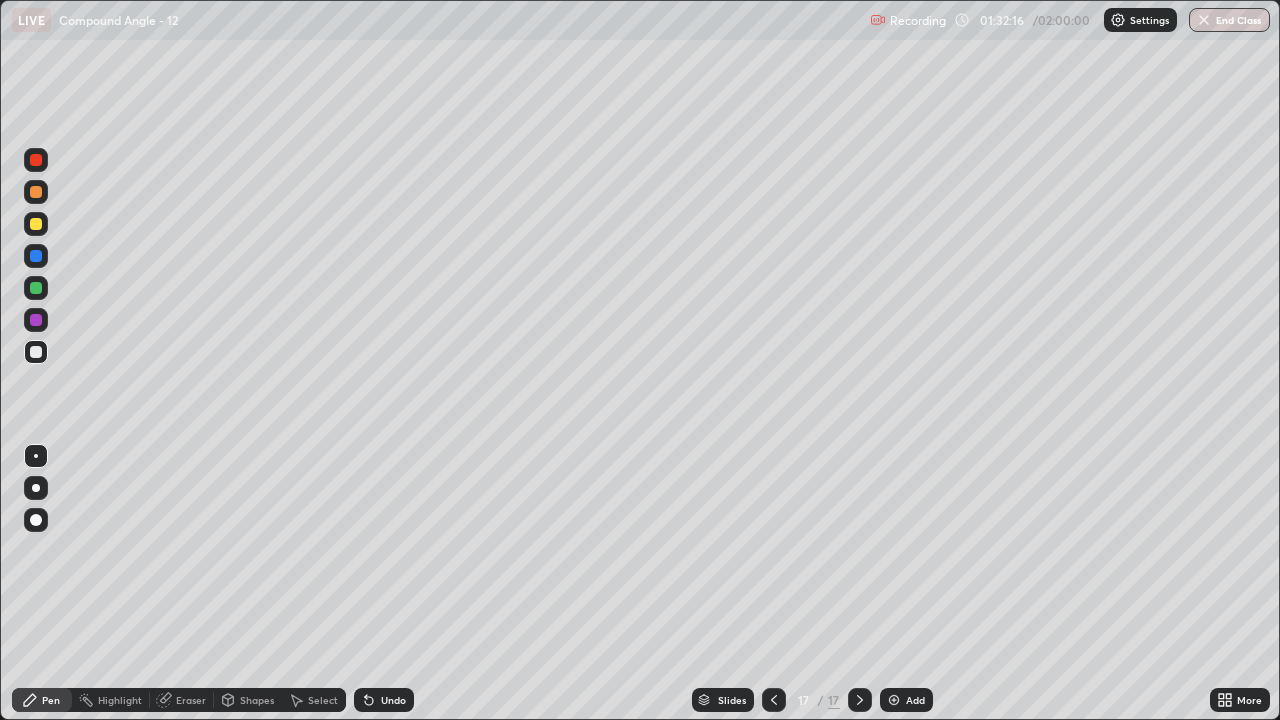 click at bounding box center [36, 224] 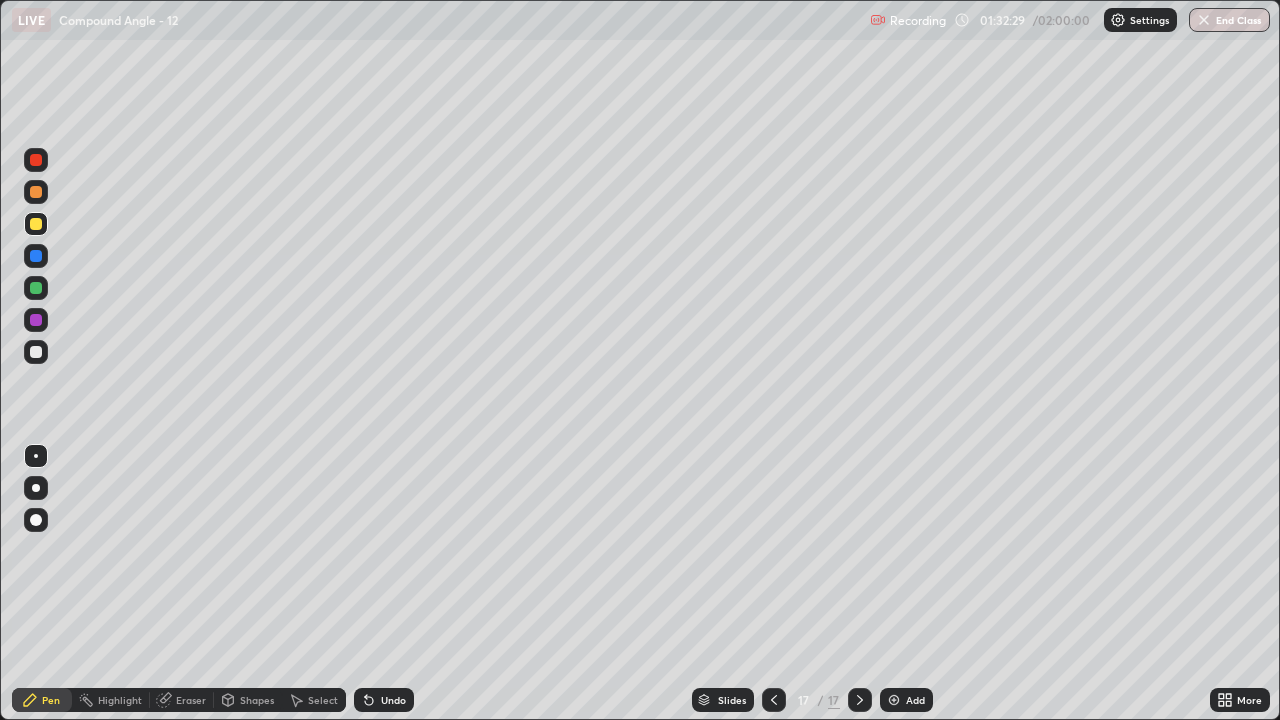 click on "Undo" at bounding box center (393, 700) 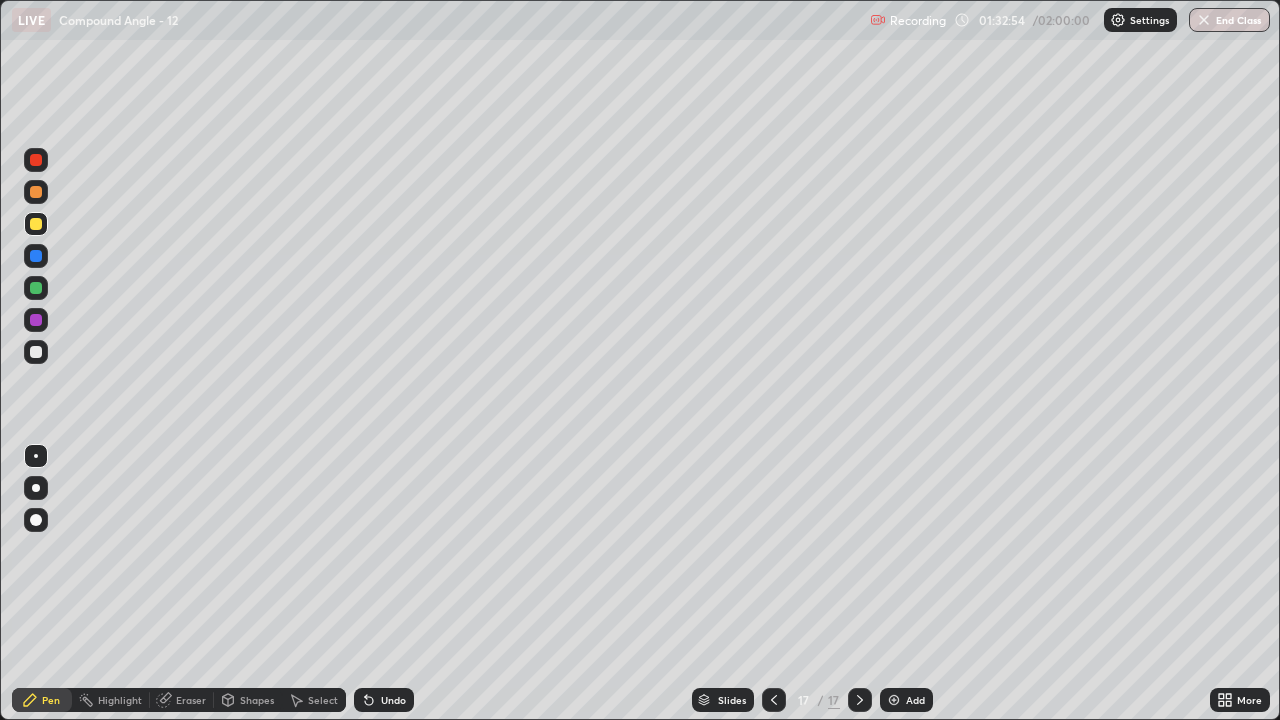 click on "Undo" at bounding box center [384, 700] 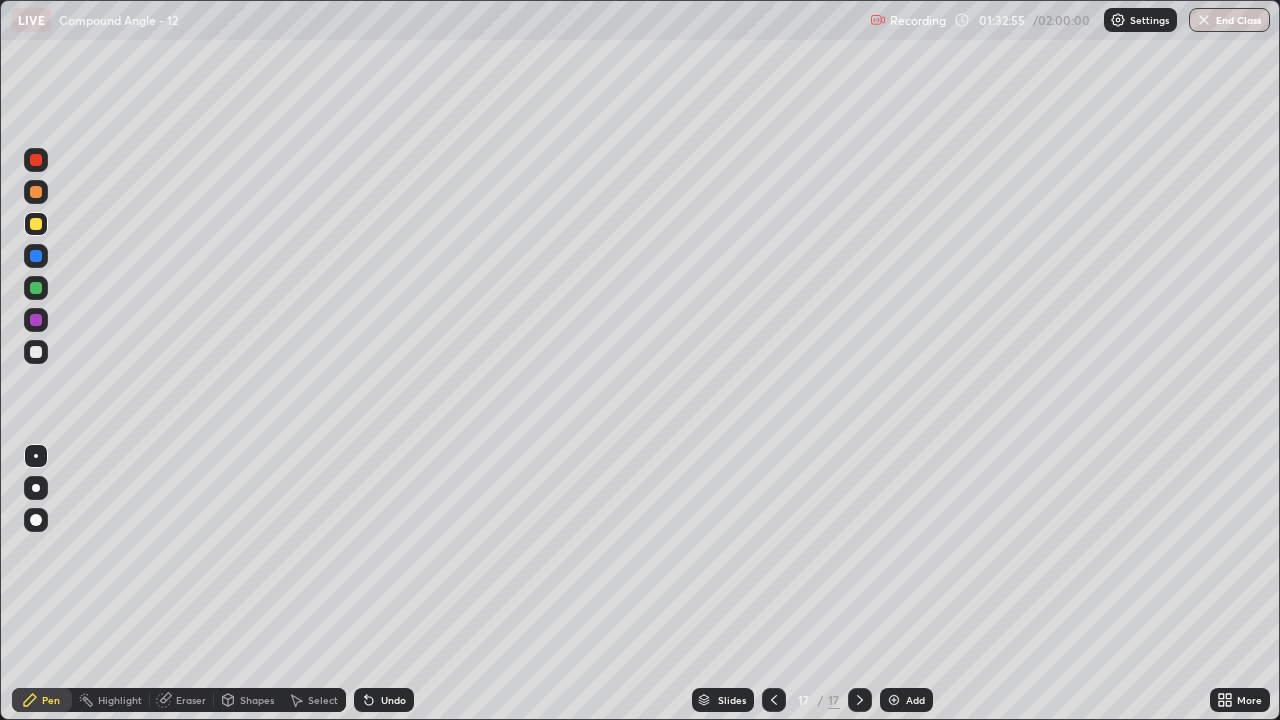 click on "Undo" at bounding box center [393, 700] 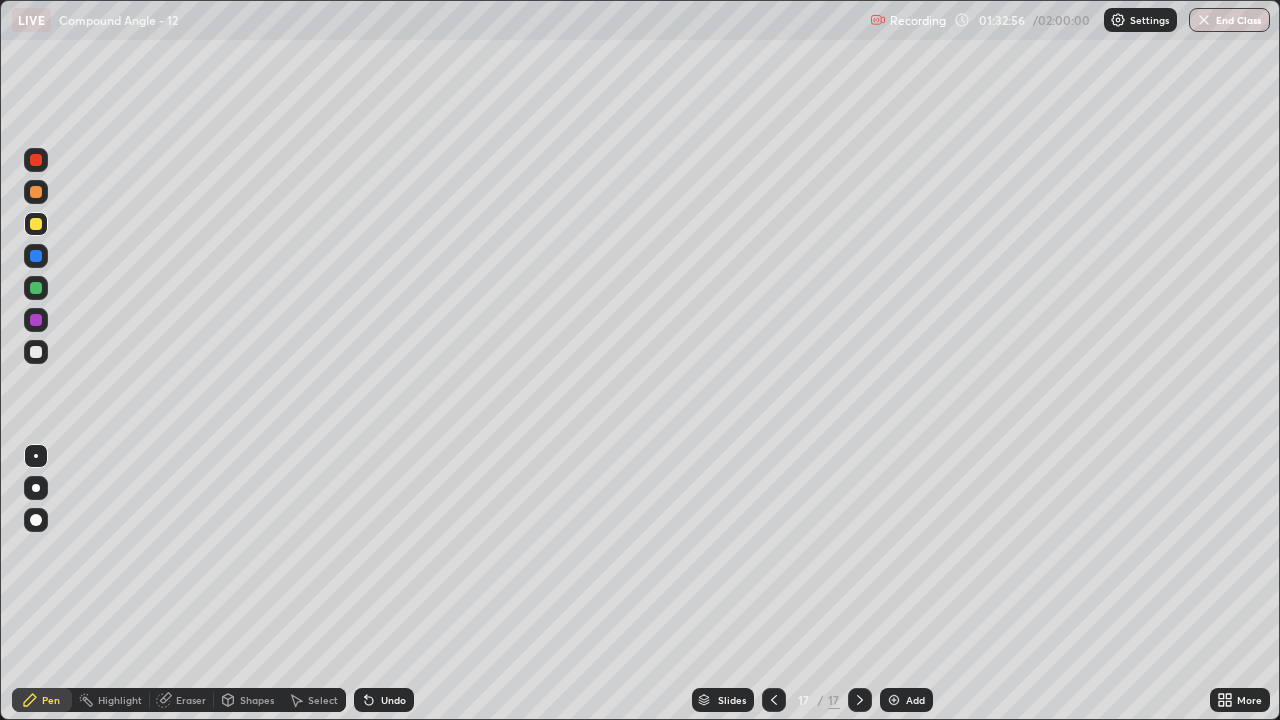 click on "Undo" at bounding box center [384, 700] 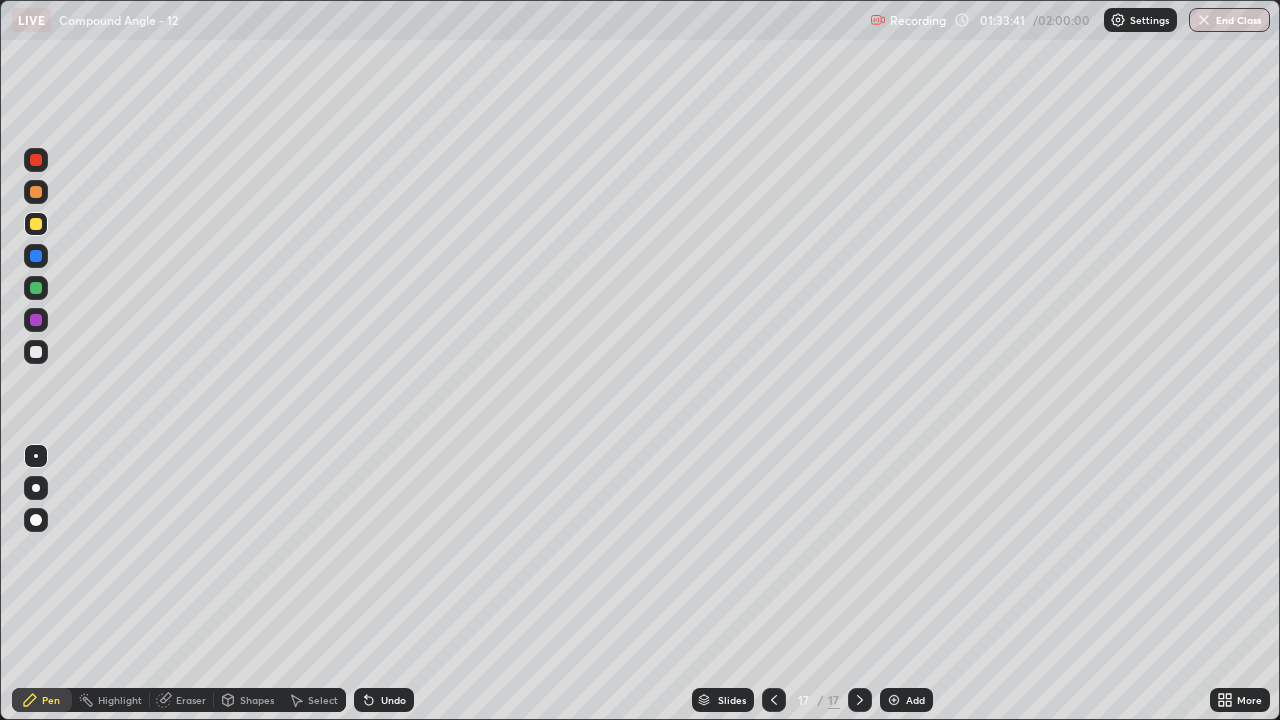 click on "Select" at bounding box center (323, 700) 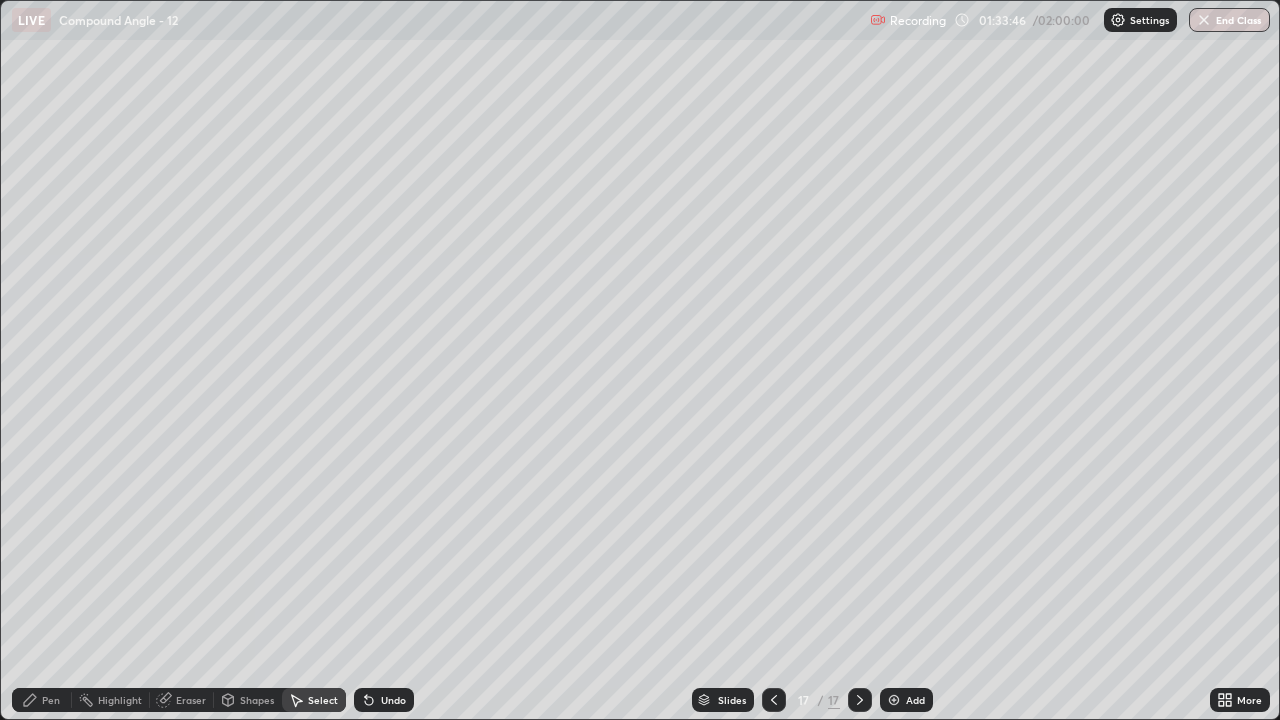 click on "Pen" at bounding box center [42, 700] 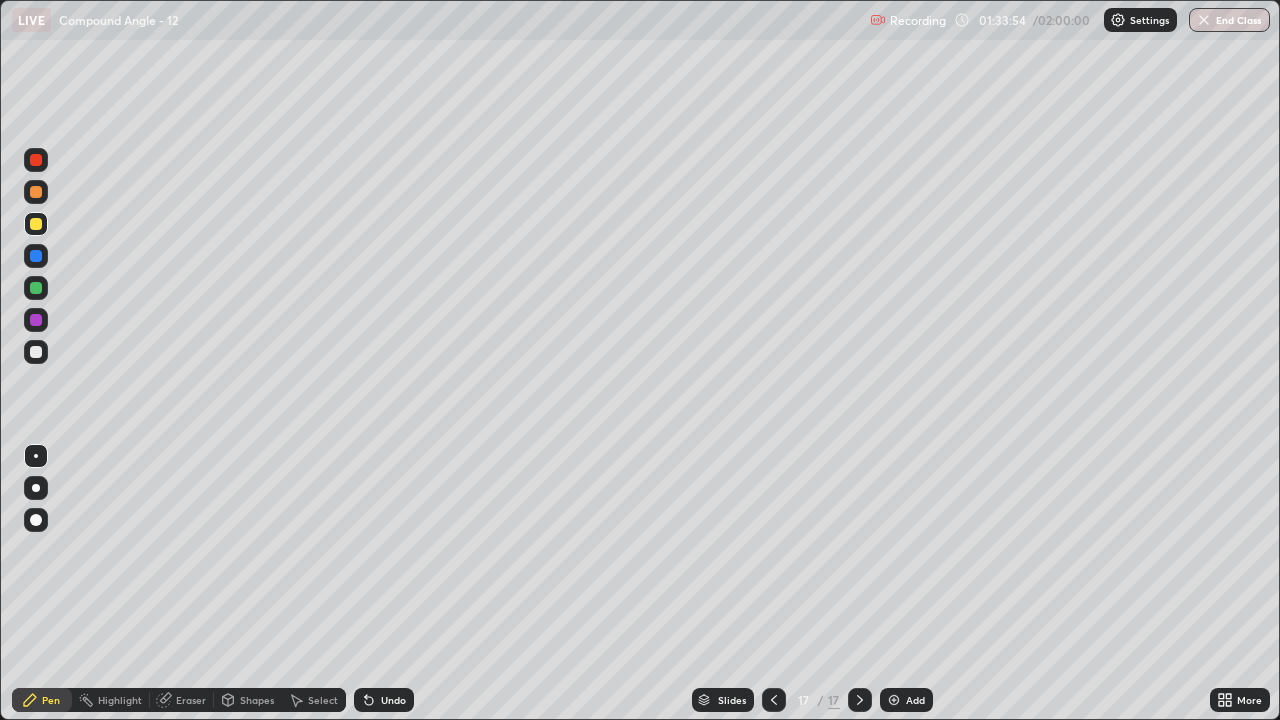 click on "Eraser" at bounding box center [191, 700] 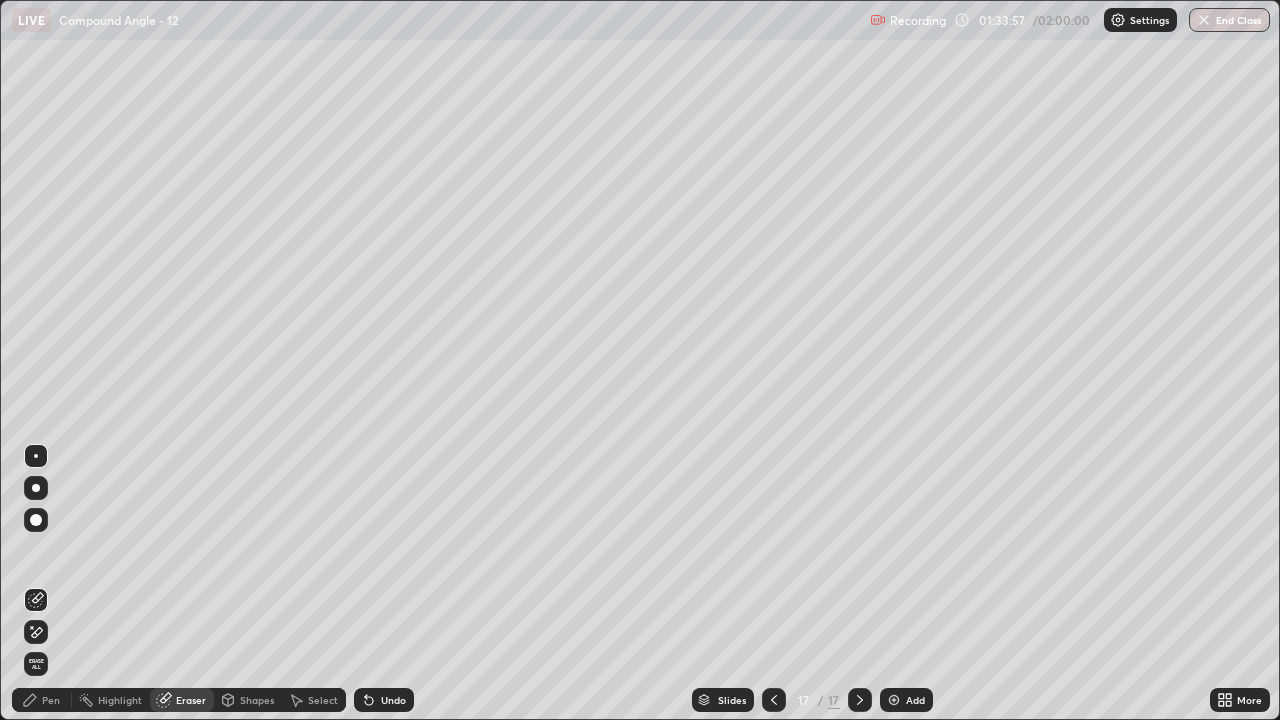 click on "Pen" at bounding box center [51, 700] 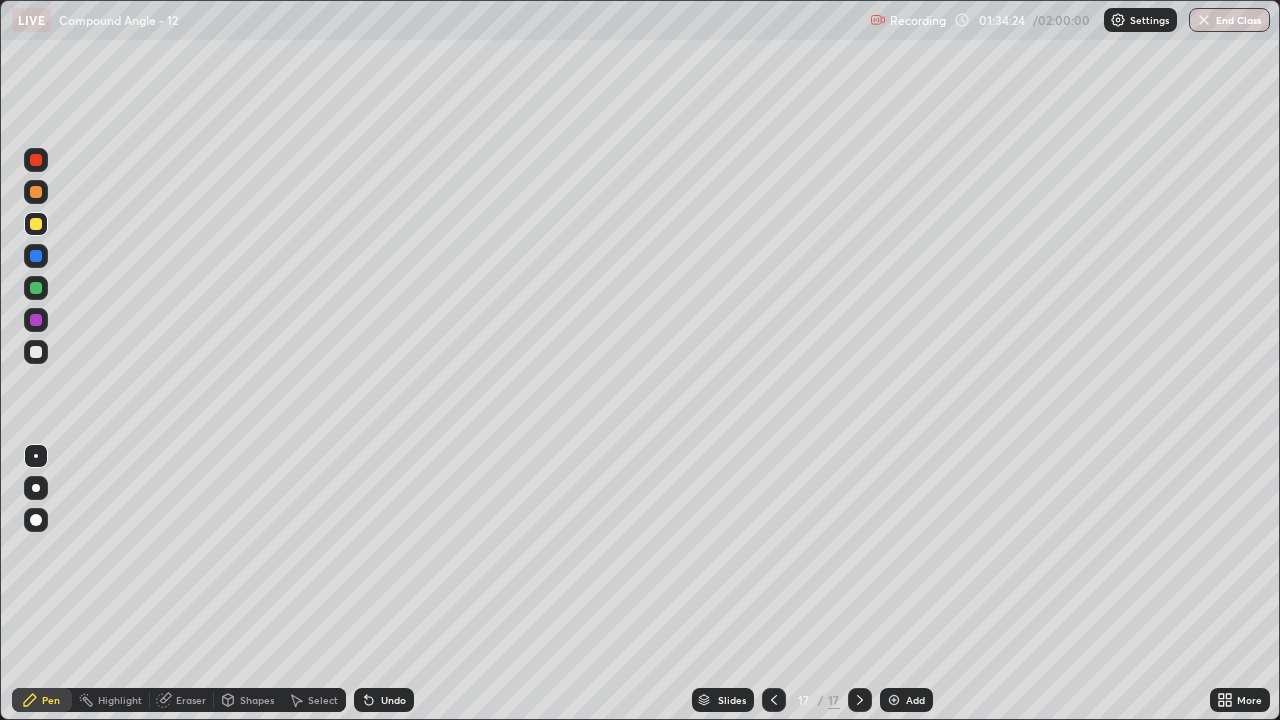 click at bounding box center (36, 352) 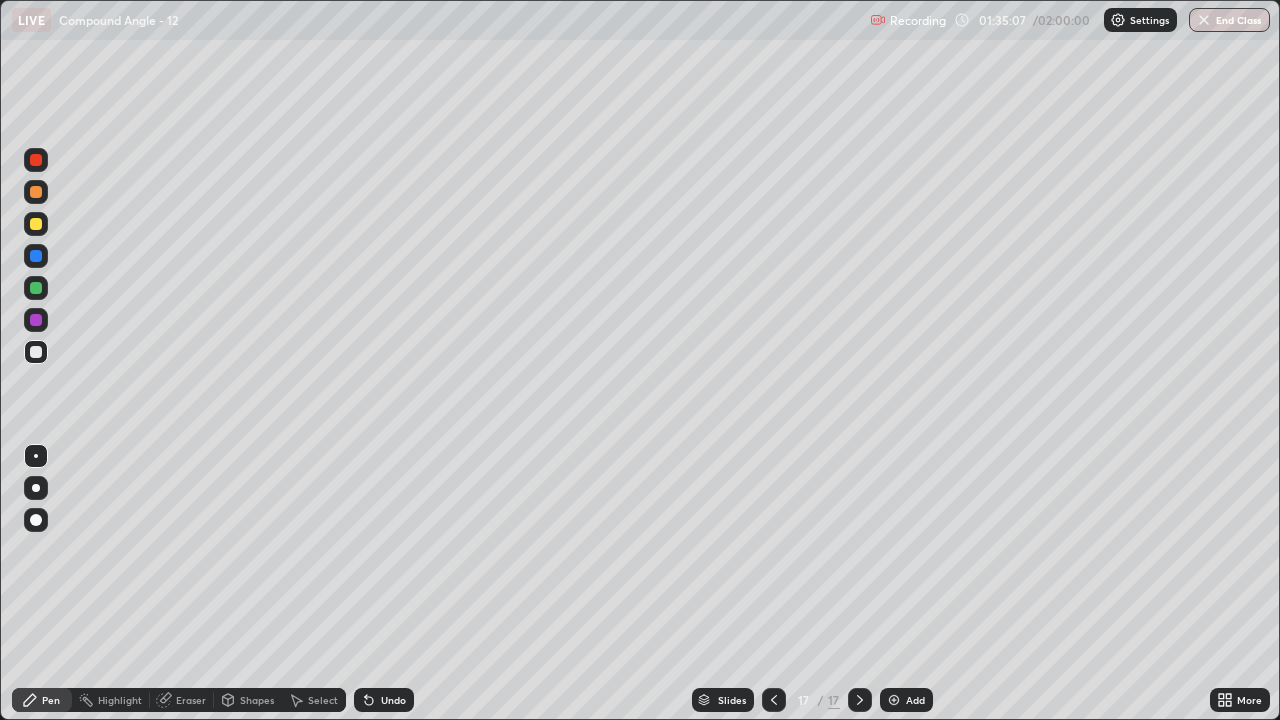 click 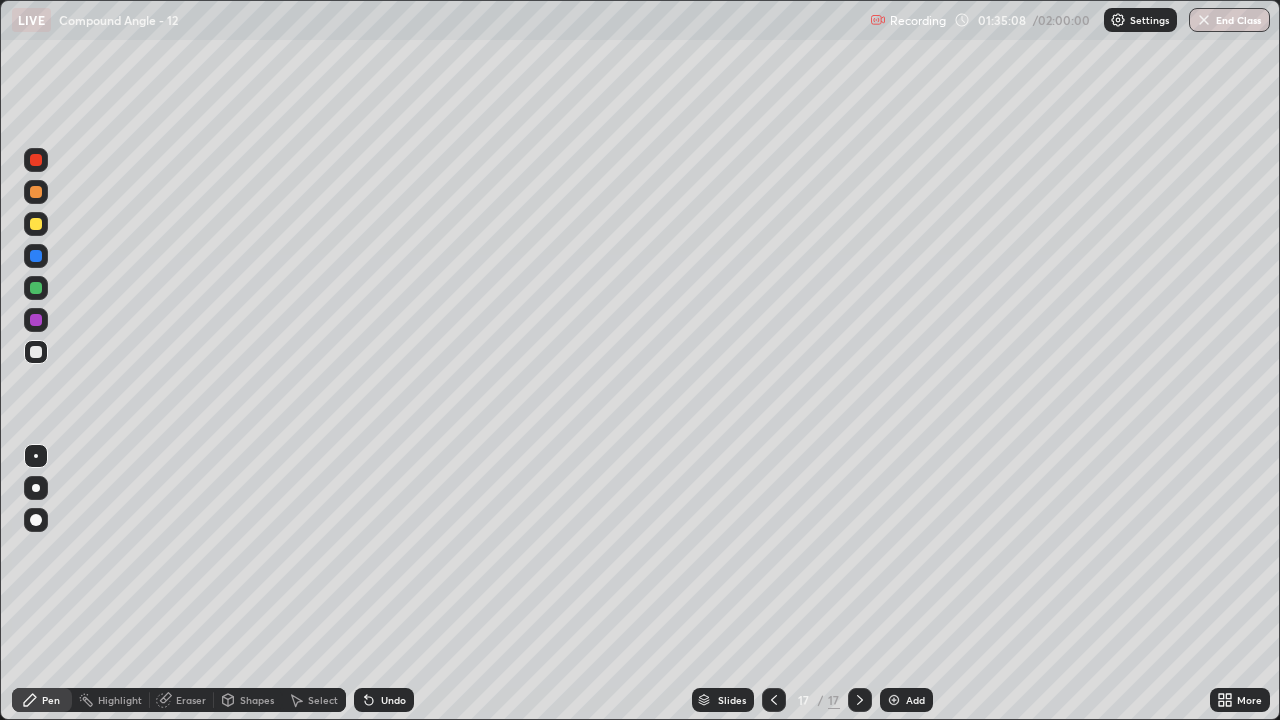 click 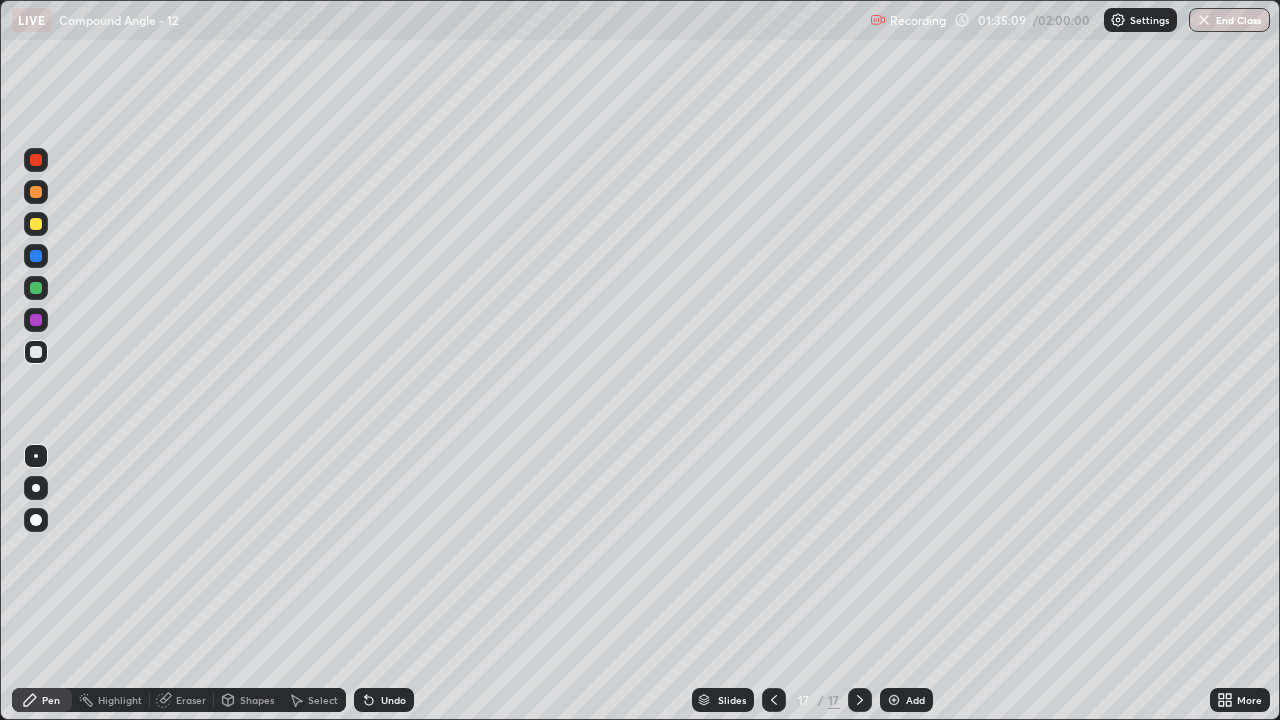 click 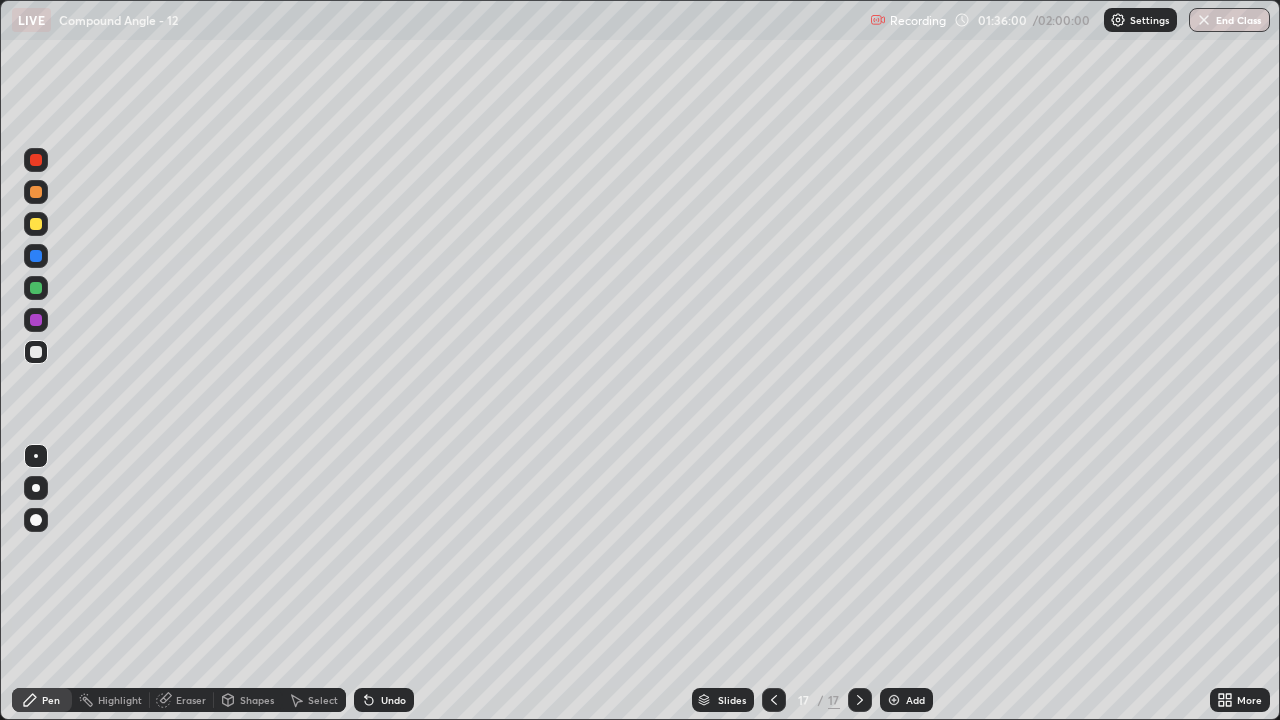 click on "Undo" at bounding box center (393, 700) 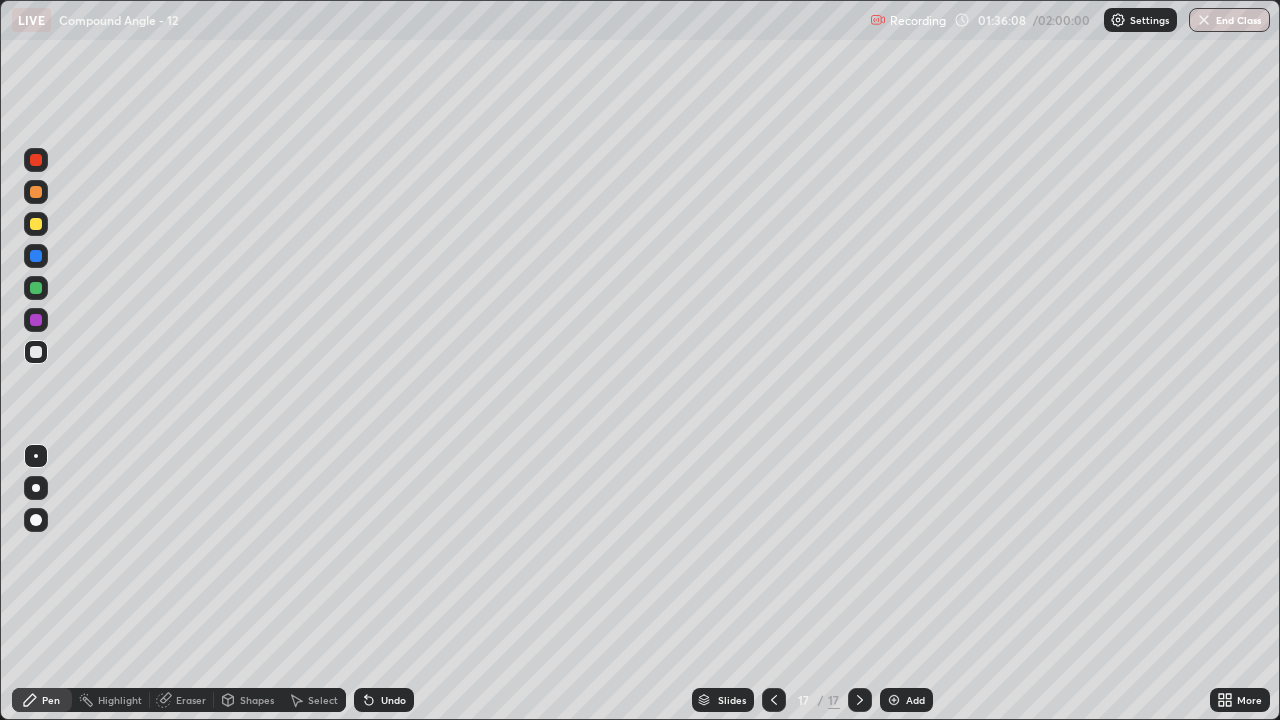 click on "Undo" at bounding box center (393, 700) 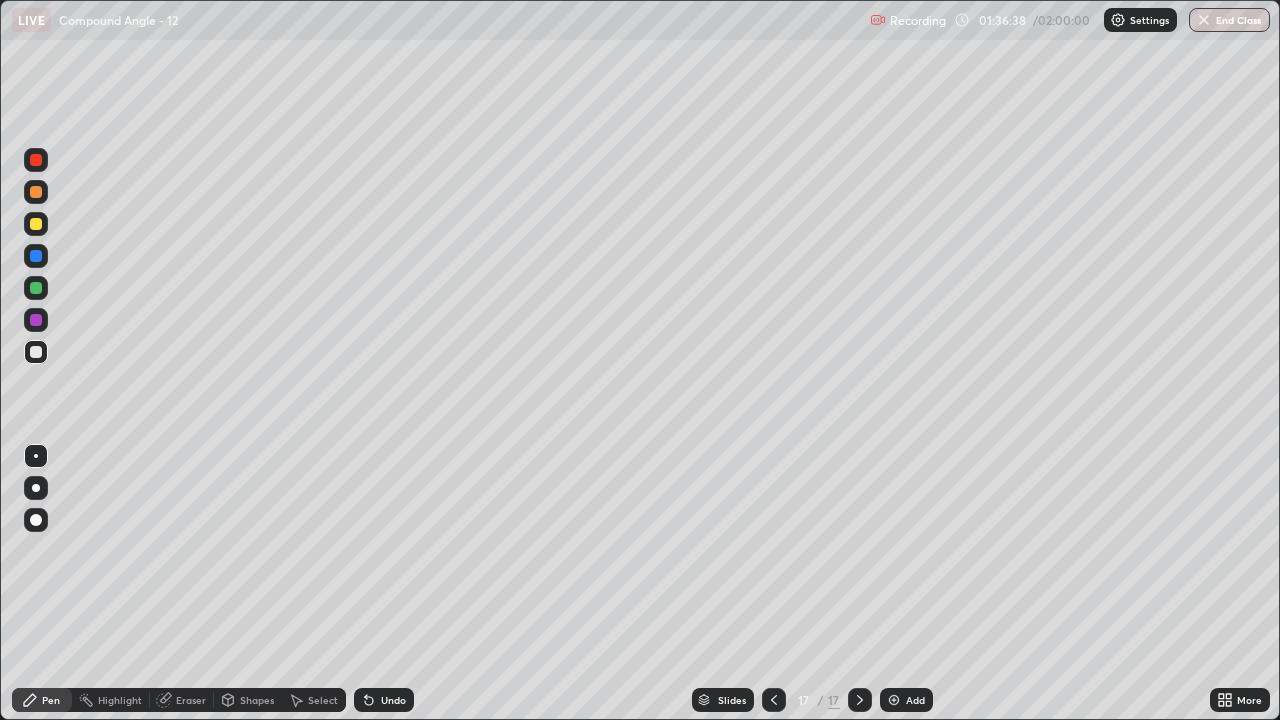 click on "Eraser" at bounding box center (191, 700) 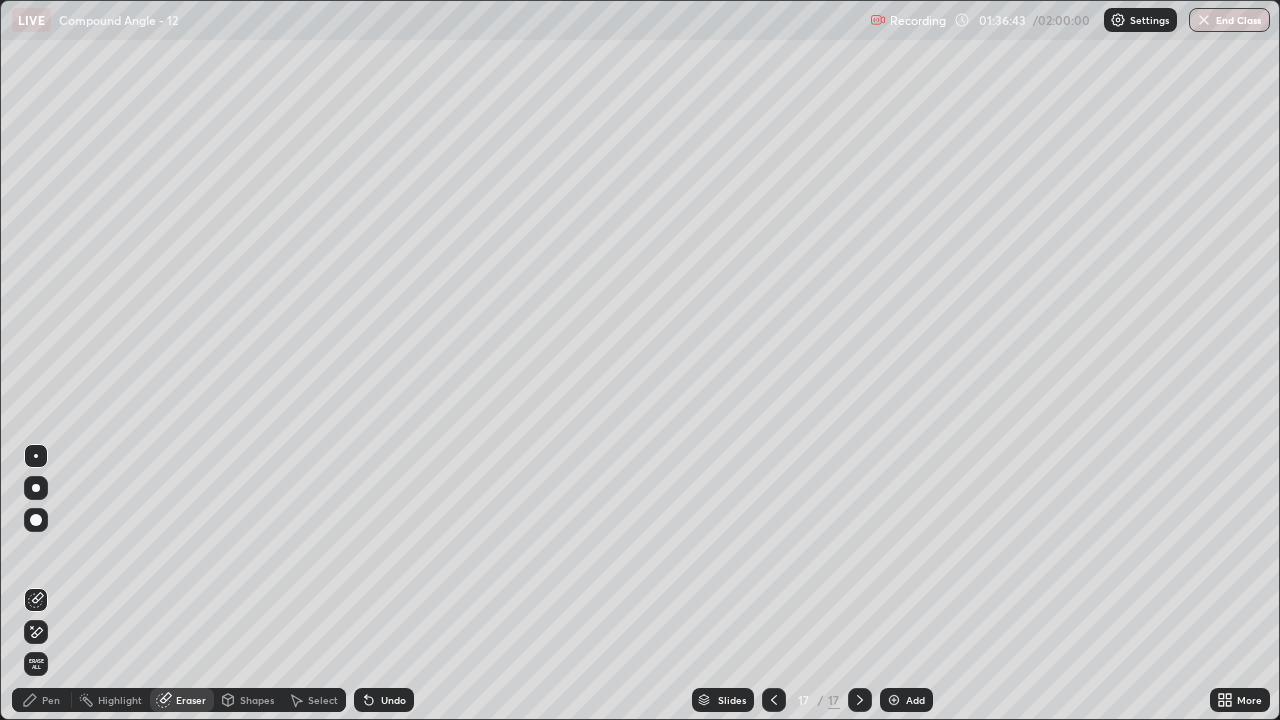 click on "Pen" at bounding box center [42, 700] 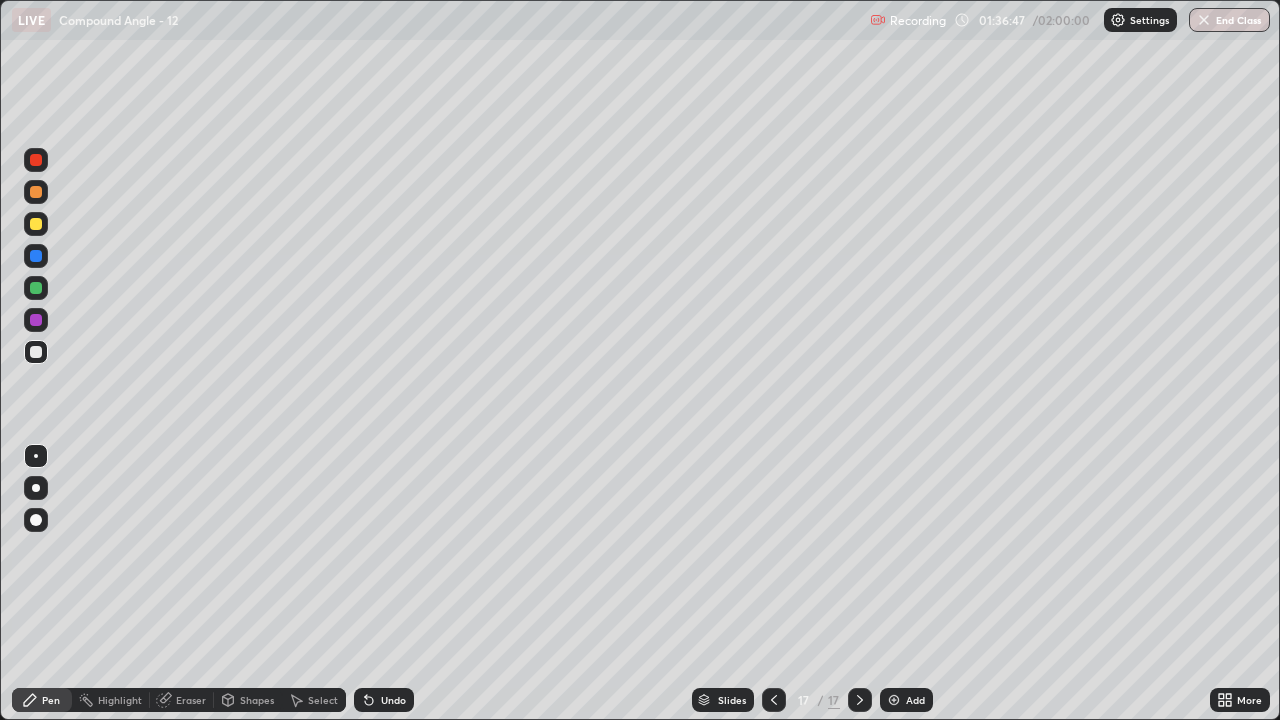 click on "Eraser" at bounding box center (191, 700) 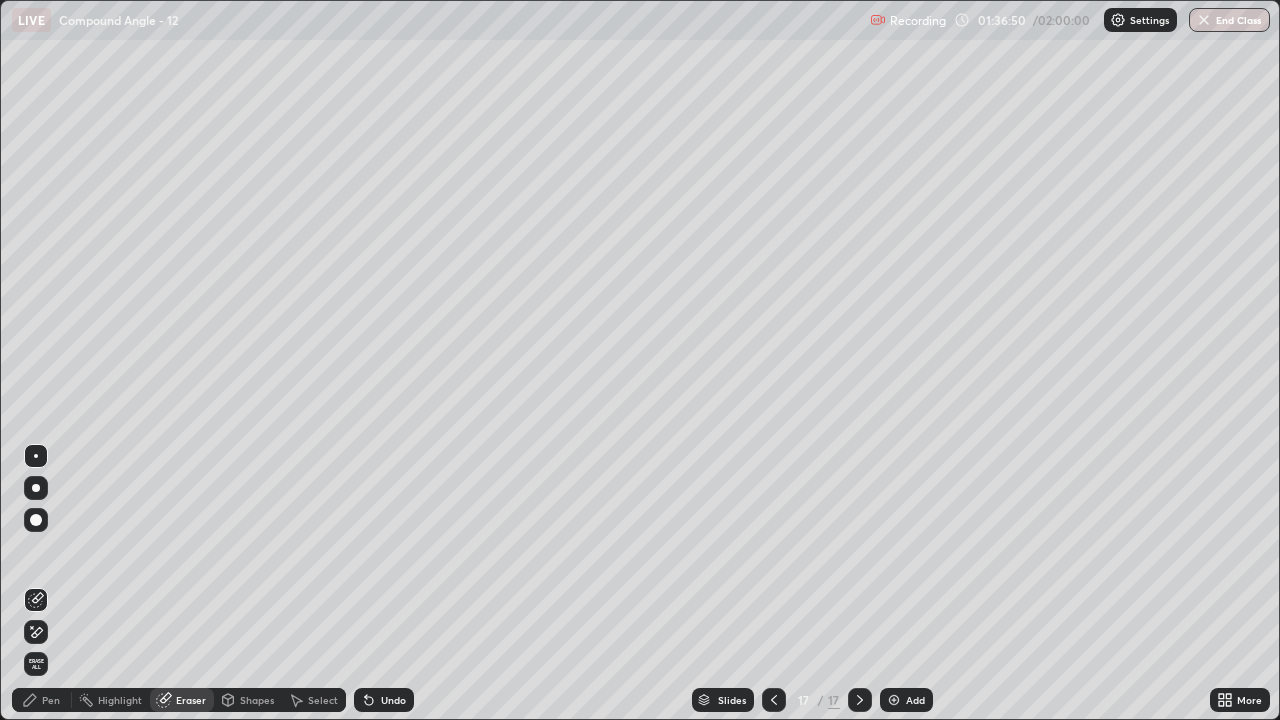 click on "Pen" at bounding box center (51, 700) 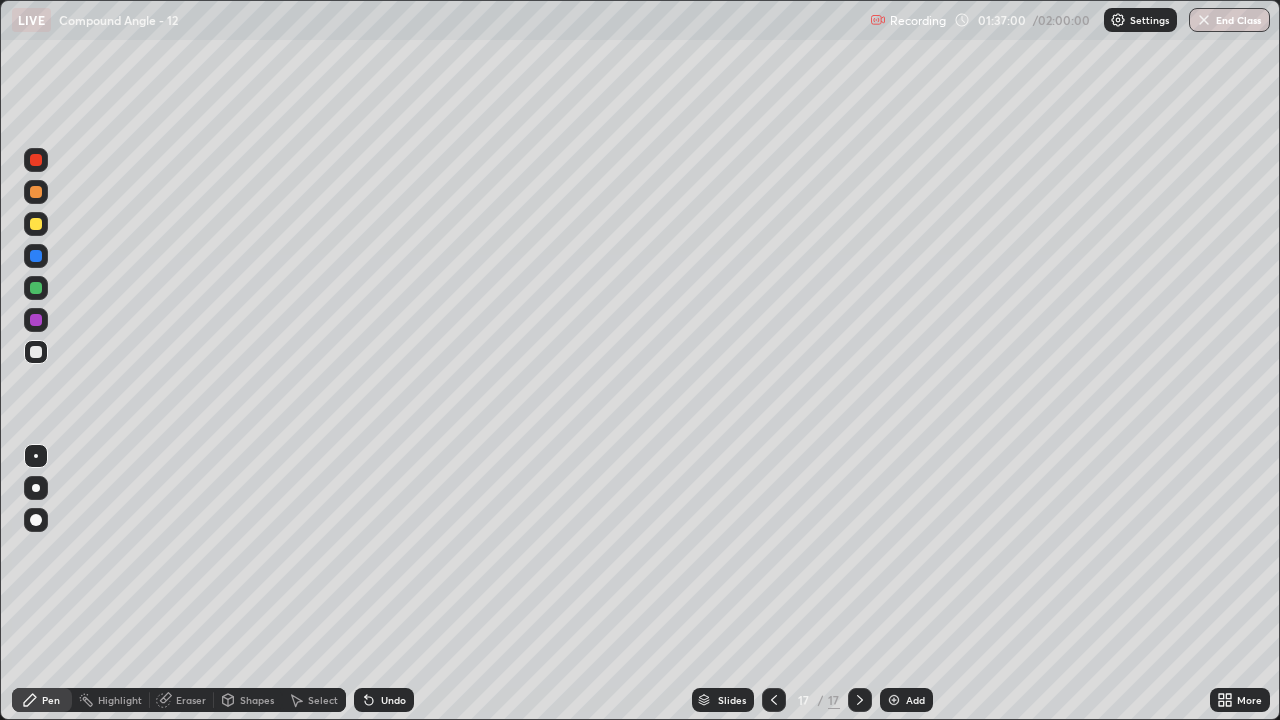 click on "Eraser" at bounding box center (191, 700) 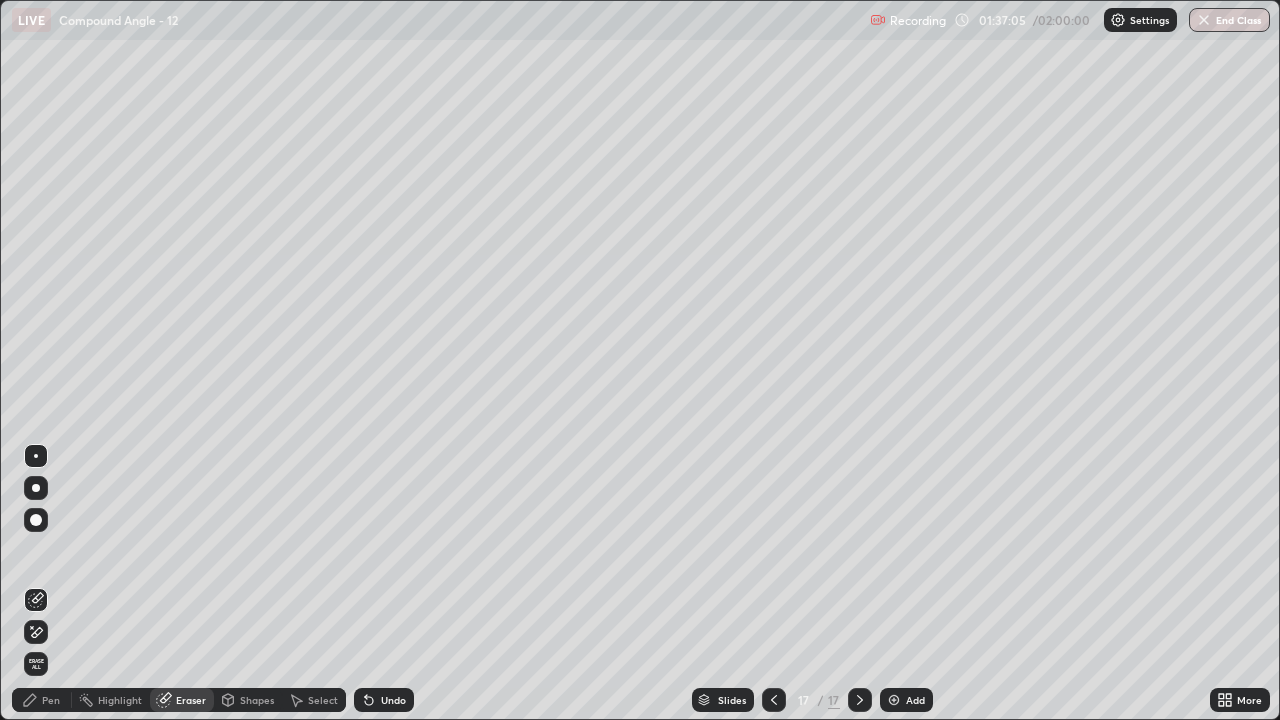 click 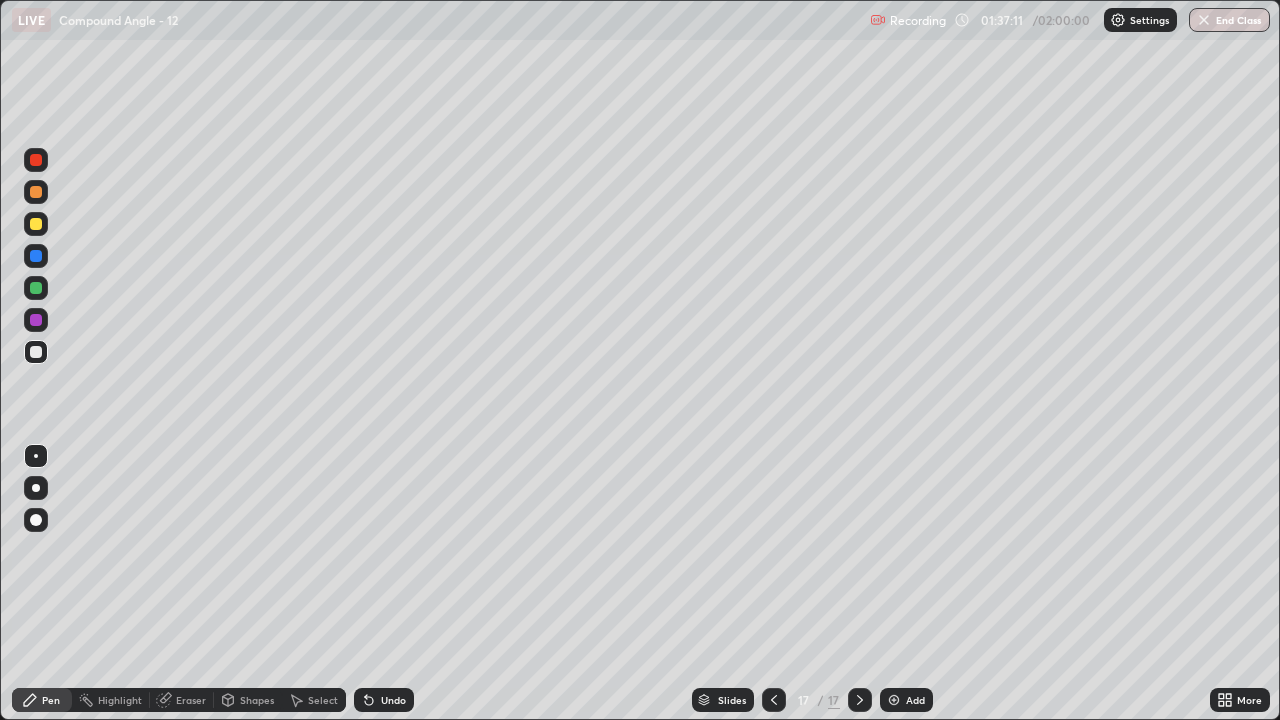 click on "Undo" at bounding box center [393, 700] 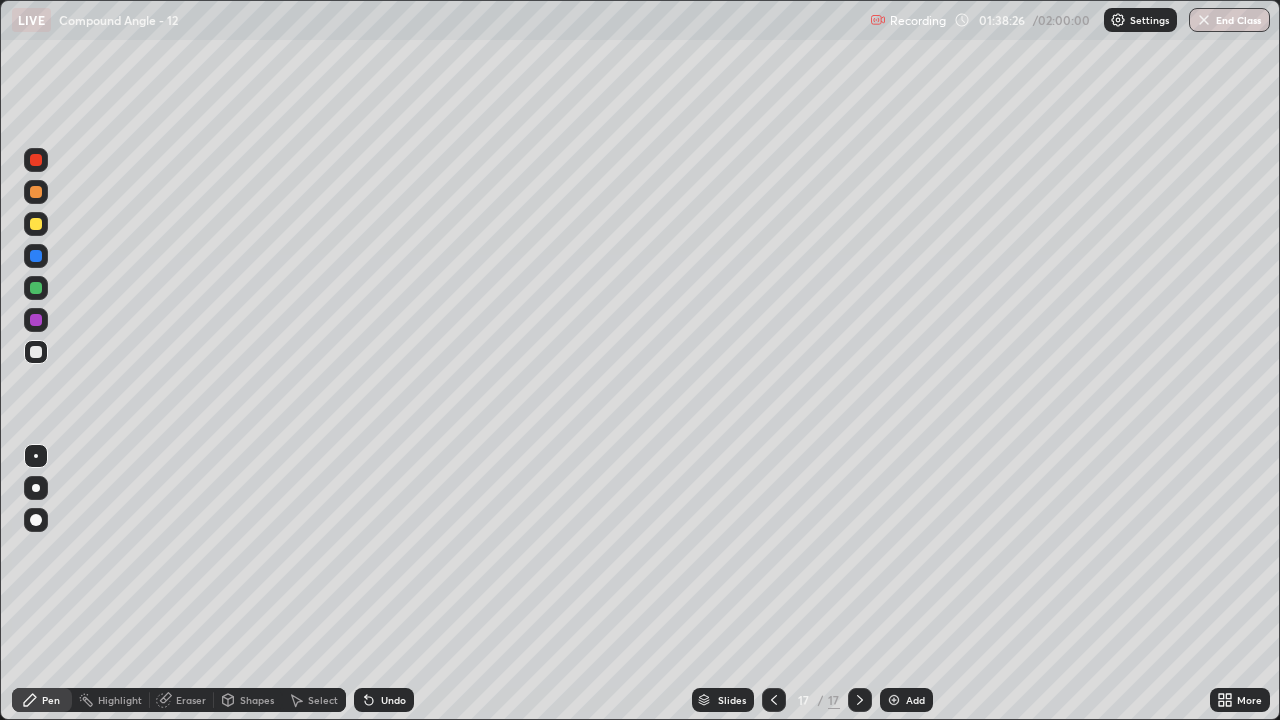 click on "Undo" at bounding box center [393, 700] 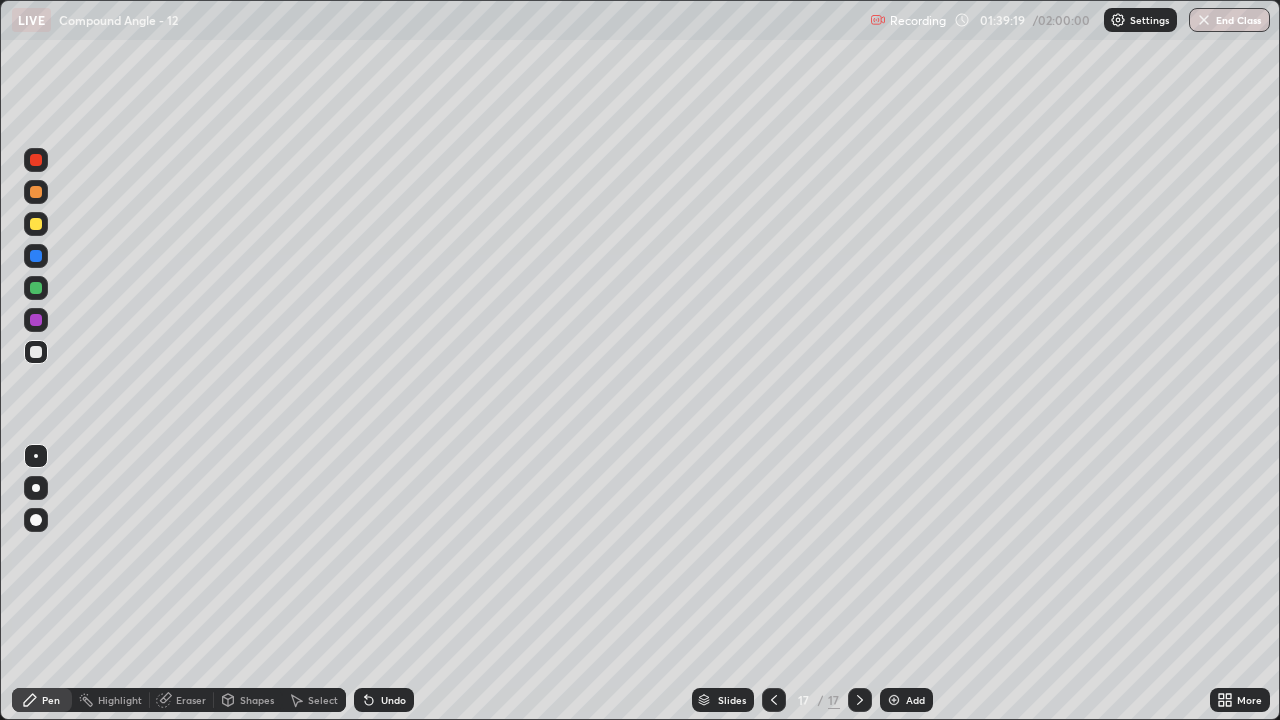 click on "Undo" at bounding box center (384, 700) 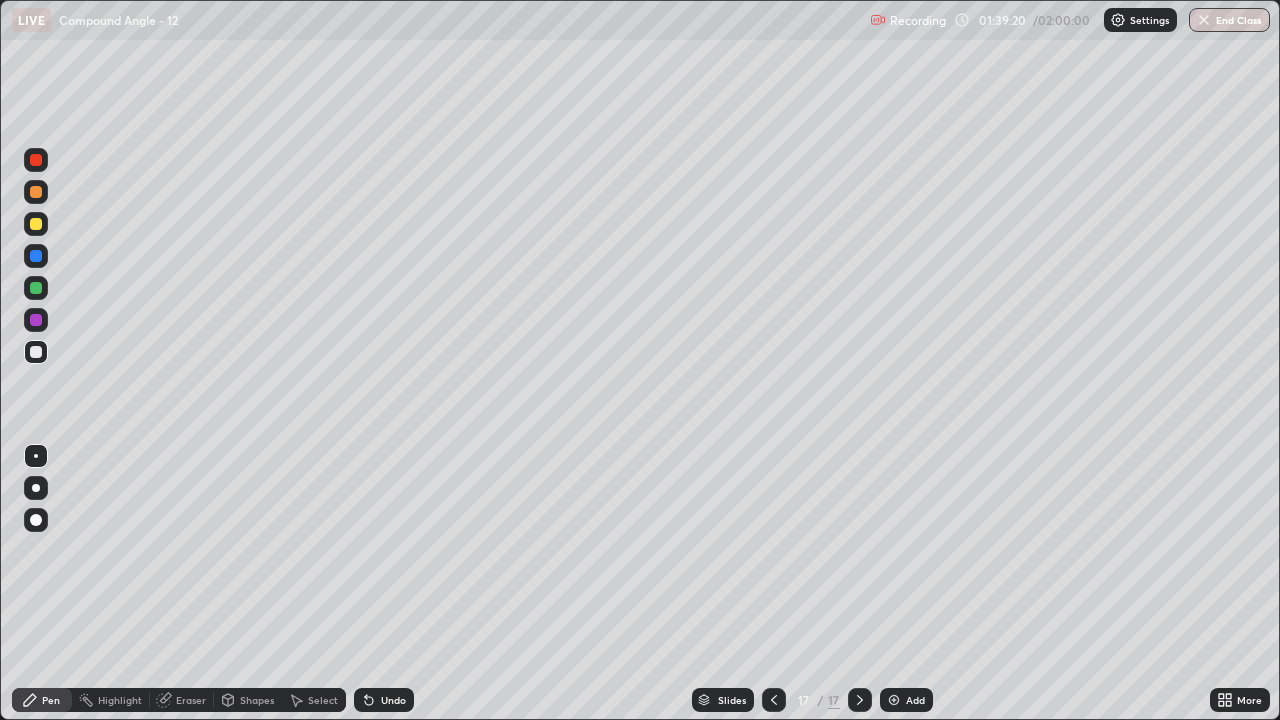 click on "Undo" at bounding box center [384, 700] 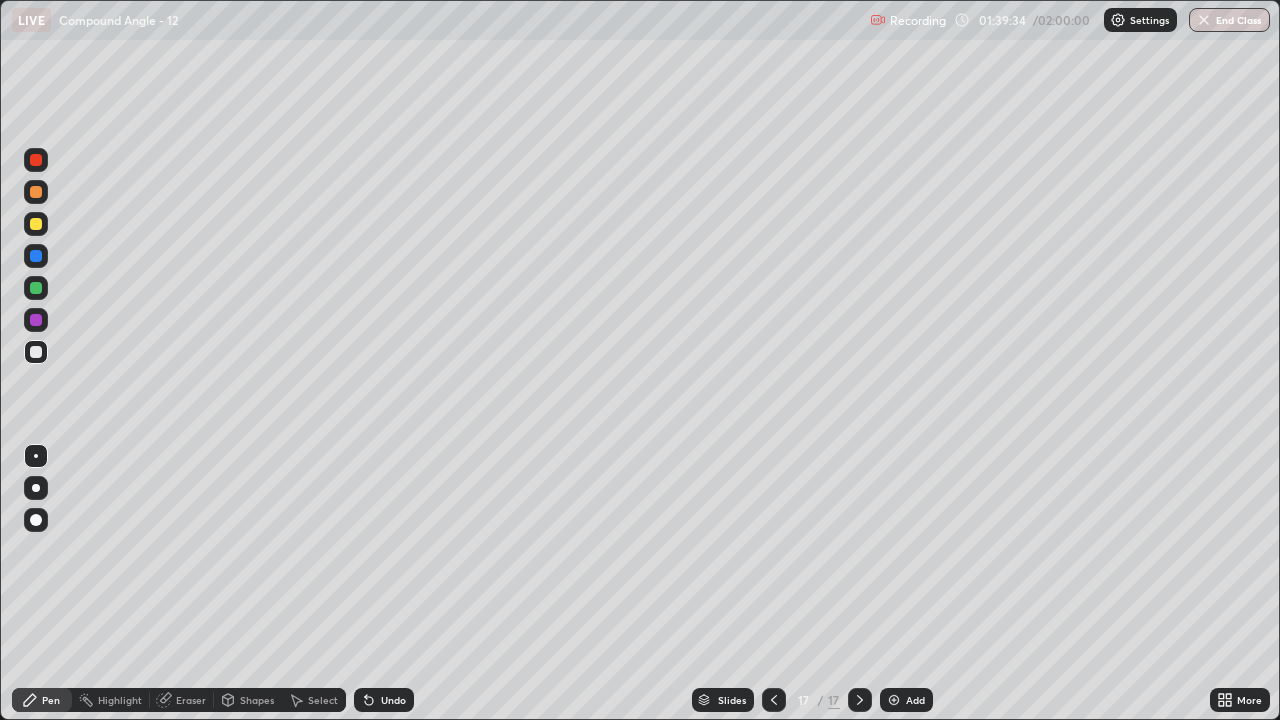 click on "Undo" at bounding box center [393, 700] 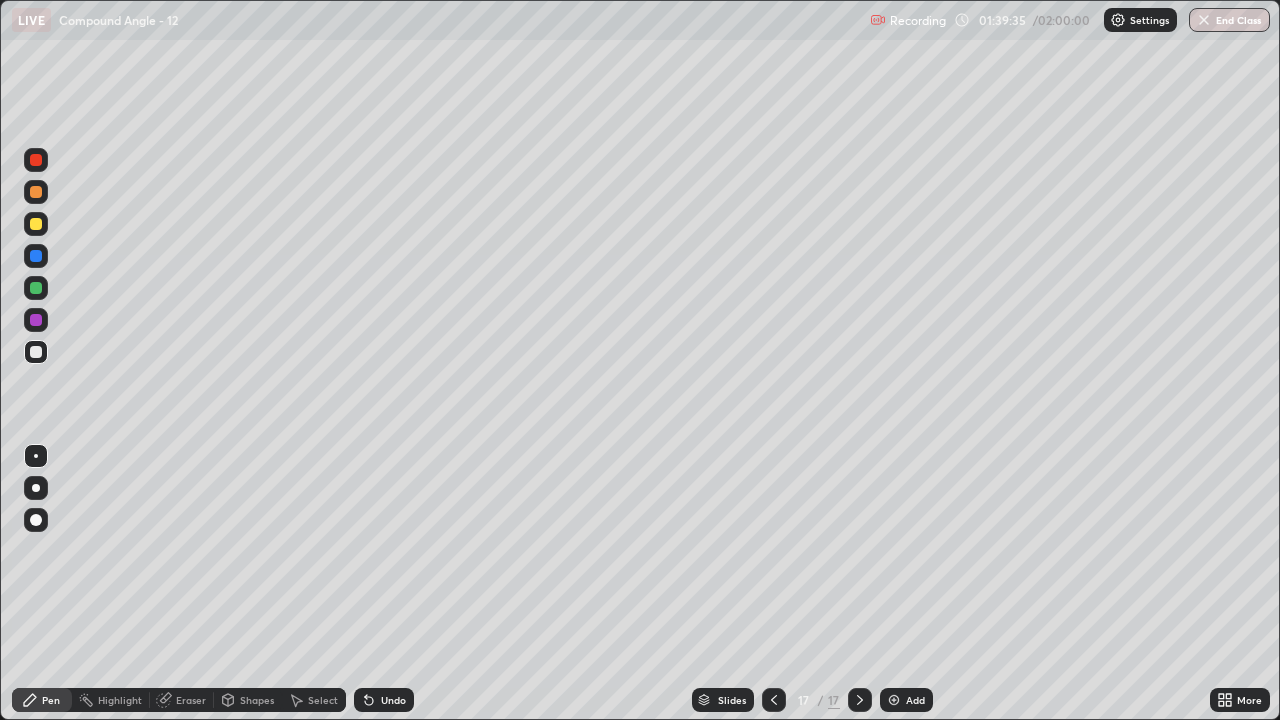 click on "Undo" at bounding box center (393, 700) 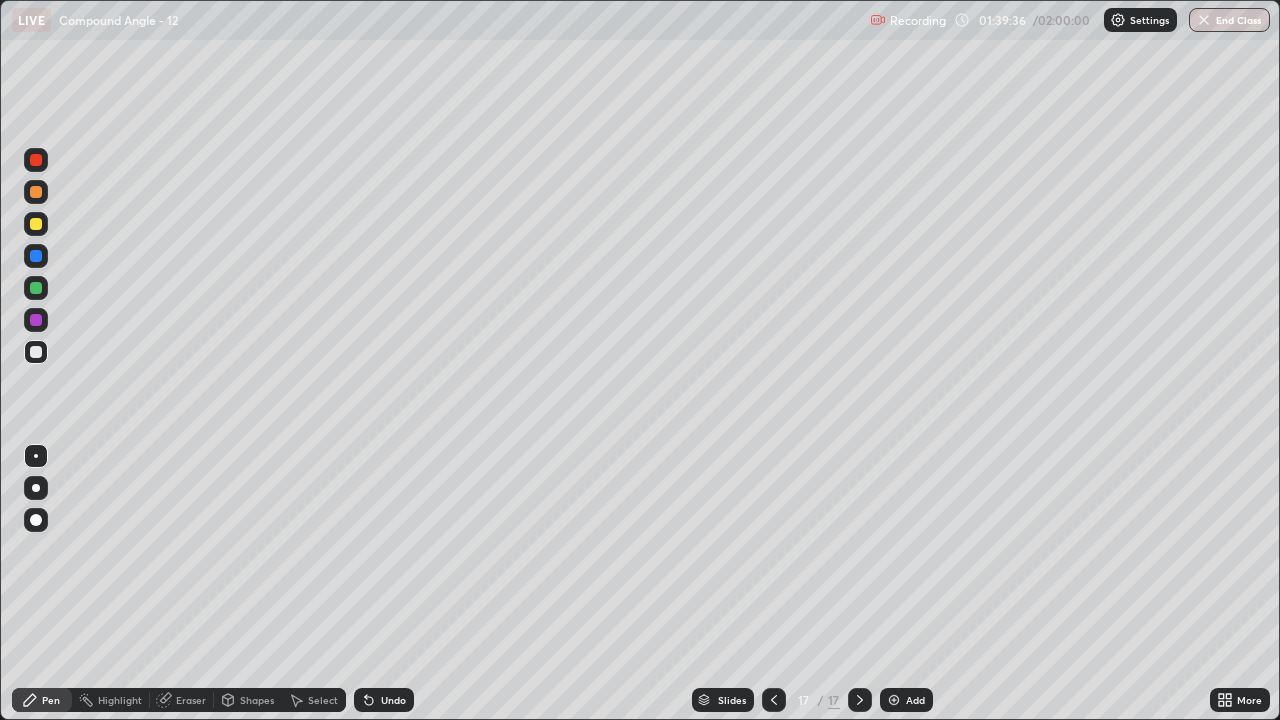 click on "Undo" at bounding box center [393, 700] 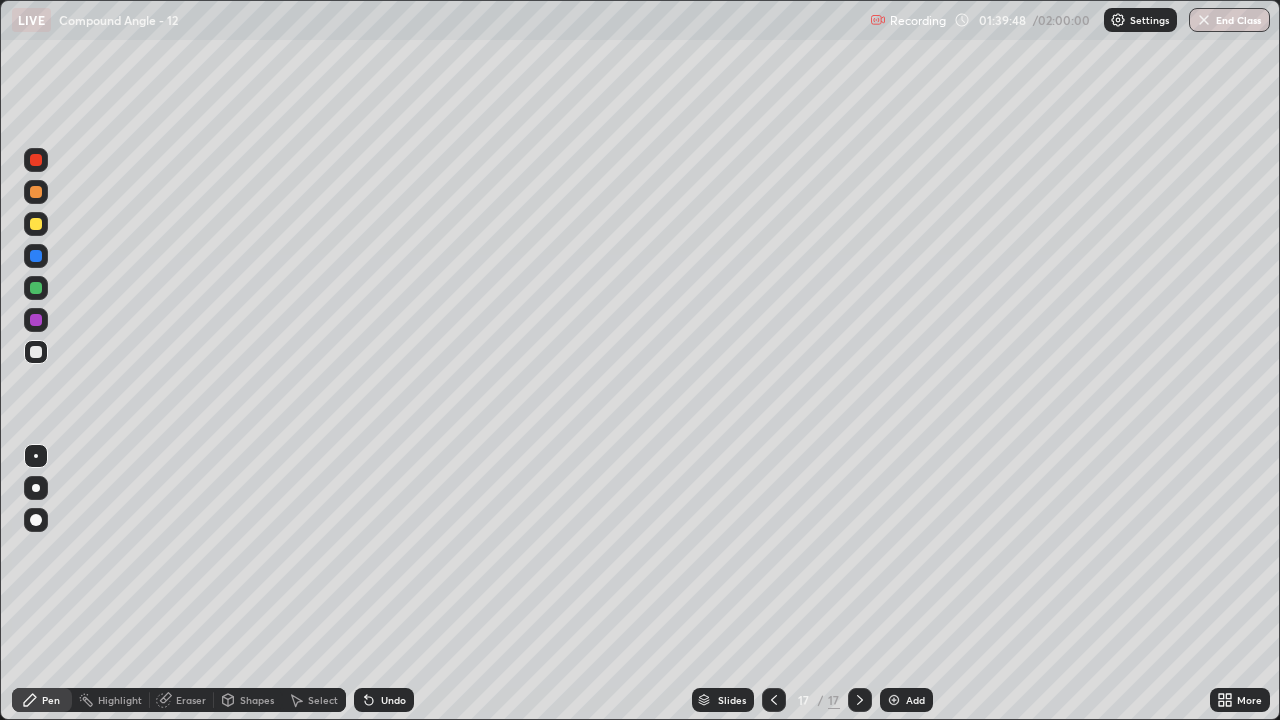 click on "Eraser" at bounding box center (191, 700) 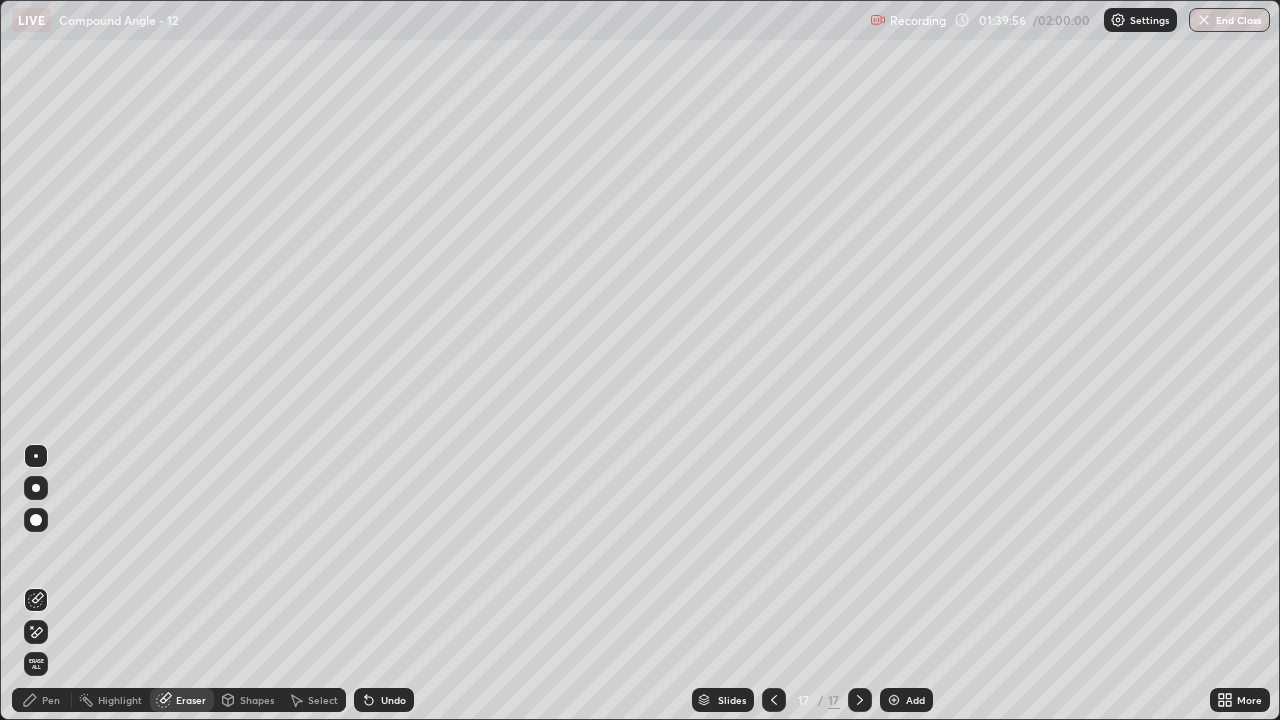 click on "Pen" at bounding box center (51, 700) 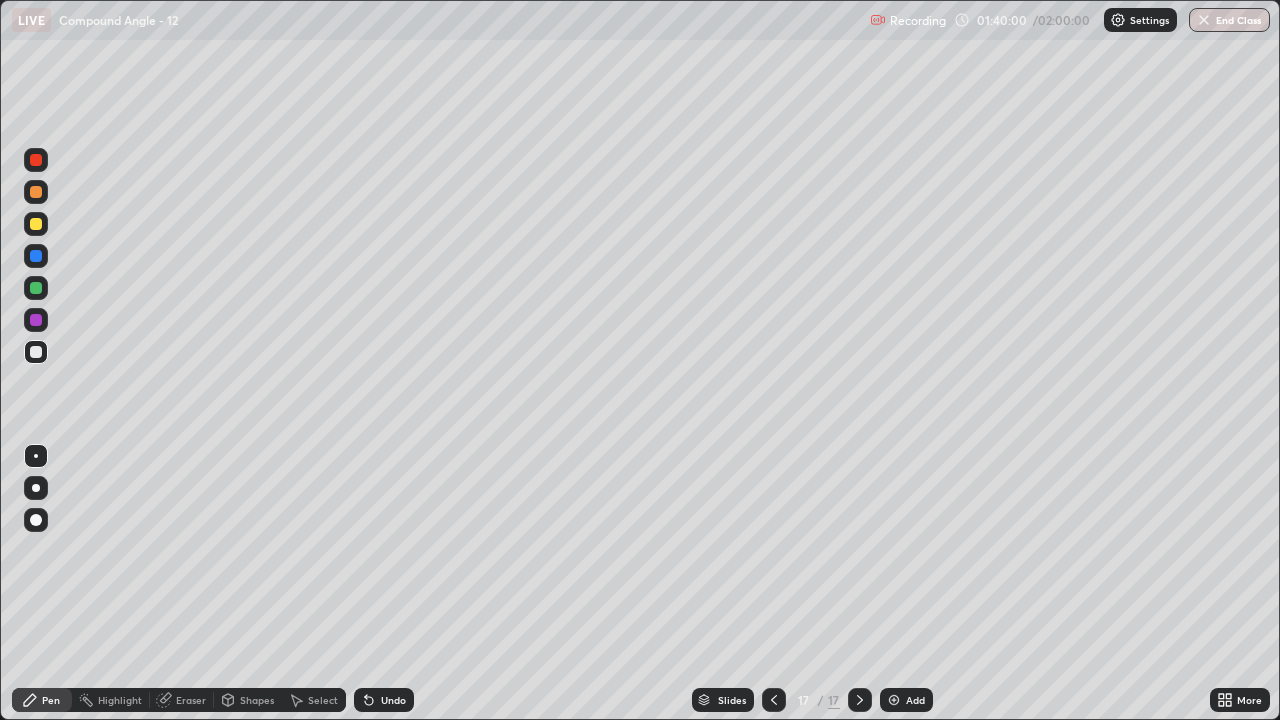 click on "Undo" at bounding box center (393, 700) 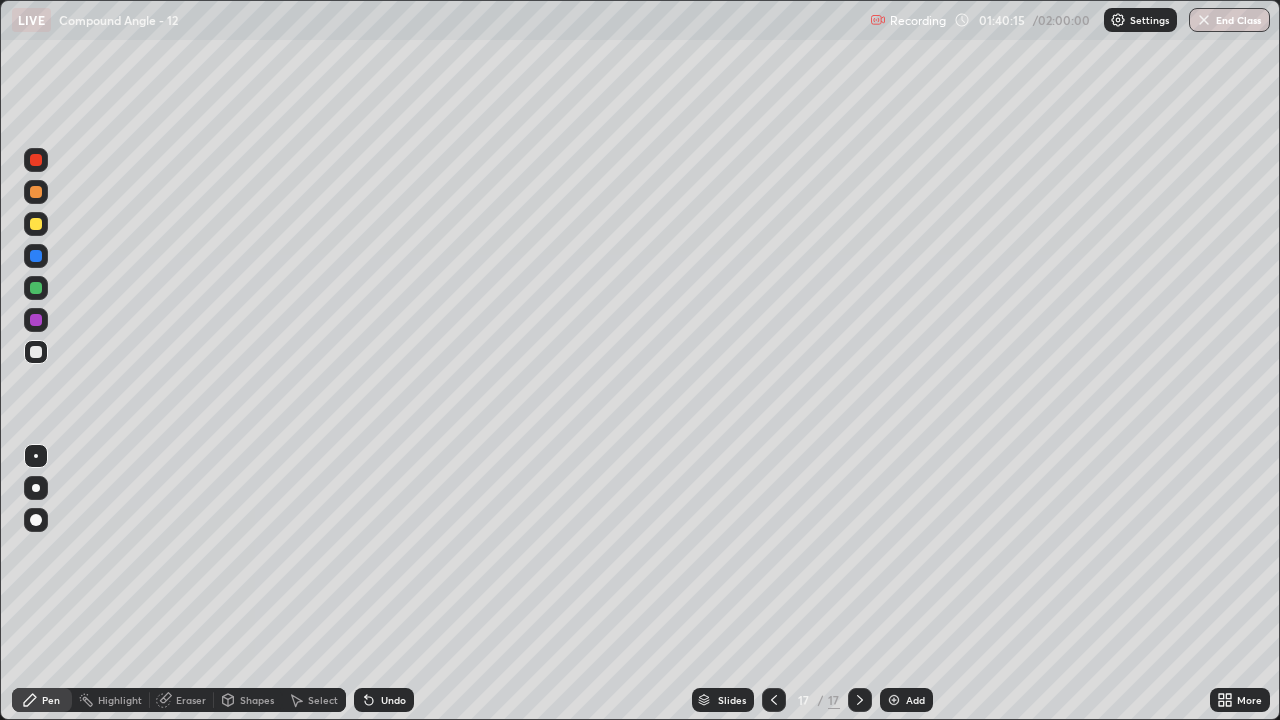 click at bounding box center [36, 288] 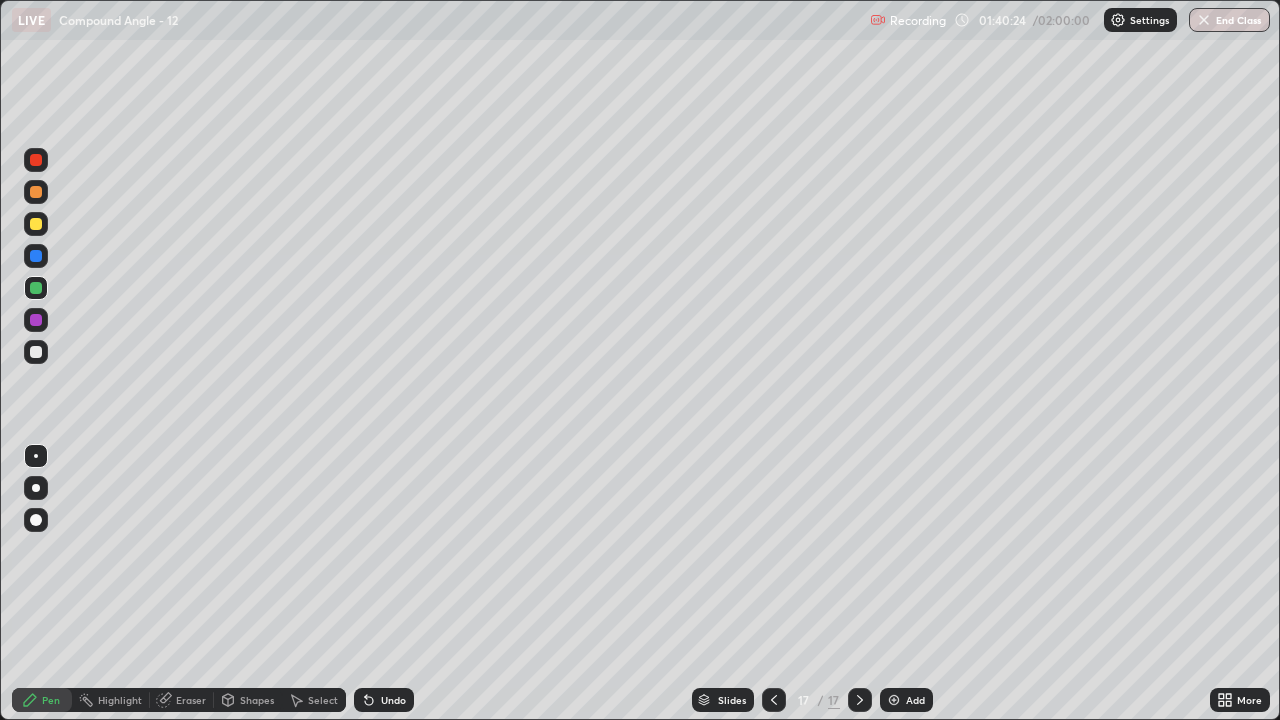click on "Add" at bounding box center (915, 700) 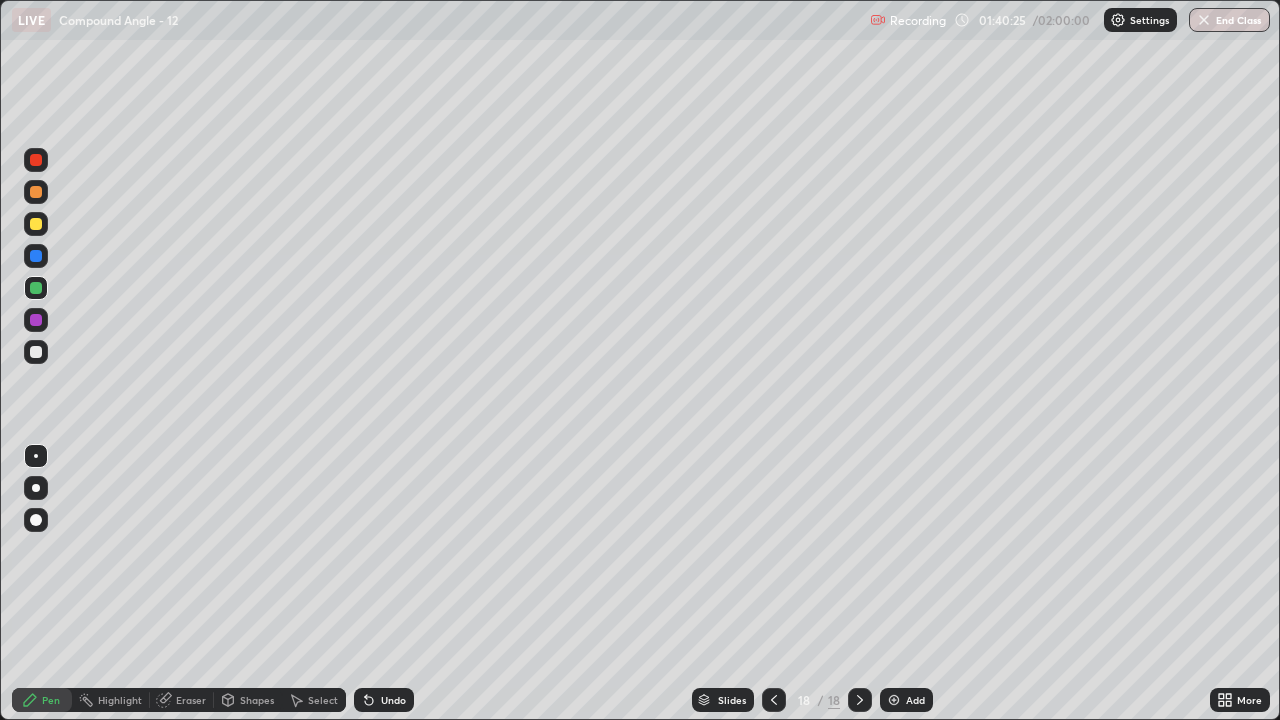 click on "Pen" at bounding box center (42, 700) 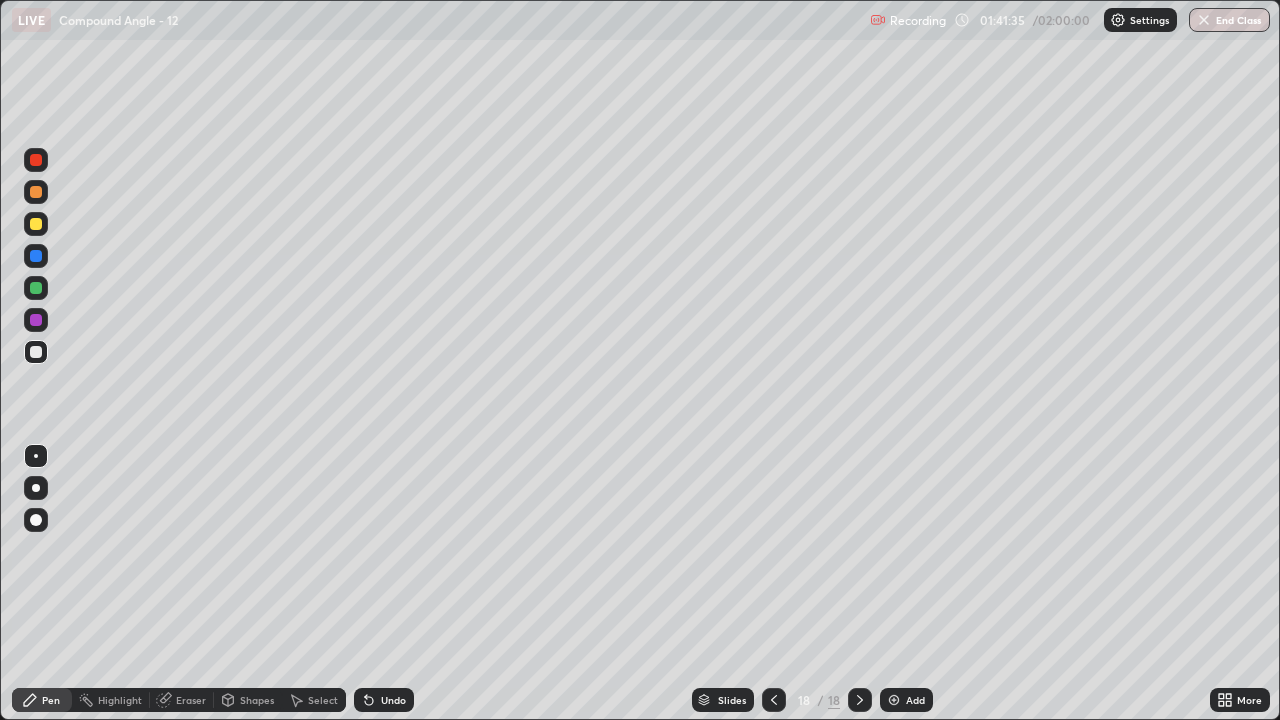 click at bounding box center [36, 352] 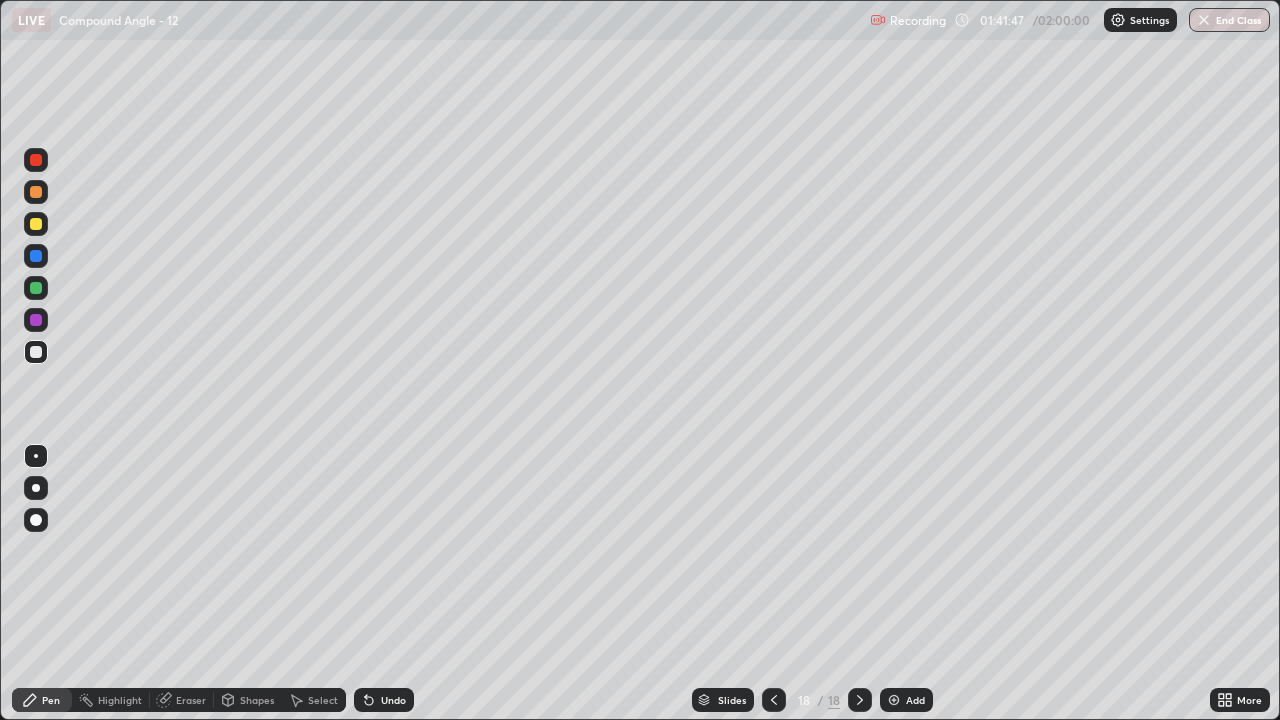 click on "Add" at bounding box center (915, 700) 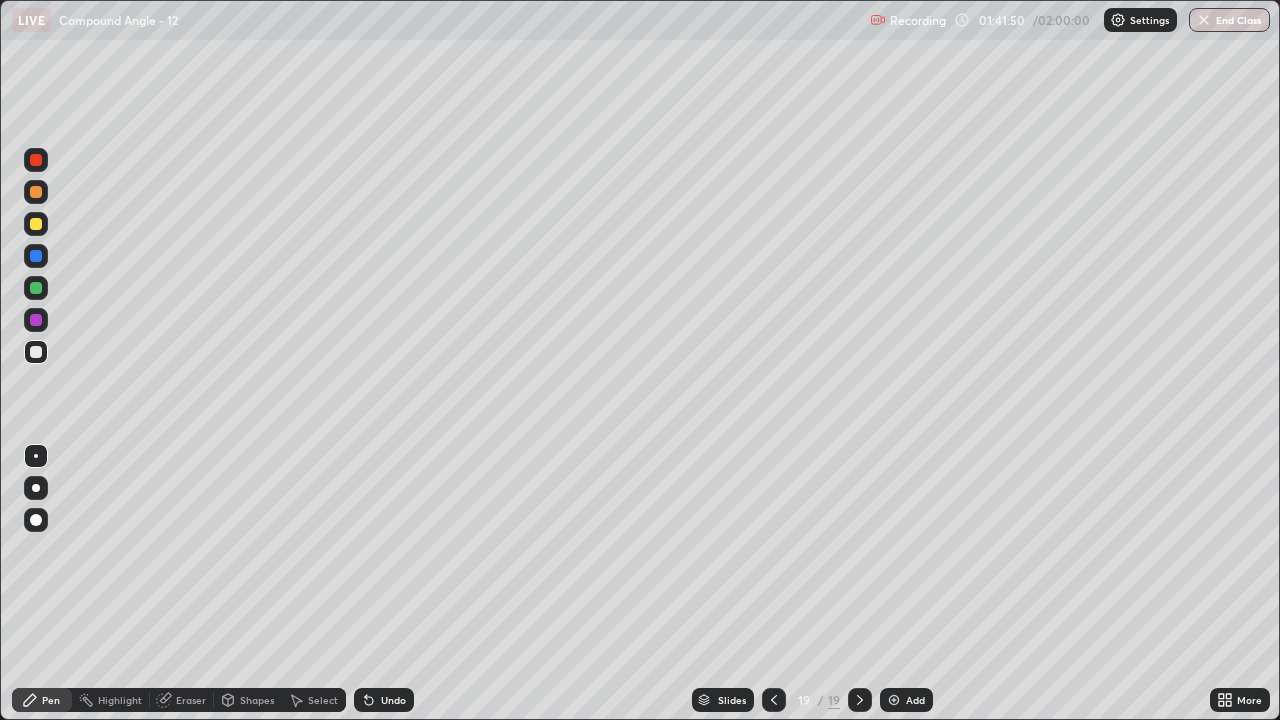 click at bounding box center [774, 700] 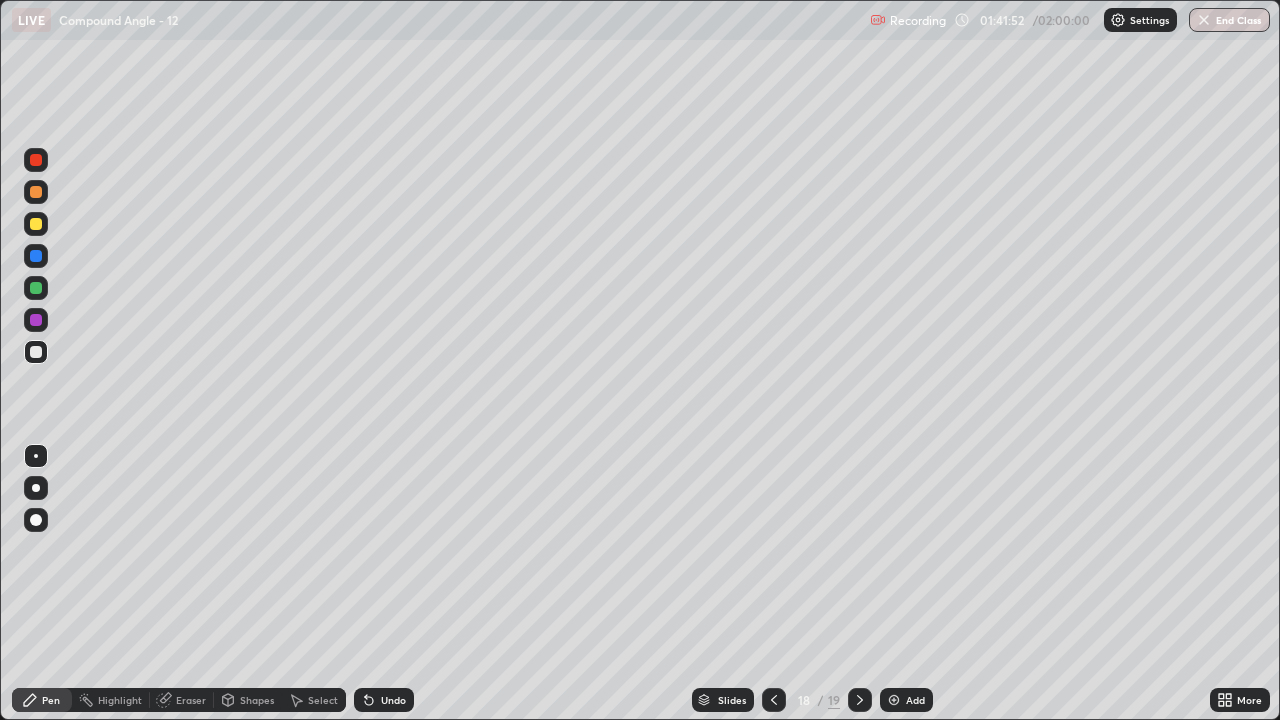 click 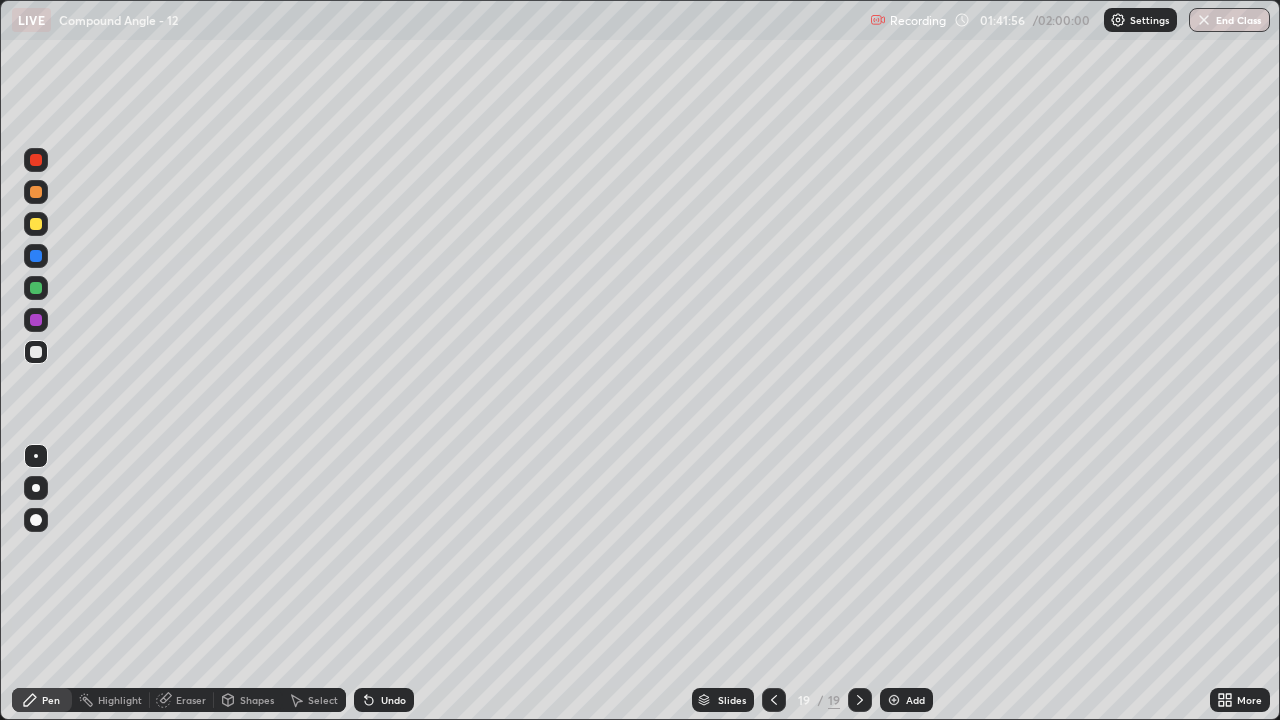 click at bounding box center [774, 700] 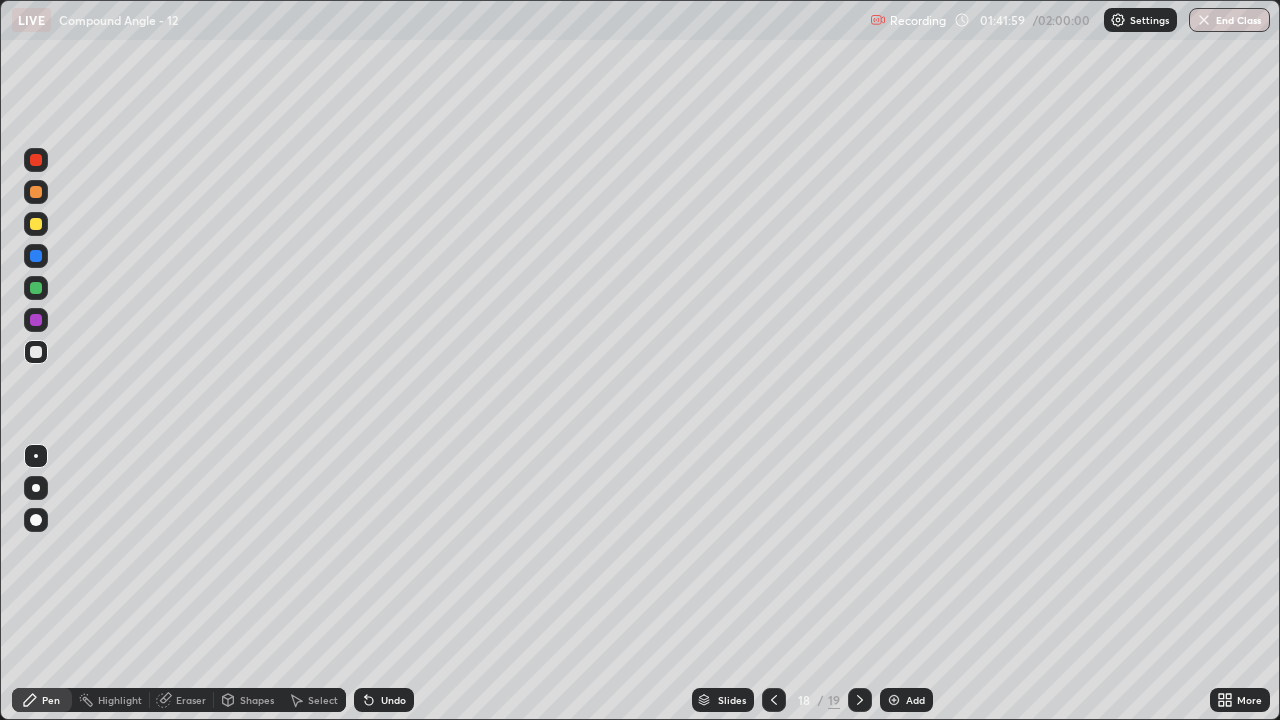 click 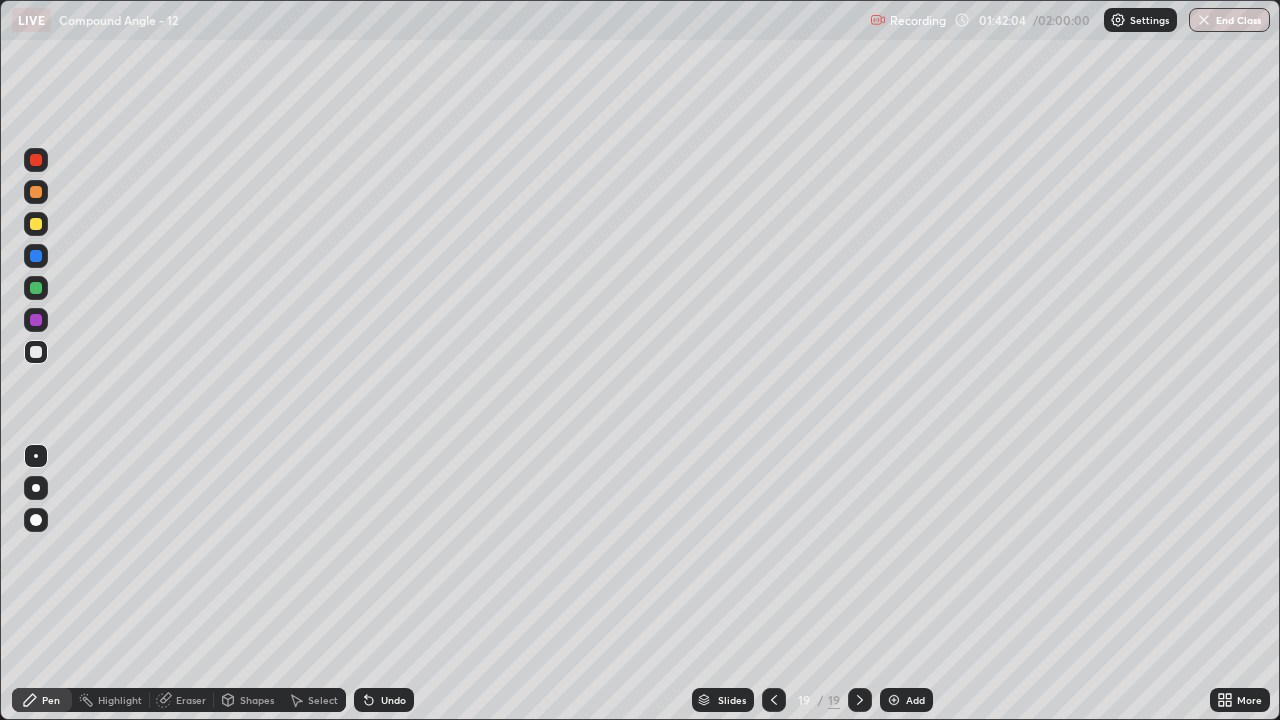 click on "Undo" at bounding box center (393, 700) 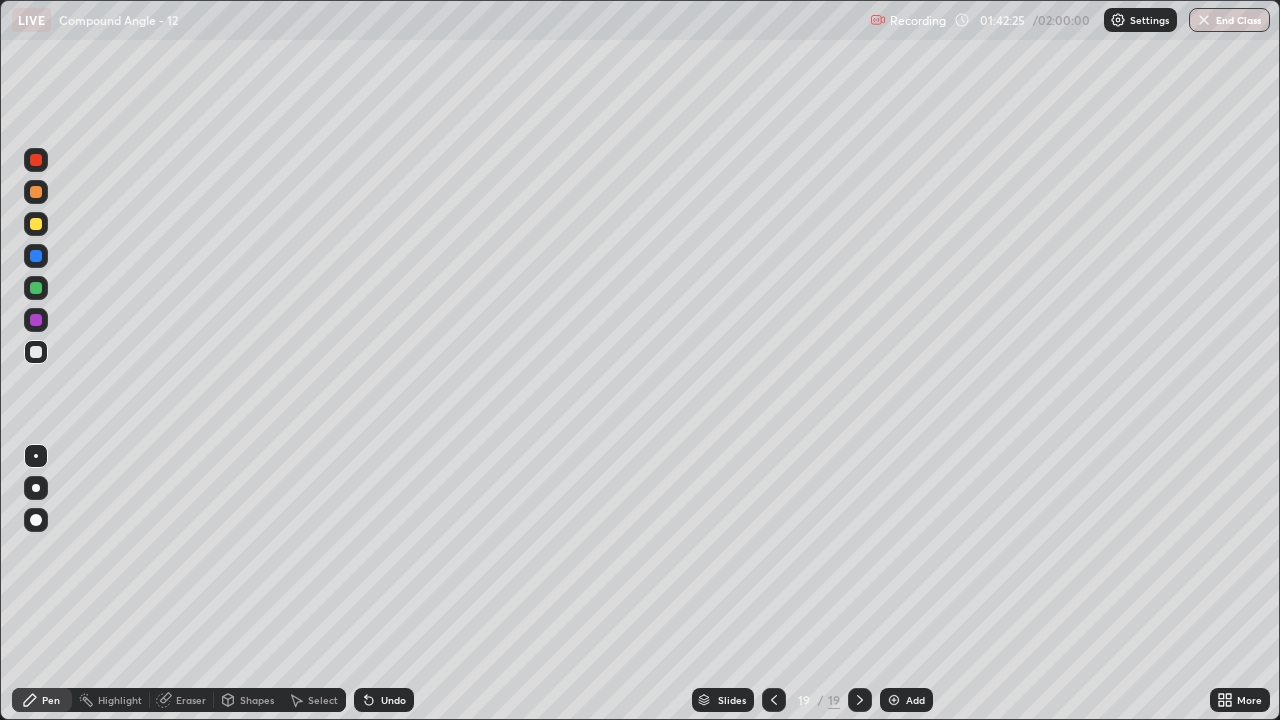 click at bounding box center [774, 700] 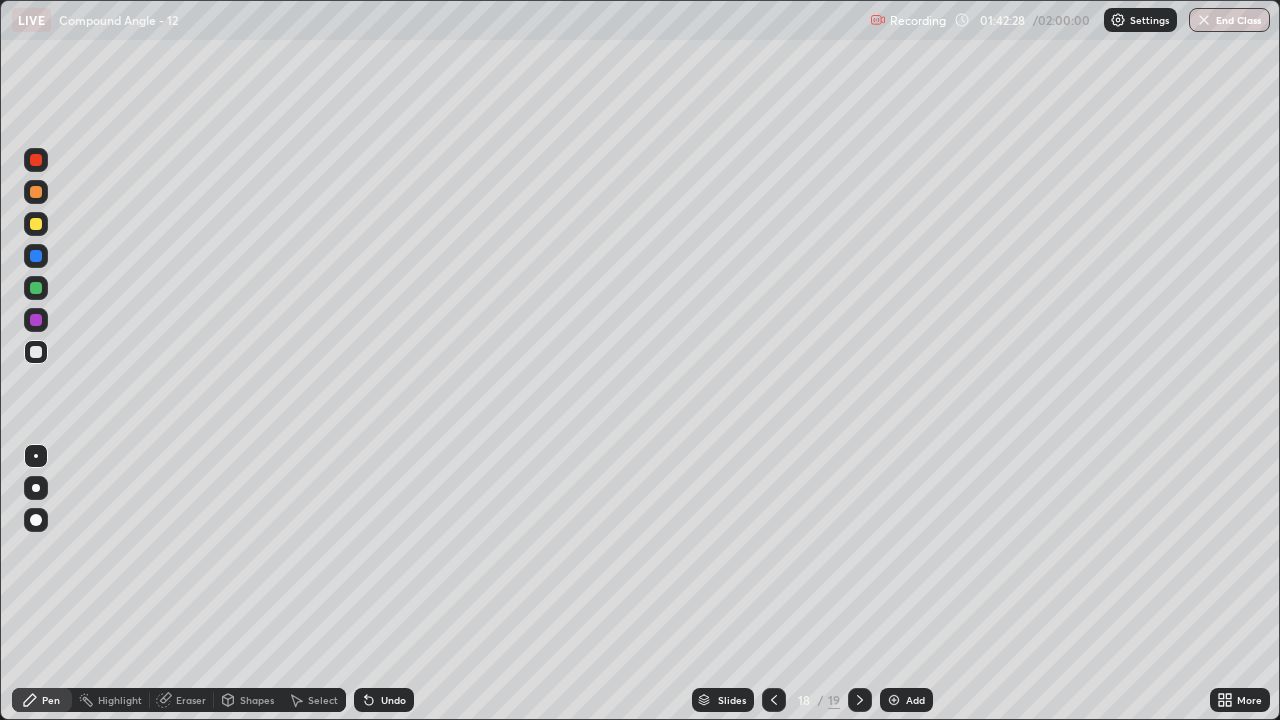 click 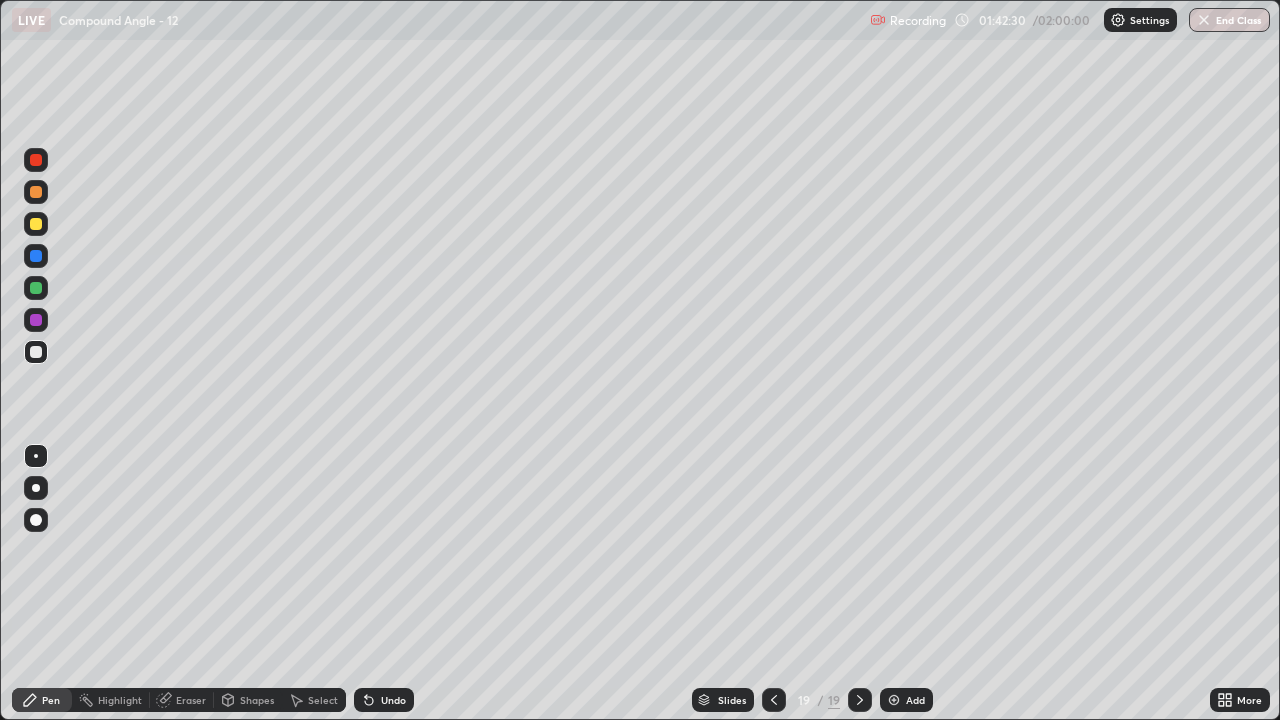 click on "Eraser" at bounding box center (191, 700) 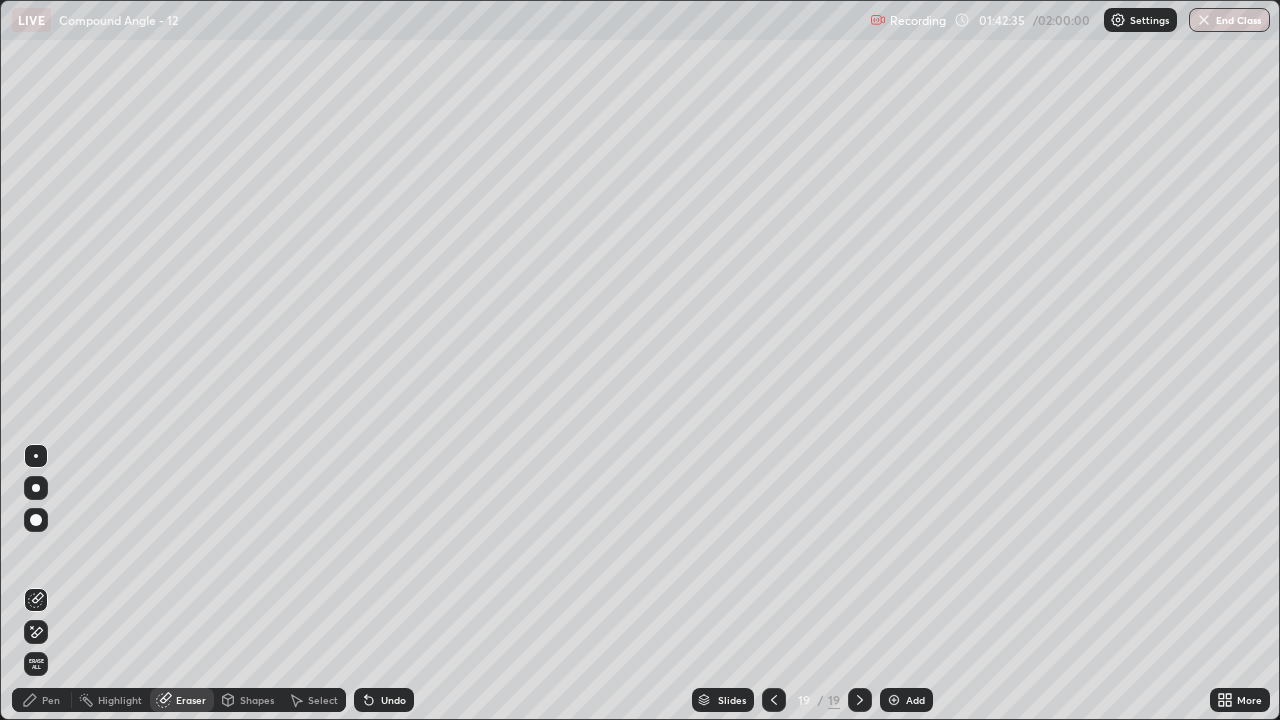 click on "Pen" at bounding box center (42, 700) 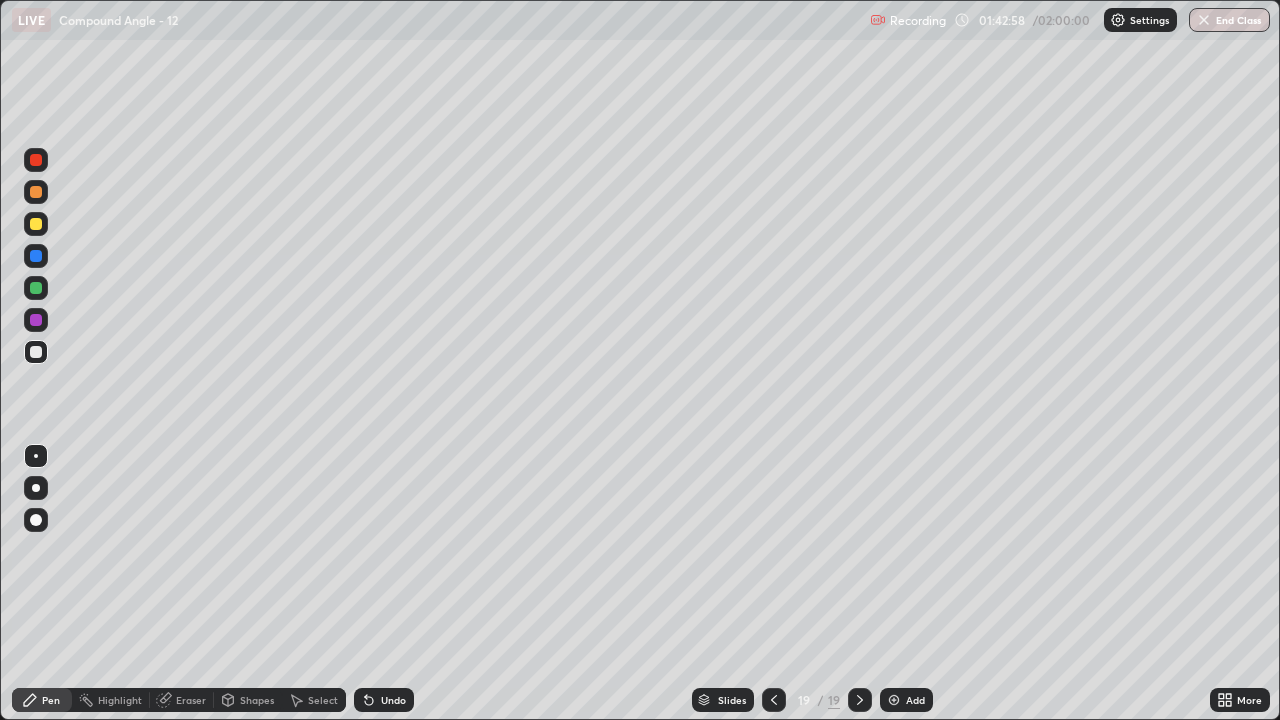 click 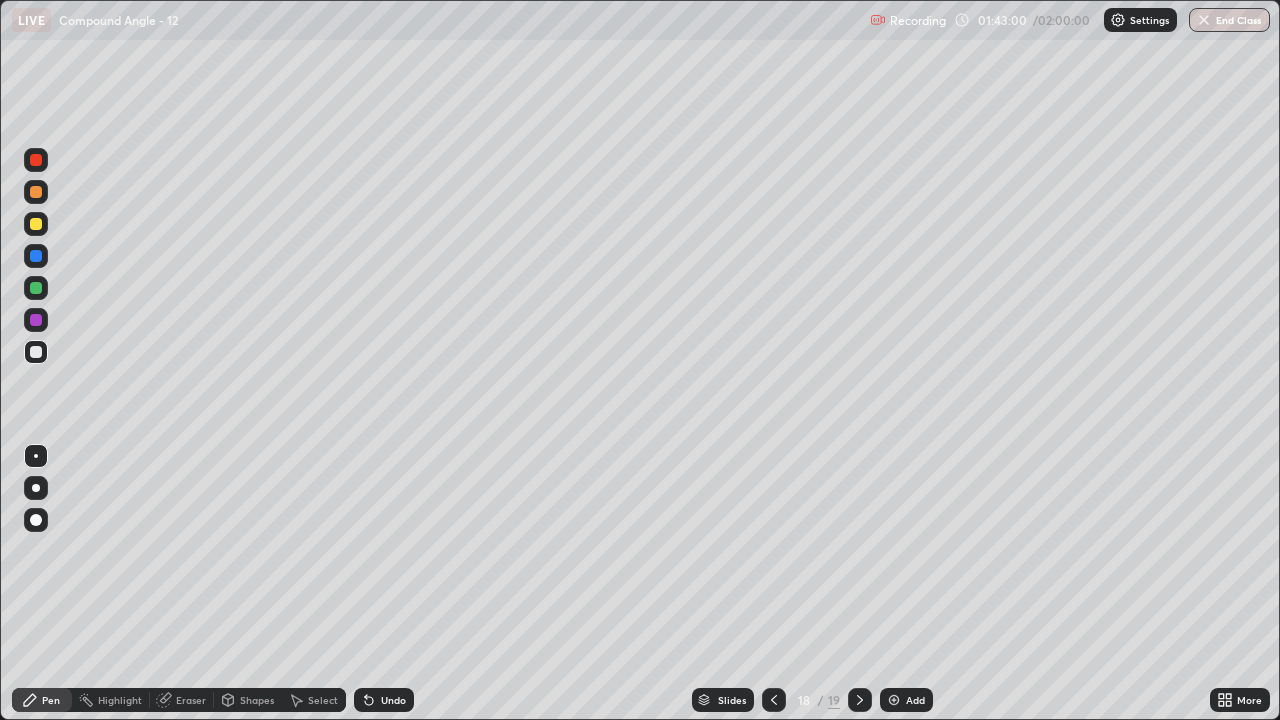 click 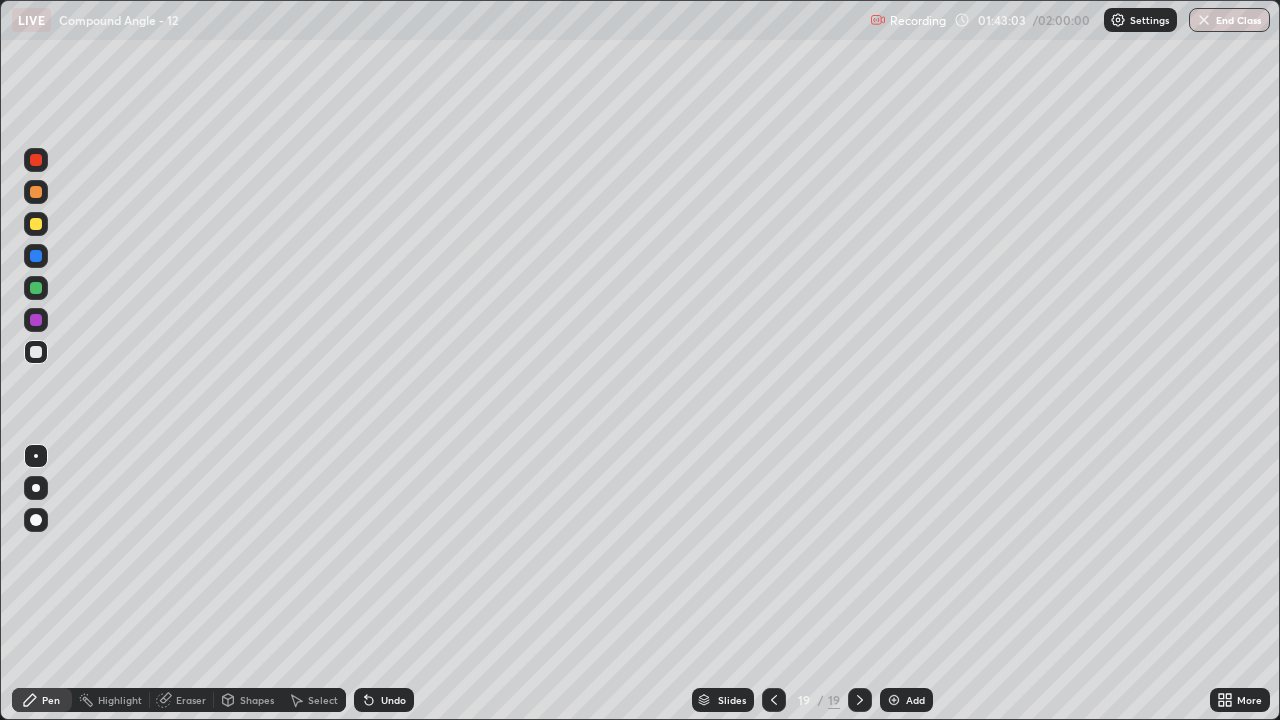 click 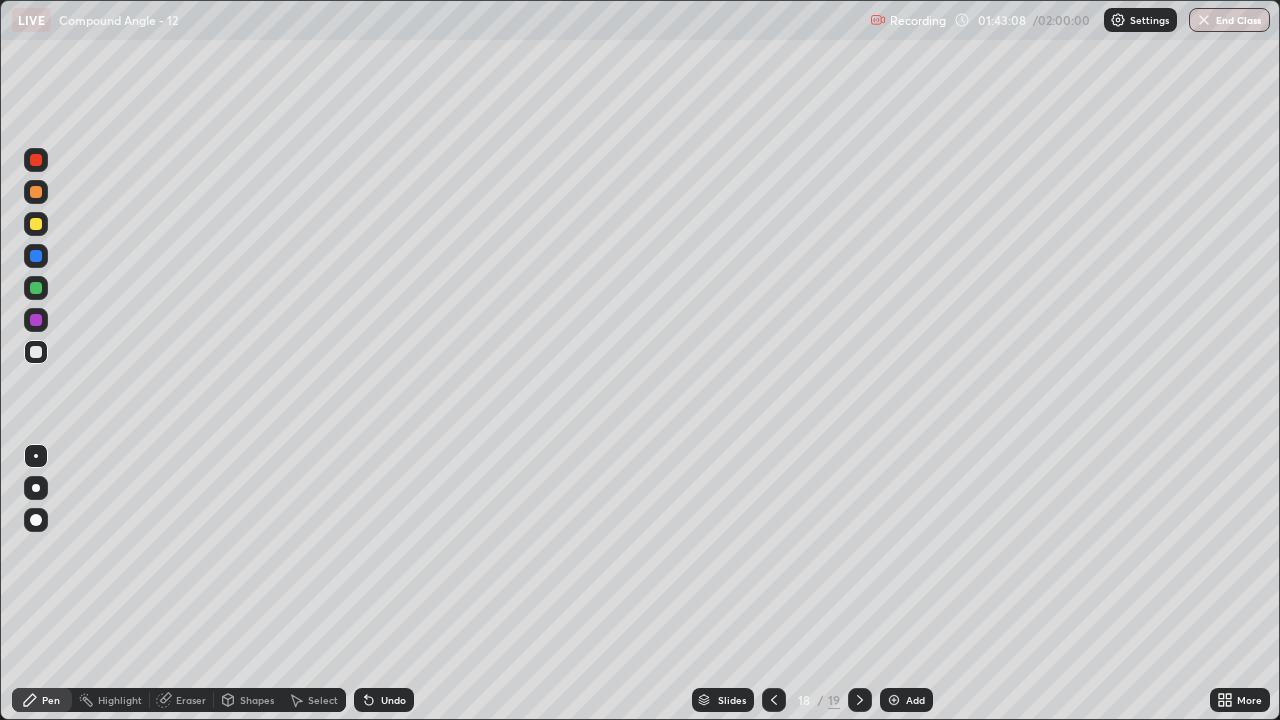 click 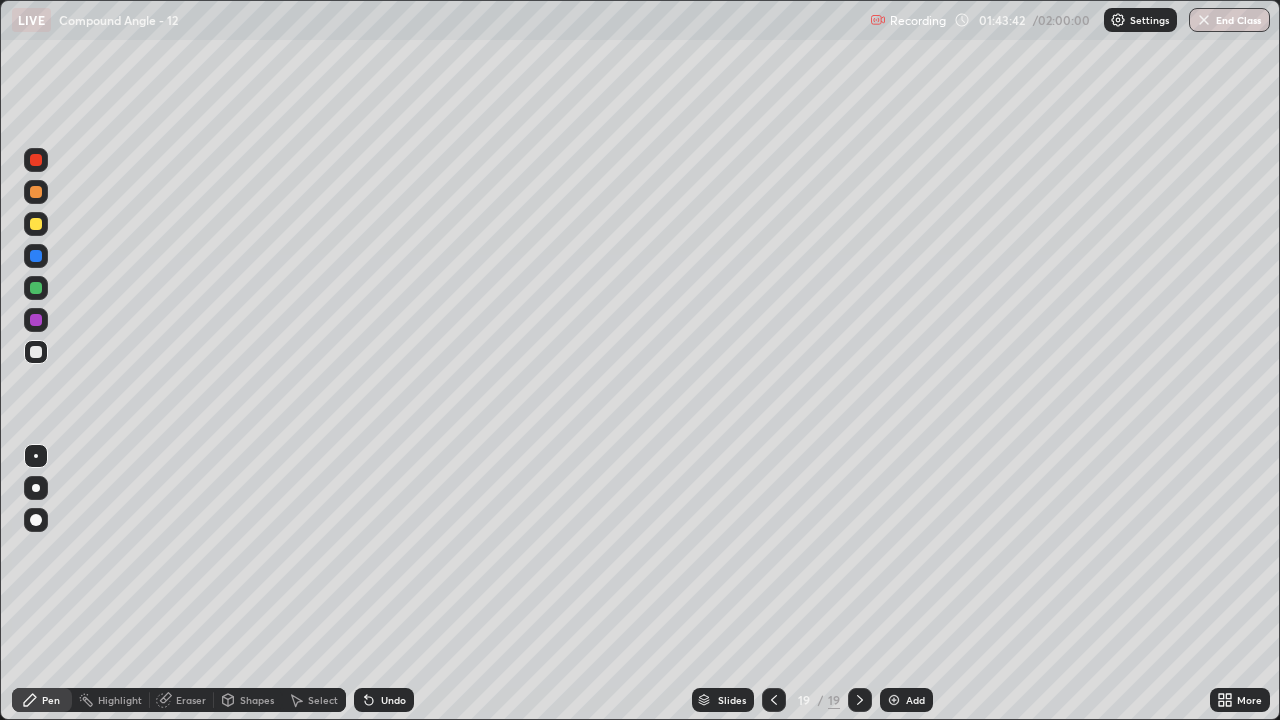 click 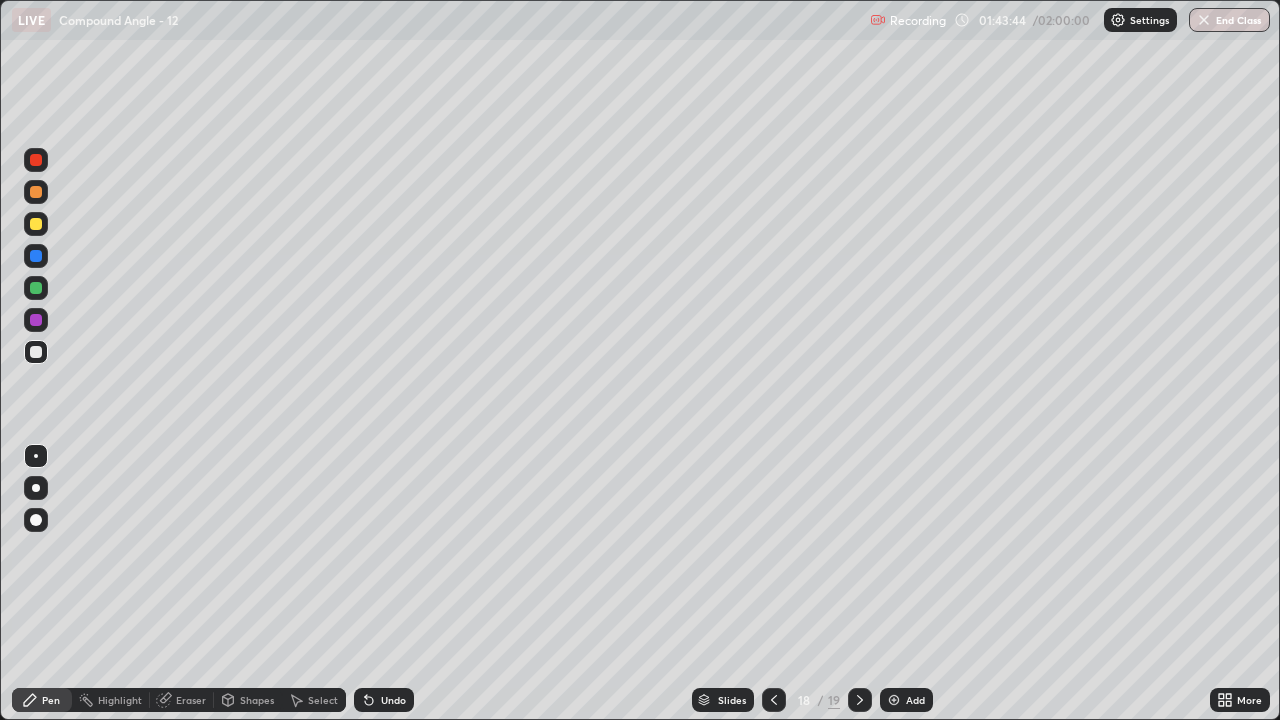 click on "Eraser" at bounding box center (182, 700) 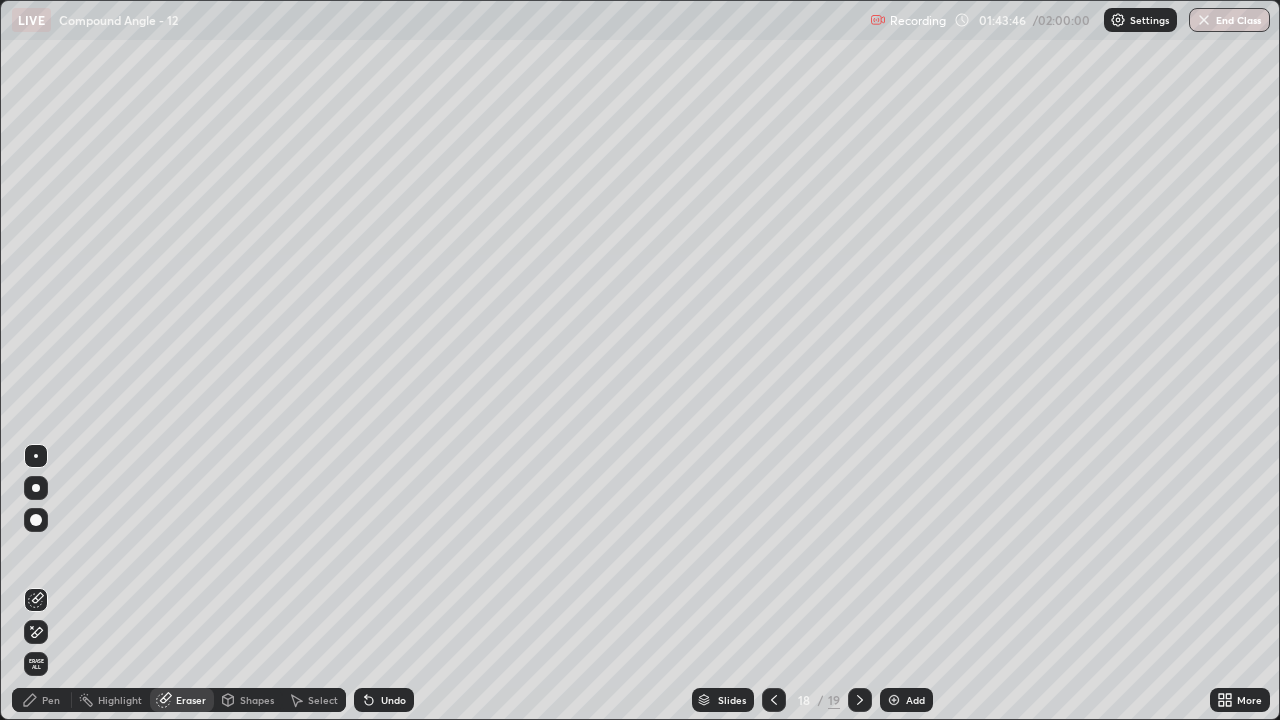 click on "Pen" at bounding box center (51, 700) 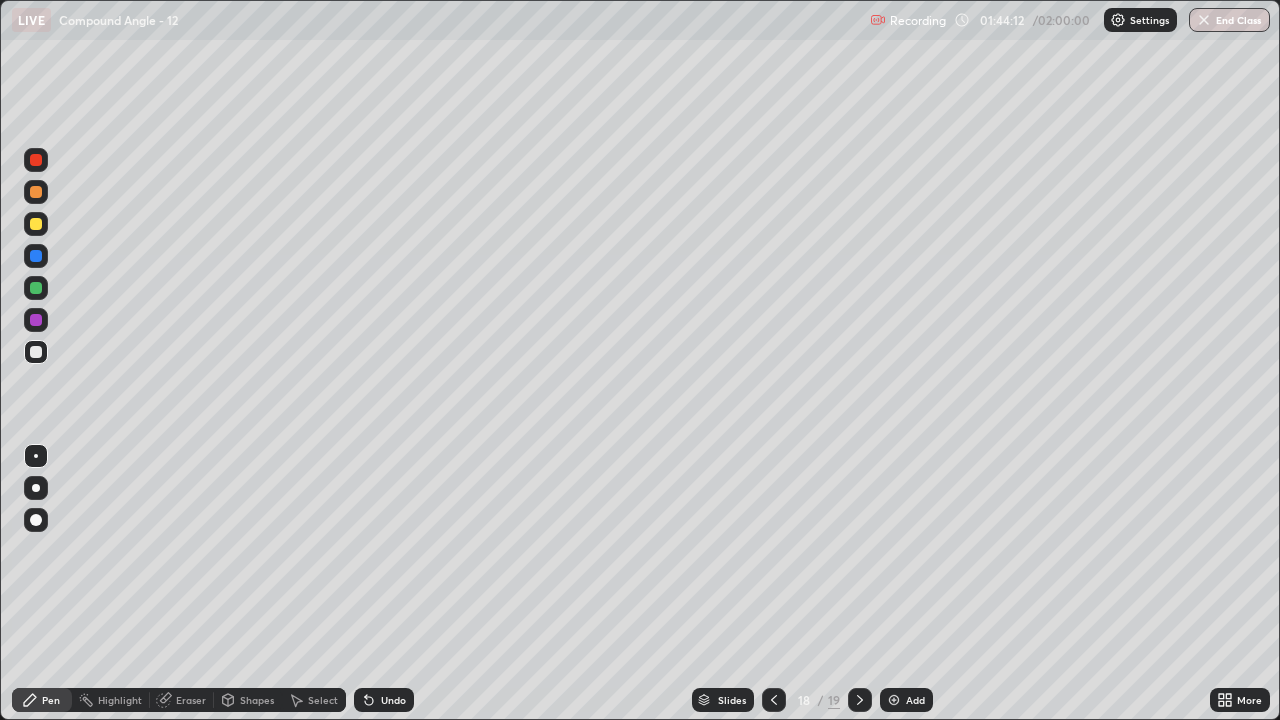 click 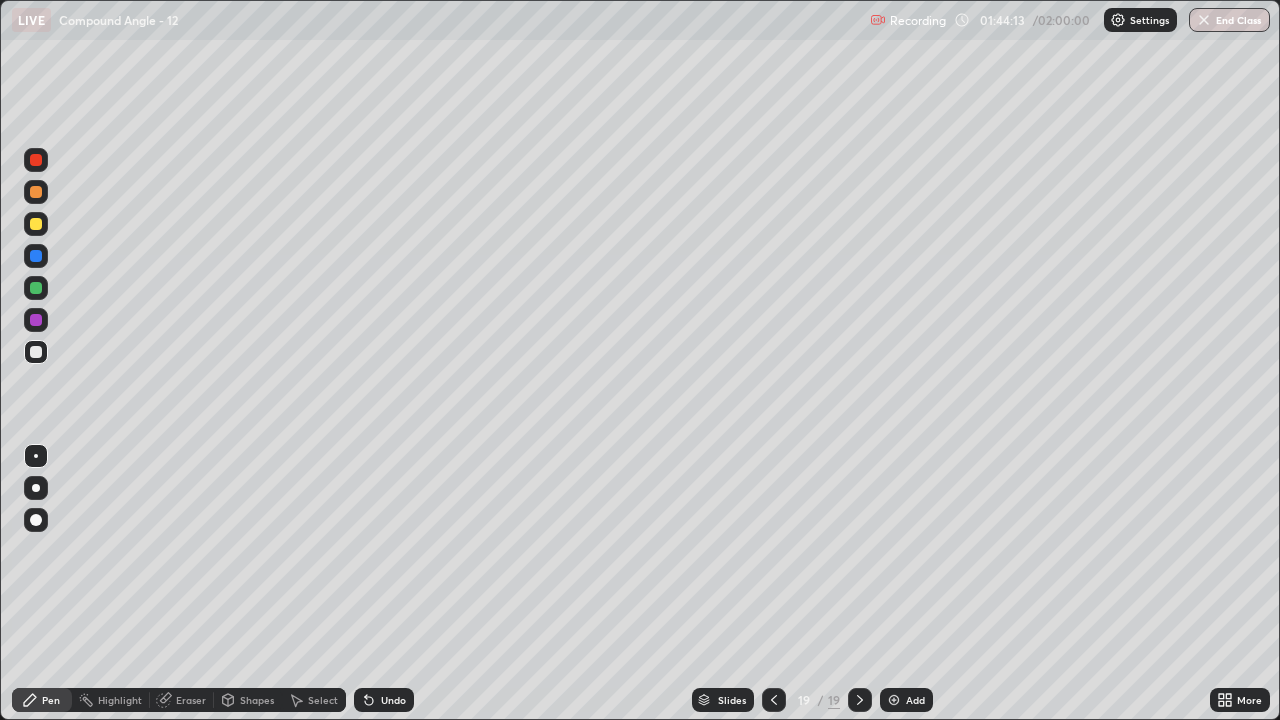 click on "Select" at bounding box center [323, 700] 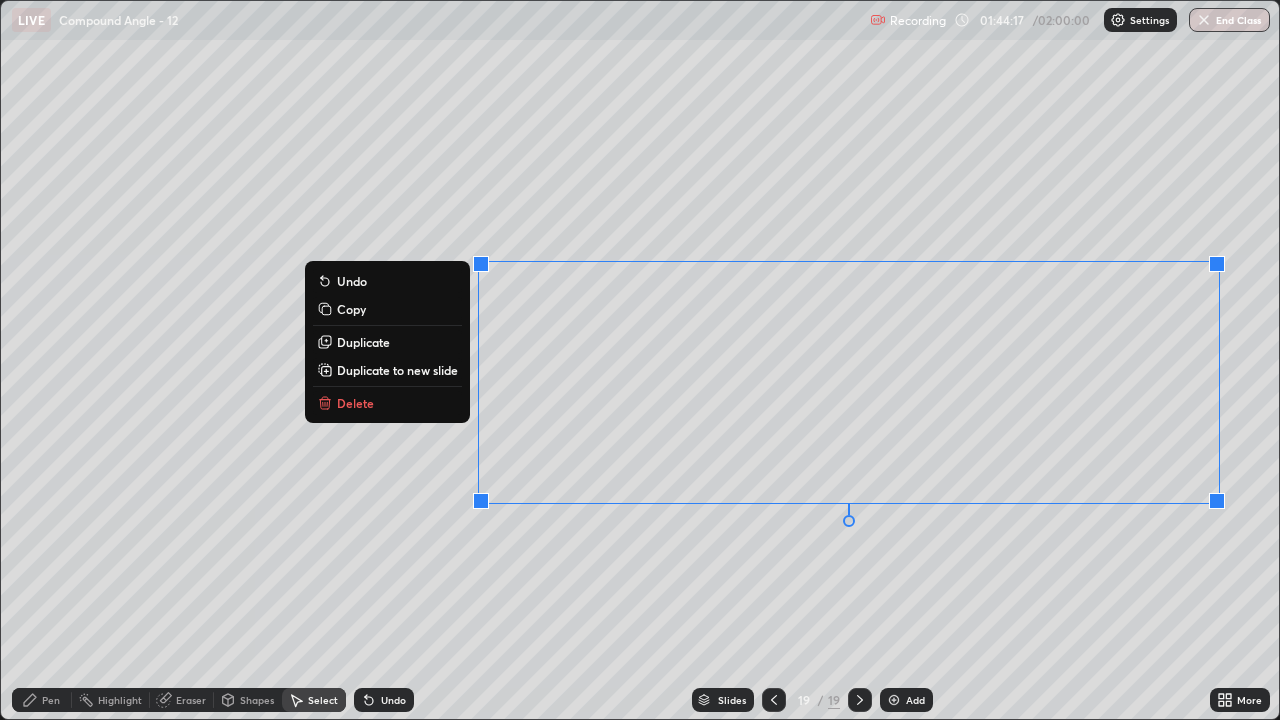 click on "Delete" at bounding box center (387, 403) 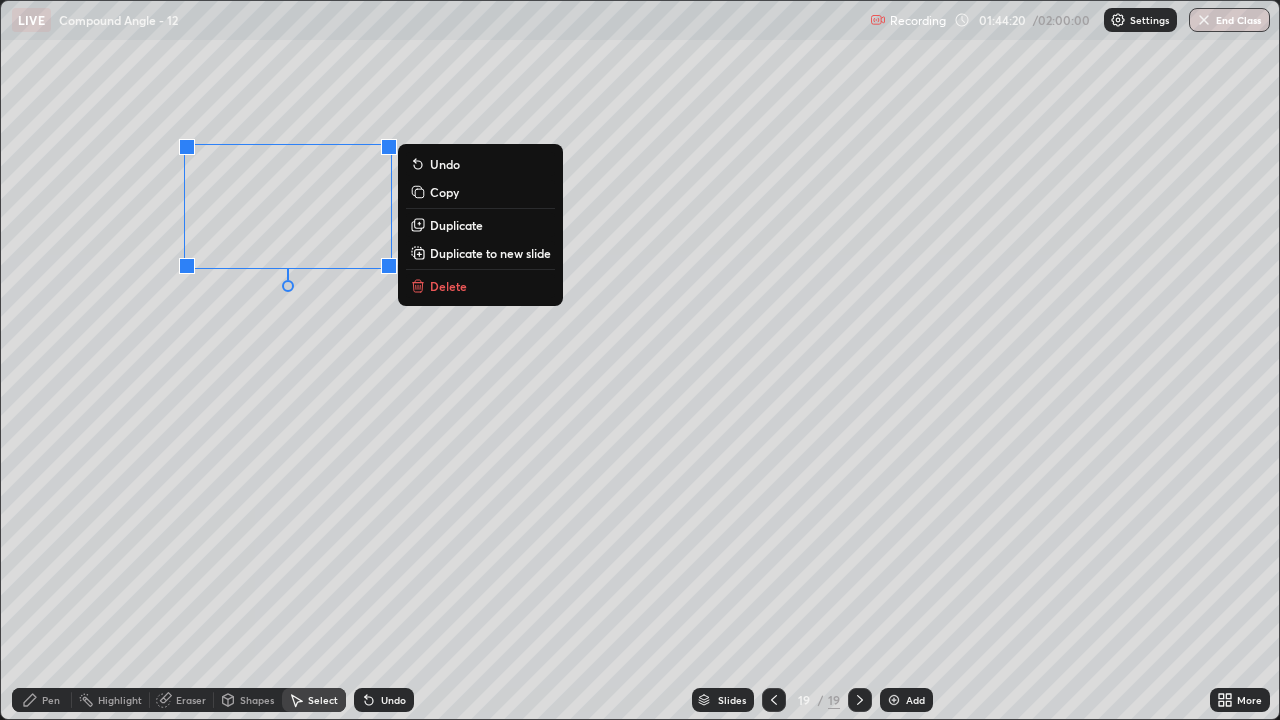 click on "0 ° Undo Copy Duplicate Duplicate to new slide Delete" at bounding box center [640, 360] 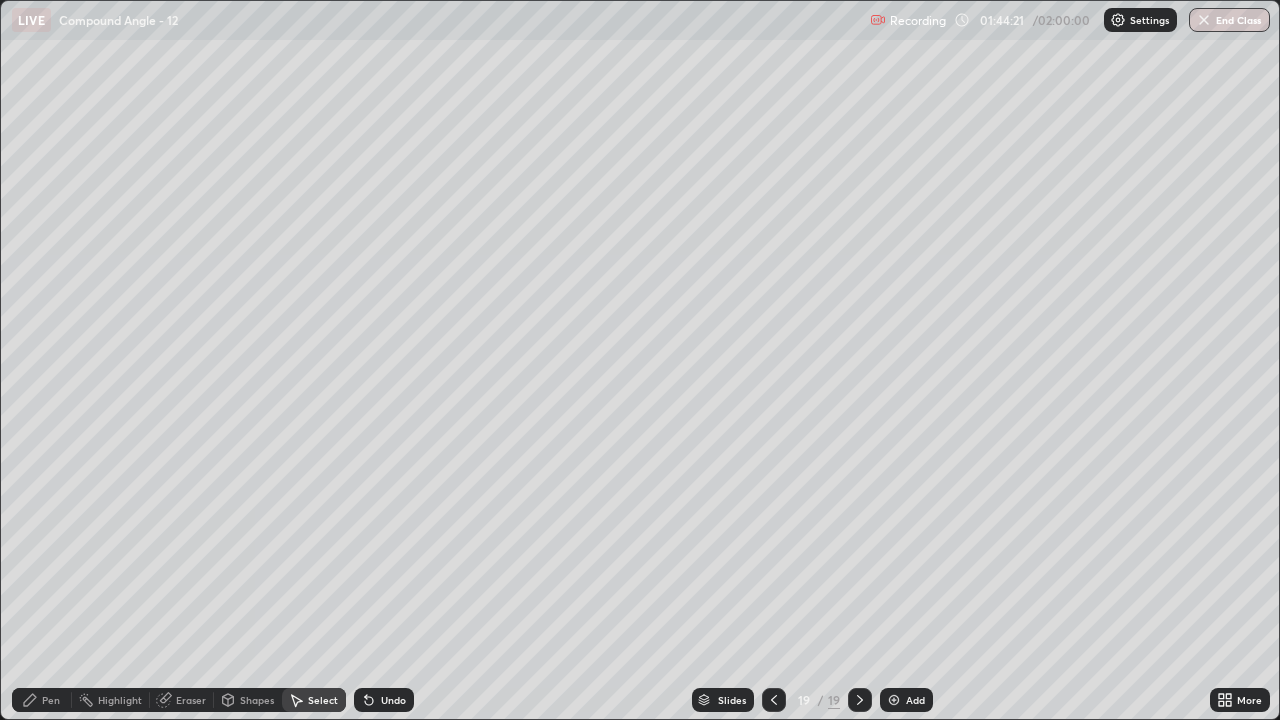 click on "Pen" at bounding box center (51, 700) 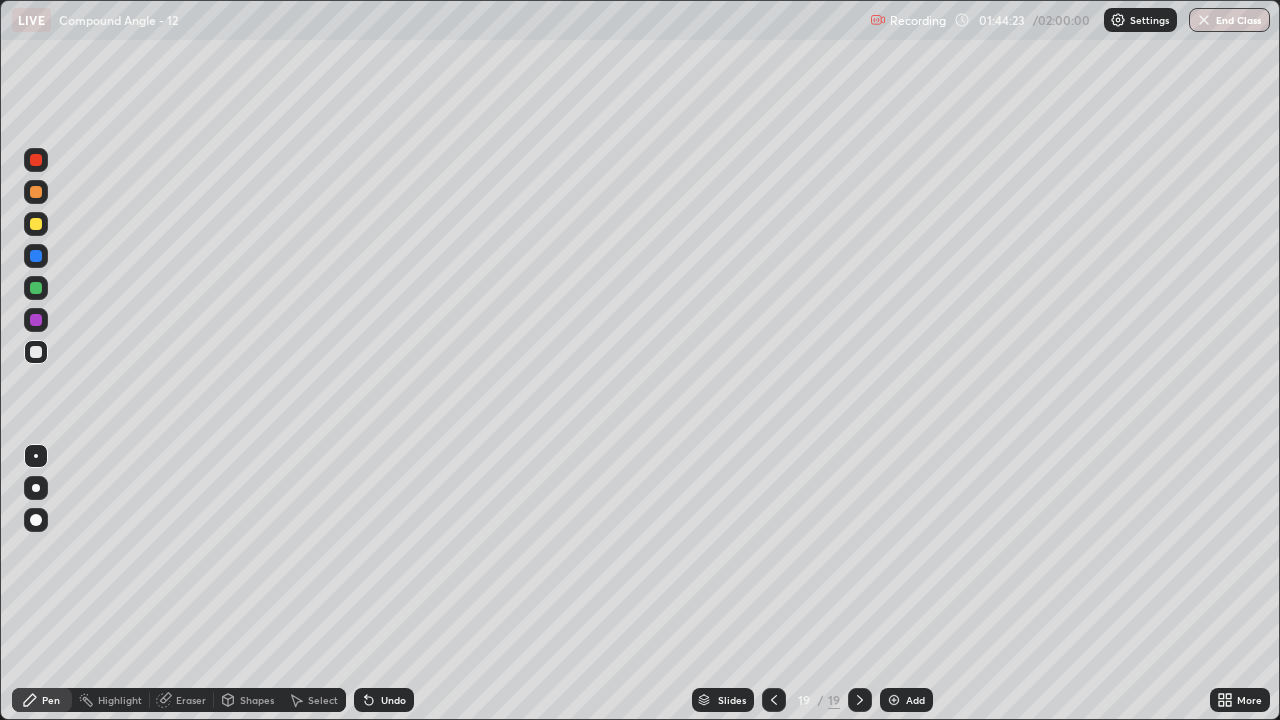 click 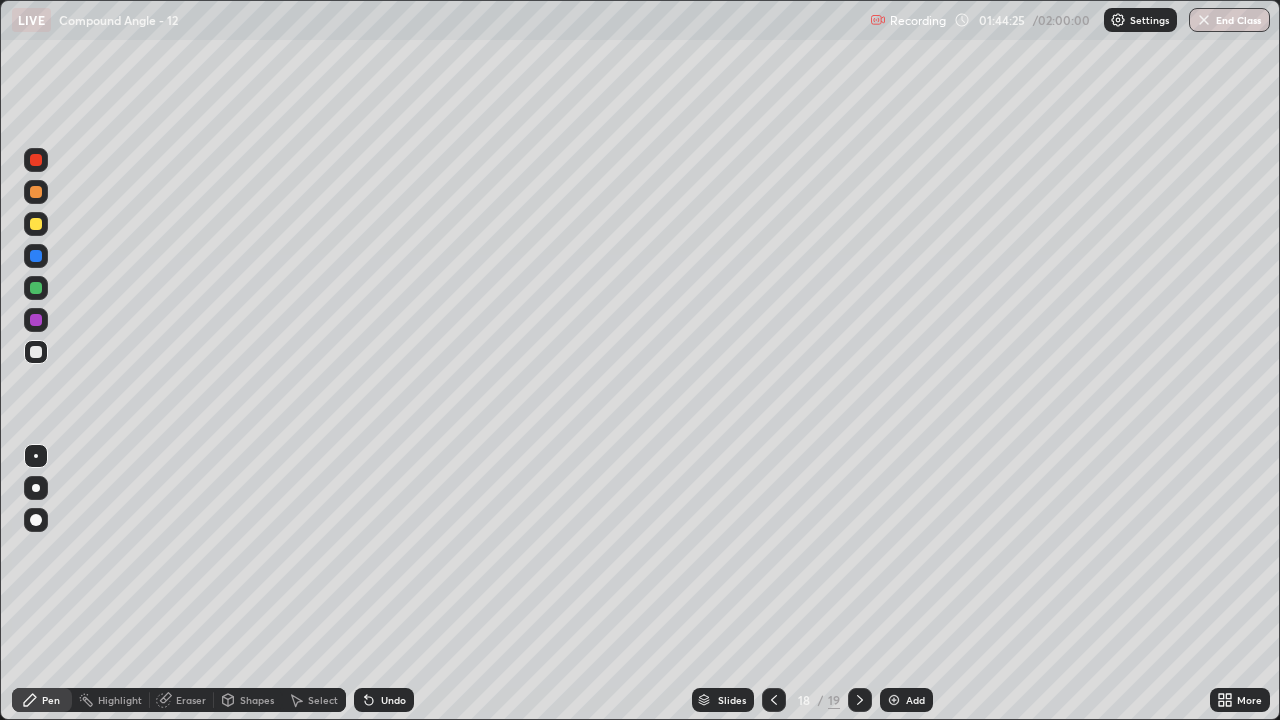 click on "Eraser" at bounding box center (191, 700) 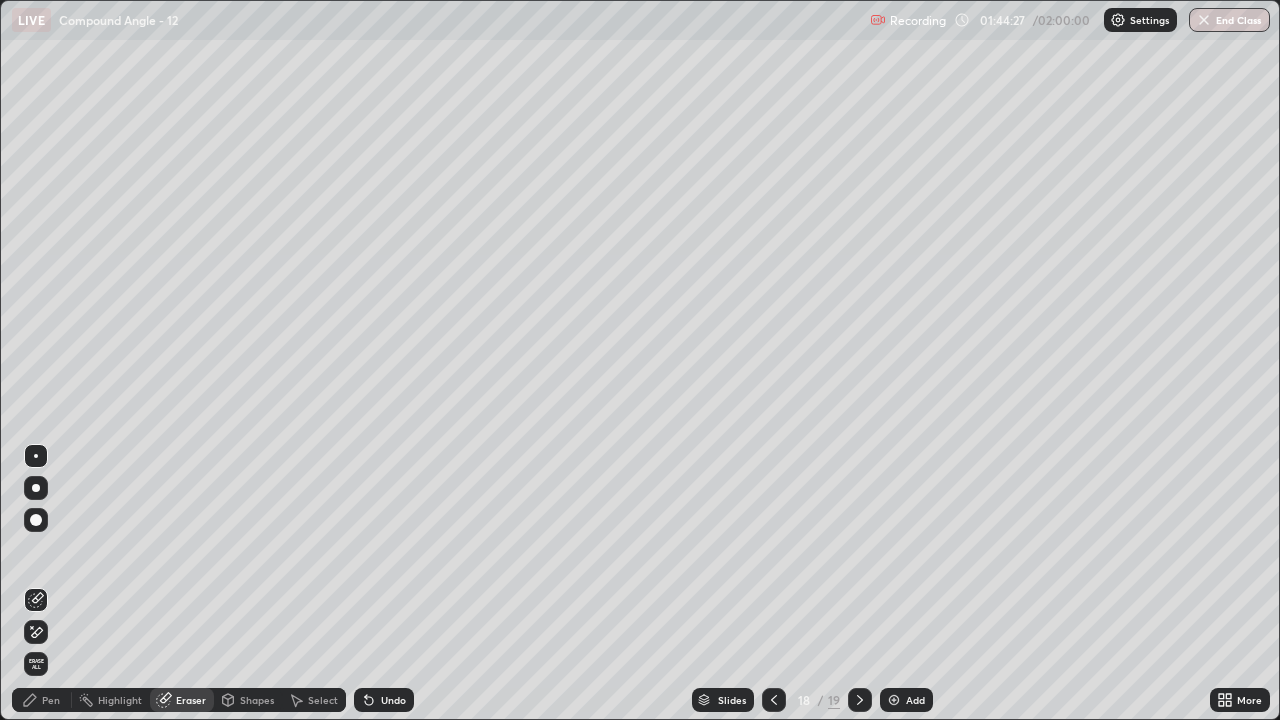 click on "Pen" at bounding box center (51, 700) 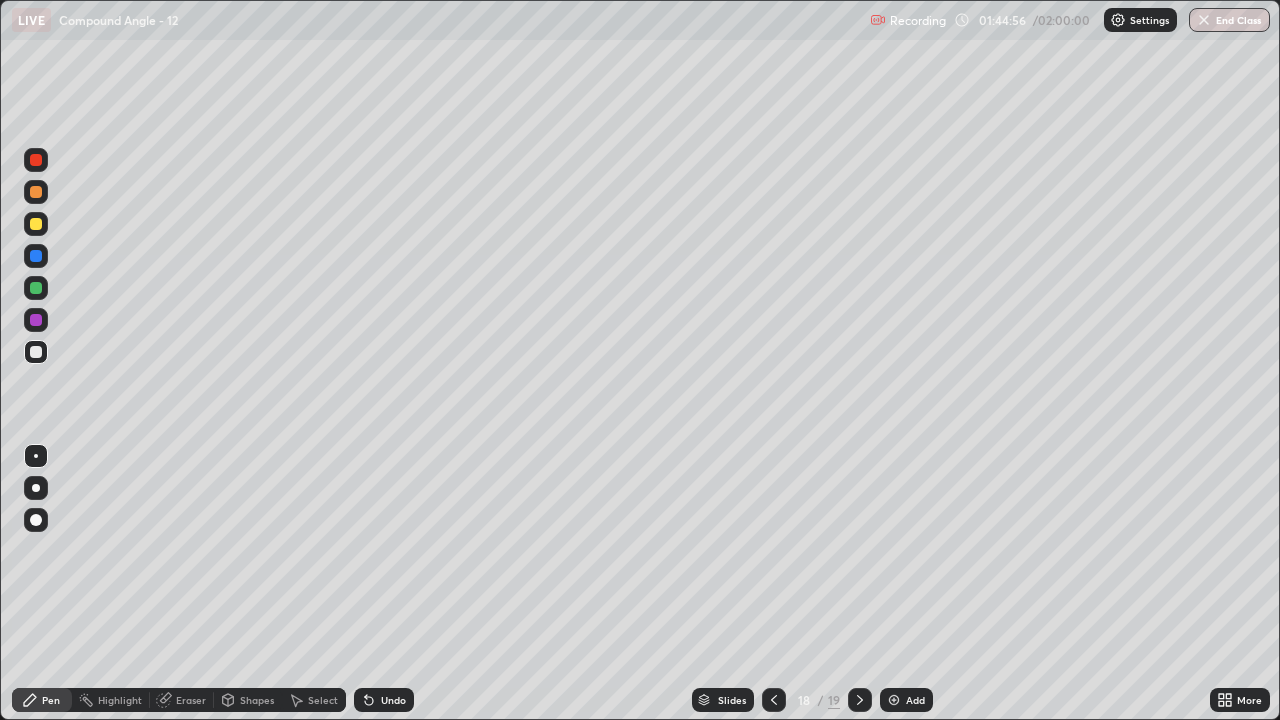 click 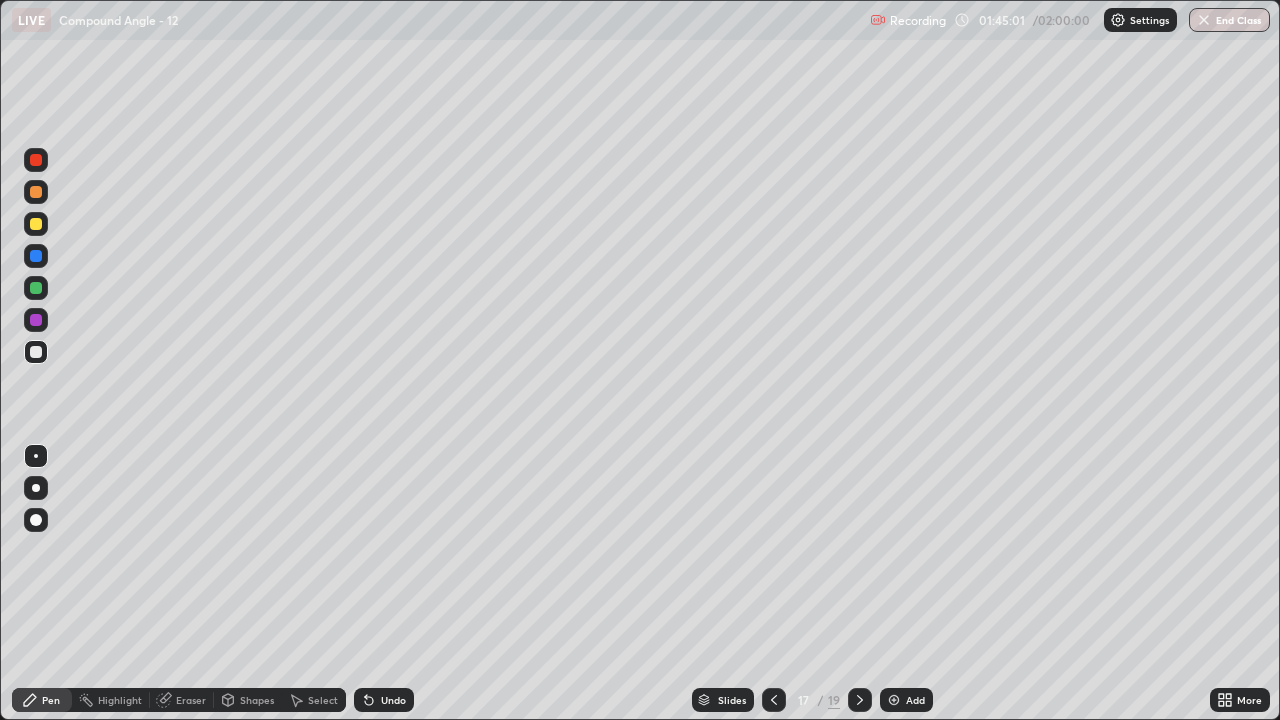 click 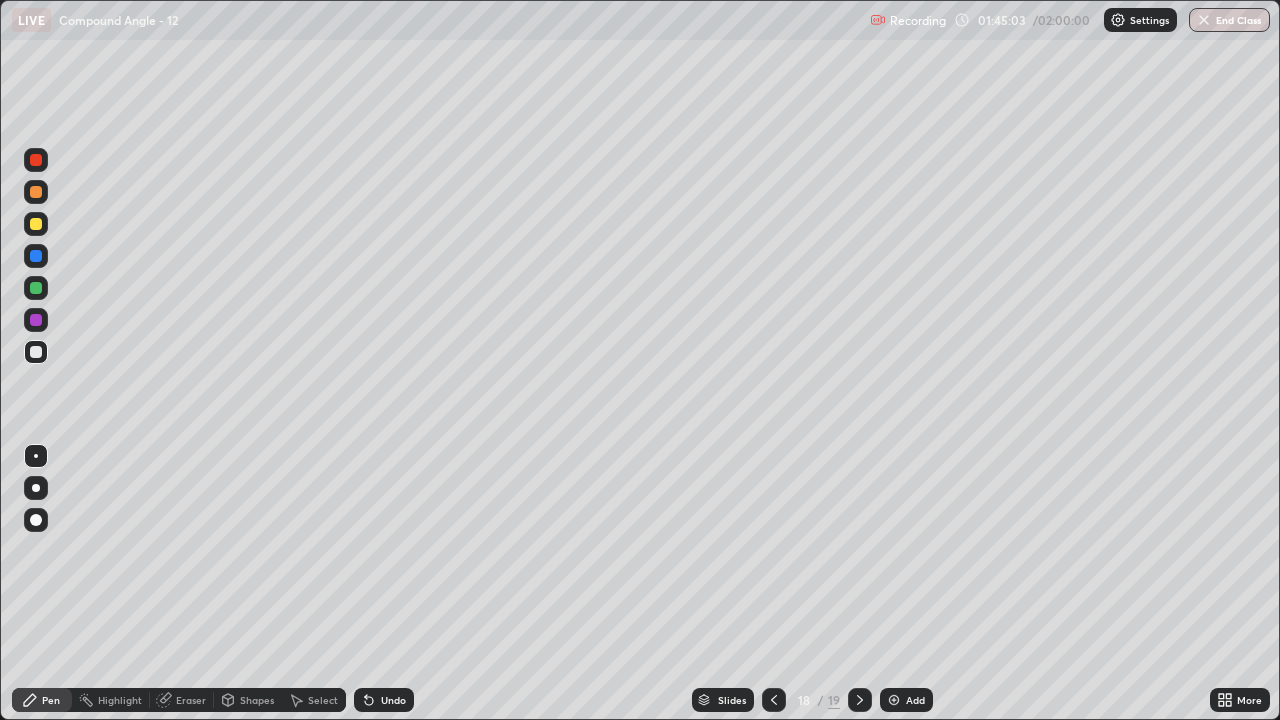 click 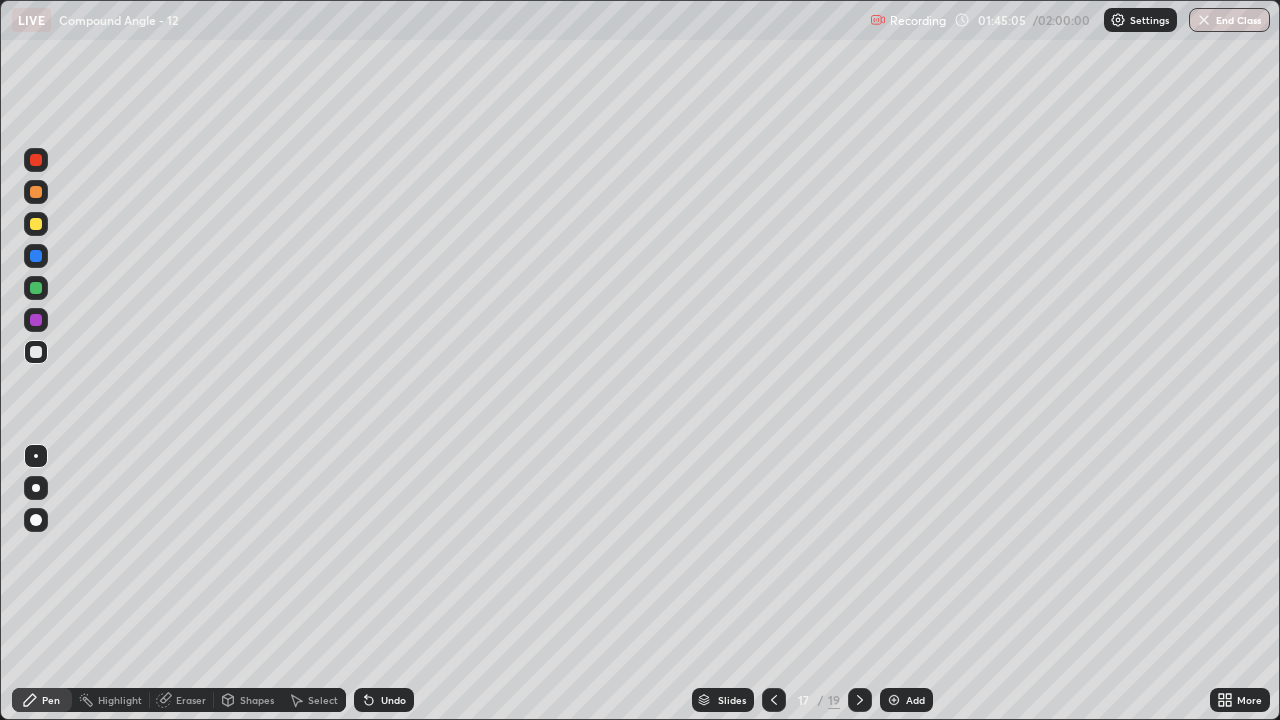 click at bounding box center (860, 700) 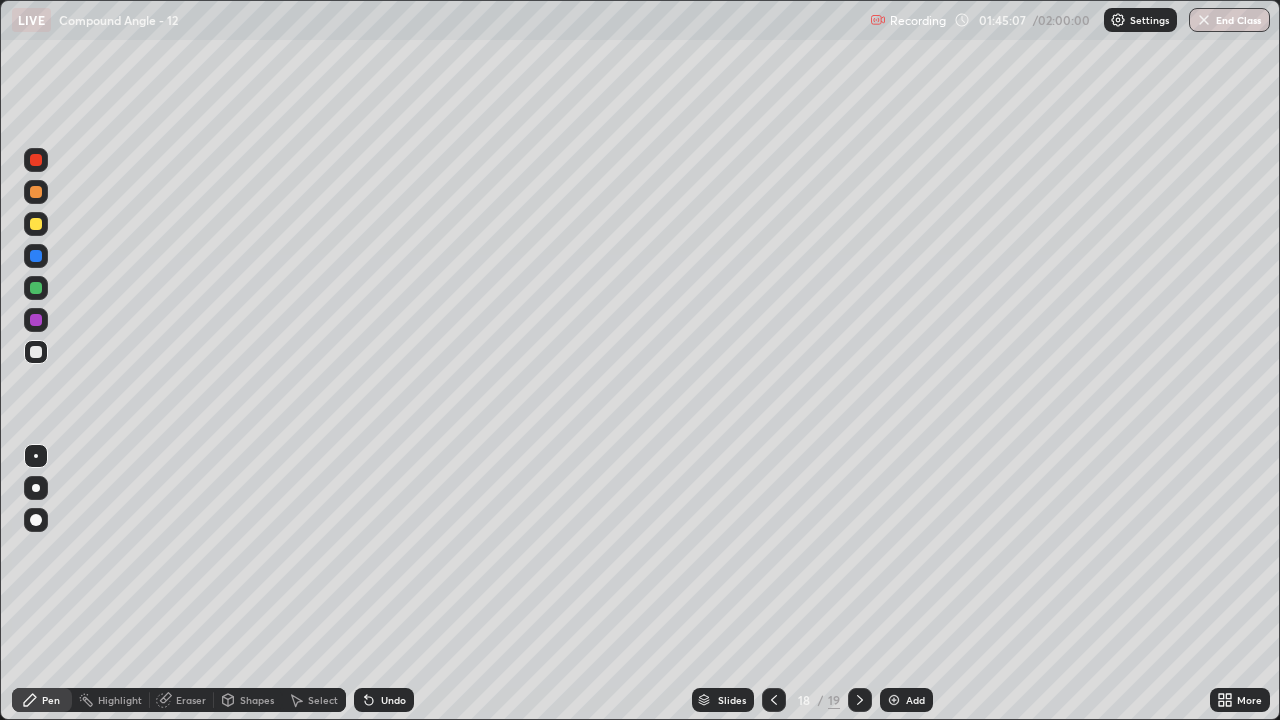 click 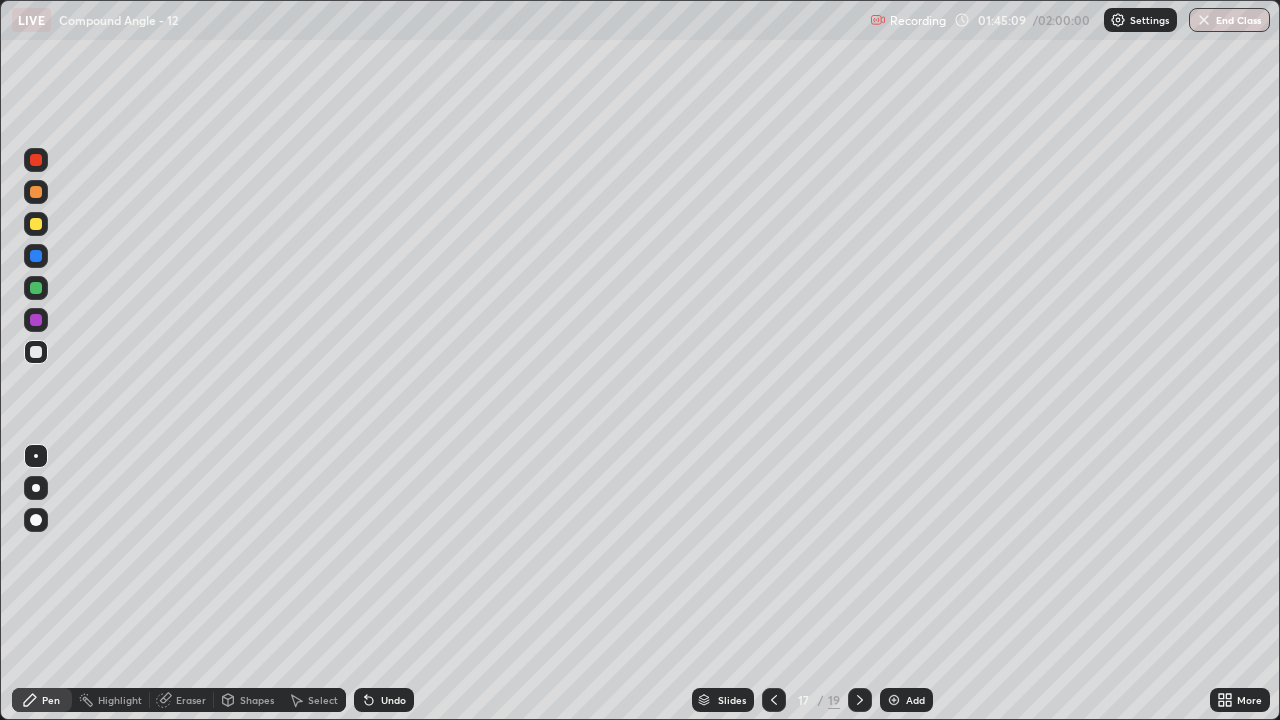 click at bounding box center [860, 700] 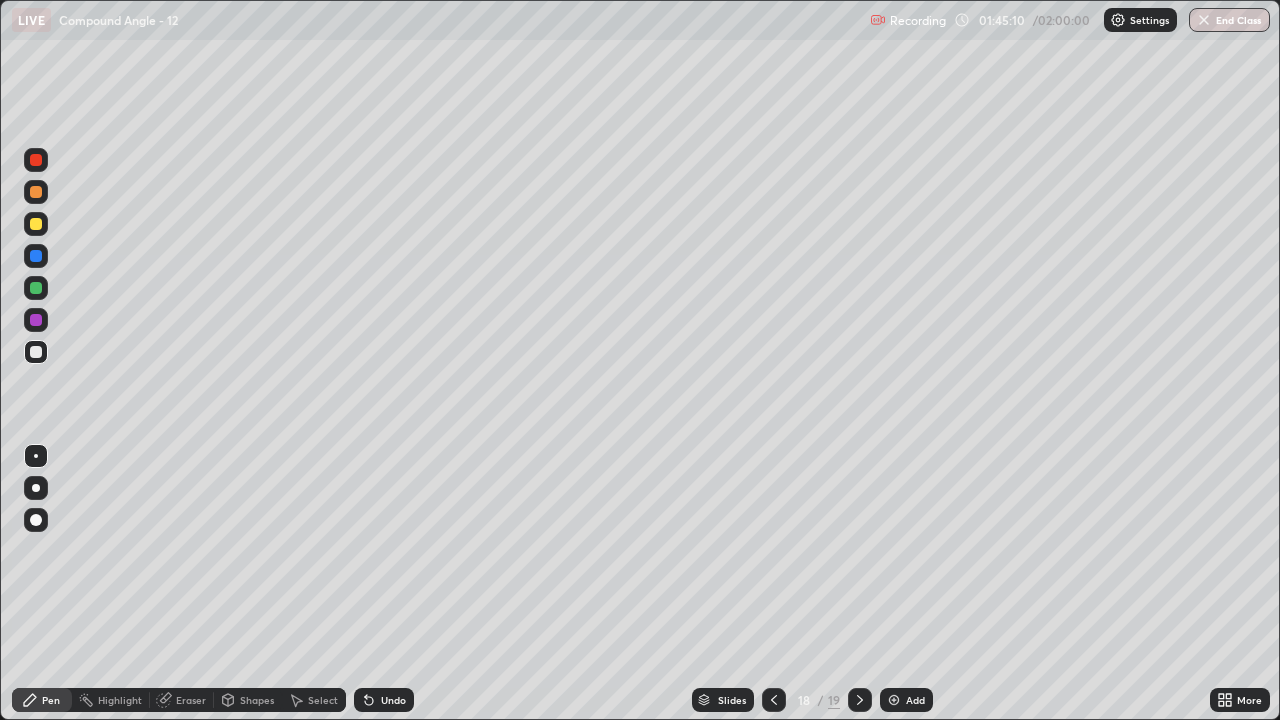 click on "Add" at bounding box center [906, 700] 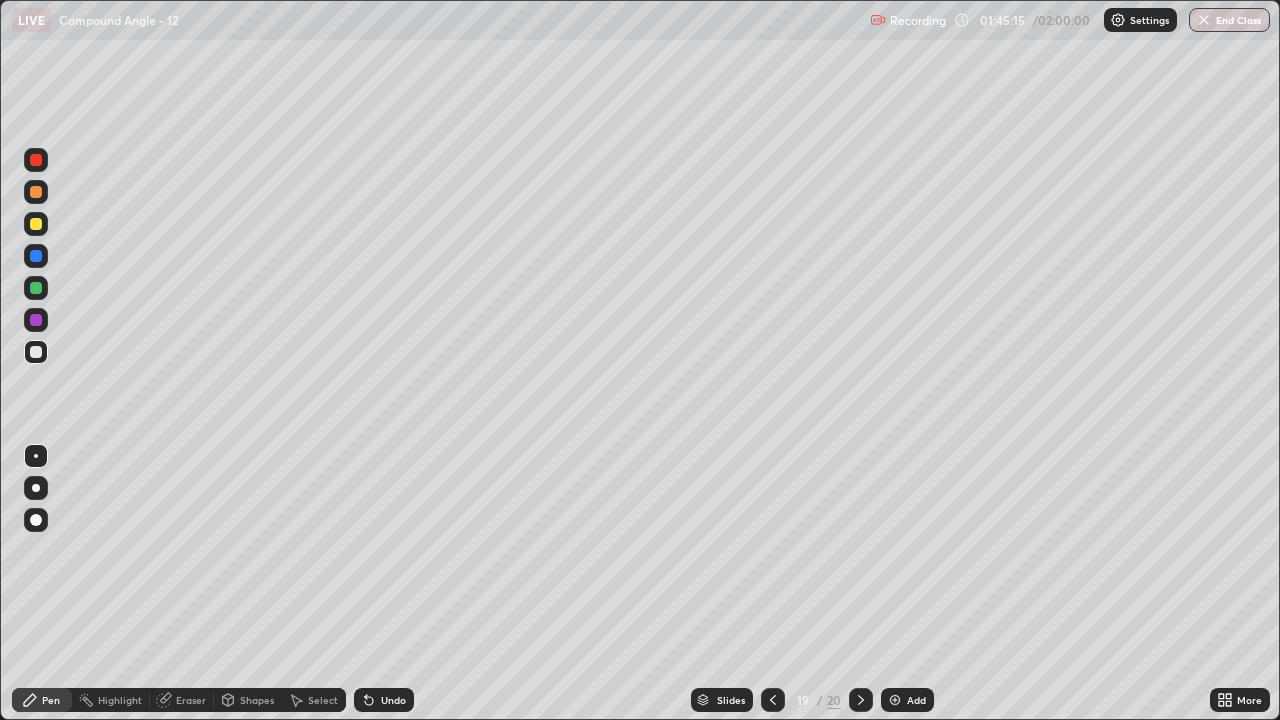 click on "Undo" at bounding box center (384, 700) 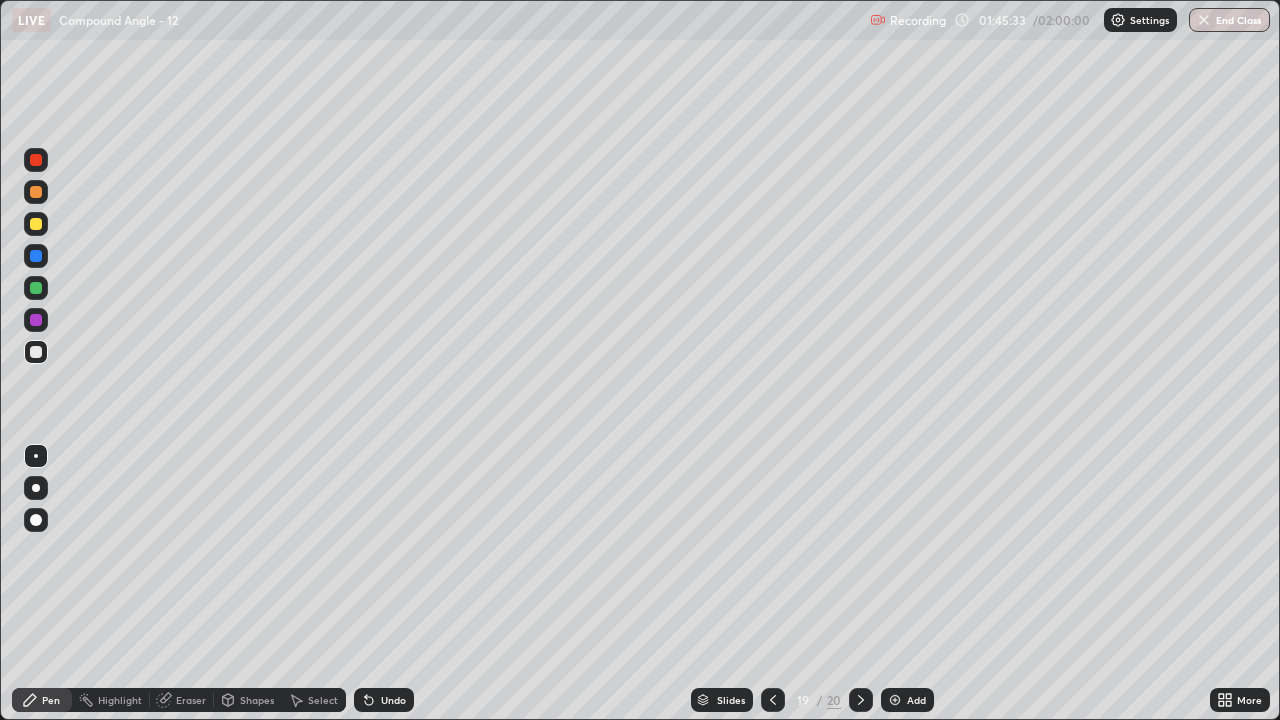 click 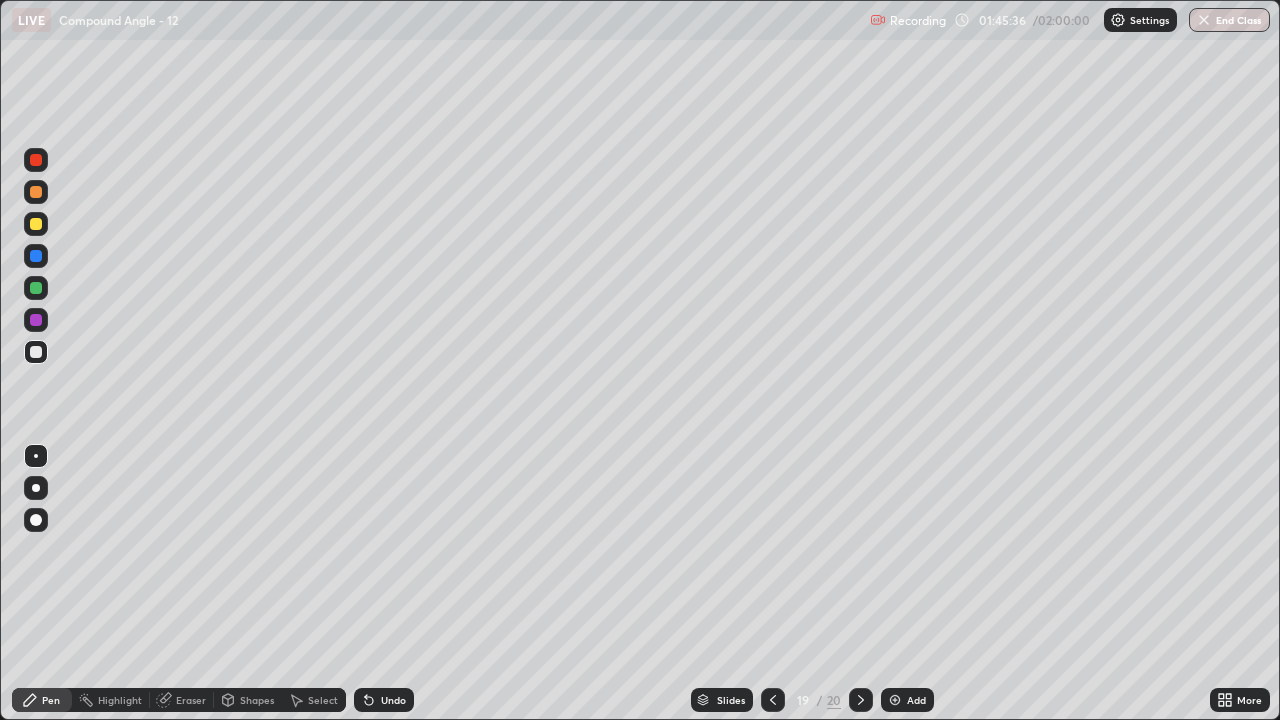 click at bounding box center [773, 700] 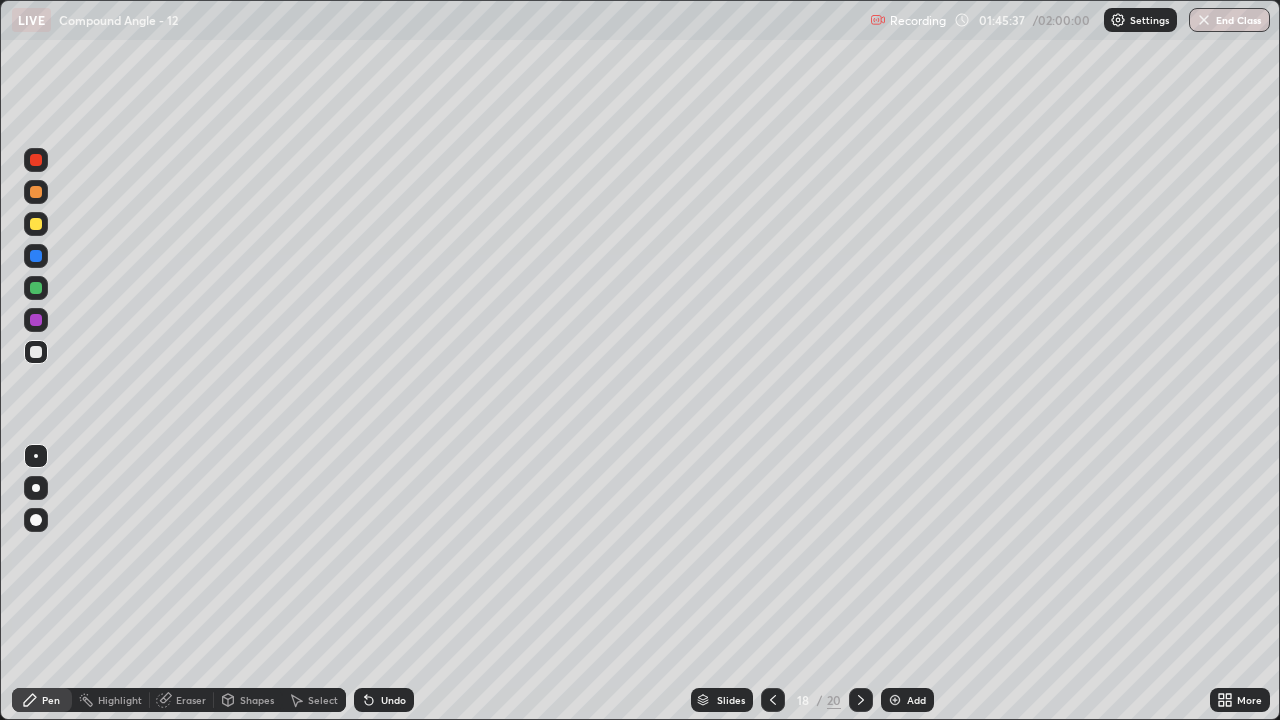 click 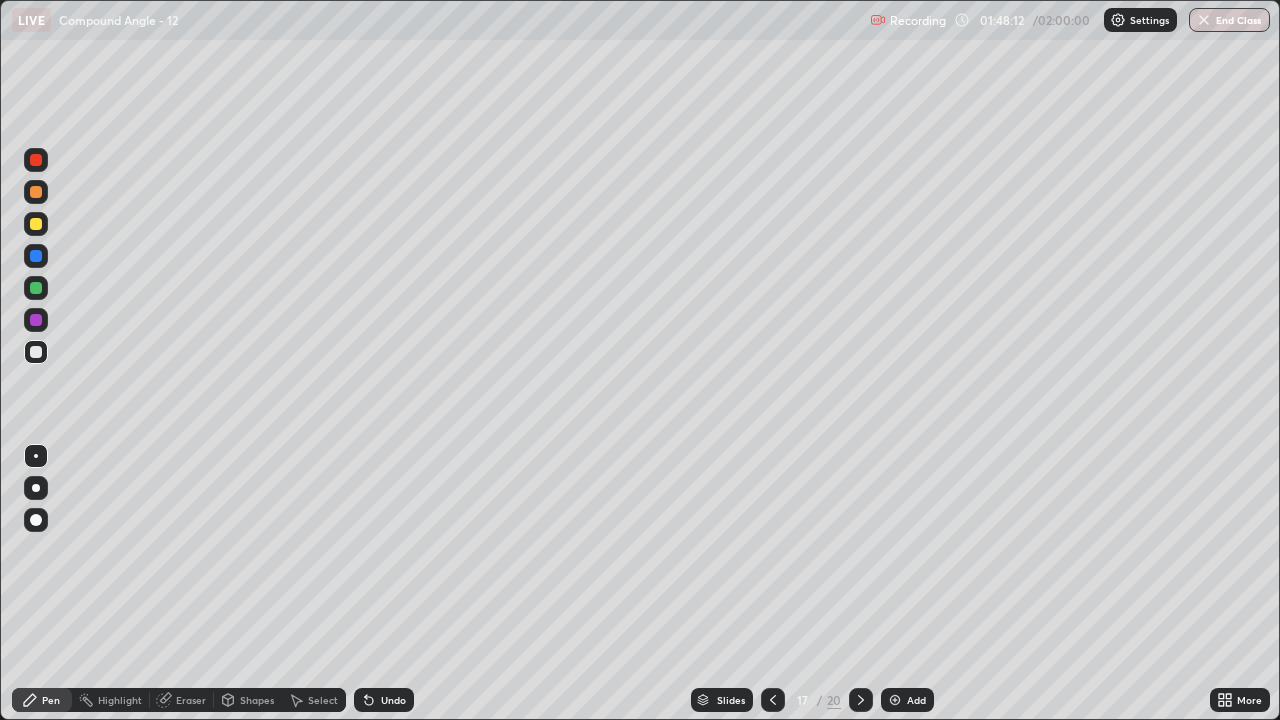 click 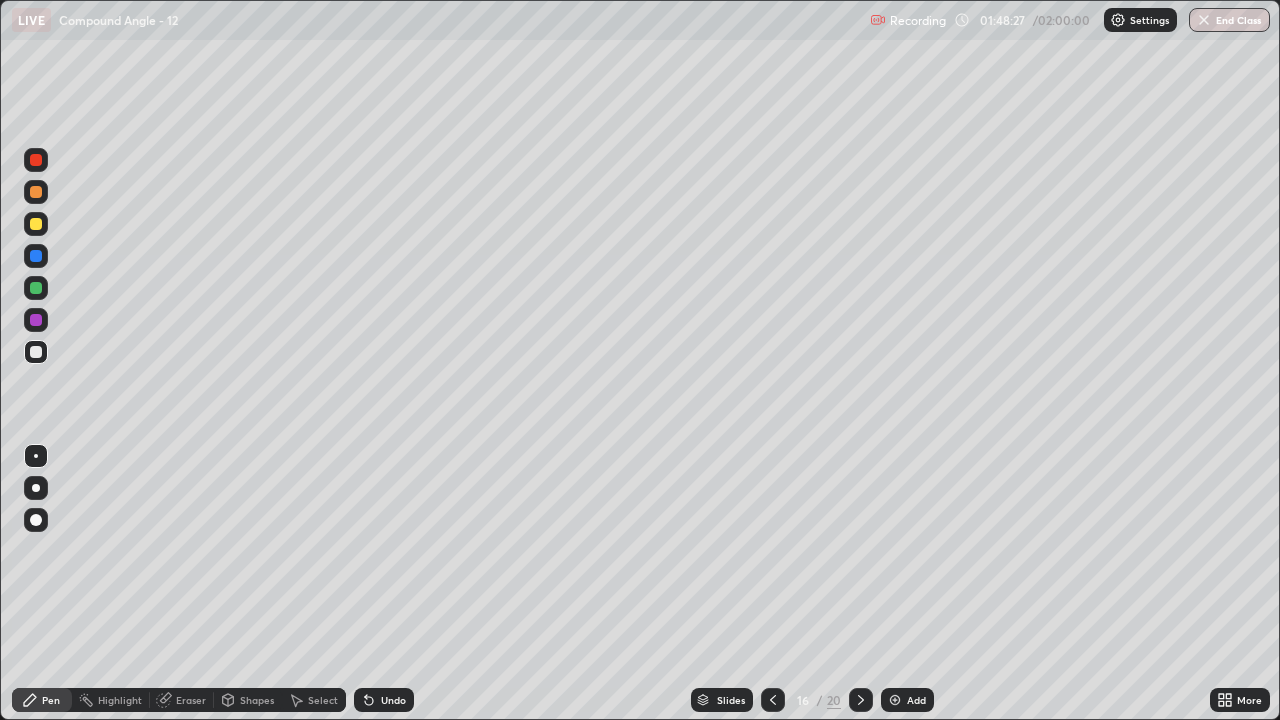 click 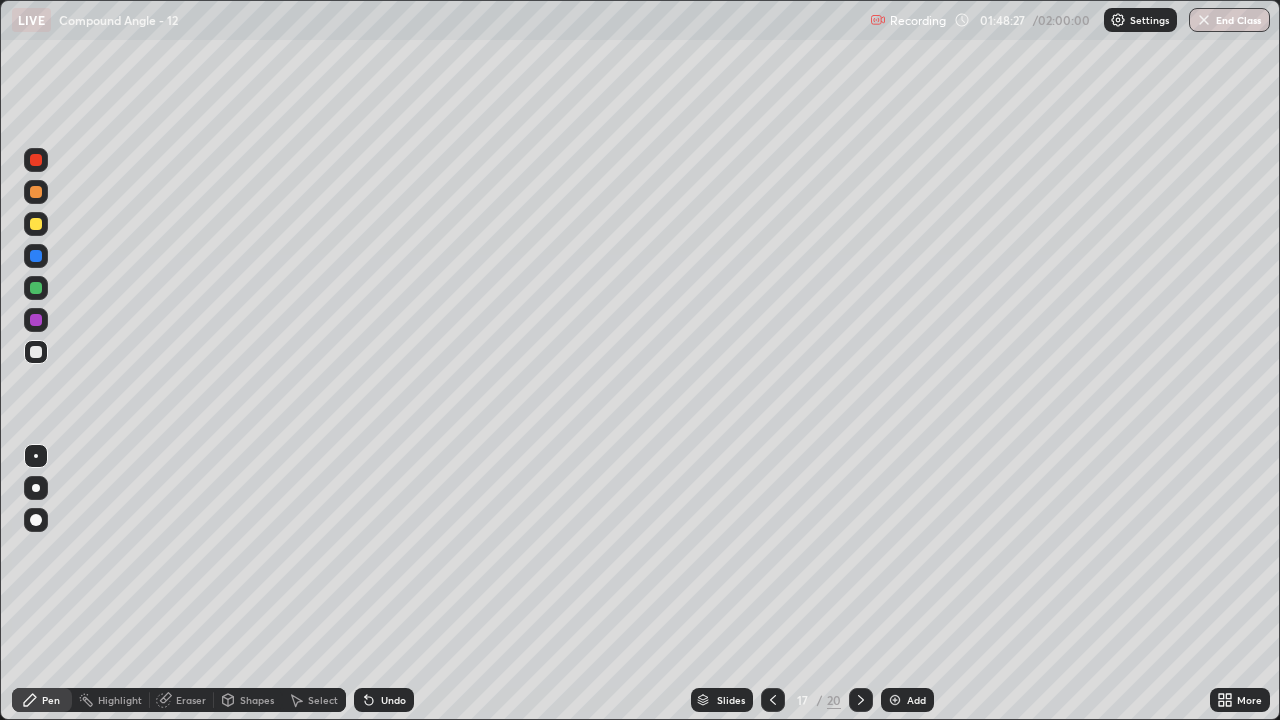 click 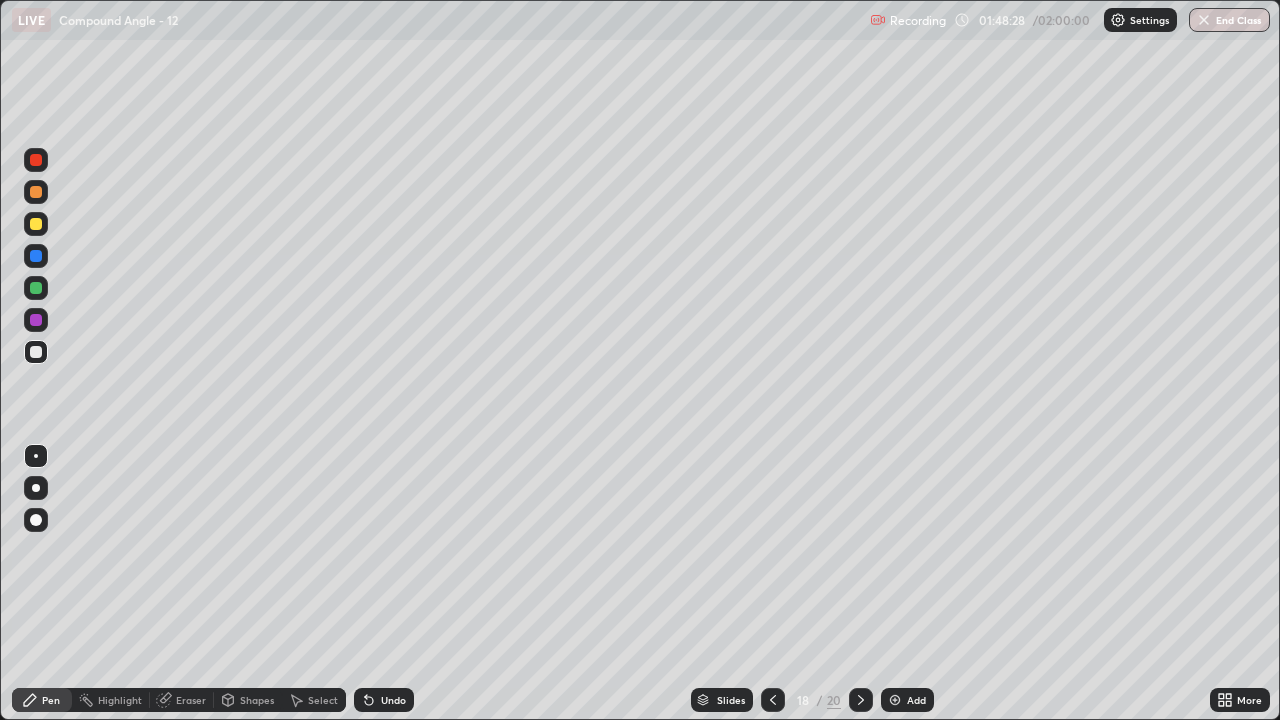 click 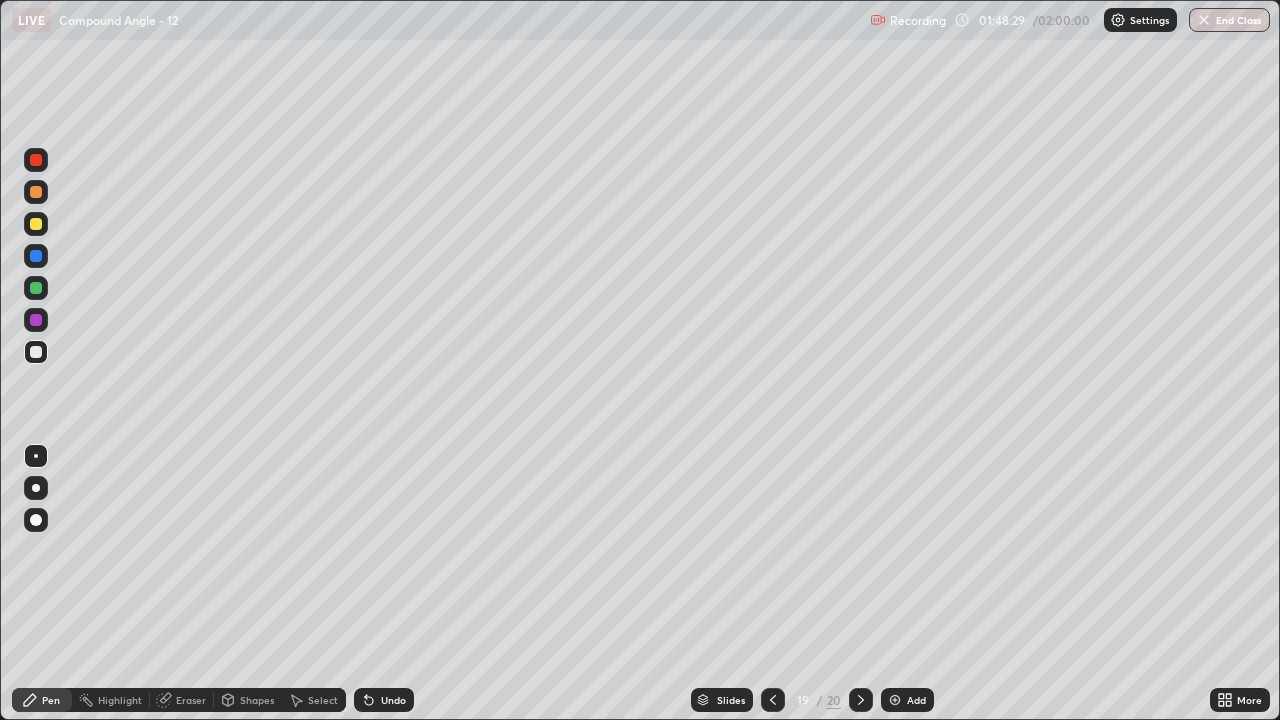 click 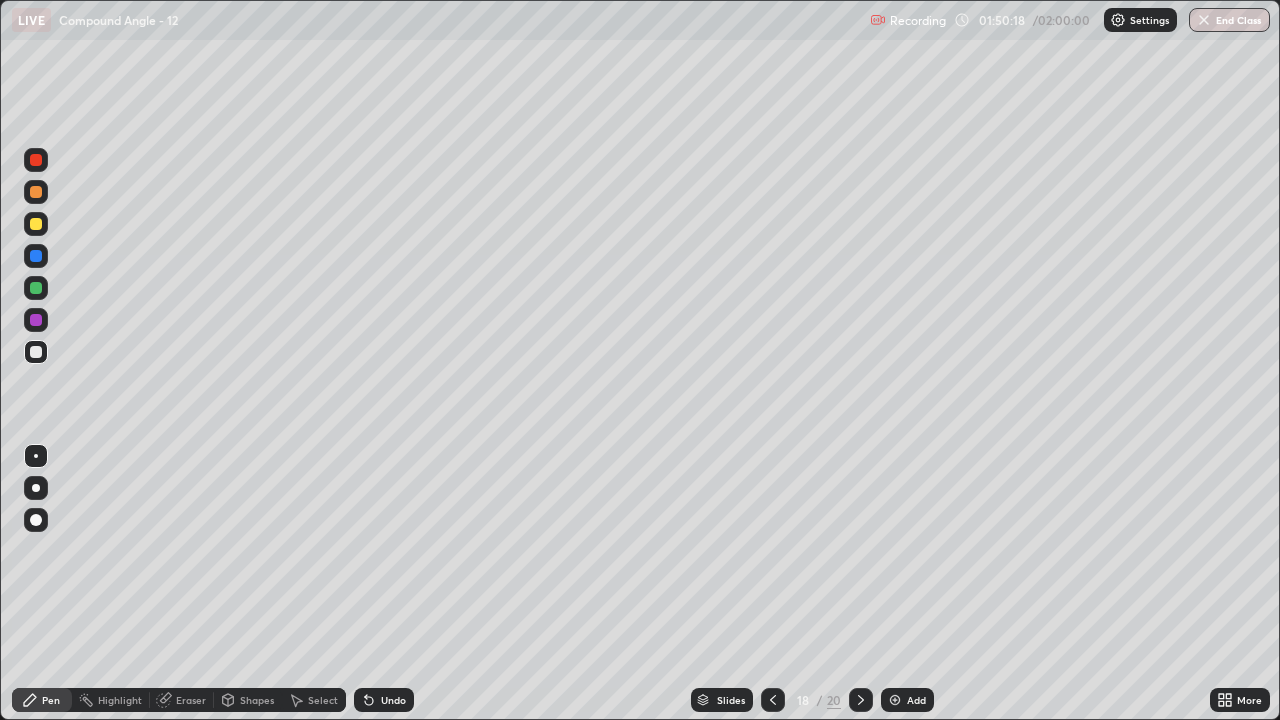 click at bounding box center [861, 700] 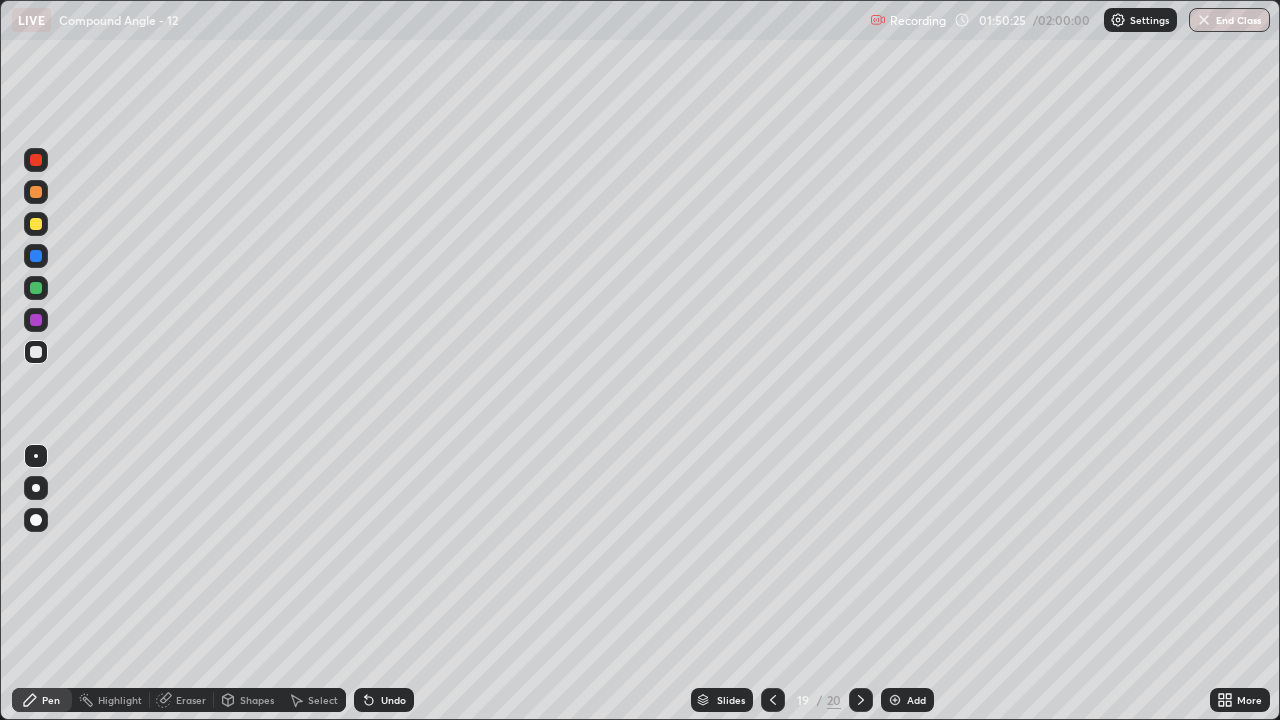 click at bounding box center (36, 288) 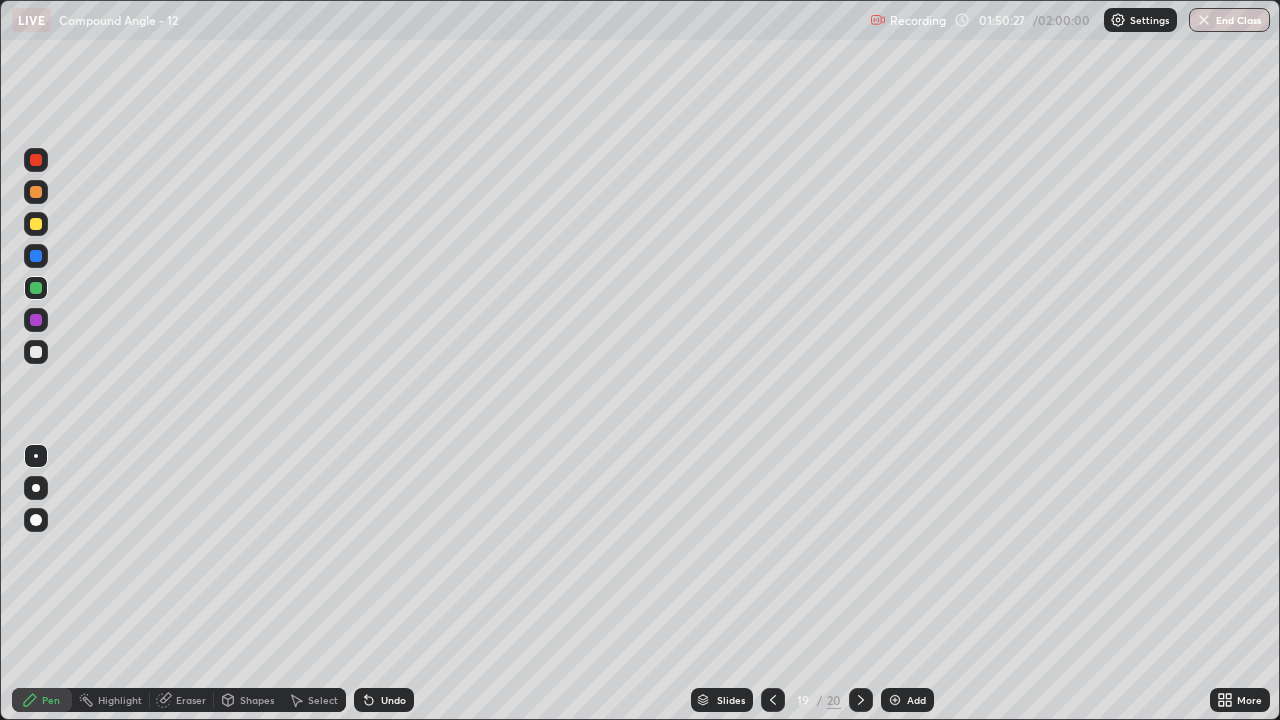 click 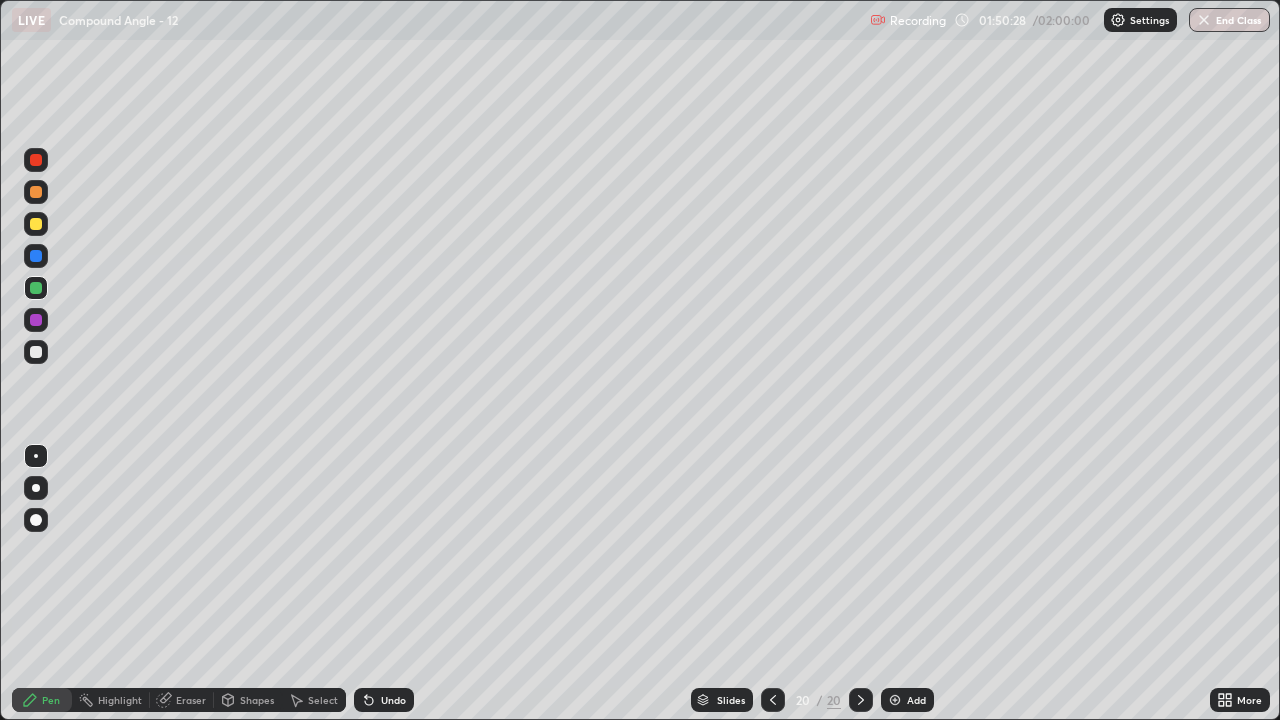 click 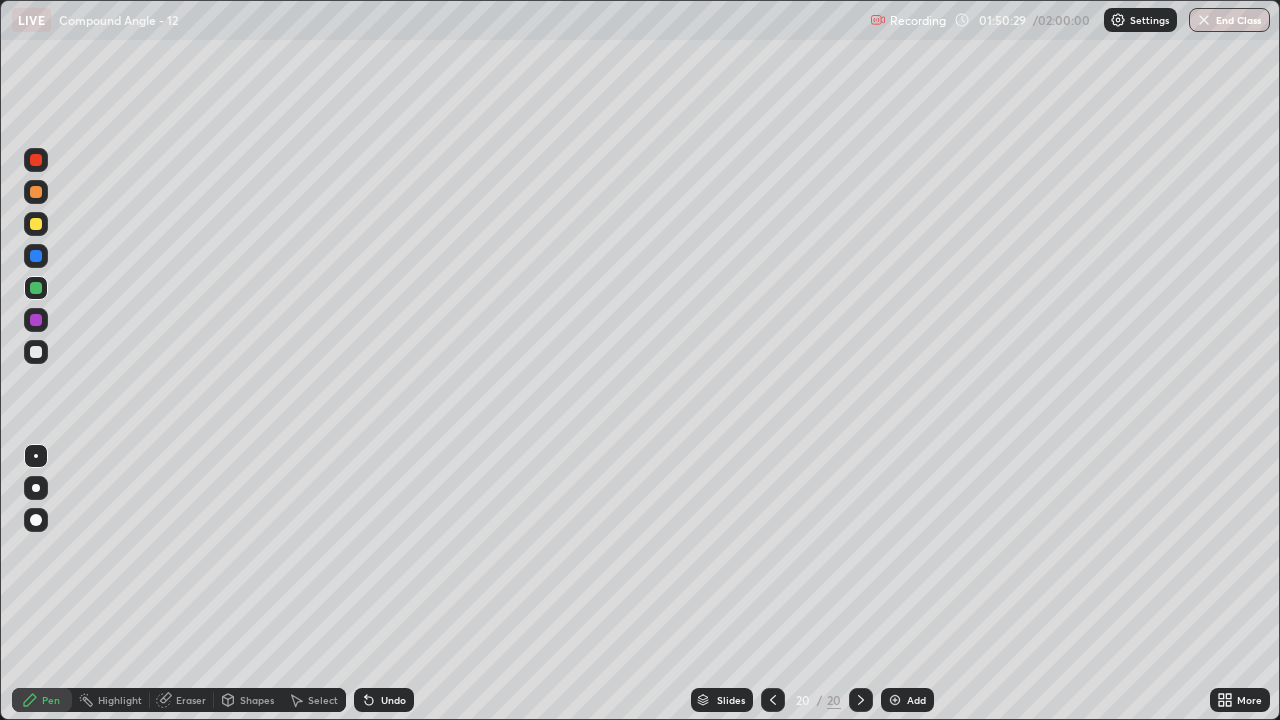 click on "Select" at bounding box center (323, 700) 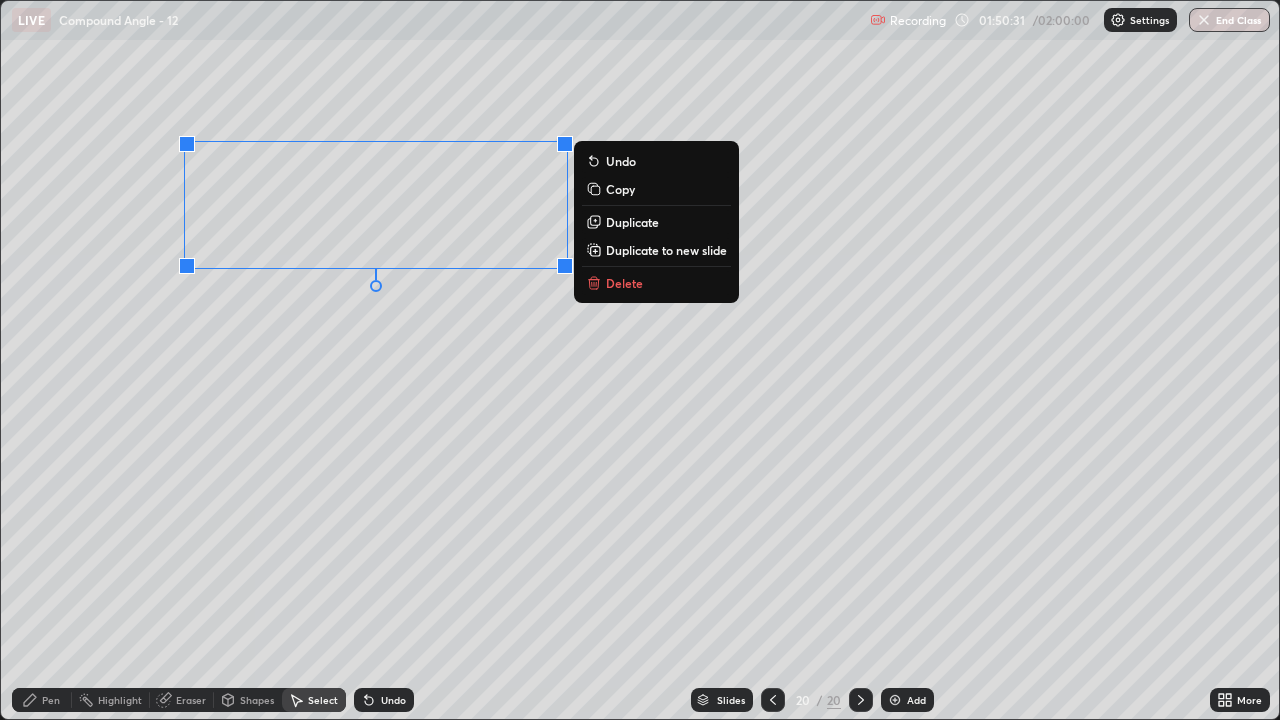 click on "Delete" at bounding box center (656, 283) 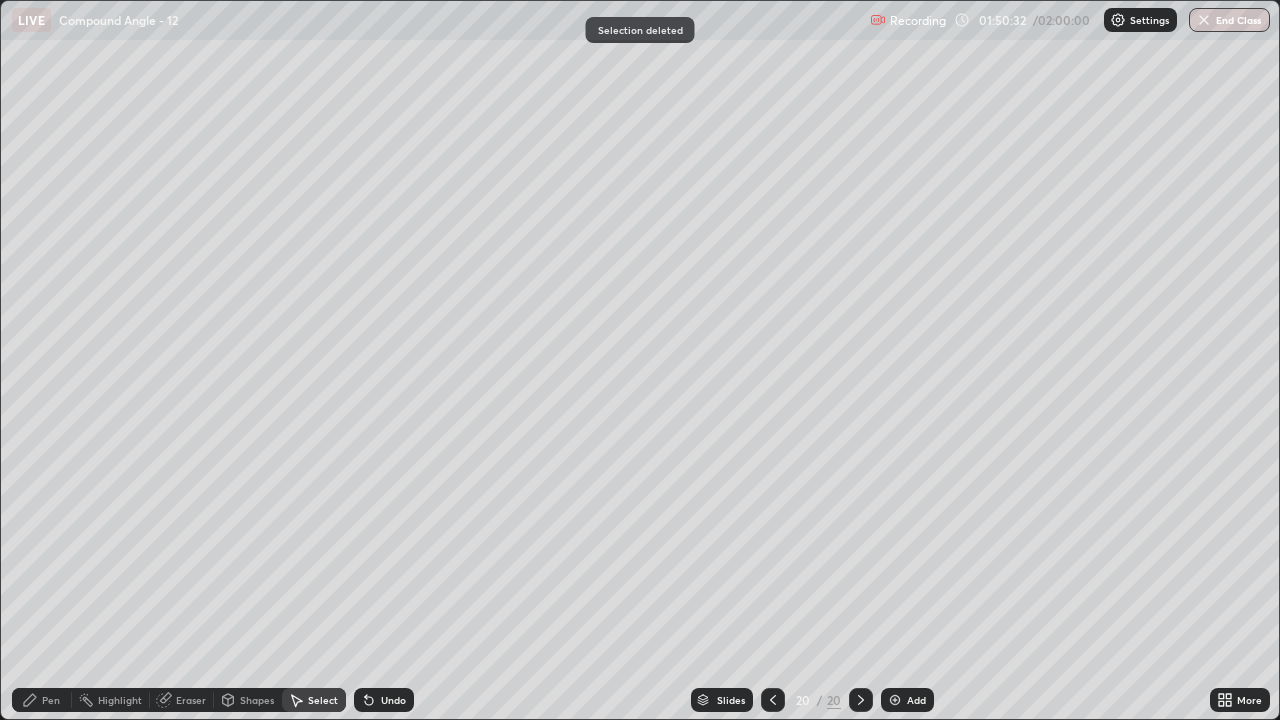 click on "Pen" at bounding box center (42, 700) 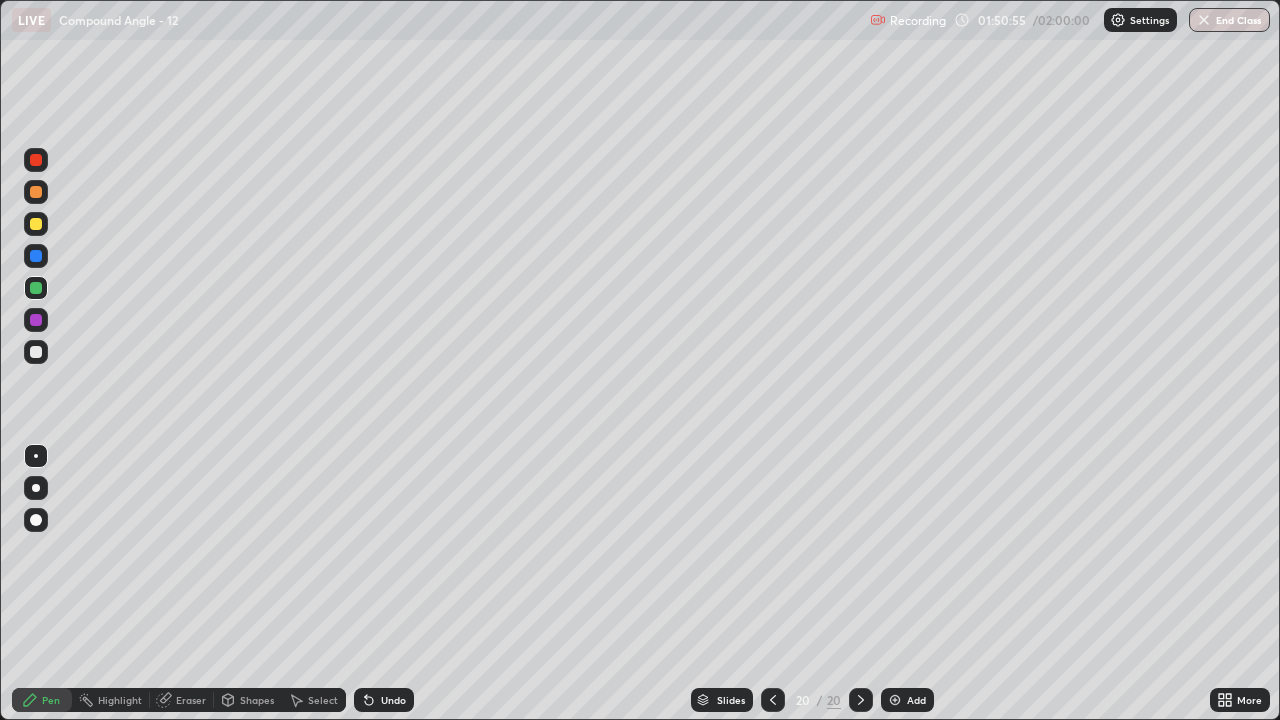 click on "Undo" at bounding box center (384, 700) 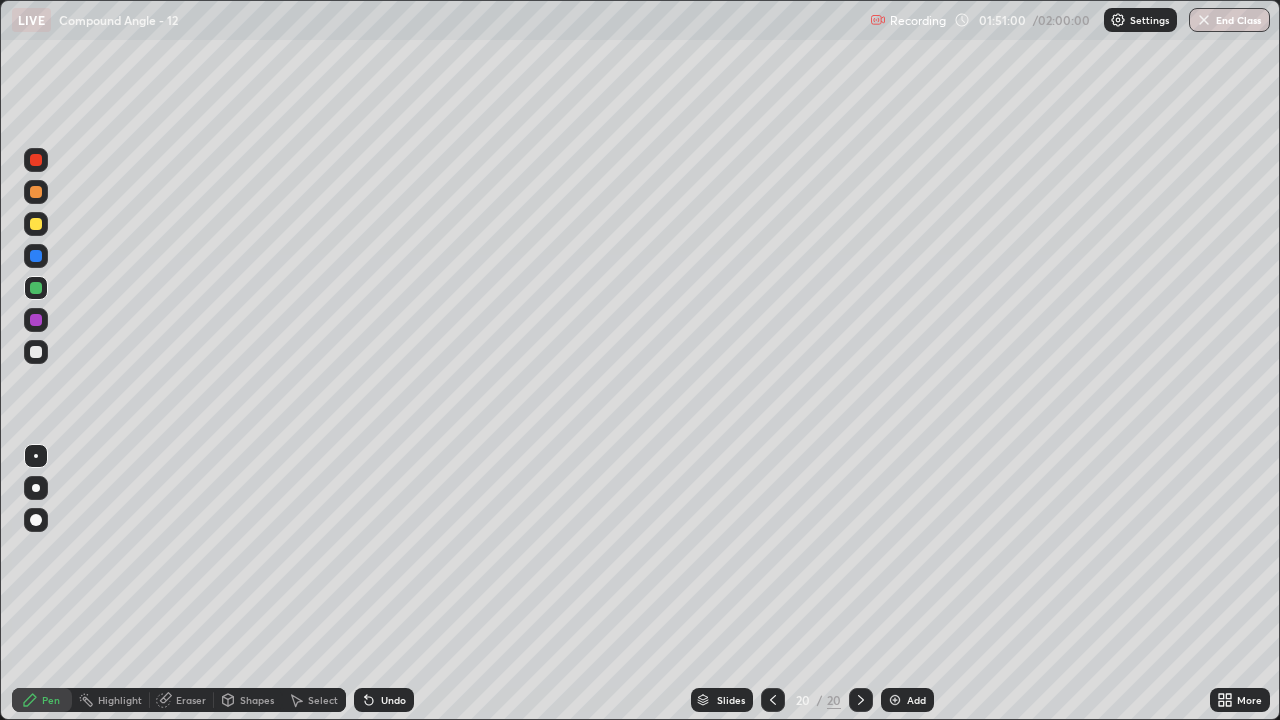 click on "Undo" at bounding box center [384, 700] 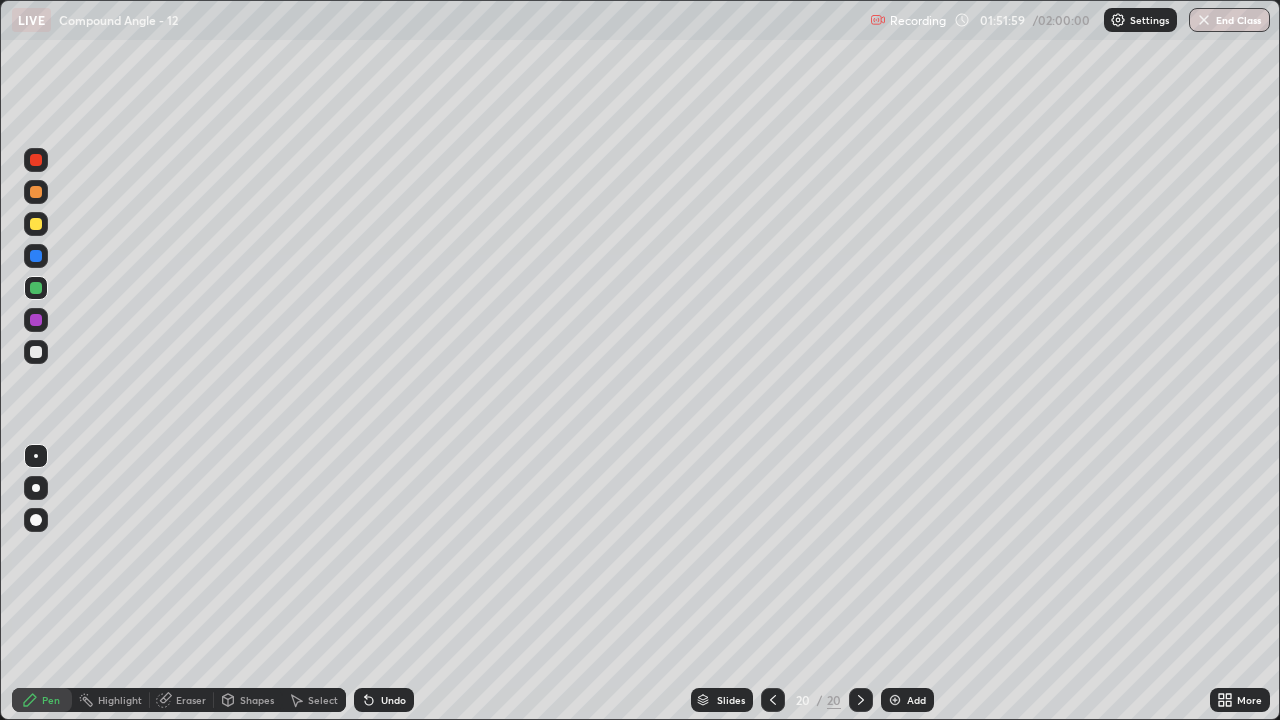 click at bounding box center [36, 352] 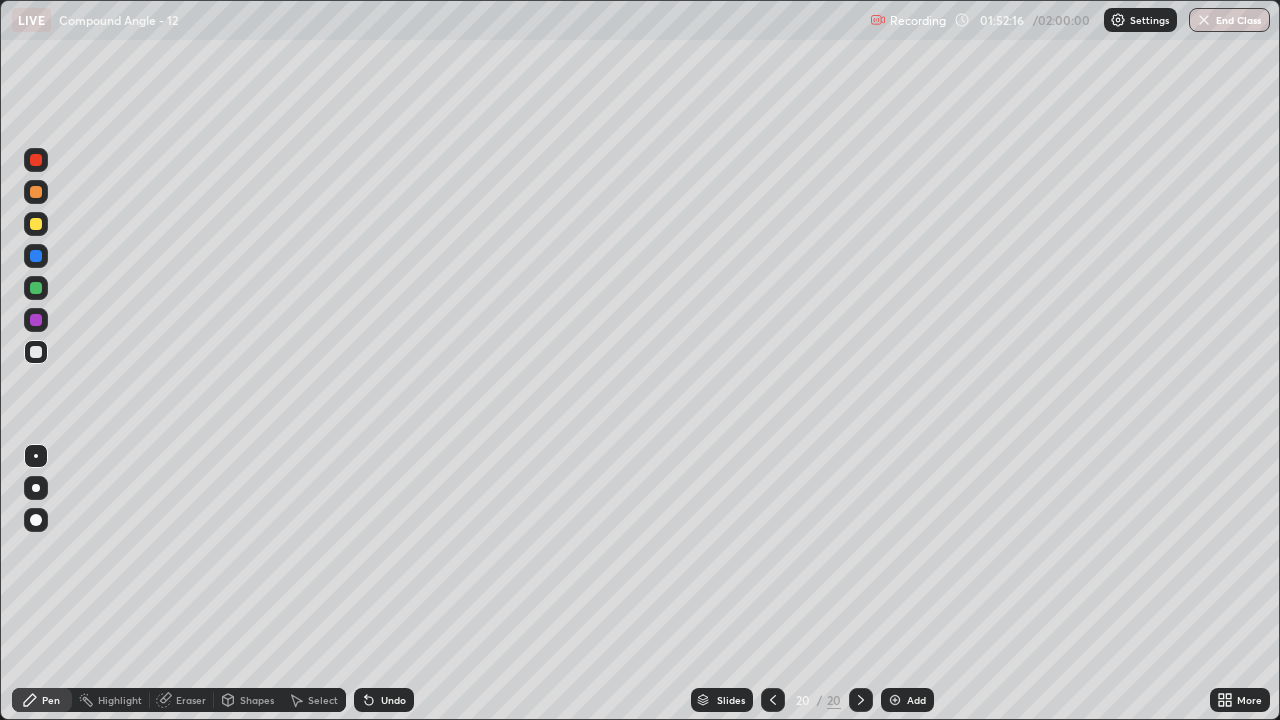 click at bounding box center [36, 352] 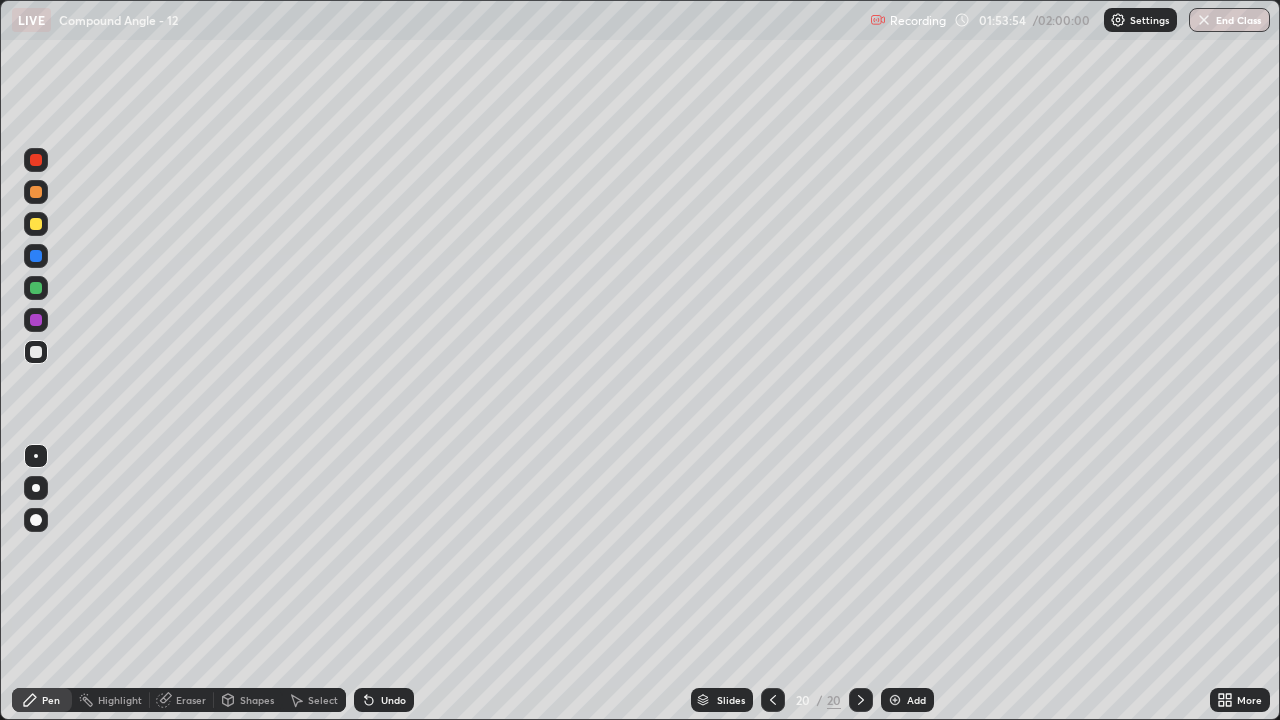 click at bounding box center [36, 352] 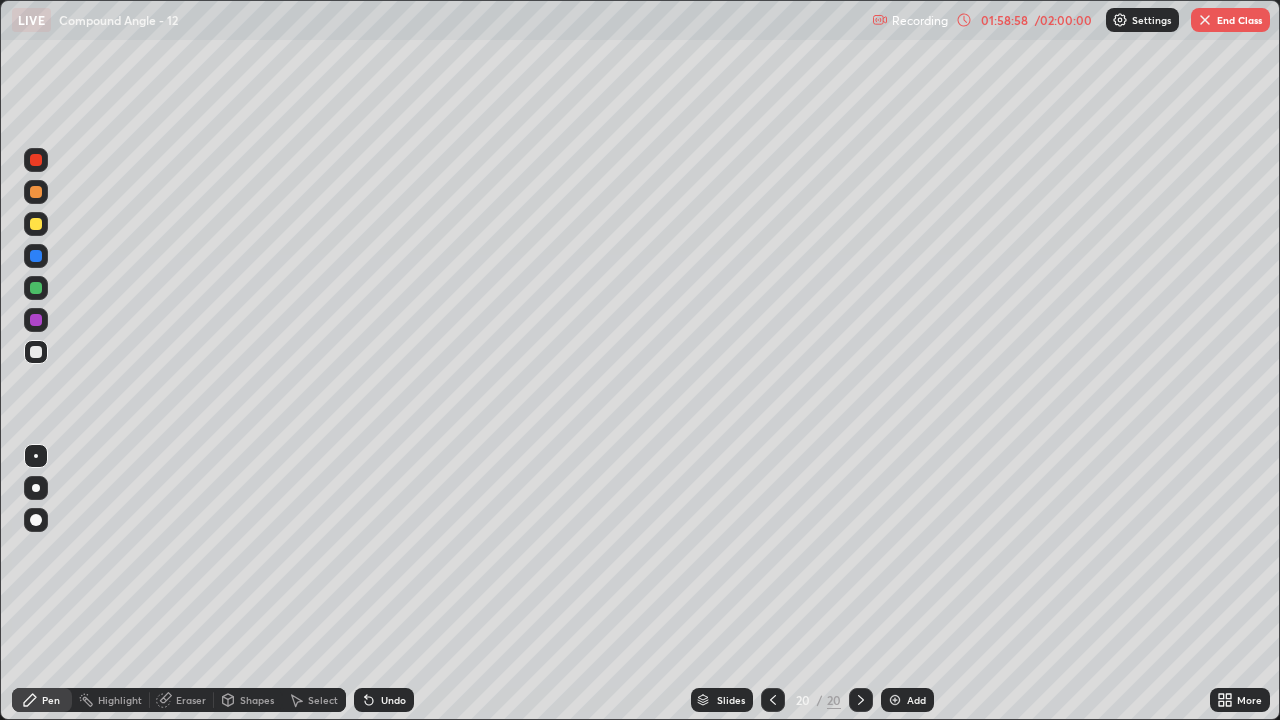 click on "End Class" at bounding box center (1230, 20) 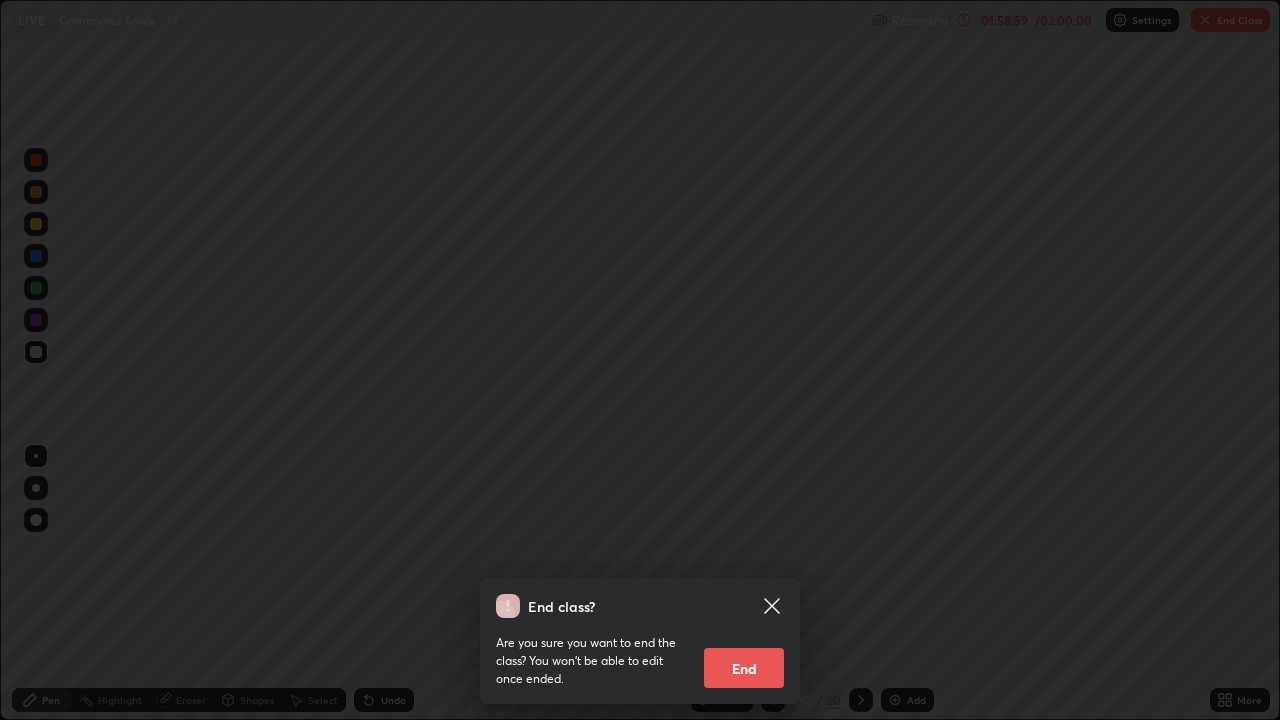 click on "End" at bounding box center (744, 668) 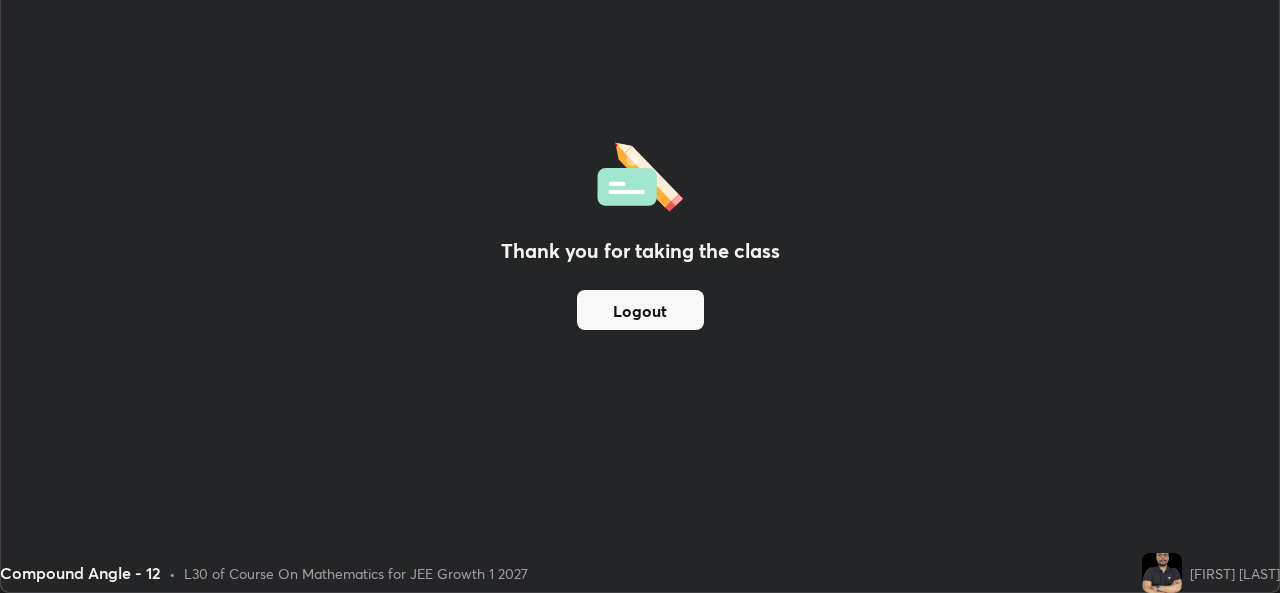 scroll, scrollTop: 593, scrollLeft: 1280, axis: both 